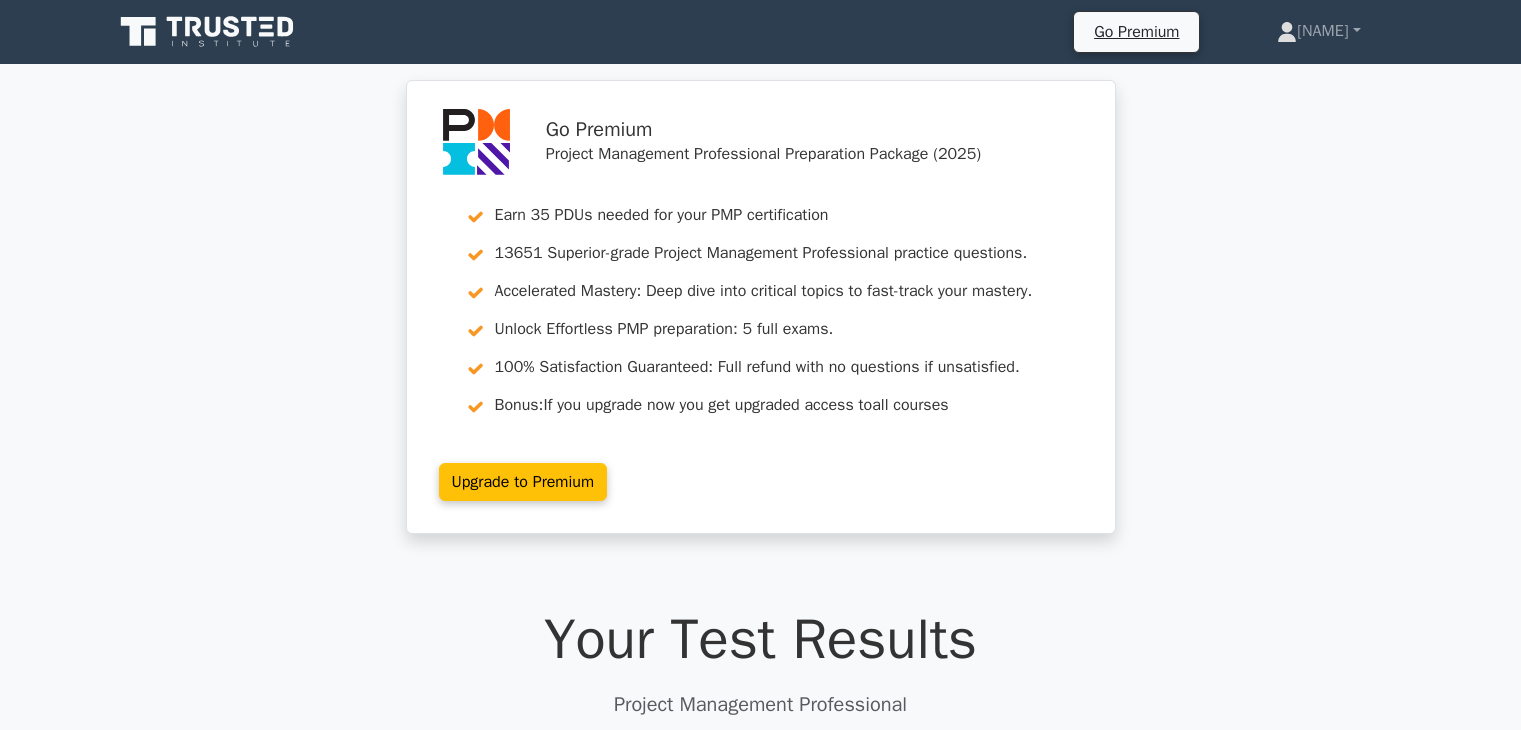 scroll, scrollTop: 5666, scrollLeft: 0, axis: vertical 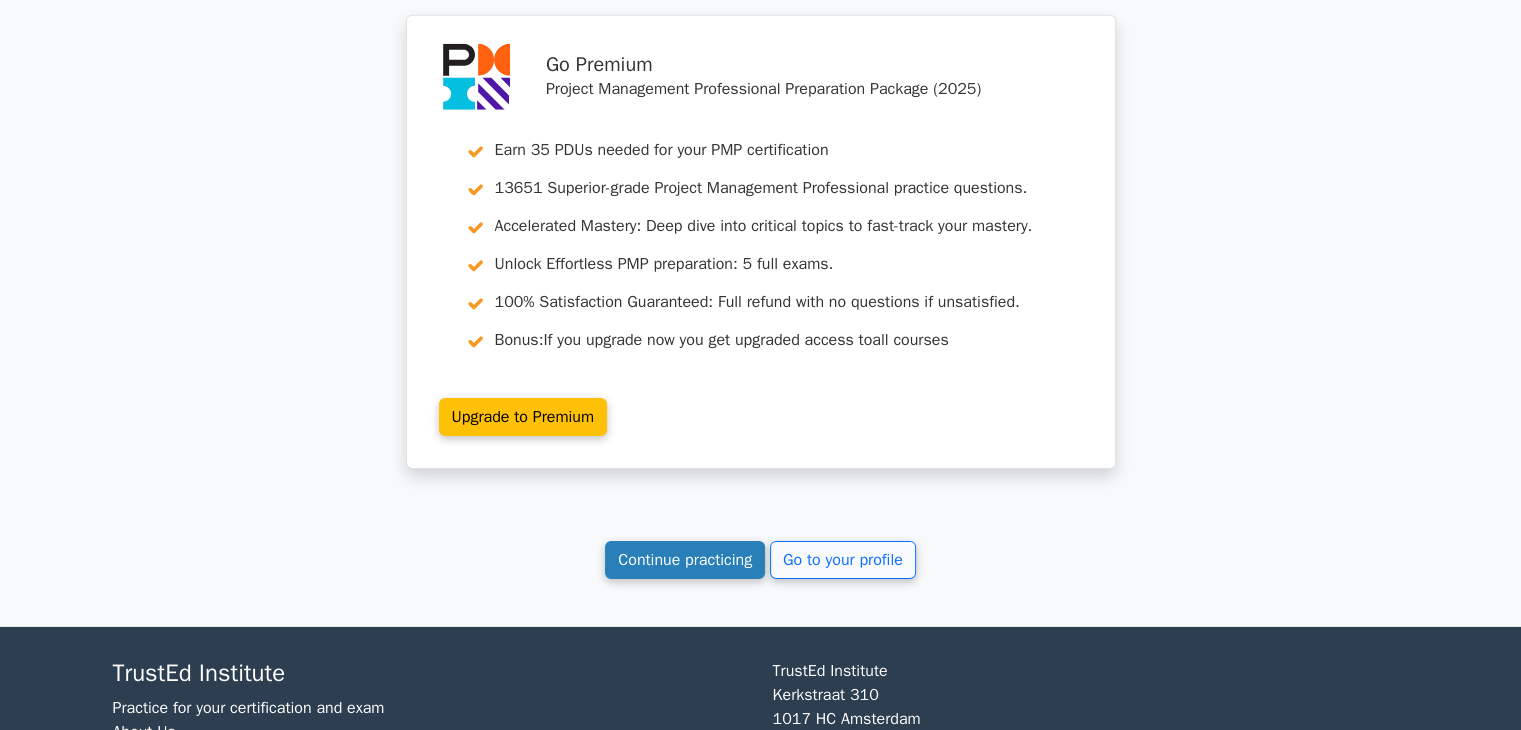 click on "Continue practicing" at bounding box center [685, 560] 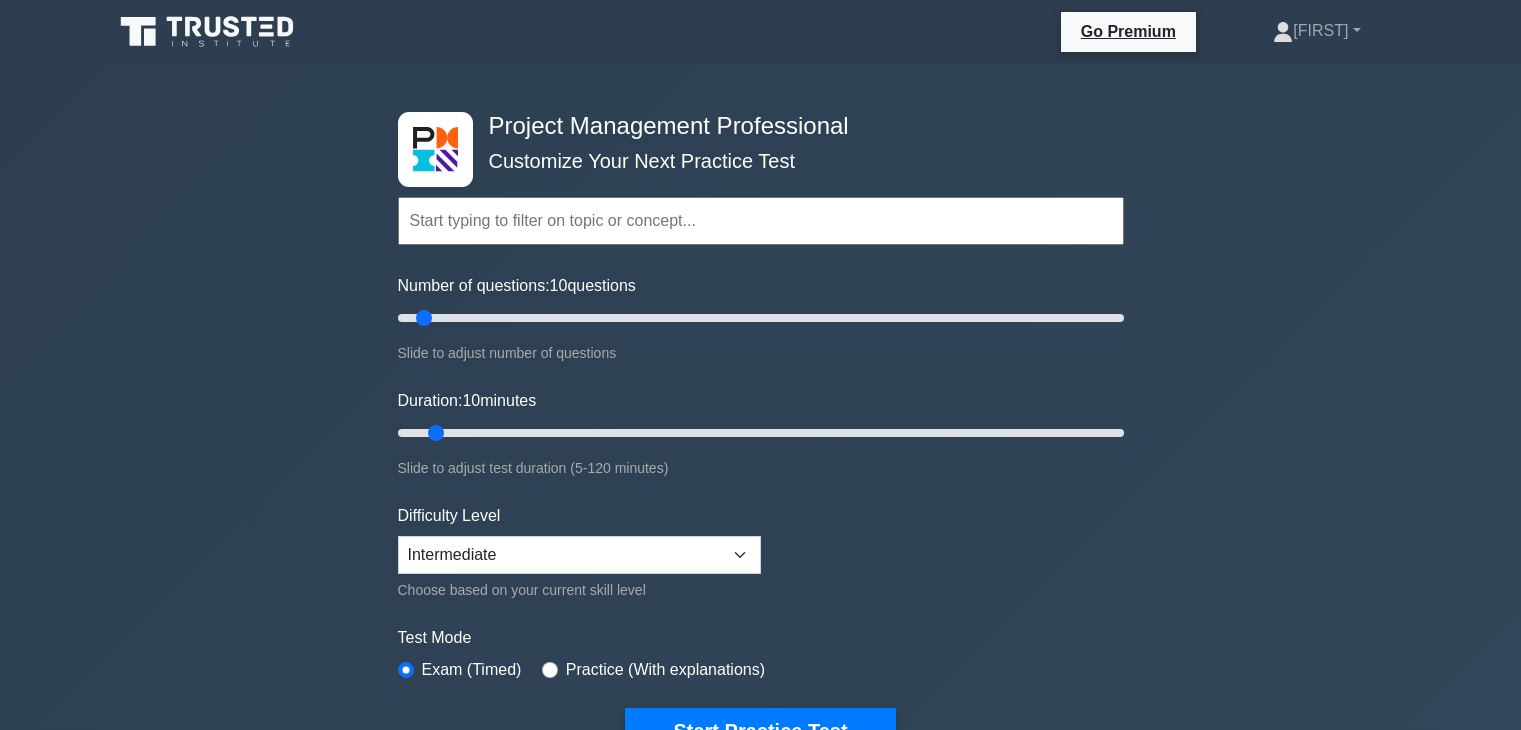scroll, scrollTop: 0, scrollLeft: 0, axis: both 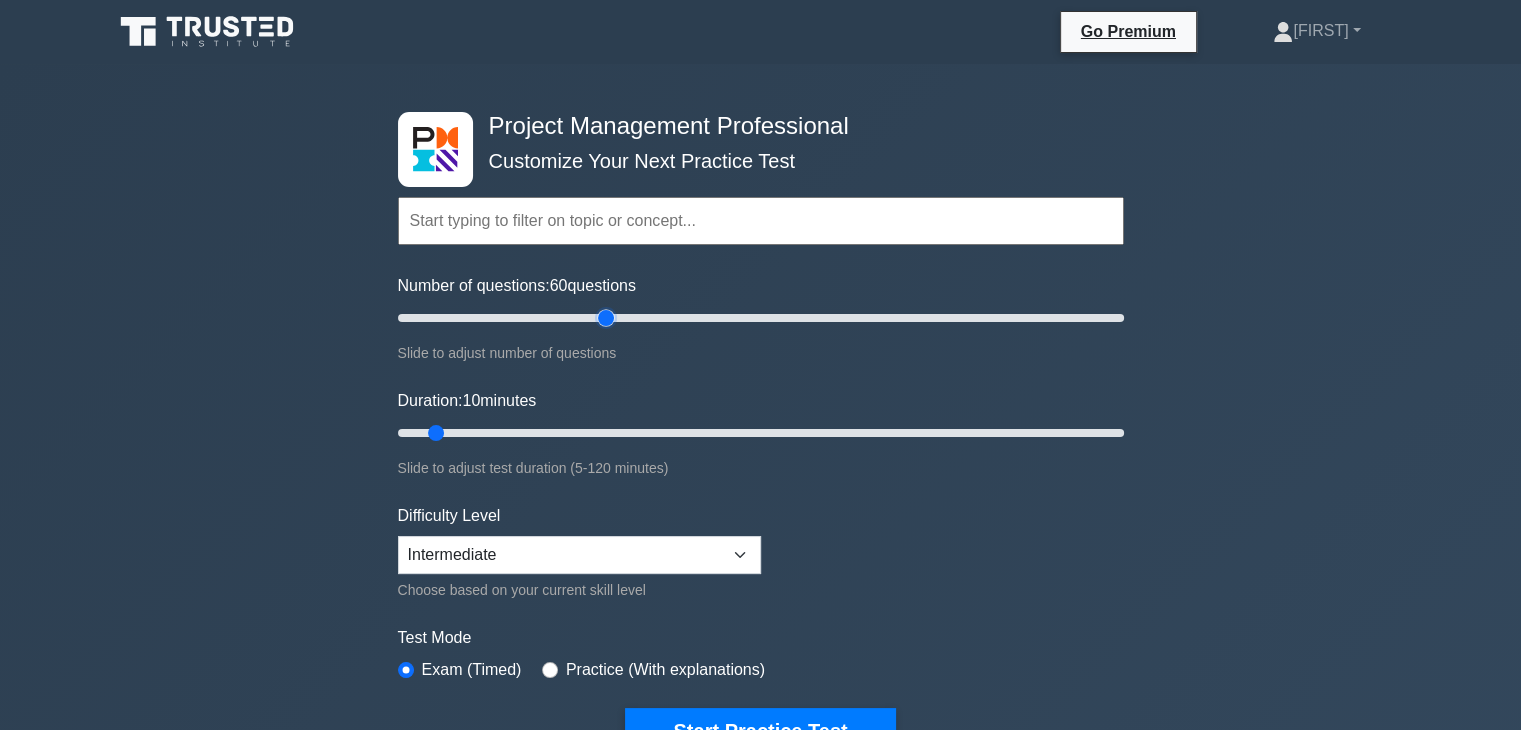drag, startPoint x: 421, startPoint y: 314, endPoint x: 611, endPoint y: 334, distance: 191.04973 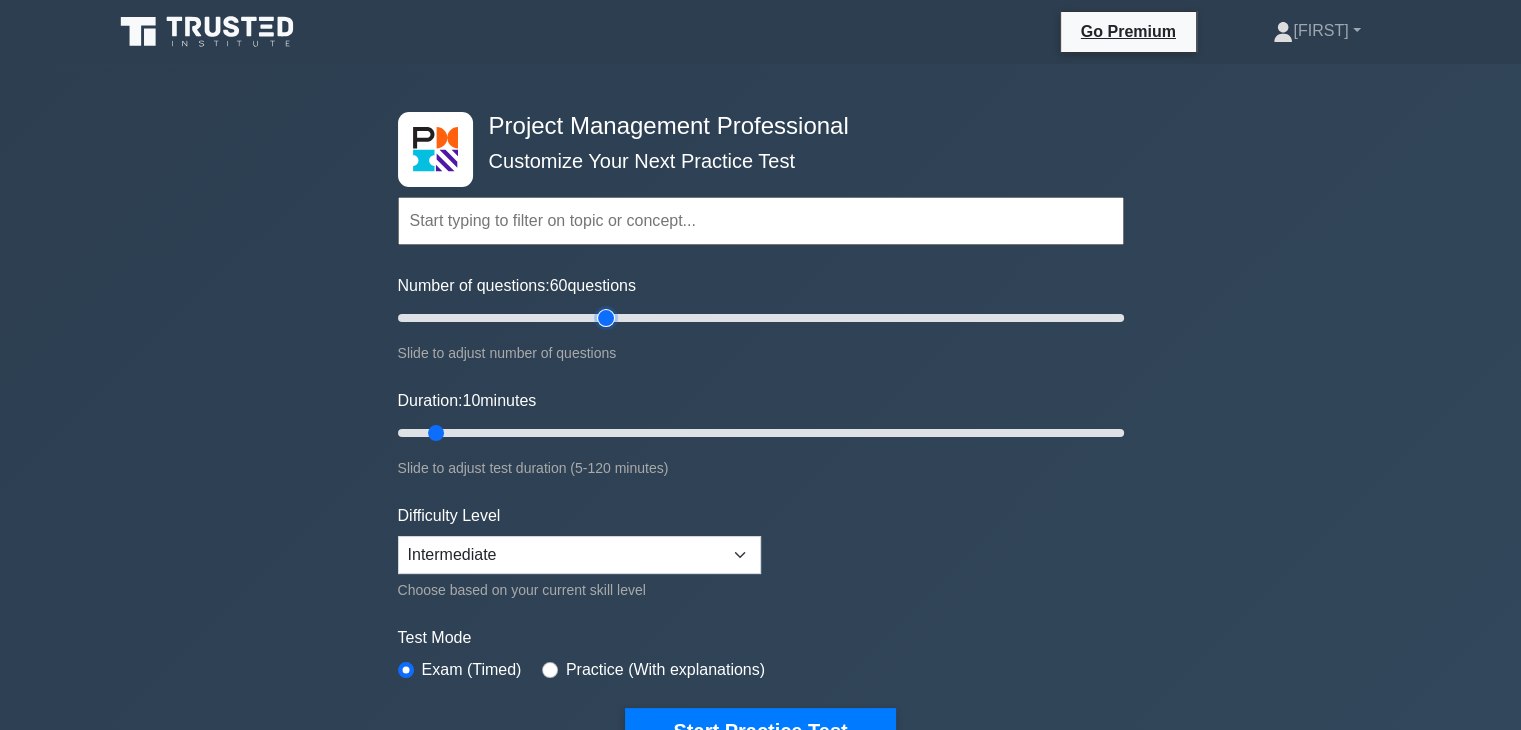 type on "60" 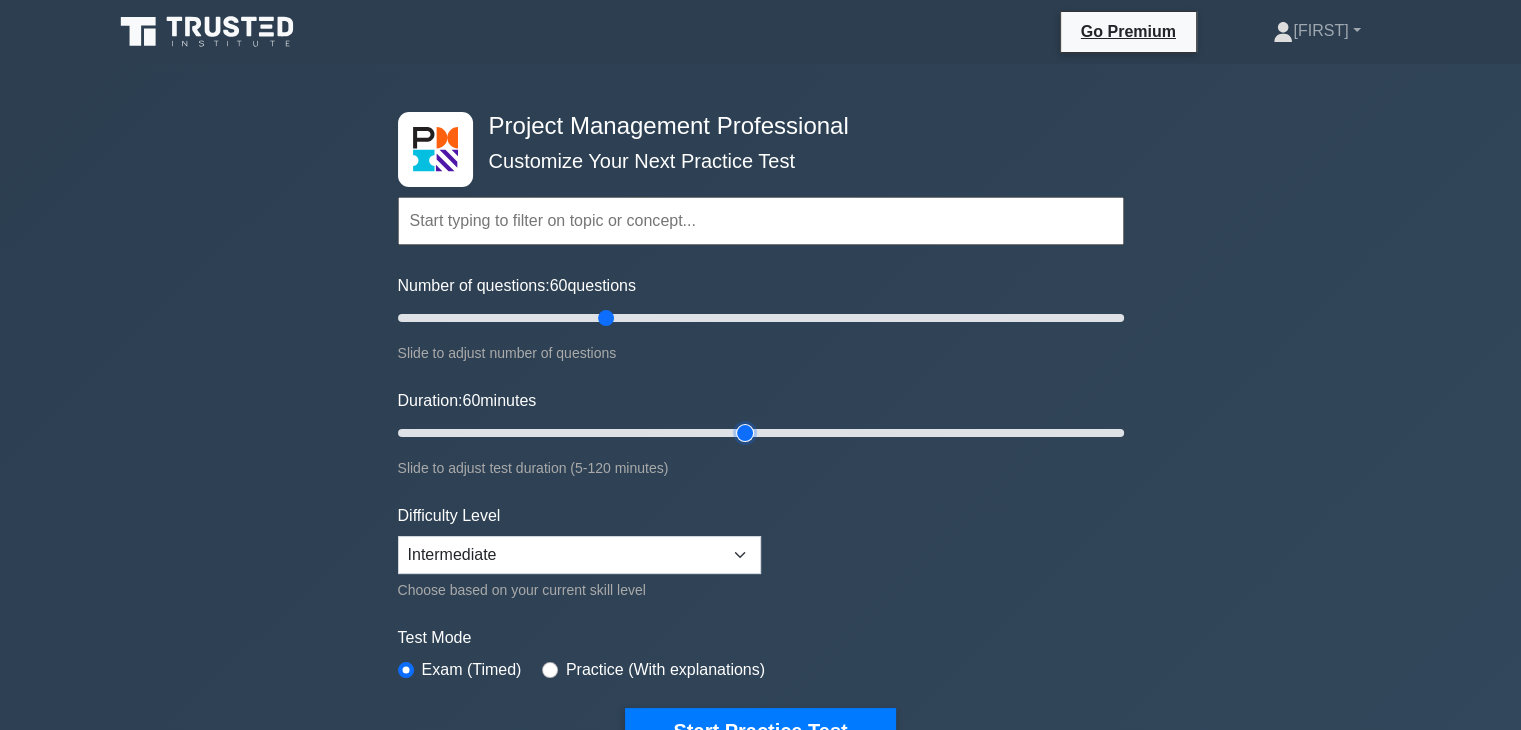 drag, startPoint x: 438, startPoint y: 428, endPoint x: 736, endPoint y: 442, distance: 298.32867 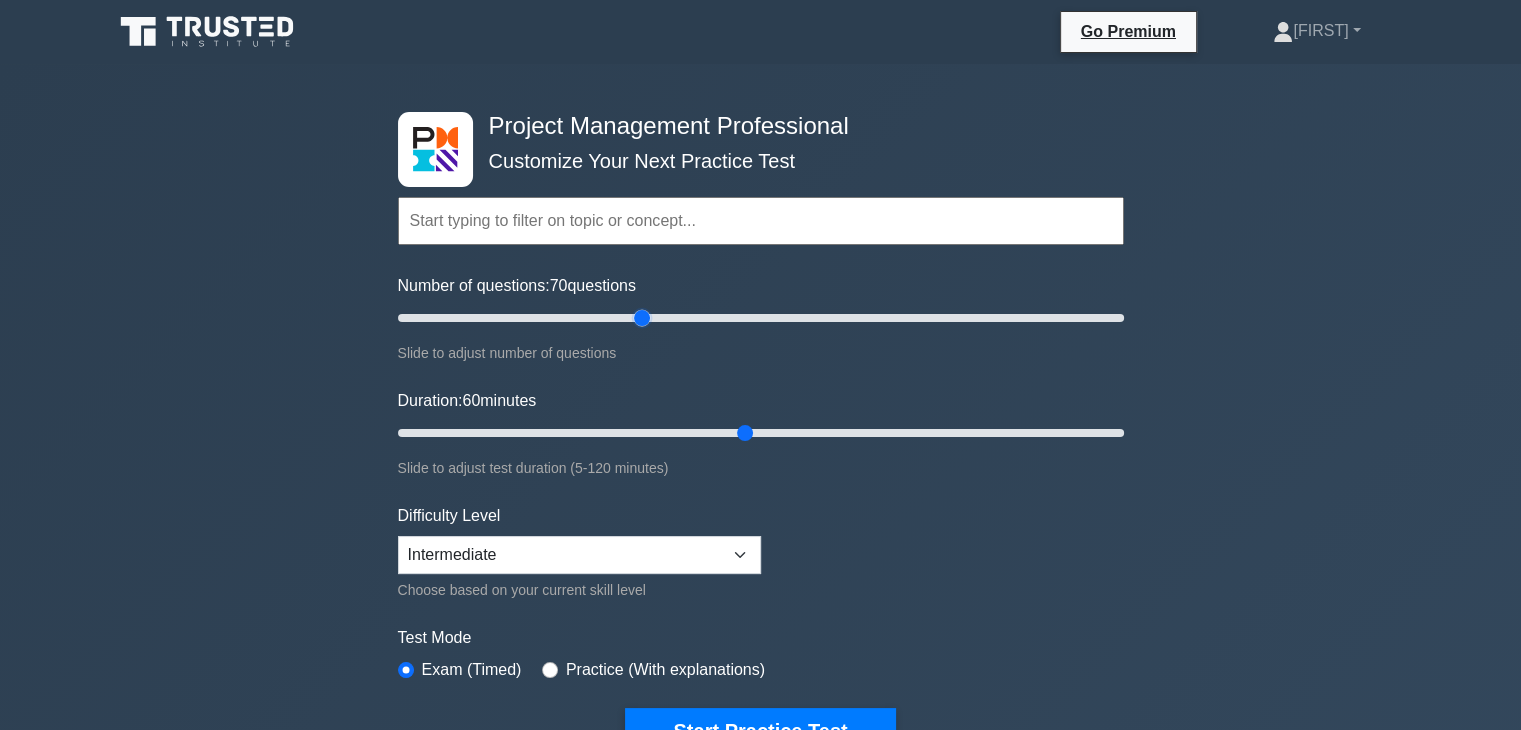 drag, startPoint x: 610, startPoint y: 316, endPoint x: 642, endPoint y: 320, distance: 32.24903 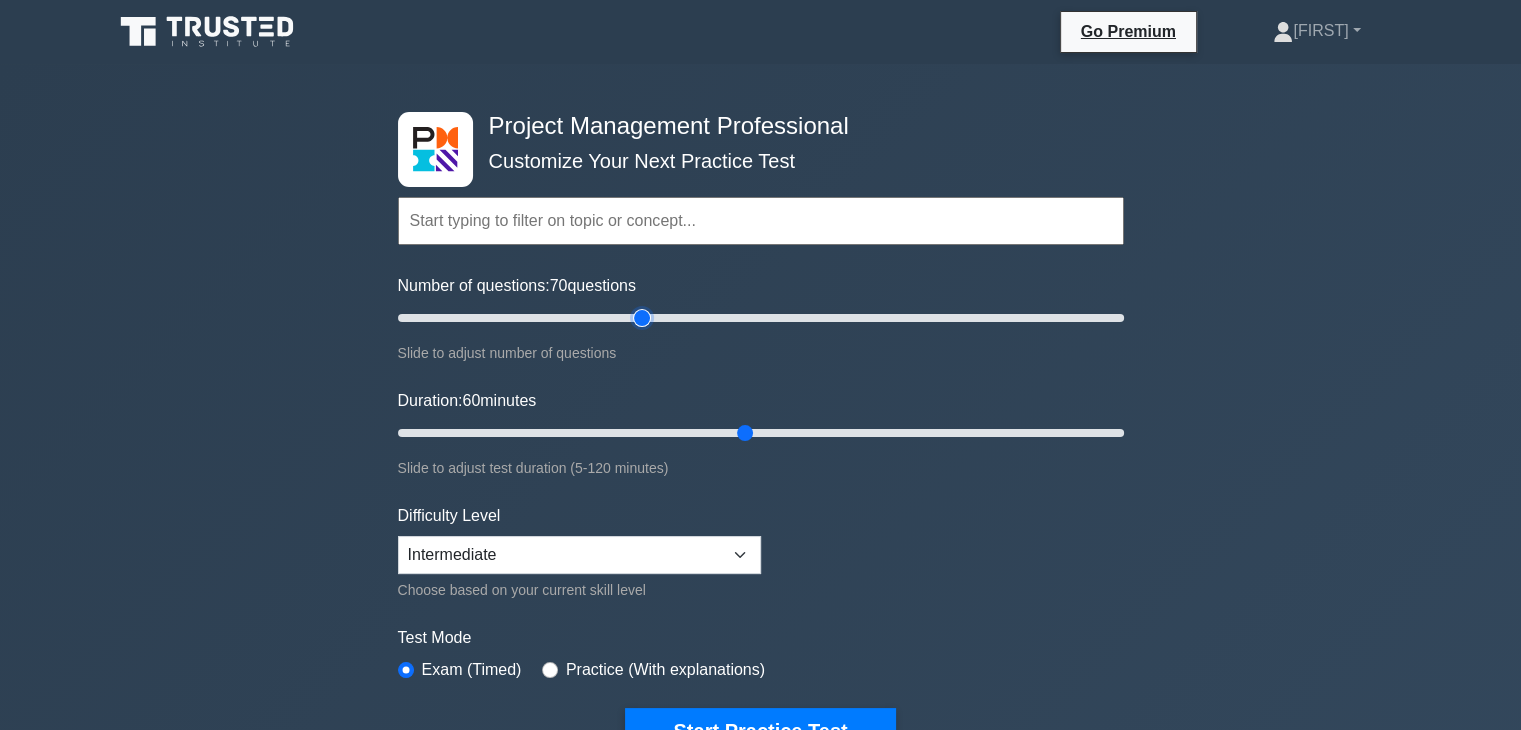 type on "70" 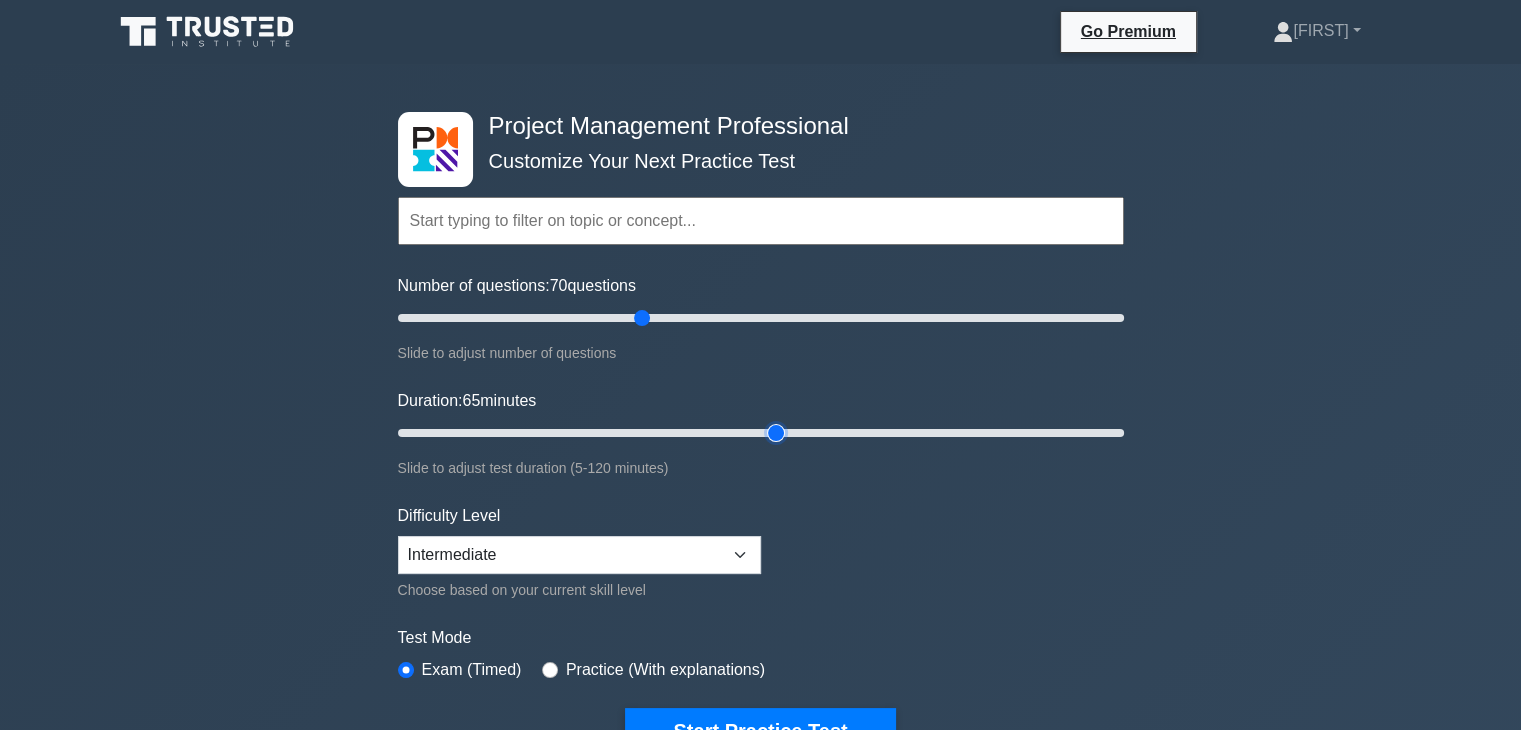 type on "65" 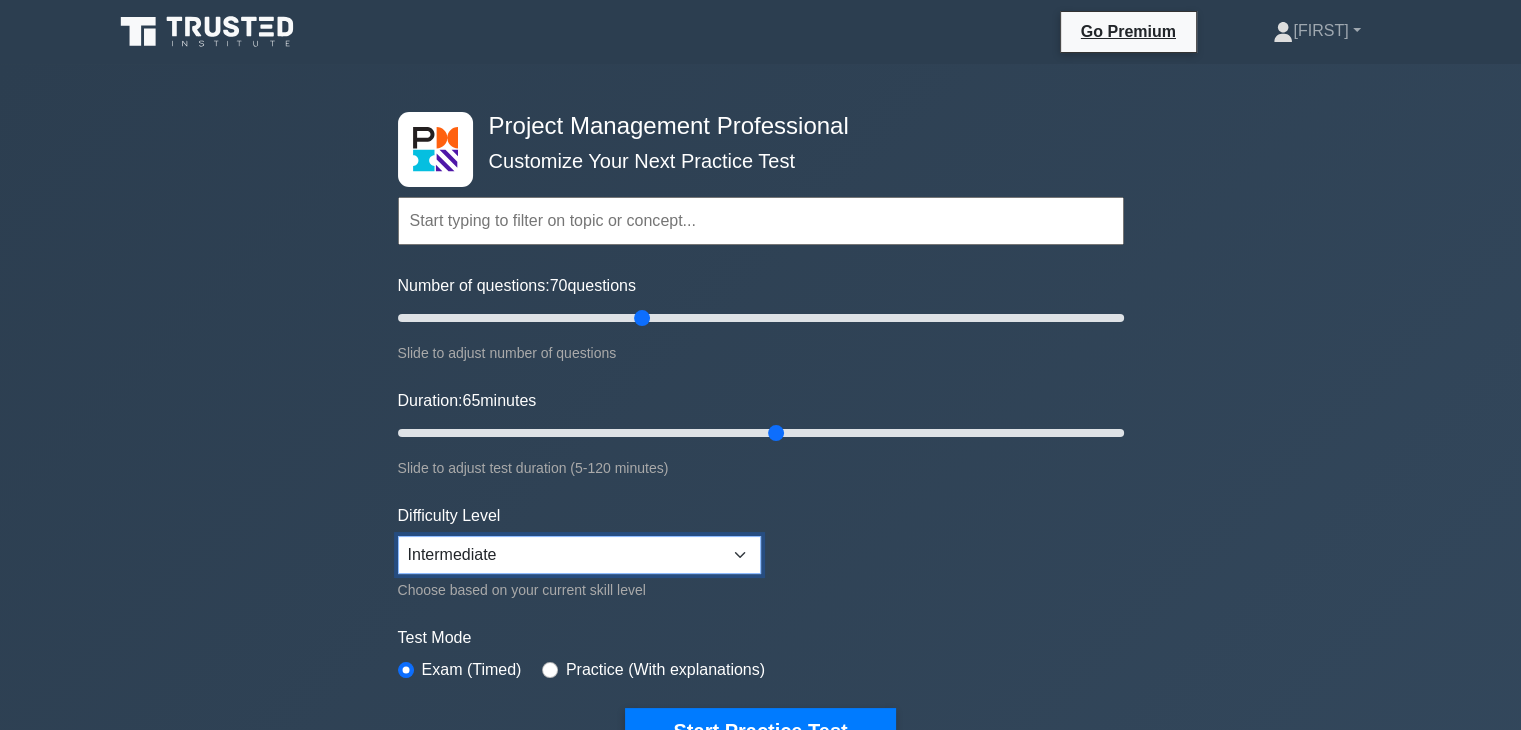 click on "Beginner
Intermediate
Expert" at bounding box center (579, 555) 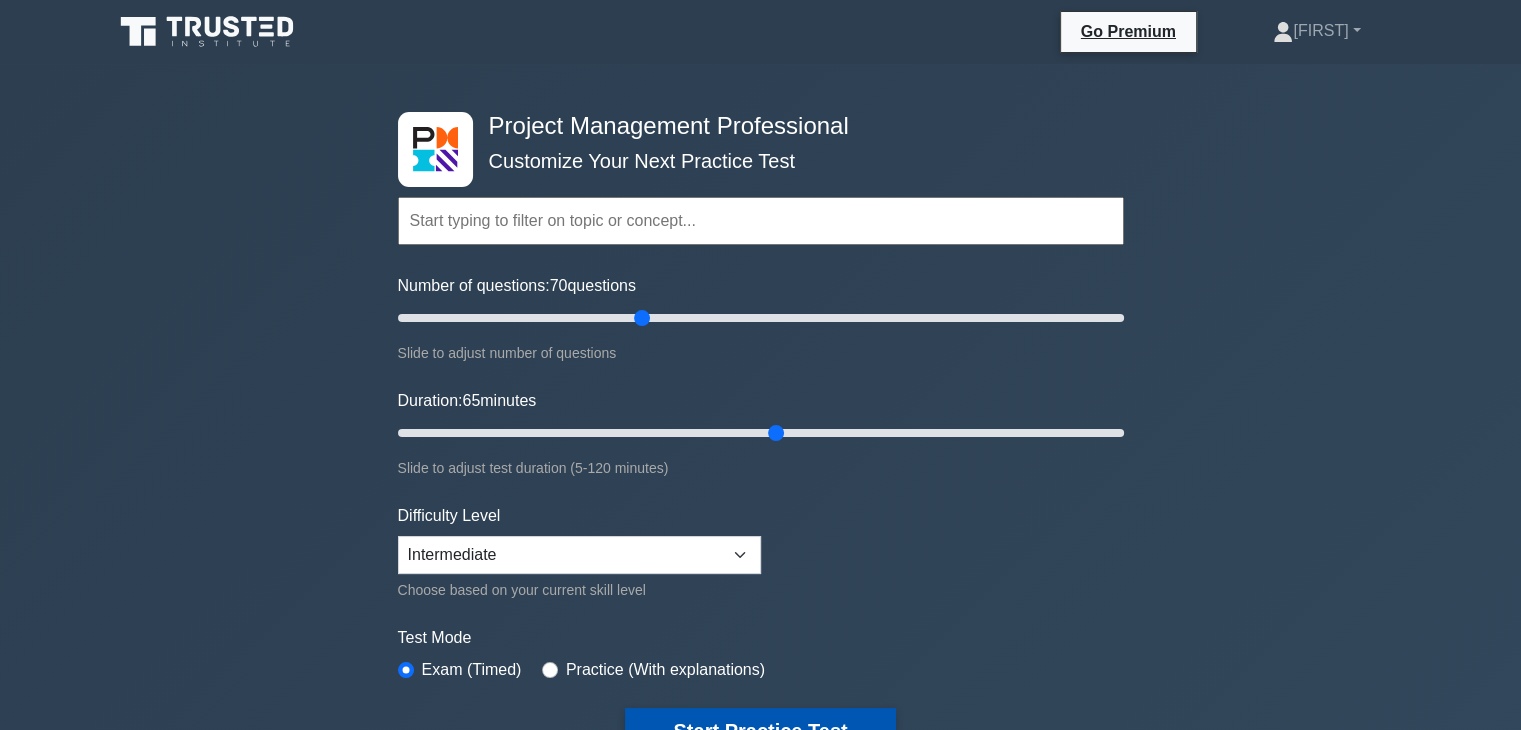 click on "Start Practice Test" at bounding box center [760, 731] 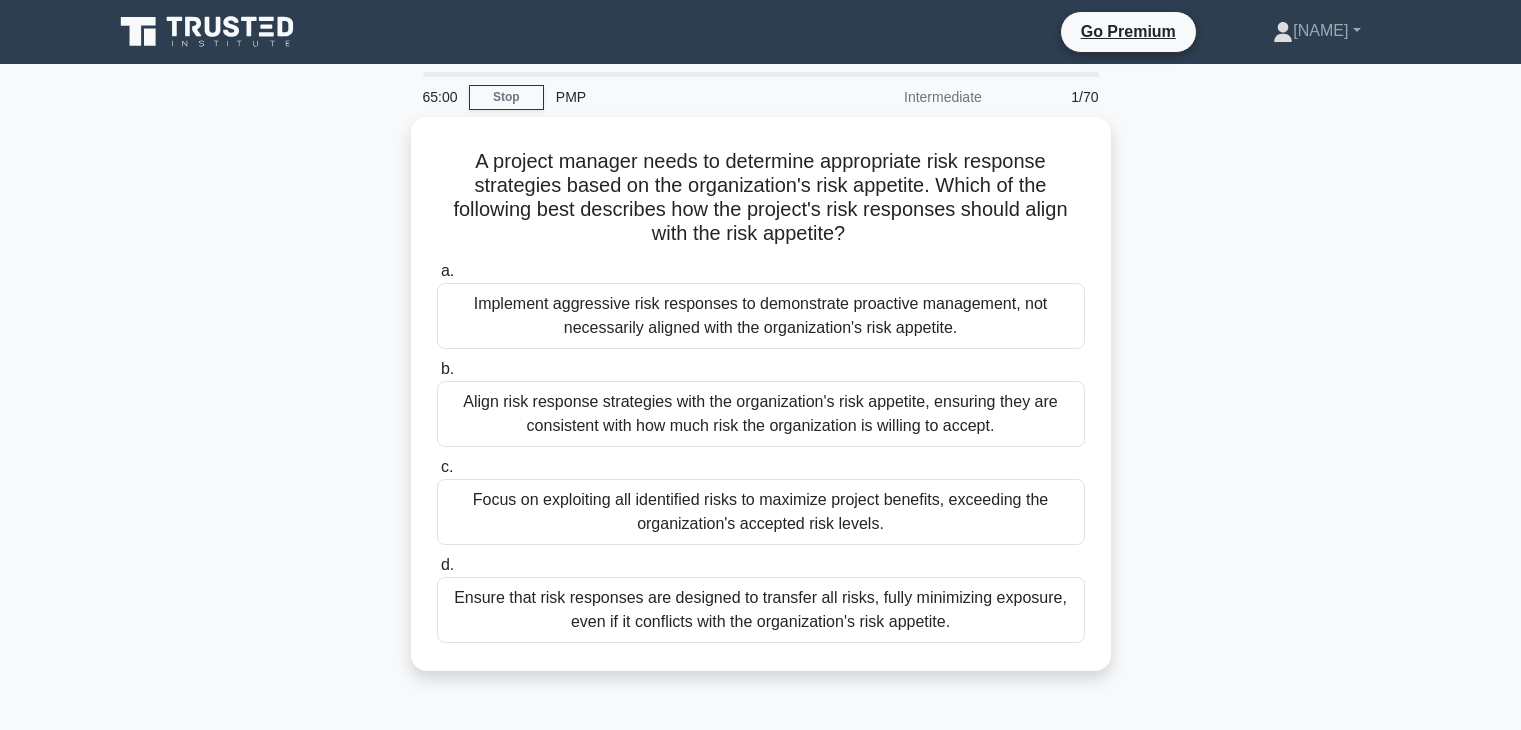 scroll, scrollTop: 0, scrollLeft: 0, axis: both 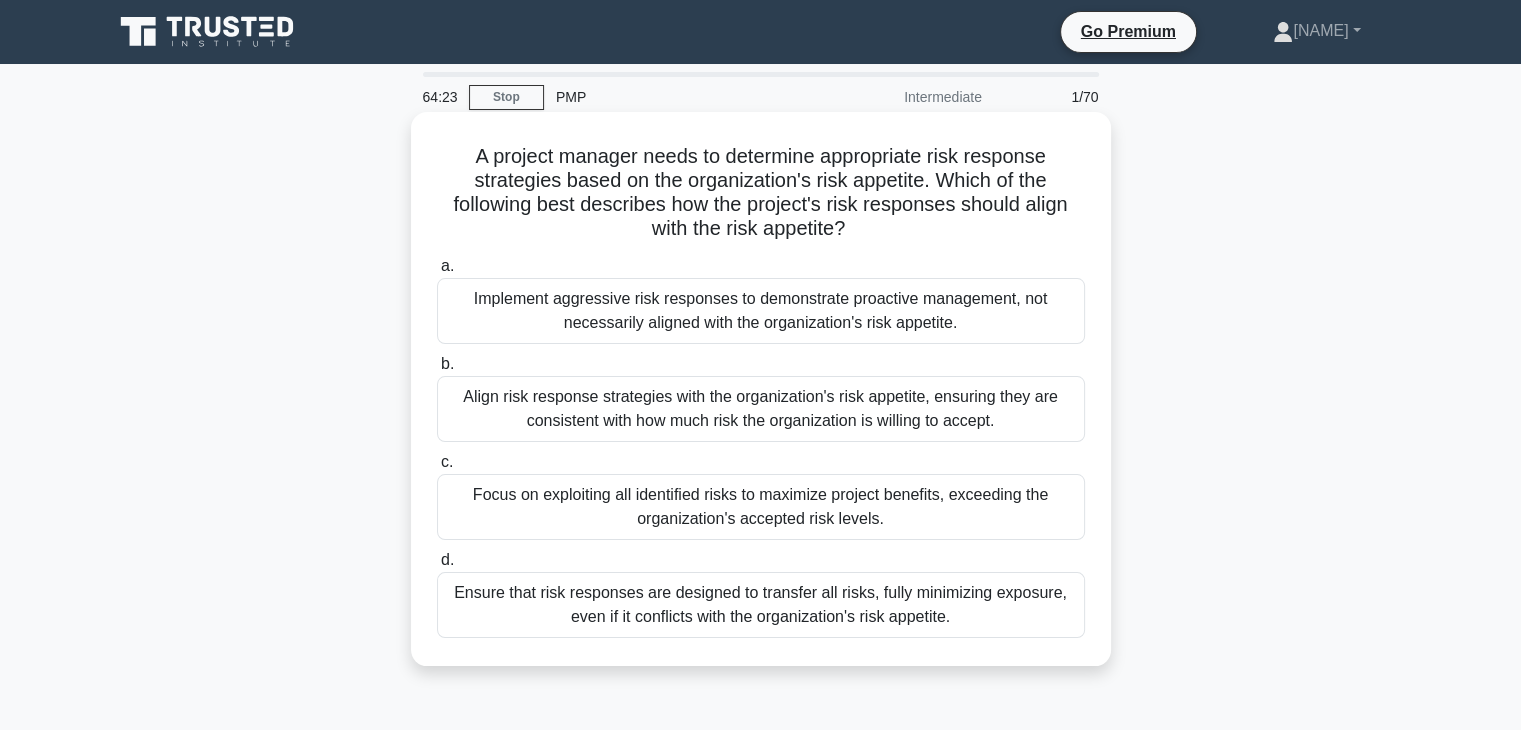 click on "Align risk response strategies with the organization's risk appetite, ensuring they are consistent with how much risk the organization is willing to accept." at bounding box center [761, 409] 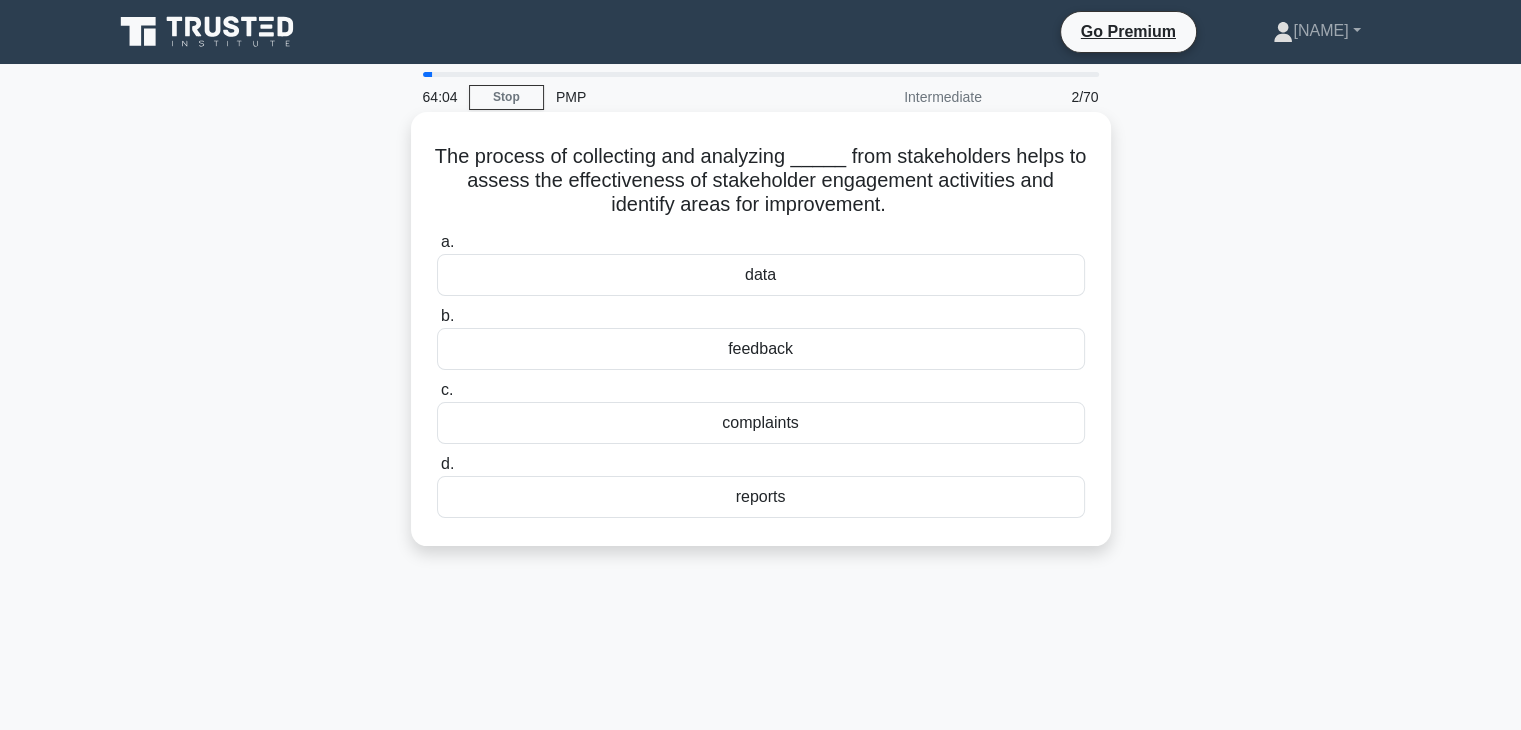 click on "feedback" at bounding box center [761, 349] 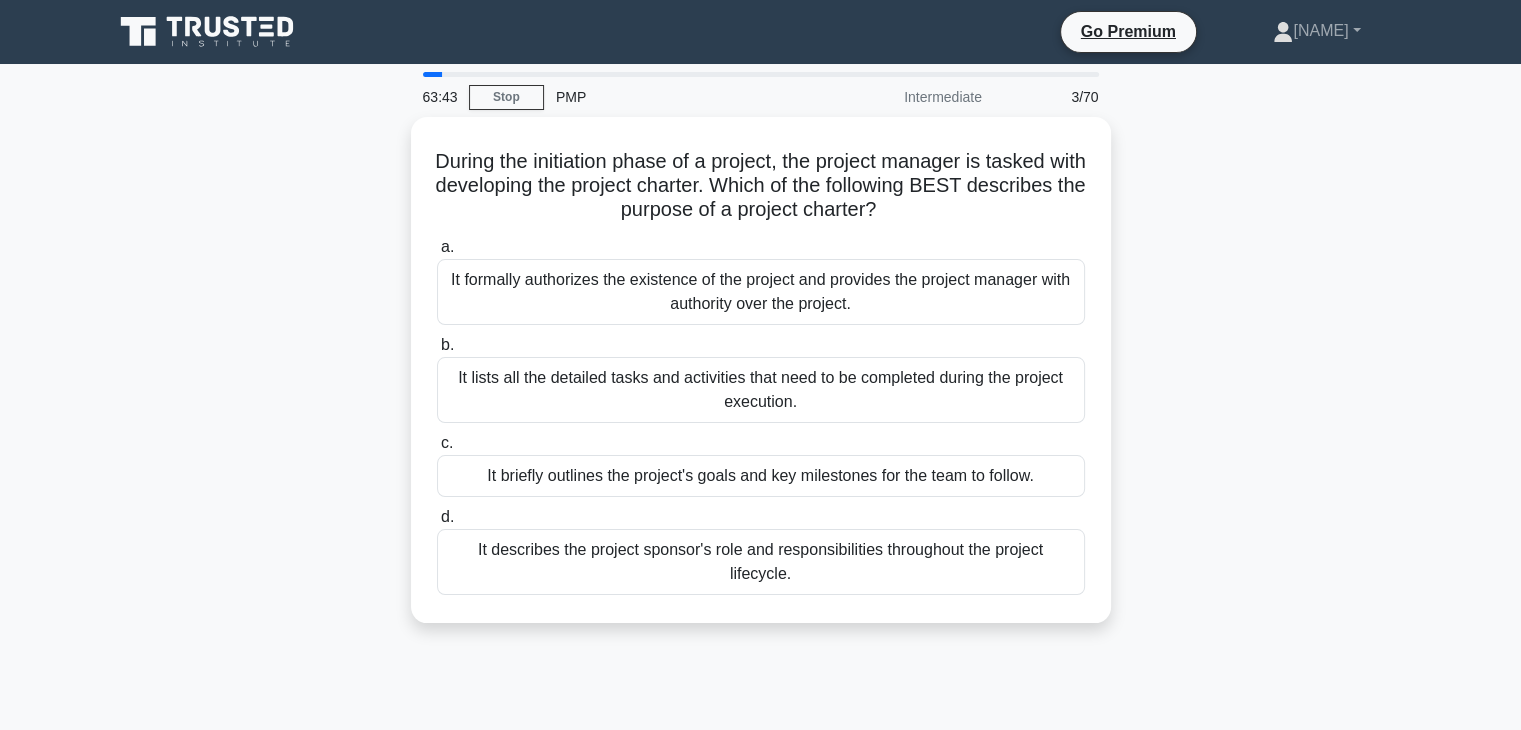 click on "63:43
Stop
PMP
Intermediate
3/70
During the initiation phase of a project, the project manager is tasked with developing the project charter. Which of the following BEST describes the purpose of a project charter?
.spinner_0XTQ{transform-origin:center;animation:spinner_y6GP .75s linear infinite}@keyframes spinner_y6GP{100%{transform:rotate(360deg)}}
a.
b. c. d." at bounding box center (761, 572) 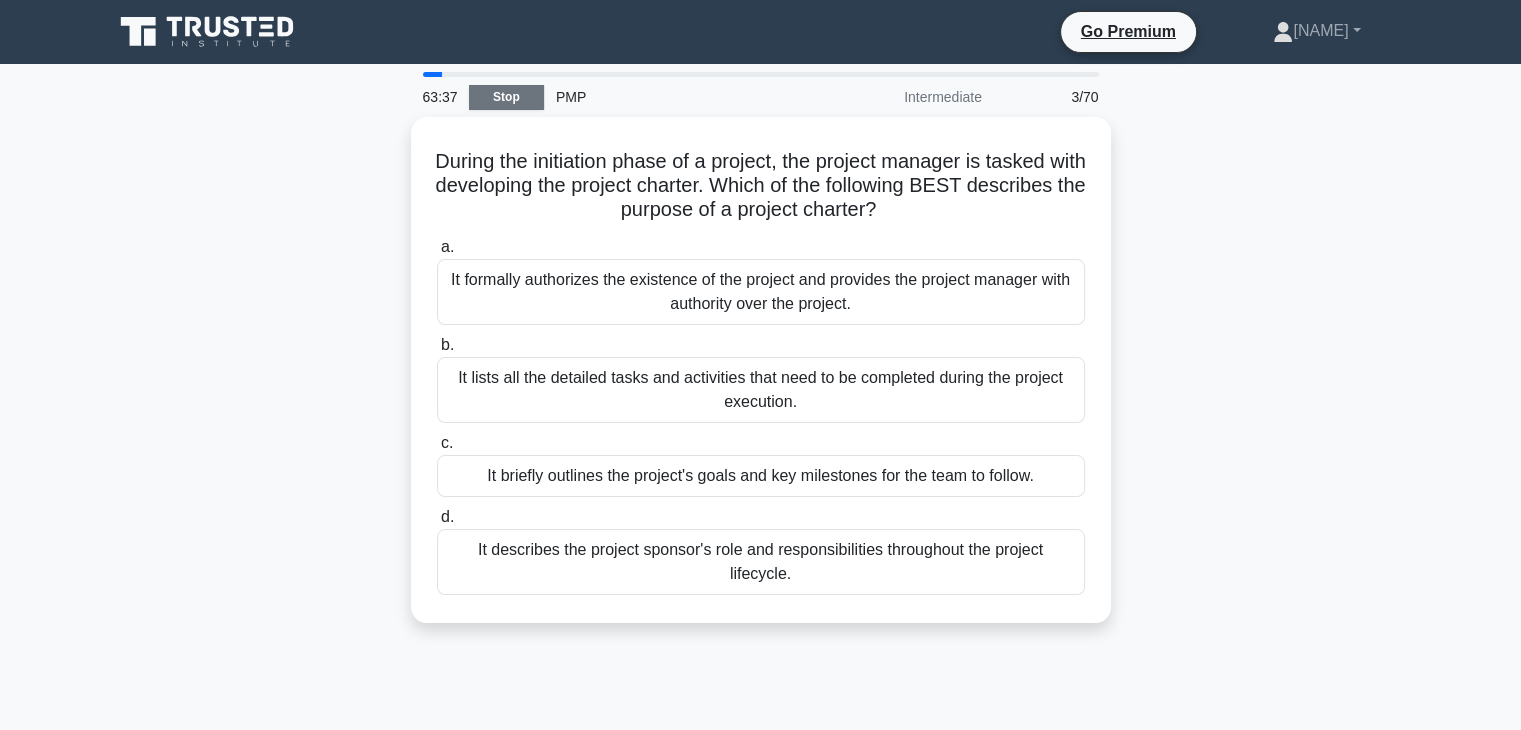 click on "Stop" at bounding box center (506, 97) 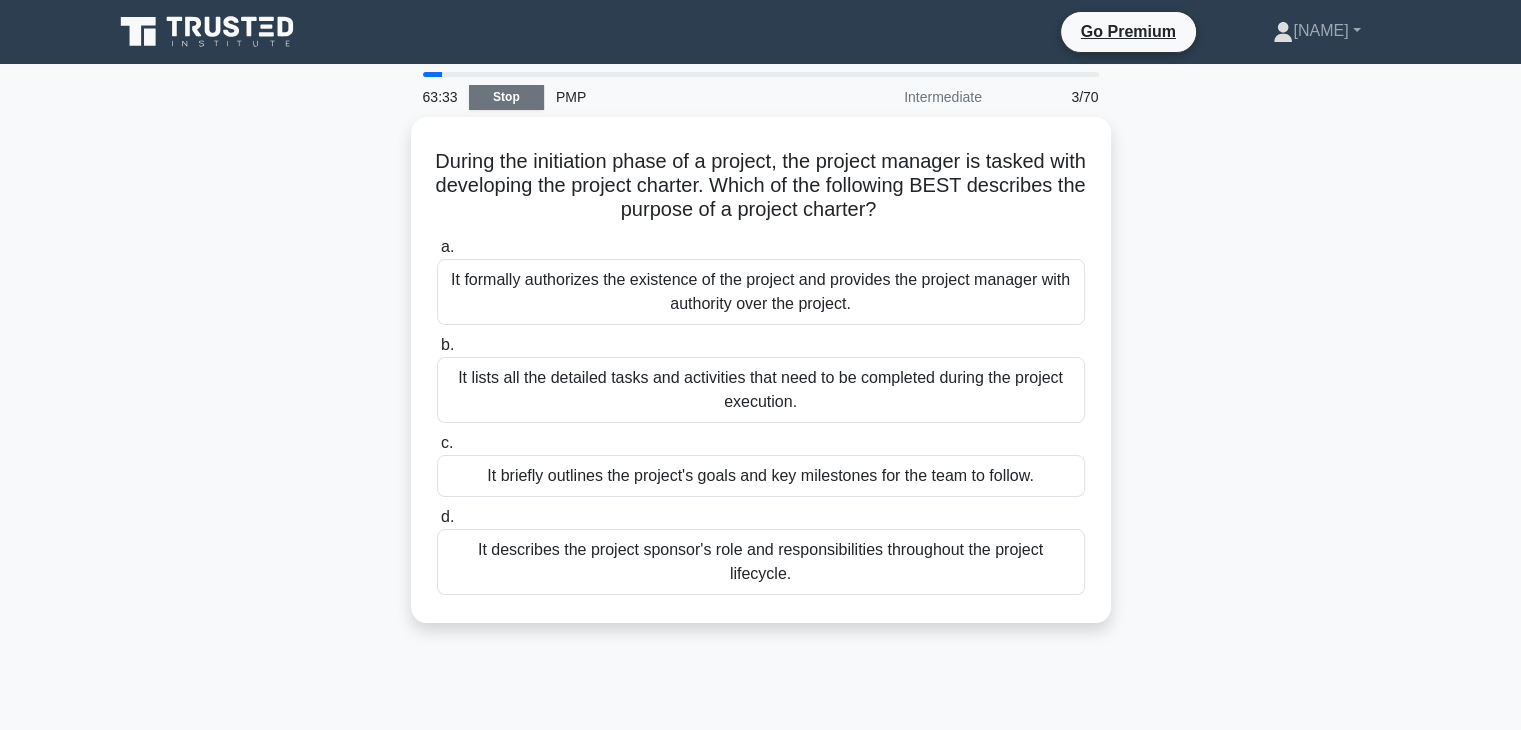click on "Stop" at bounding box center (506, 97) 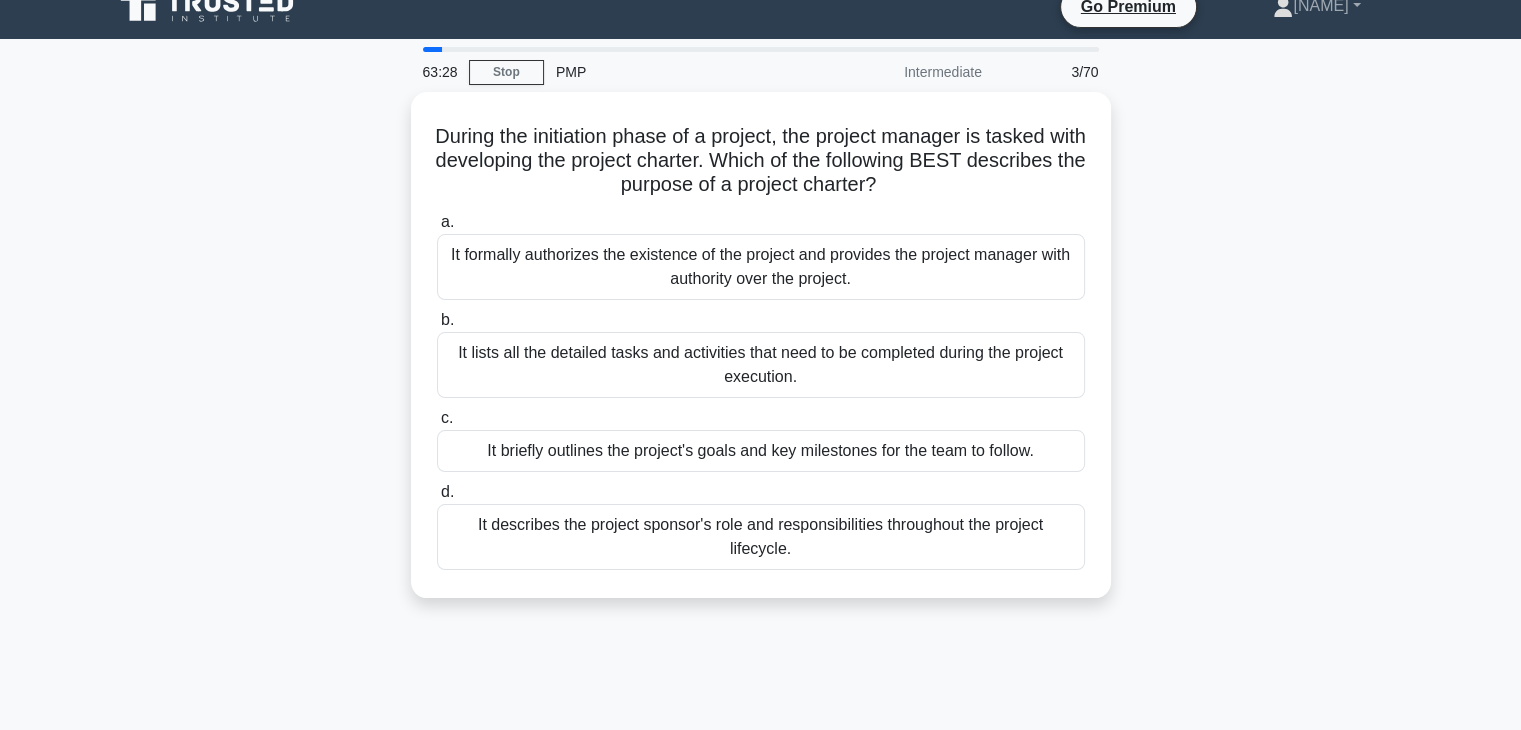 scroll, scrollTop: 0, scrollLeft: 0, axis: both 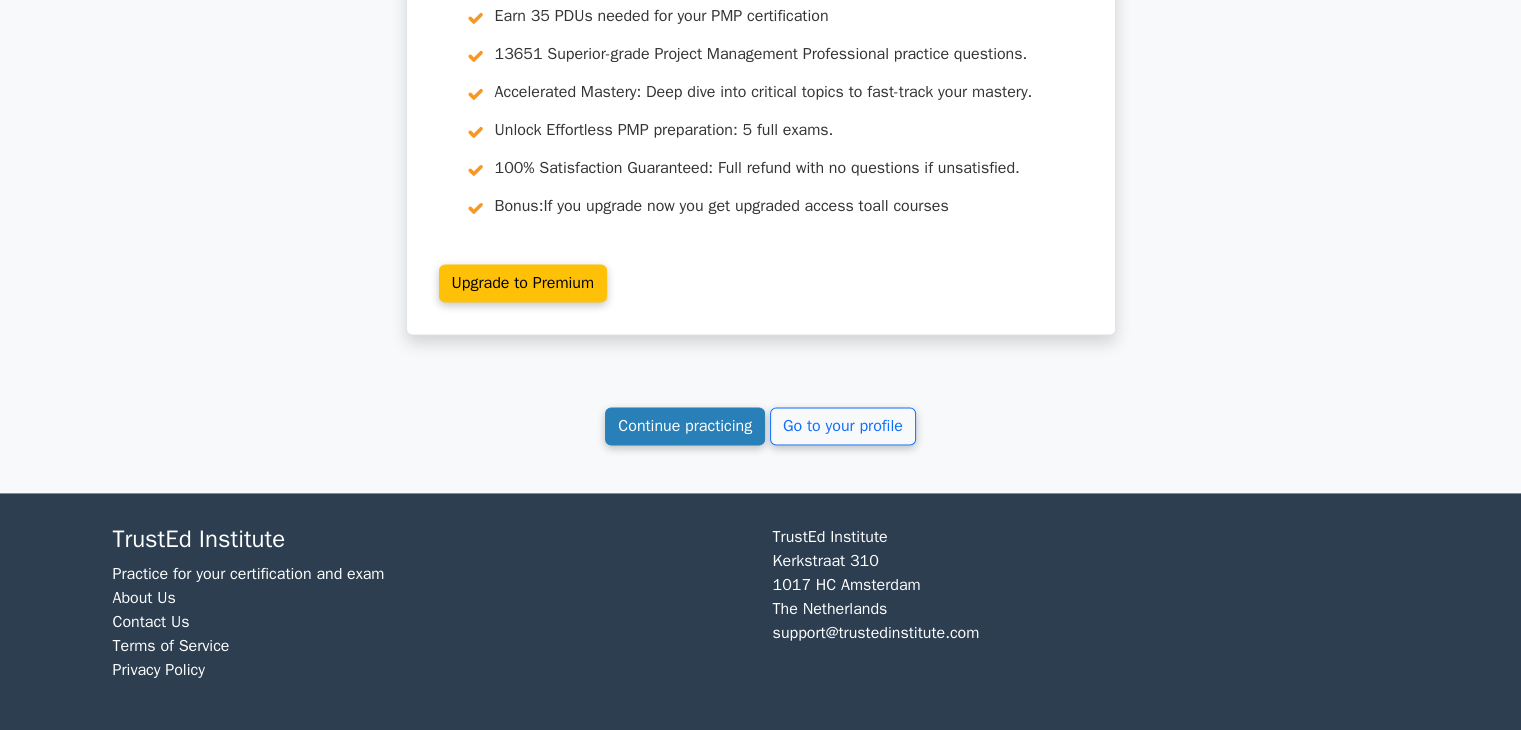 click on "Continue practicing" at bounding box center (685, 426) 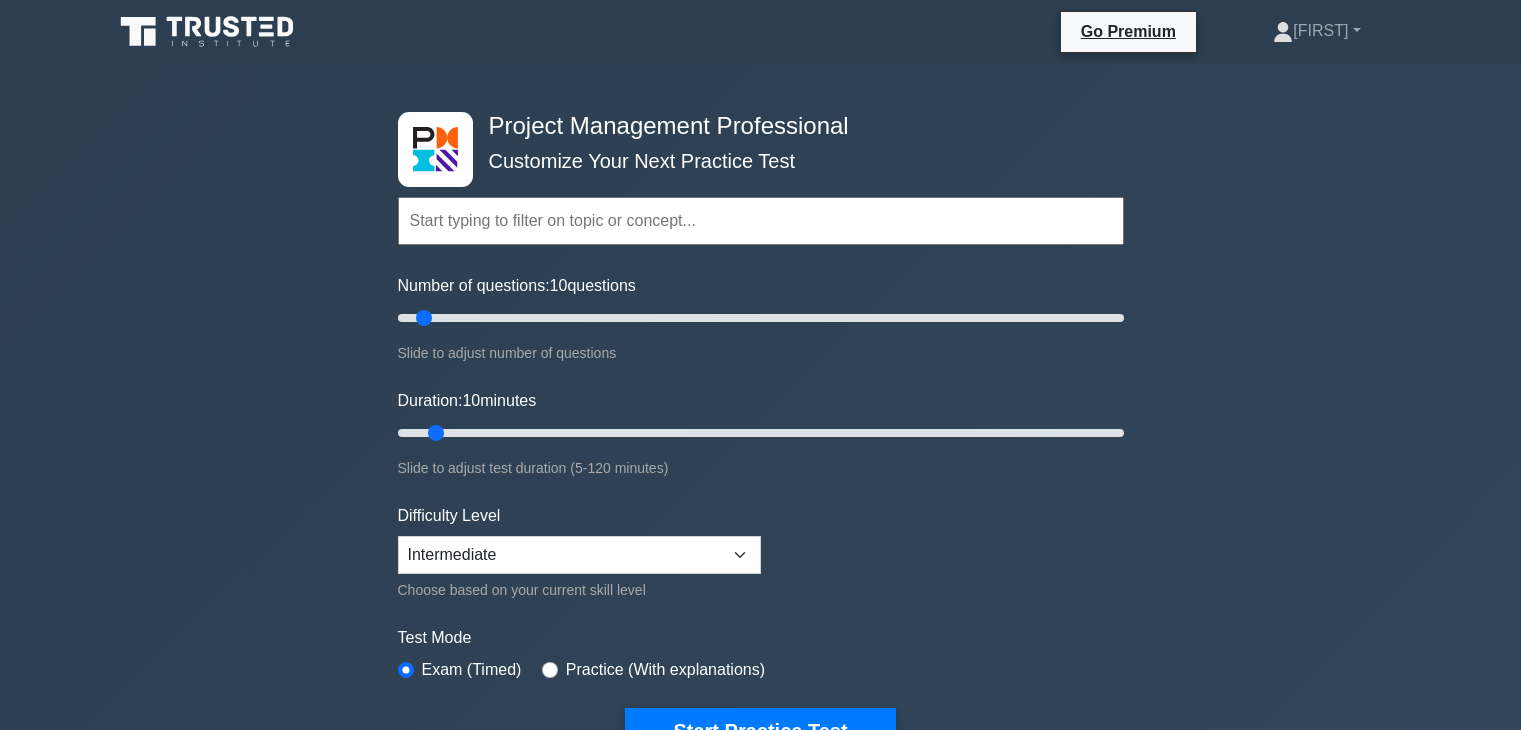 scroll, scrollTop: 0, scrollLeft: 0, axis: both 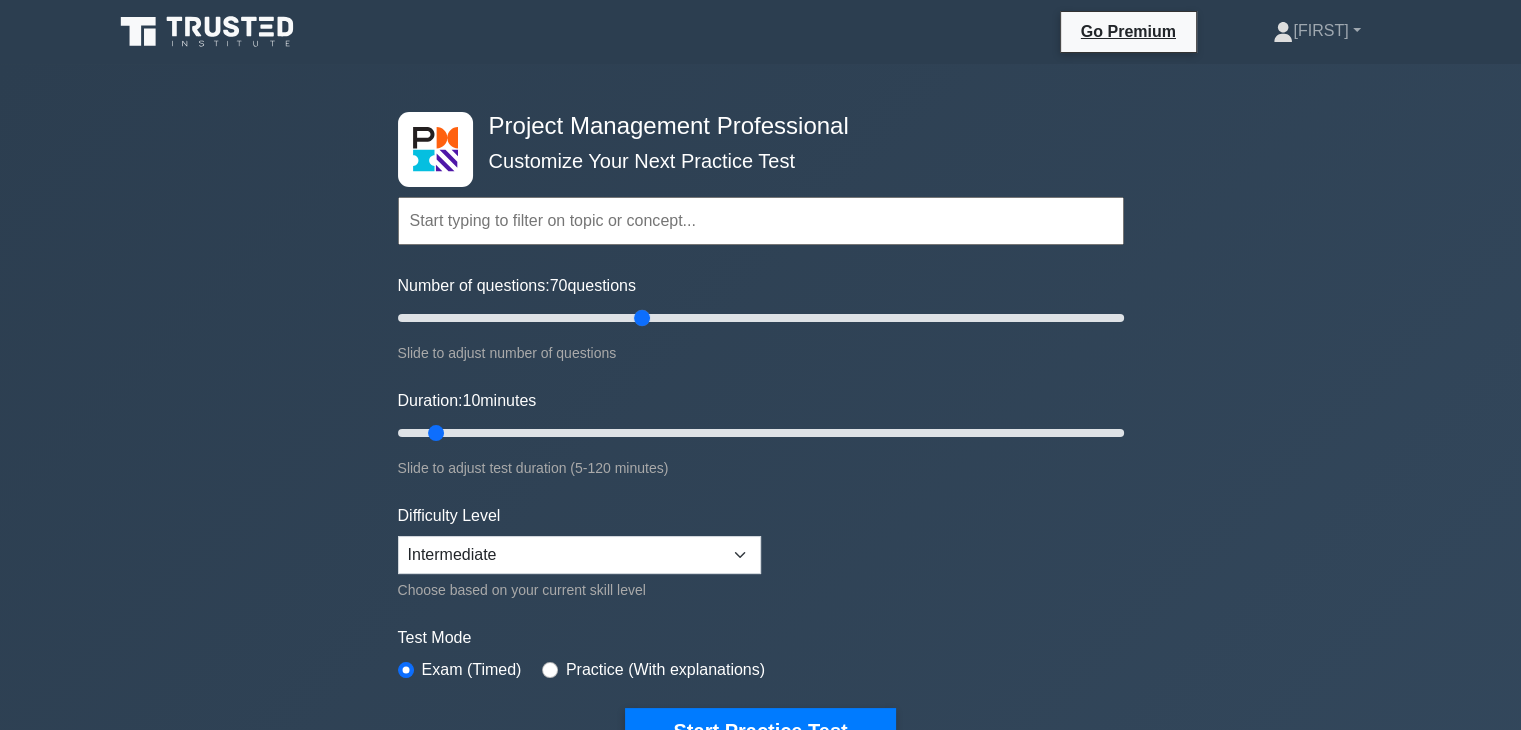 drag, startPoint x: 424, startPoint y: 313, endPoint x: 638, endPoint y: 321, distance: 214.14948 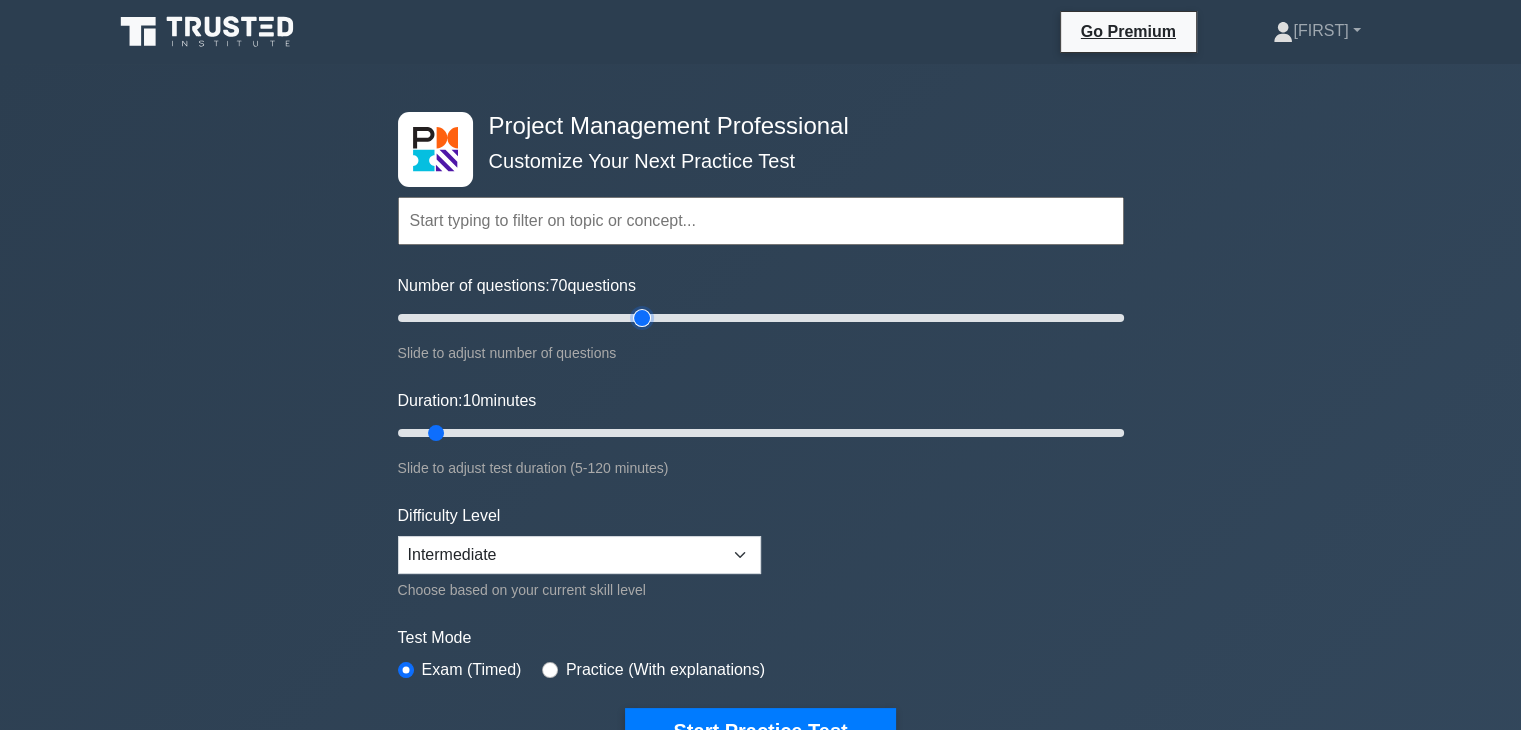 type on "70" 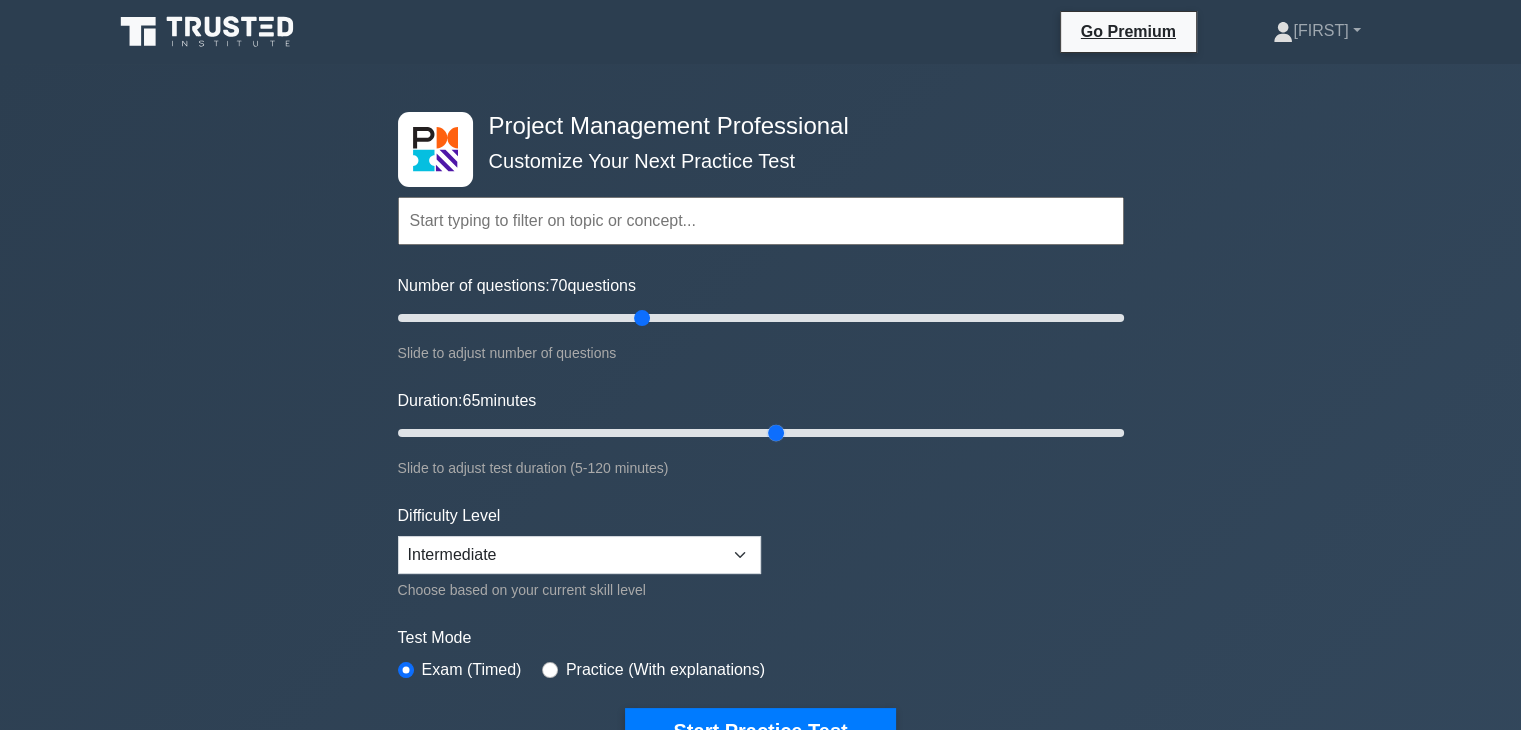 drag, startPoint x: 436, startPoint y: 436, endPoint x: 772, endPoint y: 460, distance: 336.85605 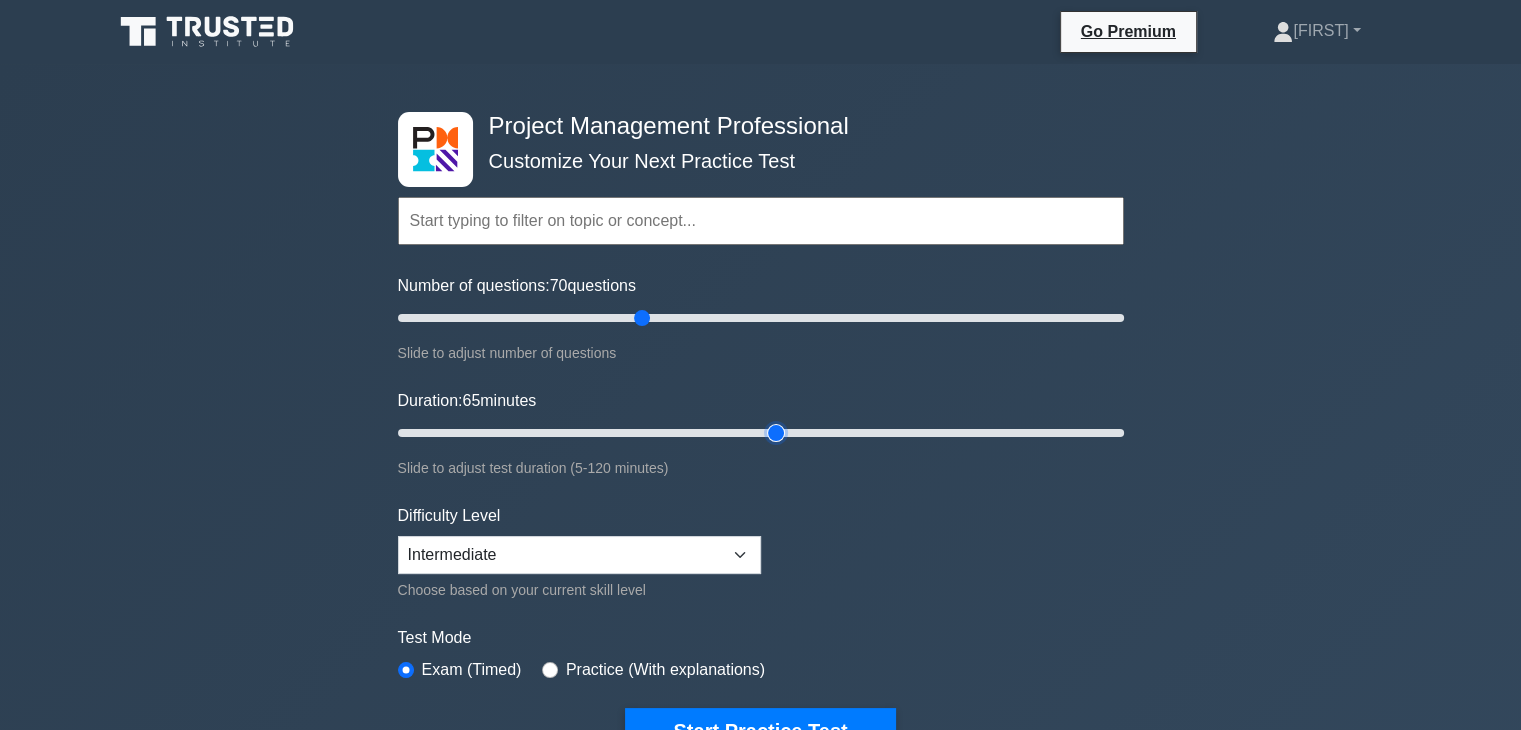 type on "65" 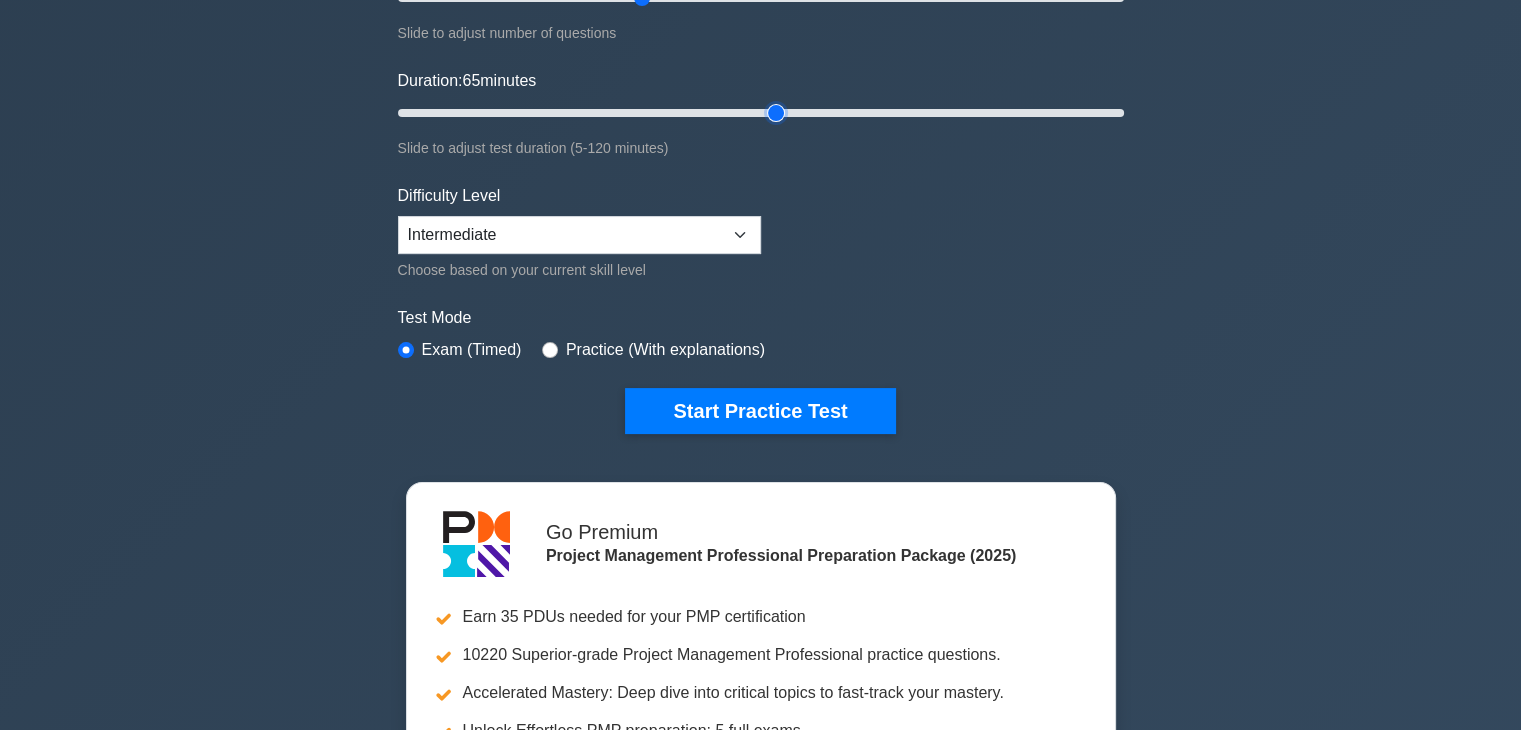 scroll, scrollTop: 500, scrollLeft: 0, axis: vertical 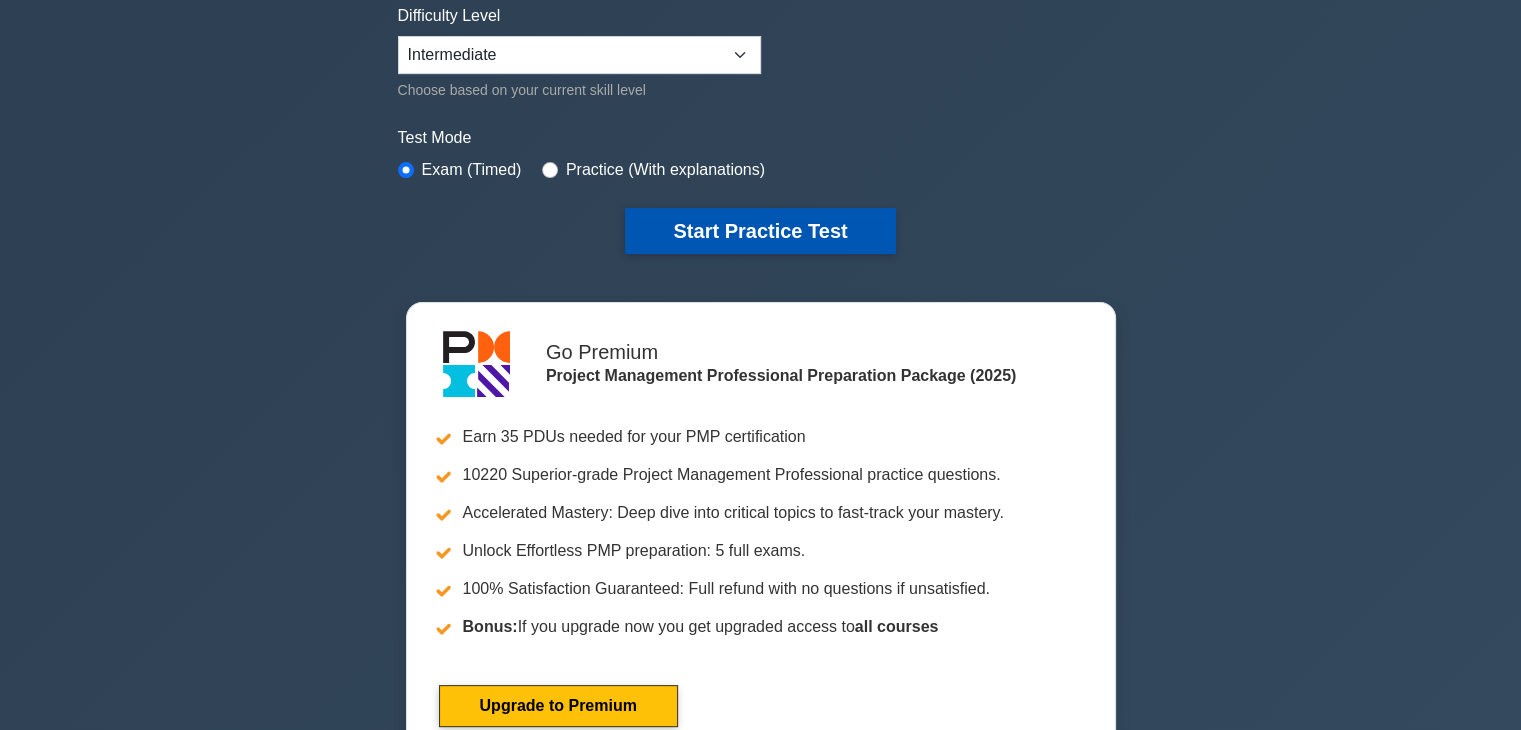 click on "Start Practice Test" at bounding box center [760, 231] 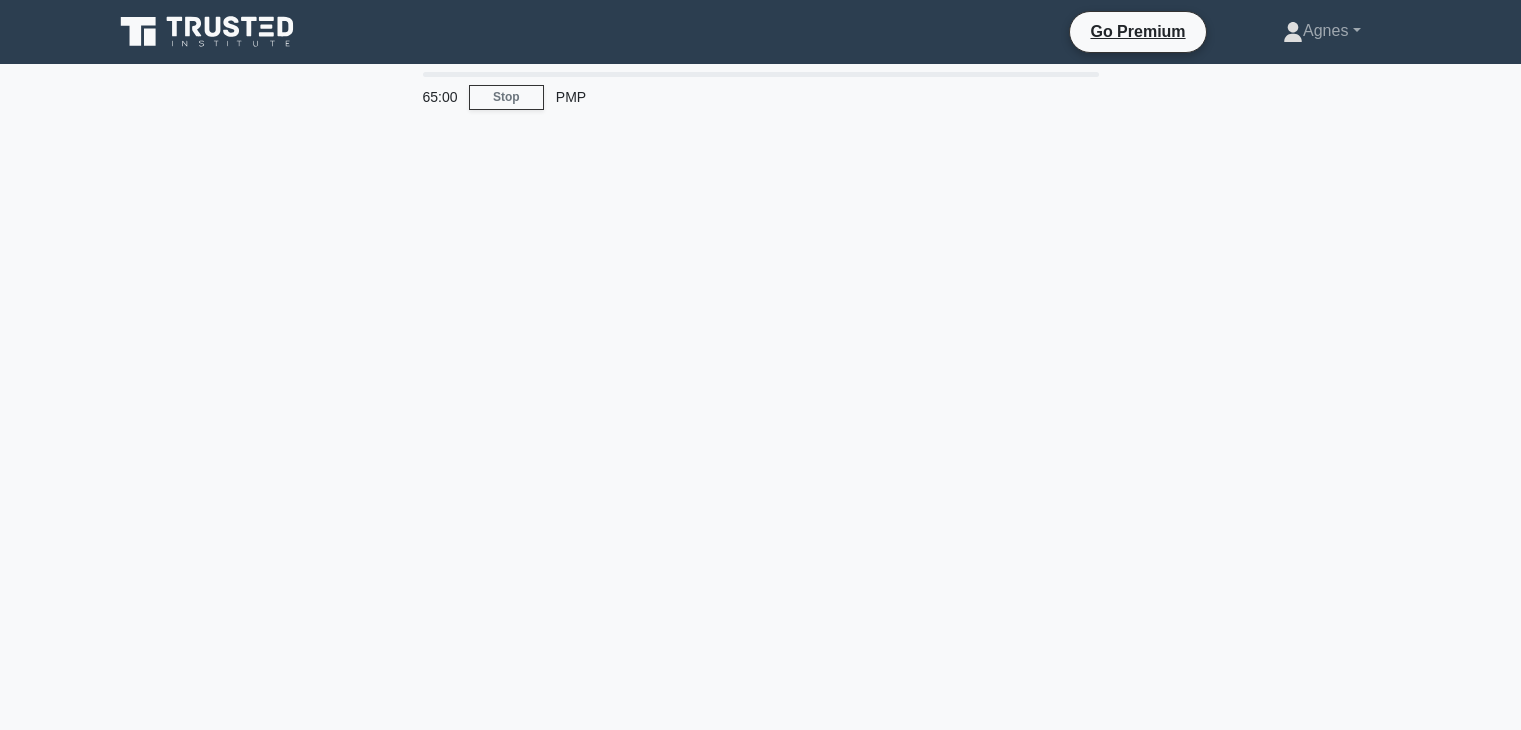 scroll, scrollTop: 0, scrollLeft: 0, axis: both 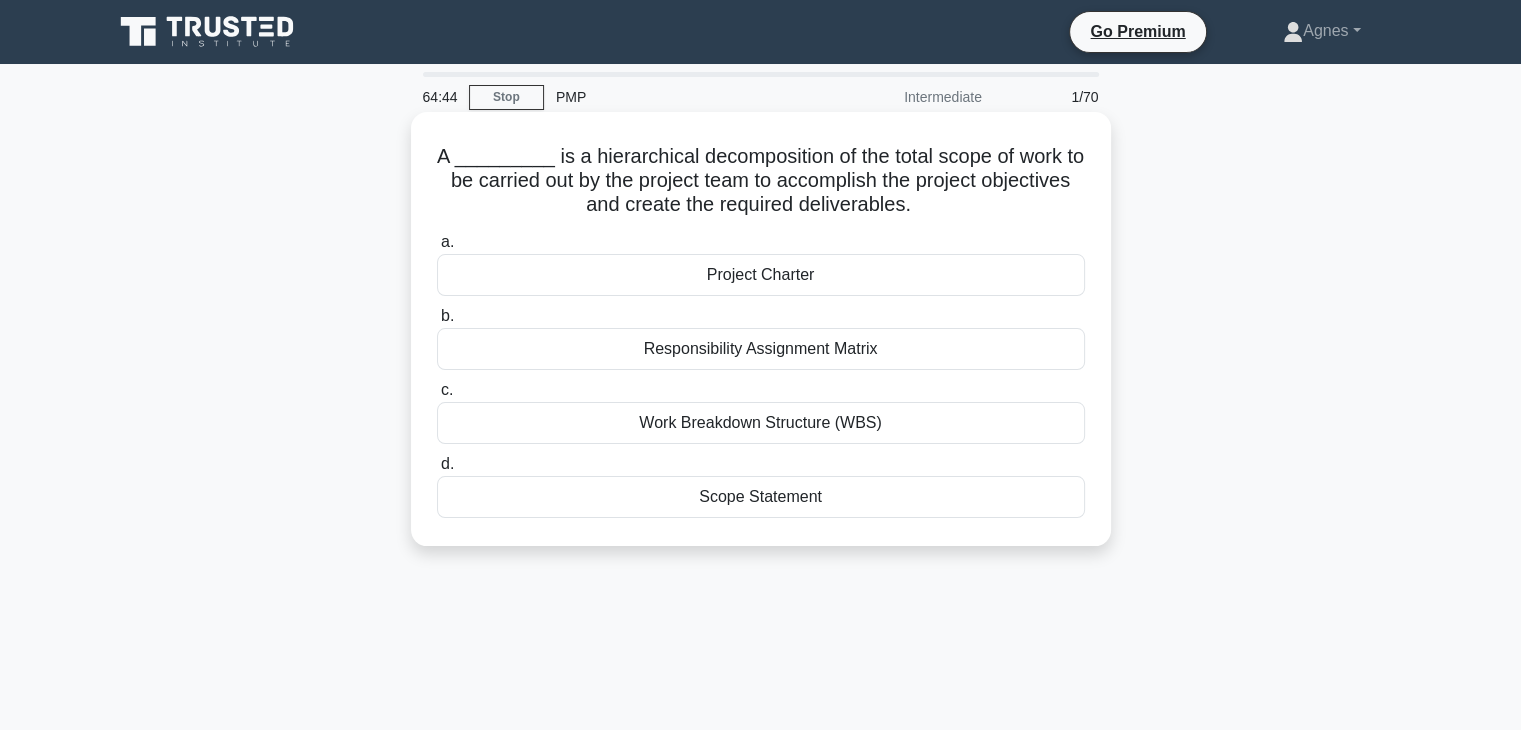 click on "Work Breakdown Structure (WBS)" at bounding box center [761, 423] 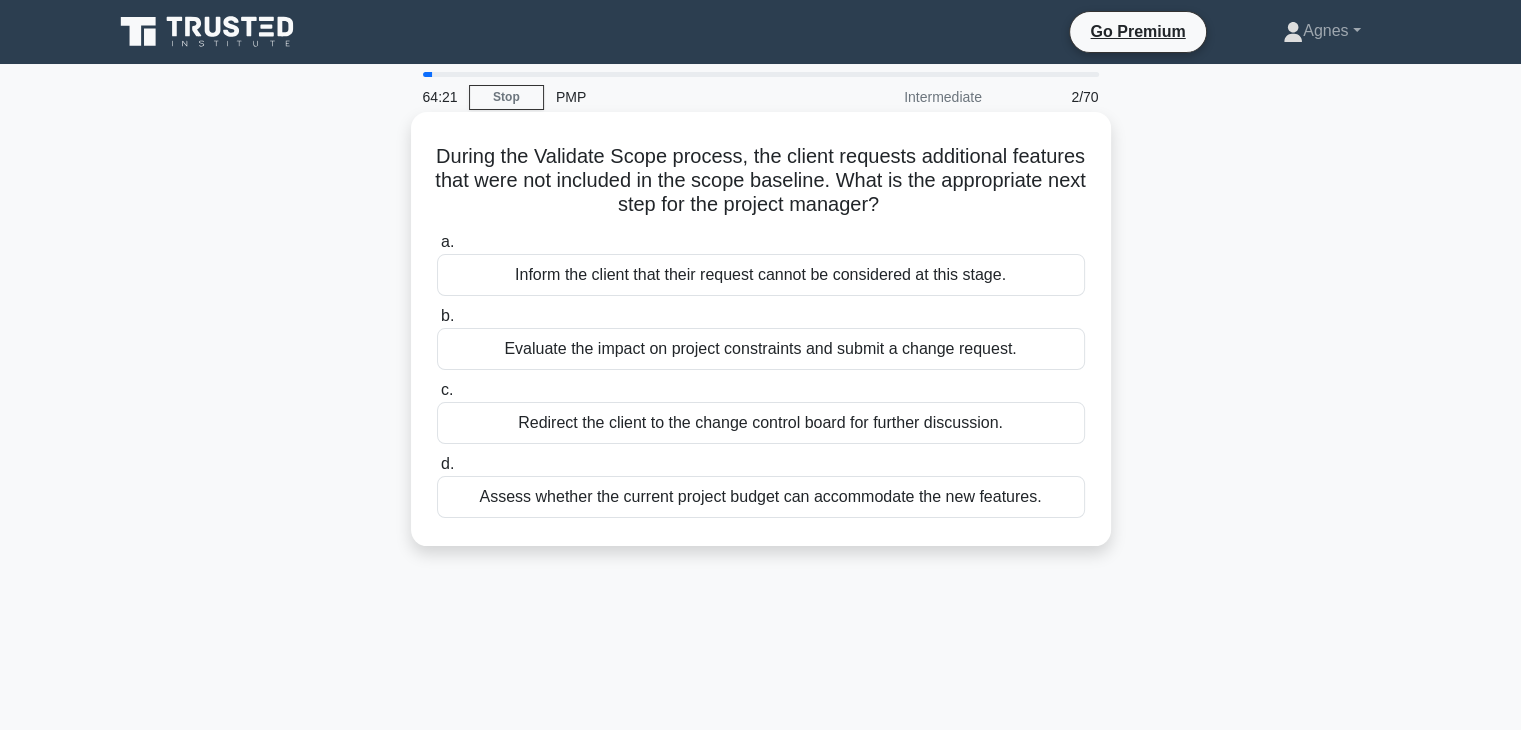 click on "Inform the client that their request cannot be considered at this stage." at bounding box center (761, 275) 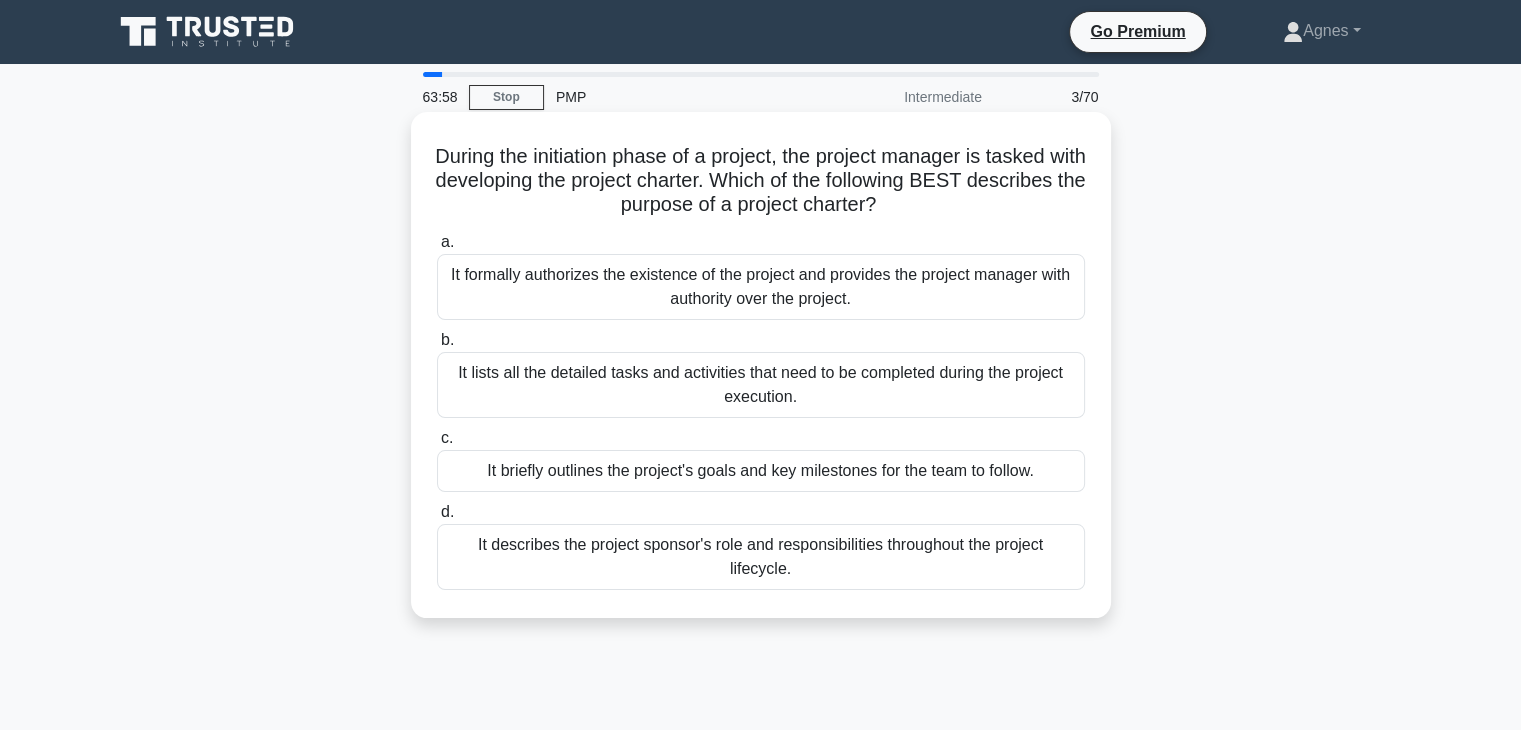 click on "It formally authorizes the existence of the project and provides the project manager with authority over the project." at bounding box center (761, 287) 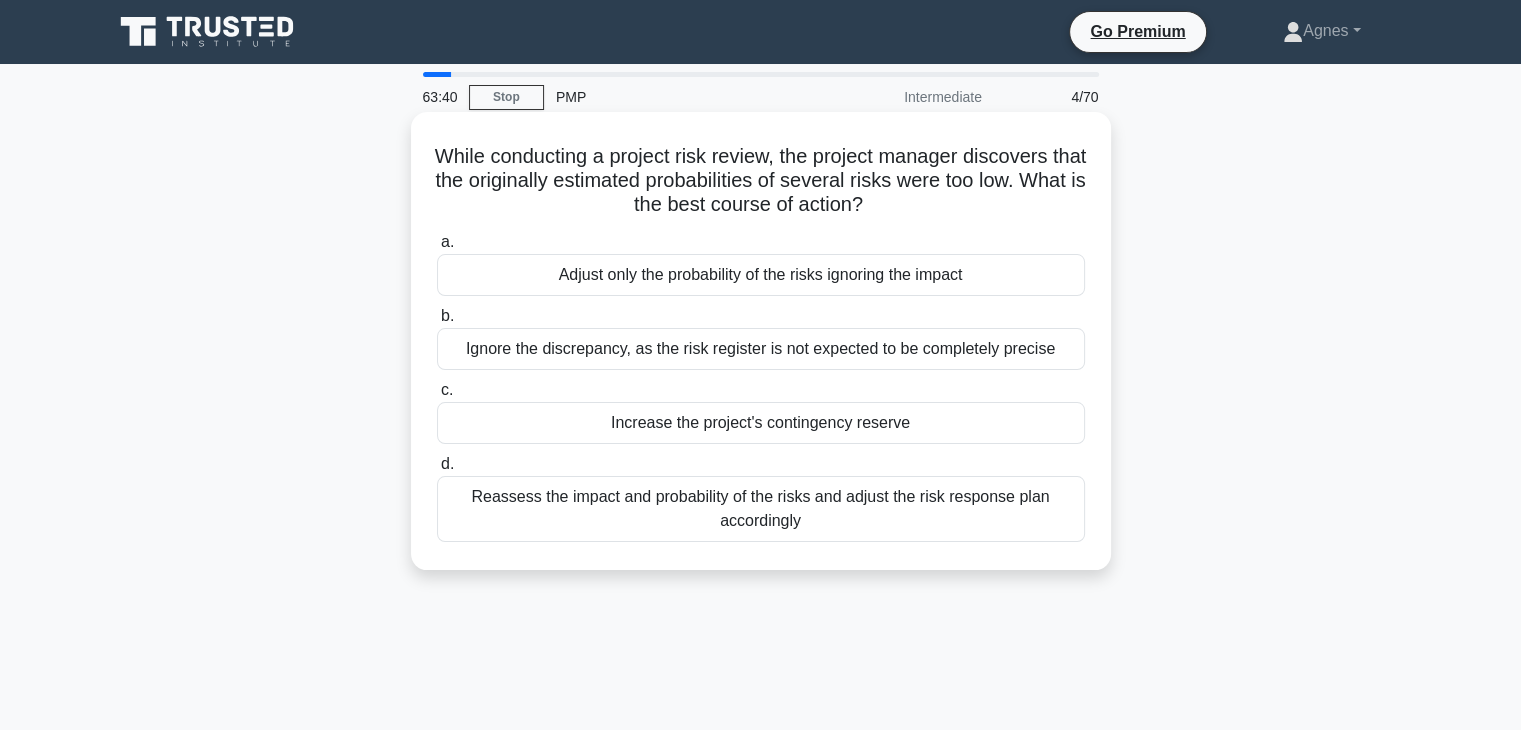 click on "Reassess the impact and probability of the risks and adjust the risk response plan accordingly" at bounding box center (761, 509) 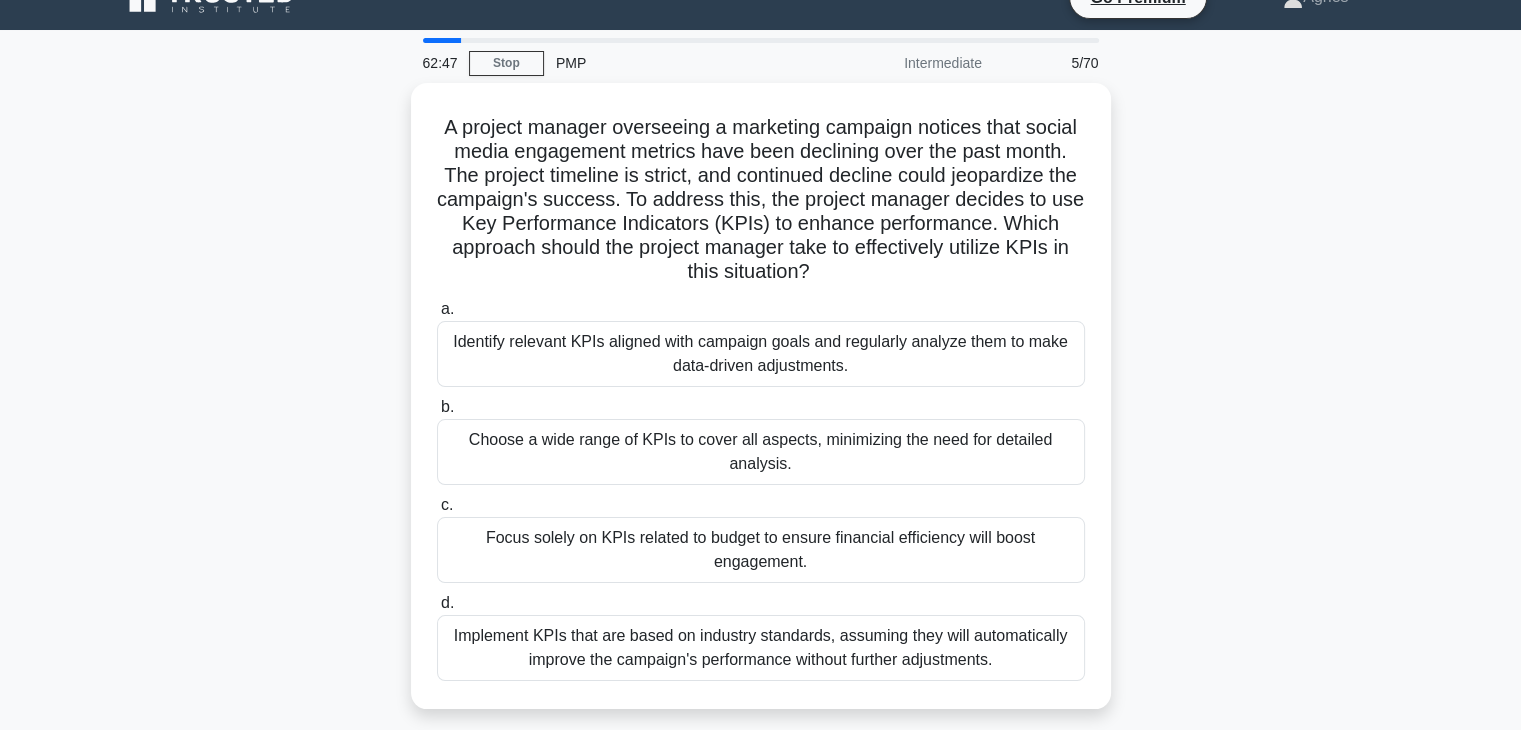 scroll, scrollTop: 0, scrollLeft: 0, axis: both 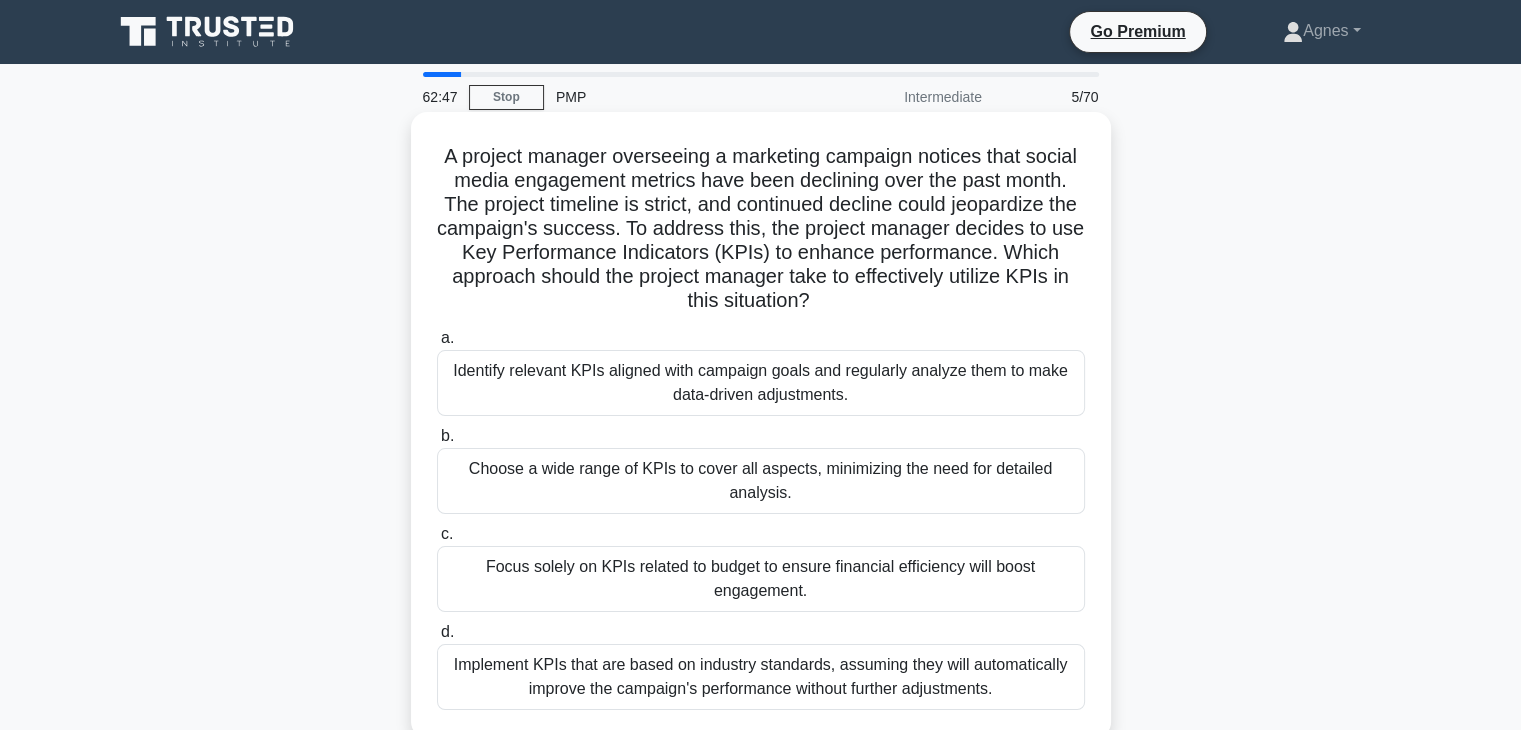 click on "Identify relevant KPIs aligned with campaign goals and regularly analyze them to make data-driven adjustments." at bounding box center (761, 383) 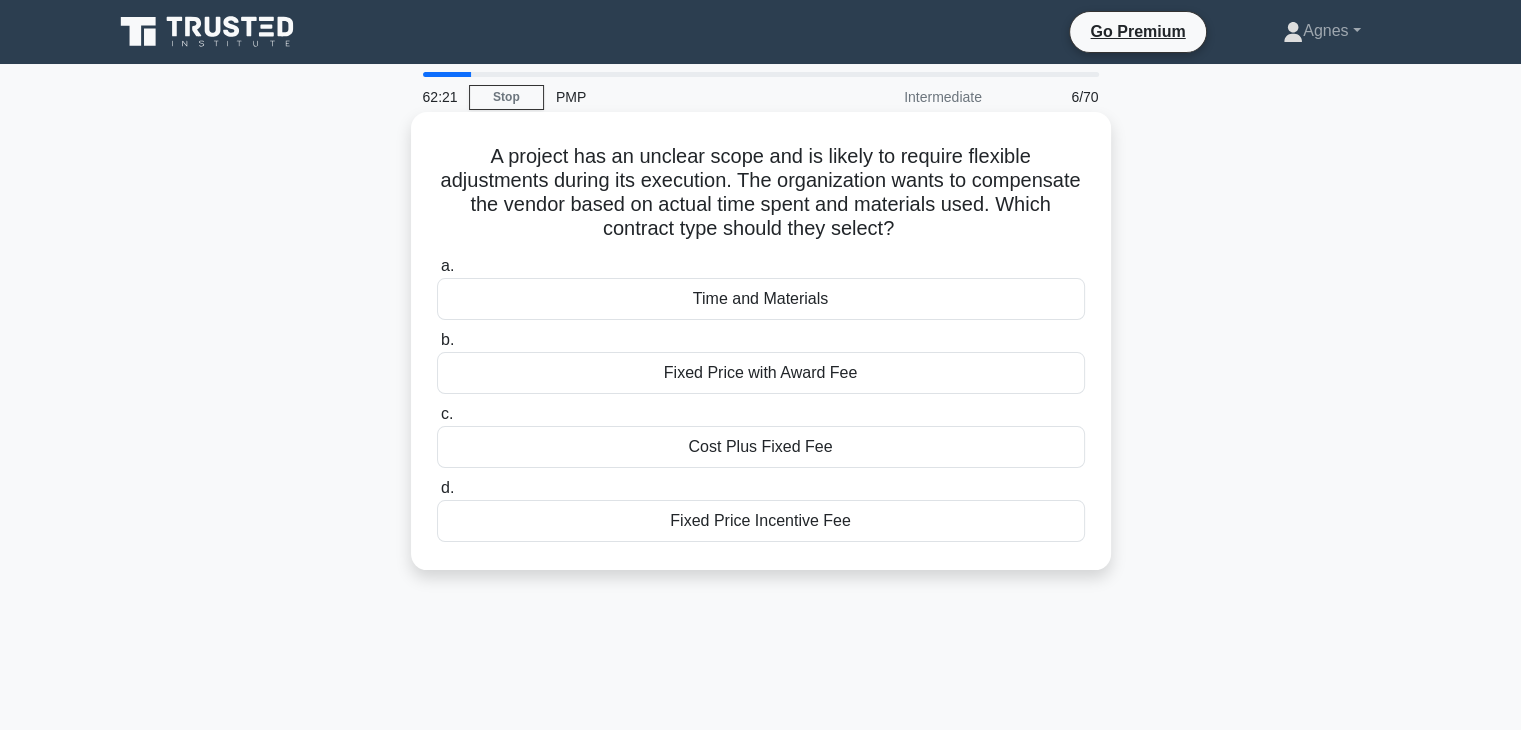 click on "Time and Materials" at bounding box center (761, 299) 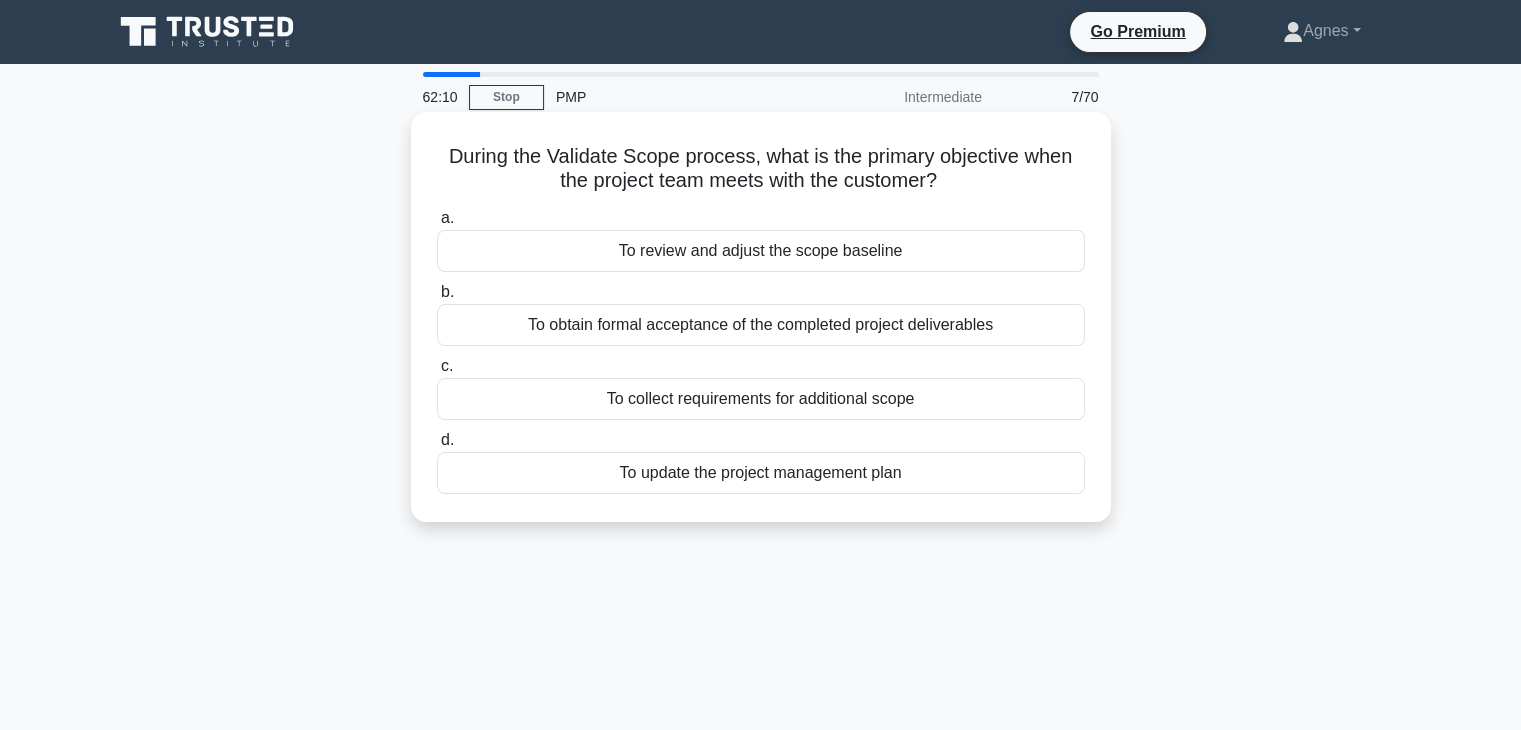 click on "To obtain formal acceptance of the completed project deliverables" at bounding box center (761, 325) 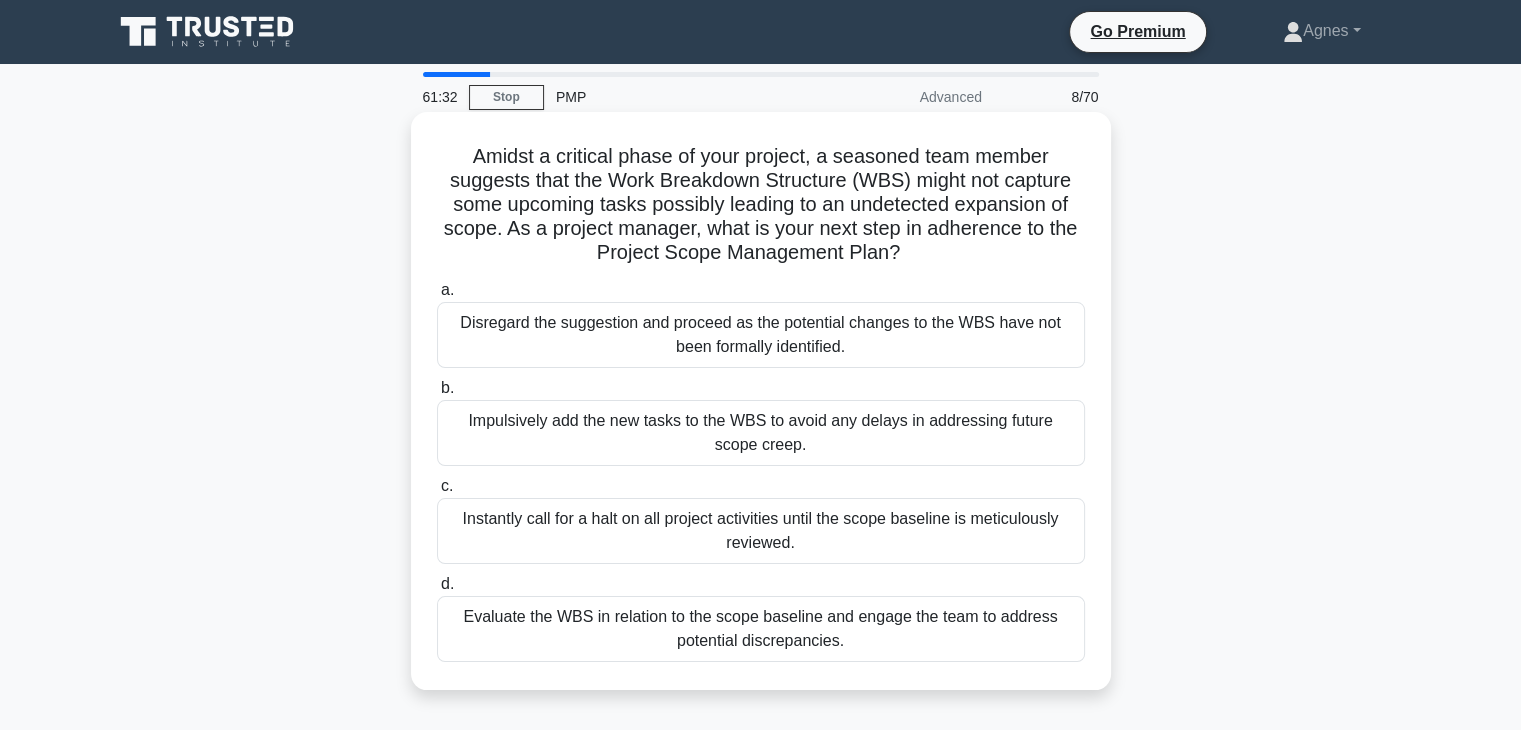 click on "Evaluate the WBS in relation to the scope baseline and engage the team to address potential discrepancies." at bounding box center [761, 629] 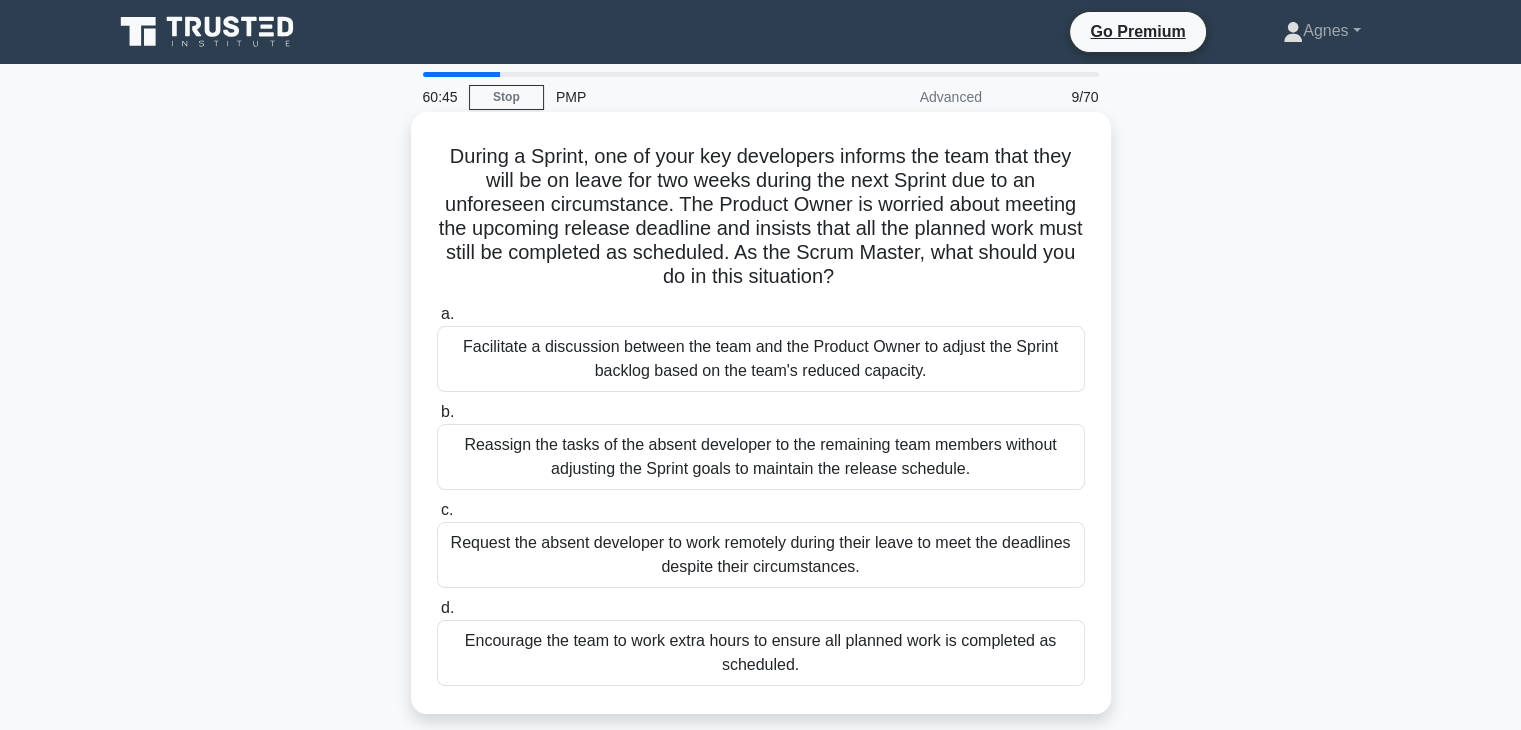 click on "Reassign the tasks of the absent developer to the remaining team members without adjusting the Sprint goals to maintain the release schedule." at bounding box center (761, 457) 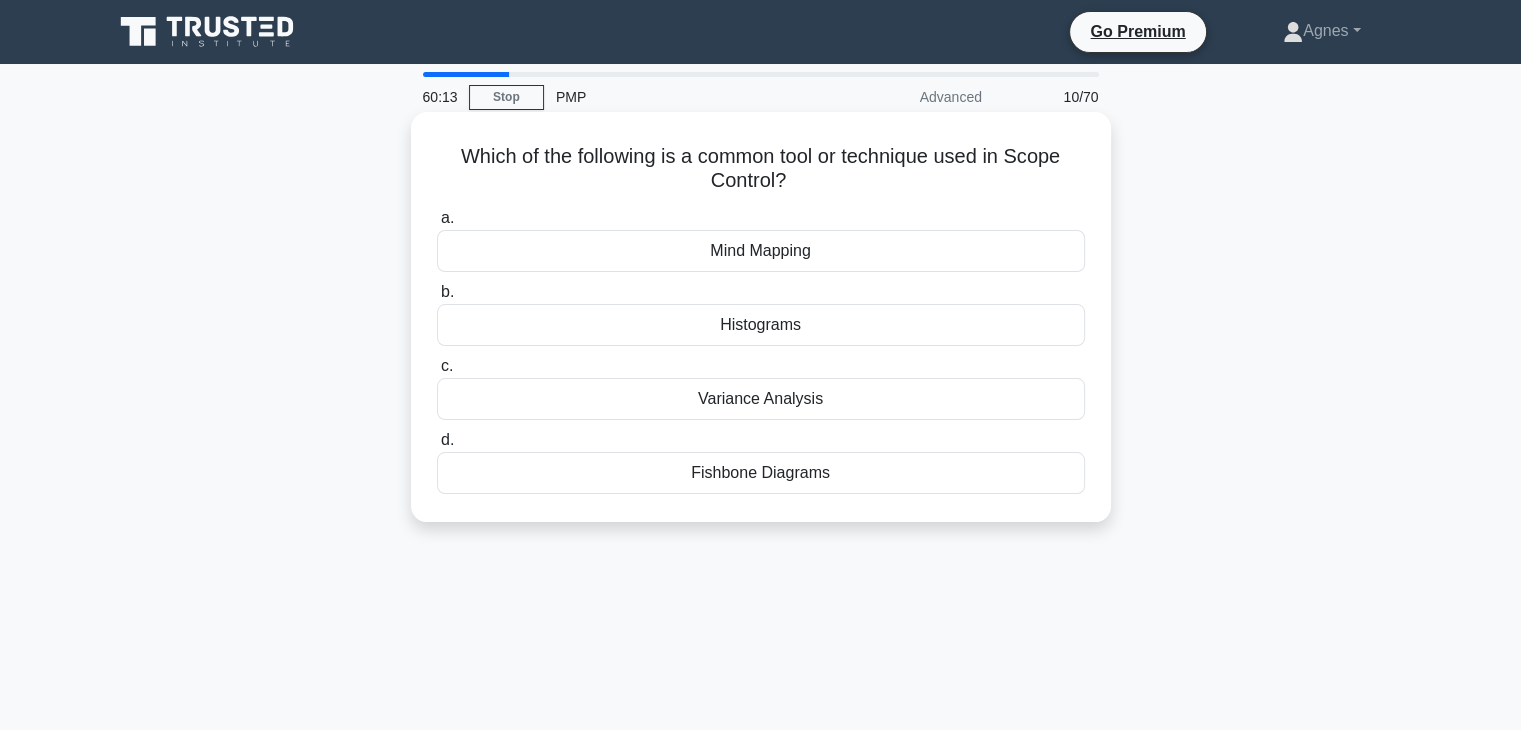 click on "Variance Analysis" at bounding box center (761, 399) 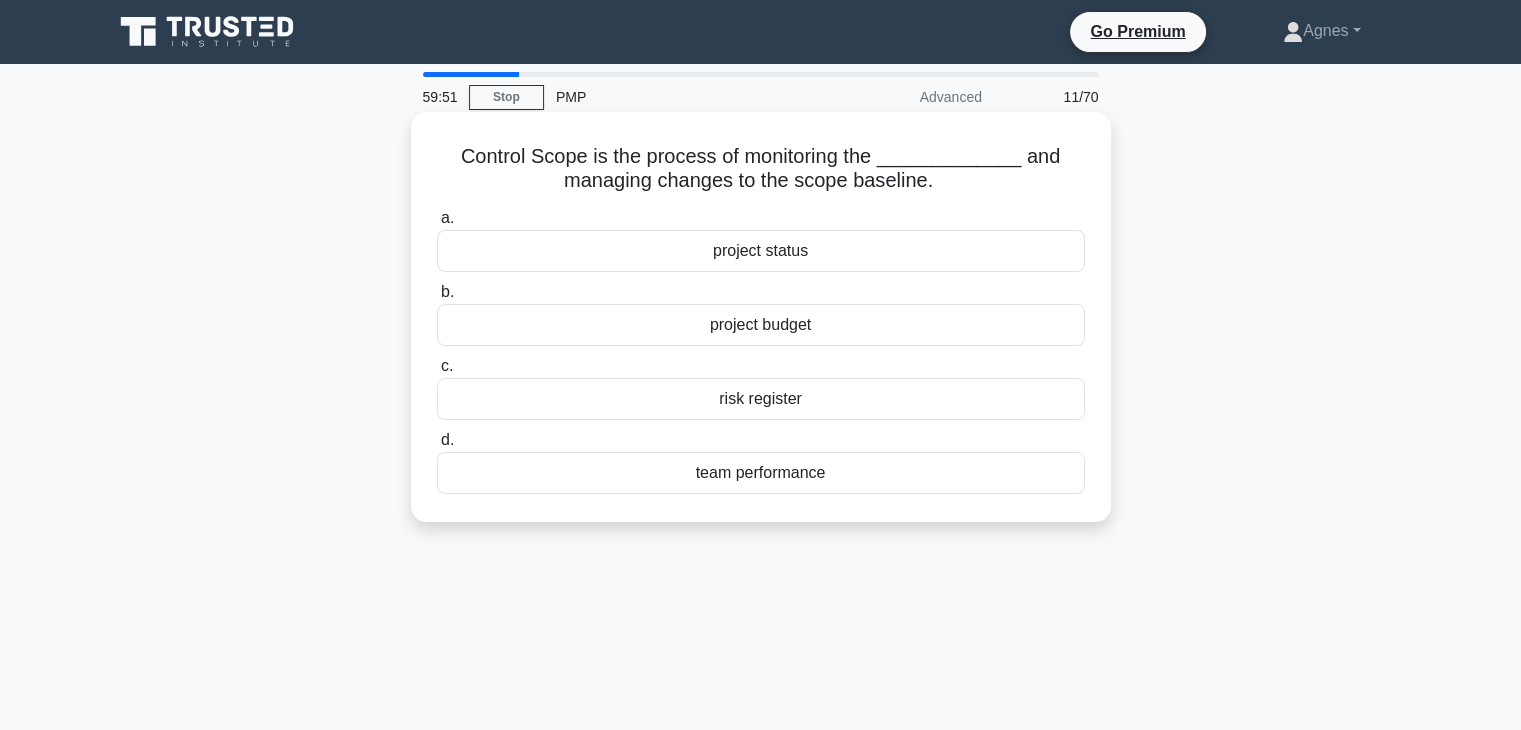 click on "project status" at bounding box center [761, 251] 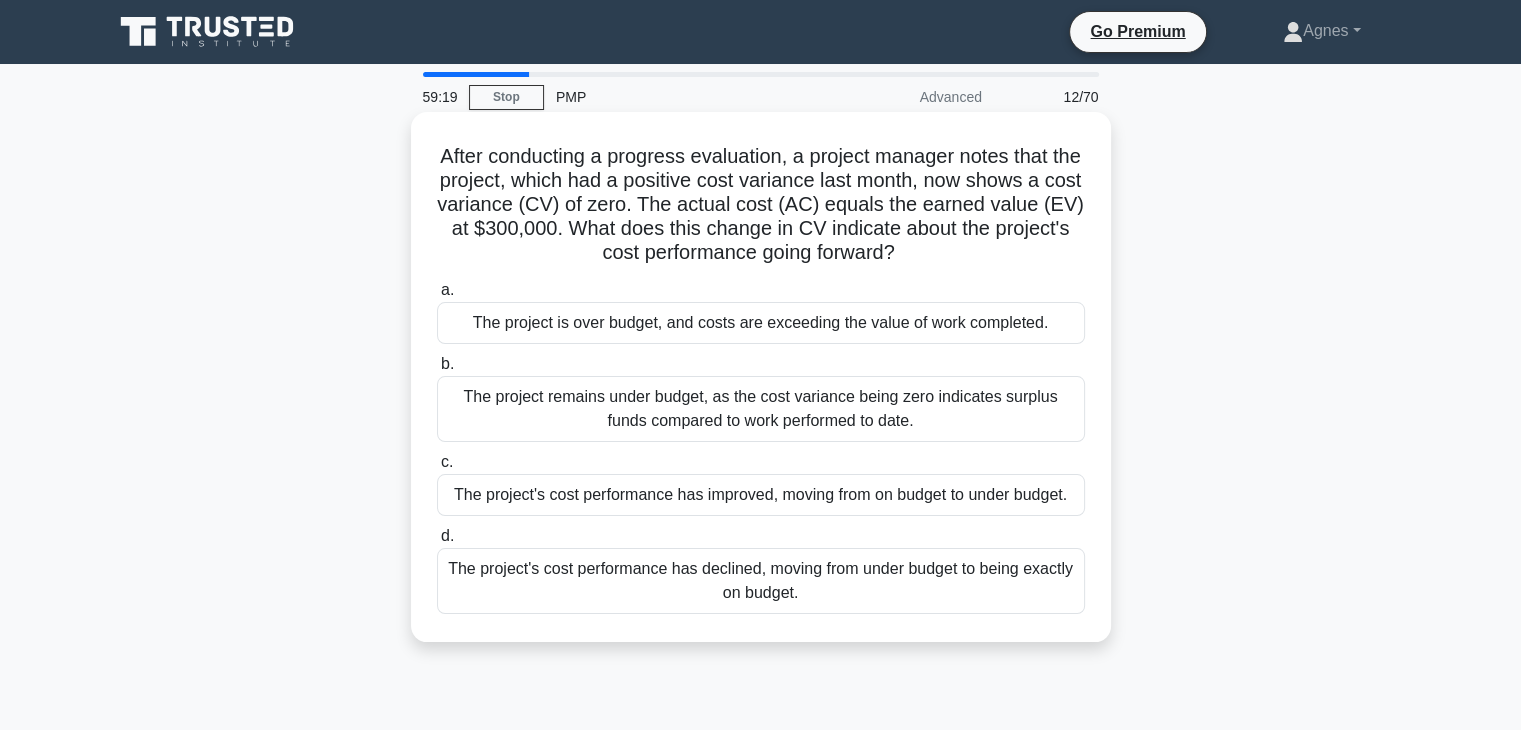 click on "The project's cost performance has declined, moving from under budget to being exactly on budget." at bounding box center [761, 581] 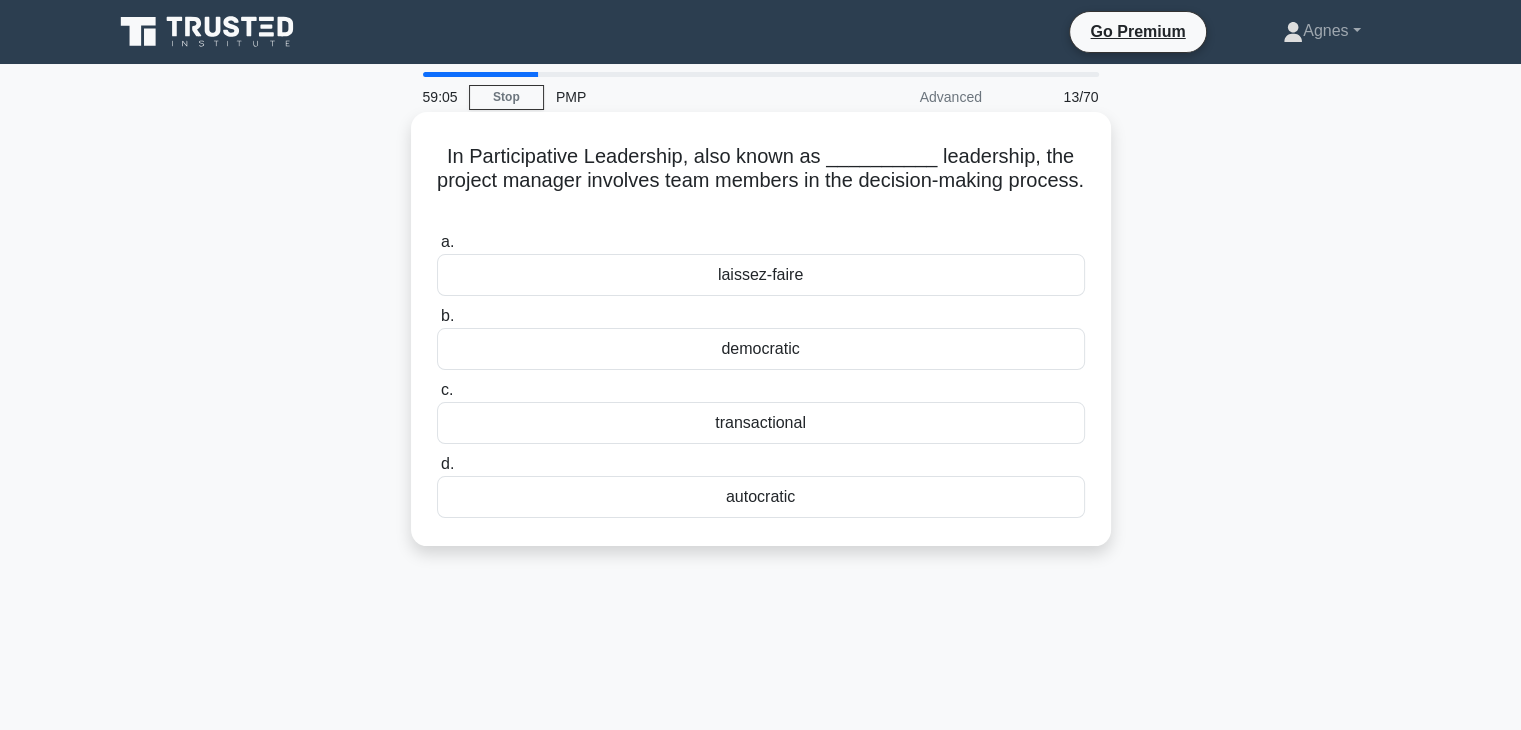 click on "transactional" at bounding box center (761, 423) 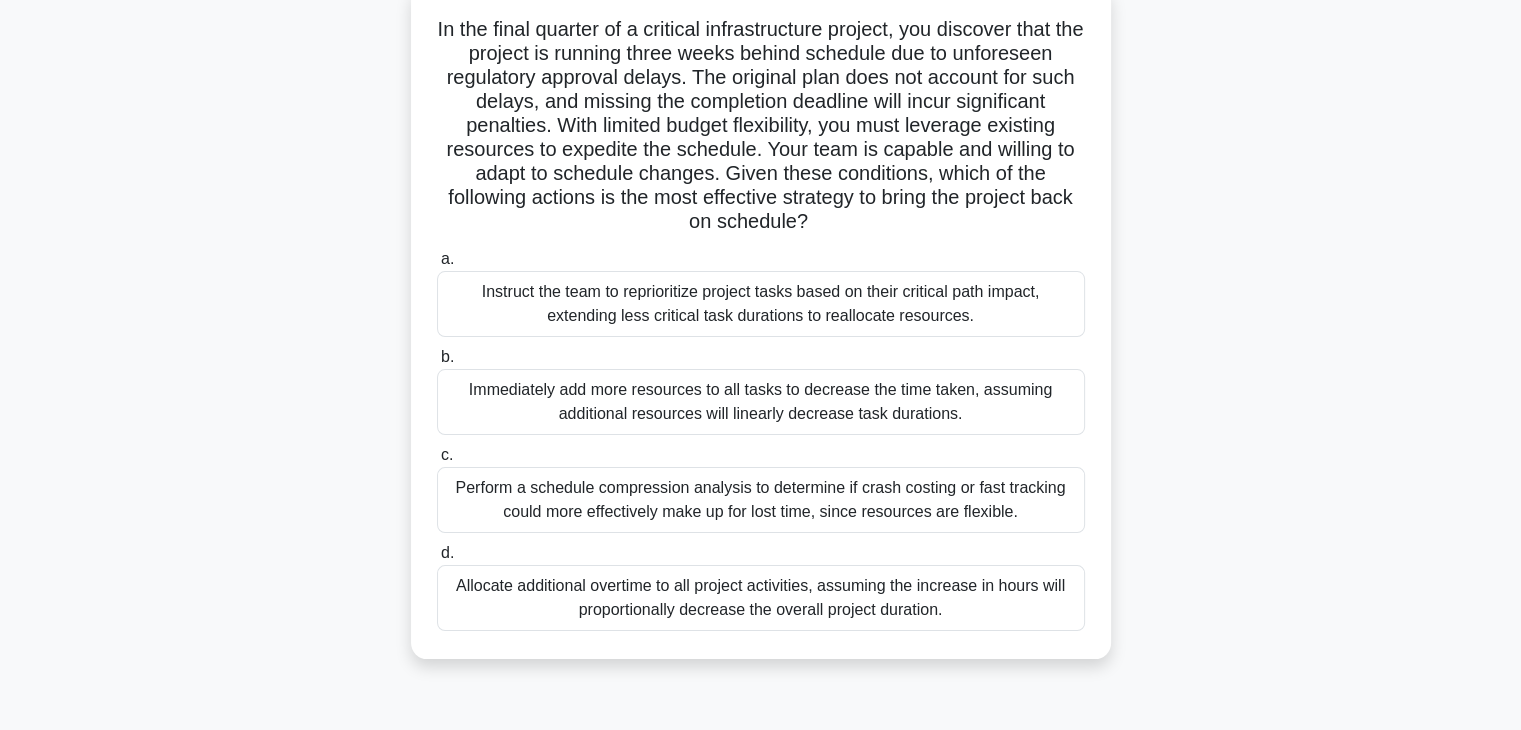 scroll, scrollTop: 166, scrollLeft: 0, axis: vertical 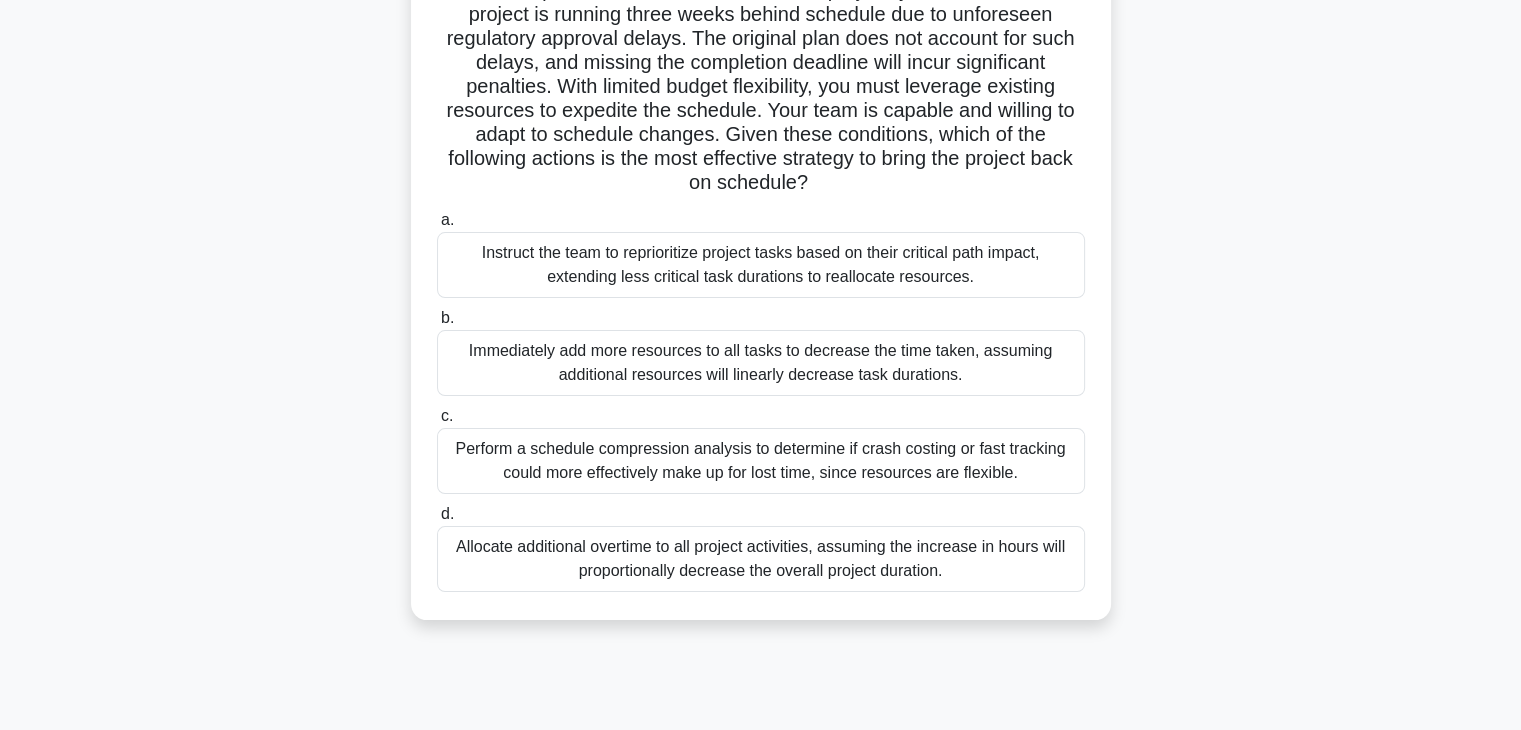 click on "Perform a schedule compression analysis to determine if crash costing or fast tracking could more effectively make up for lost time, since resources are flexible." at bounding box center [761, 461] 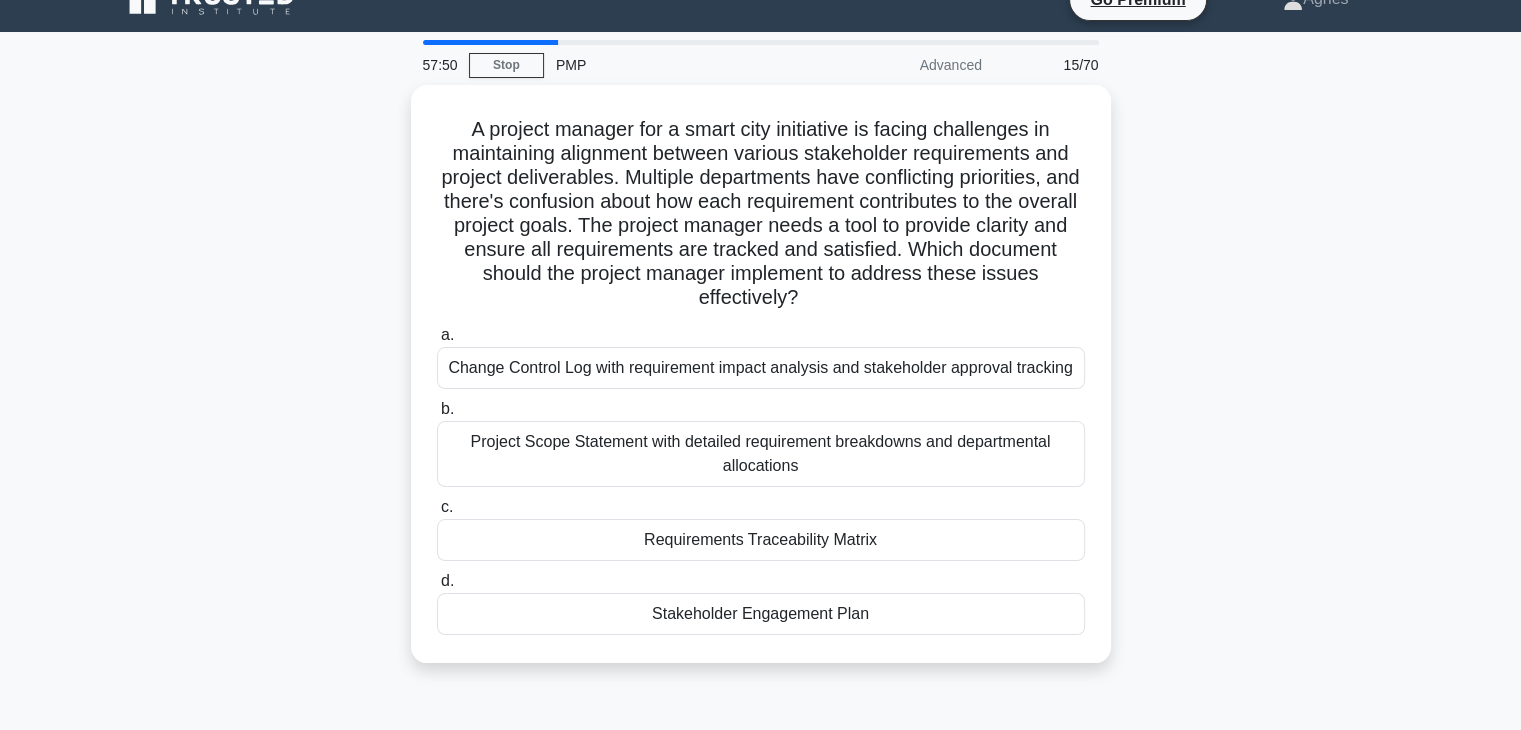 scroll, scrollTop: 0, scrollLeft: 0, axis: both 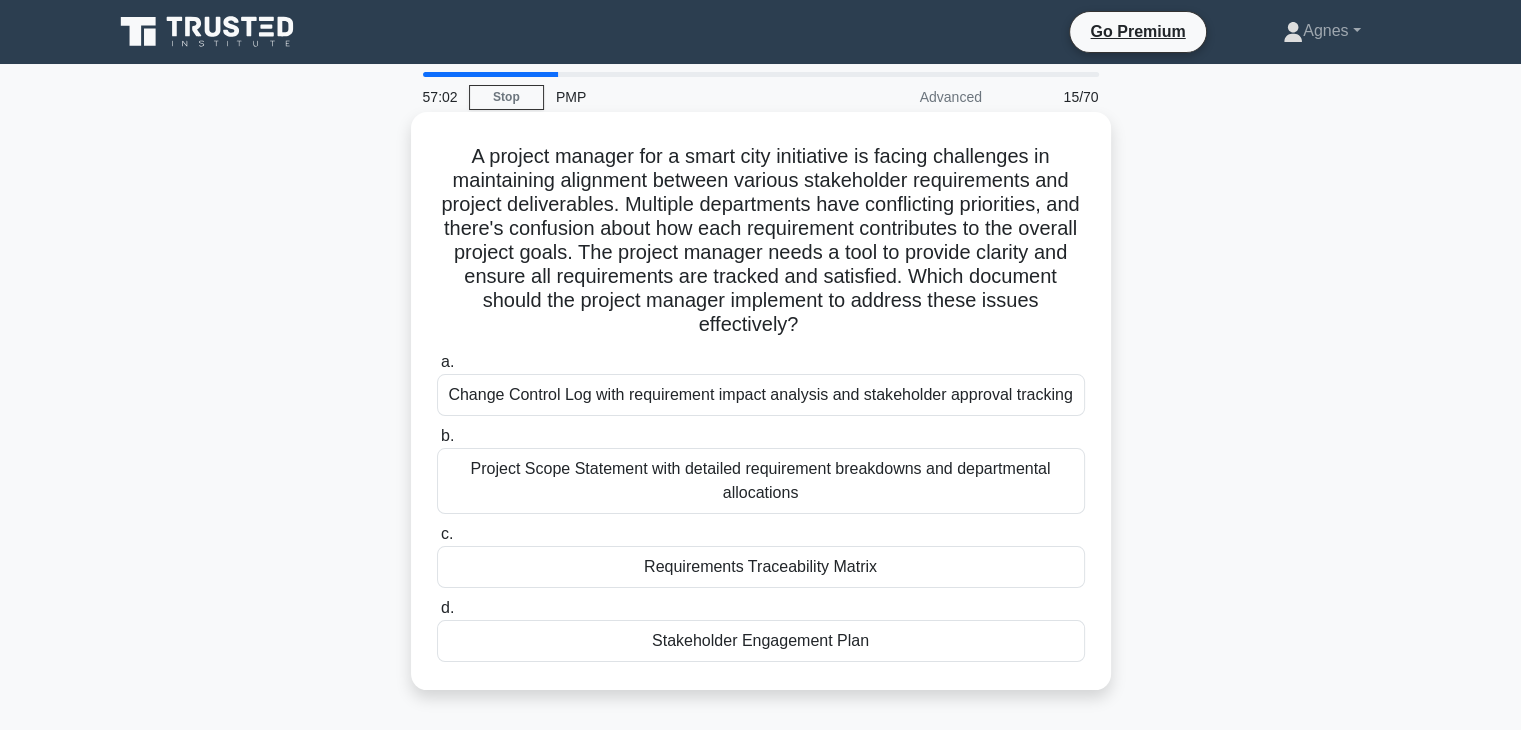 click on "Requirements Traceability Matrix" at bounding box center [761, 567] 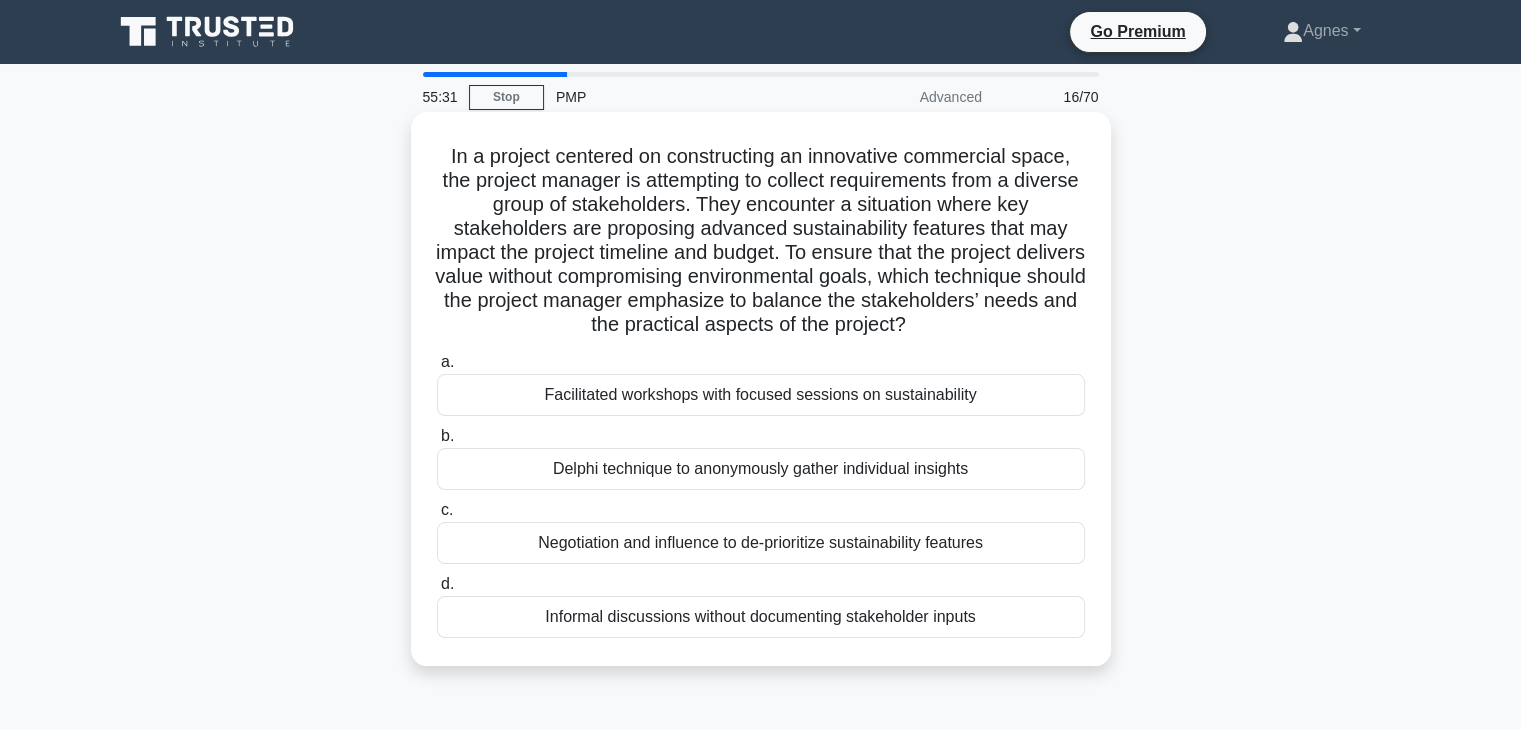 click on "Delphi technique to anonymously gather individual insights" at bounding box center (761, 469) 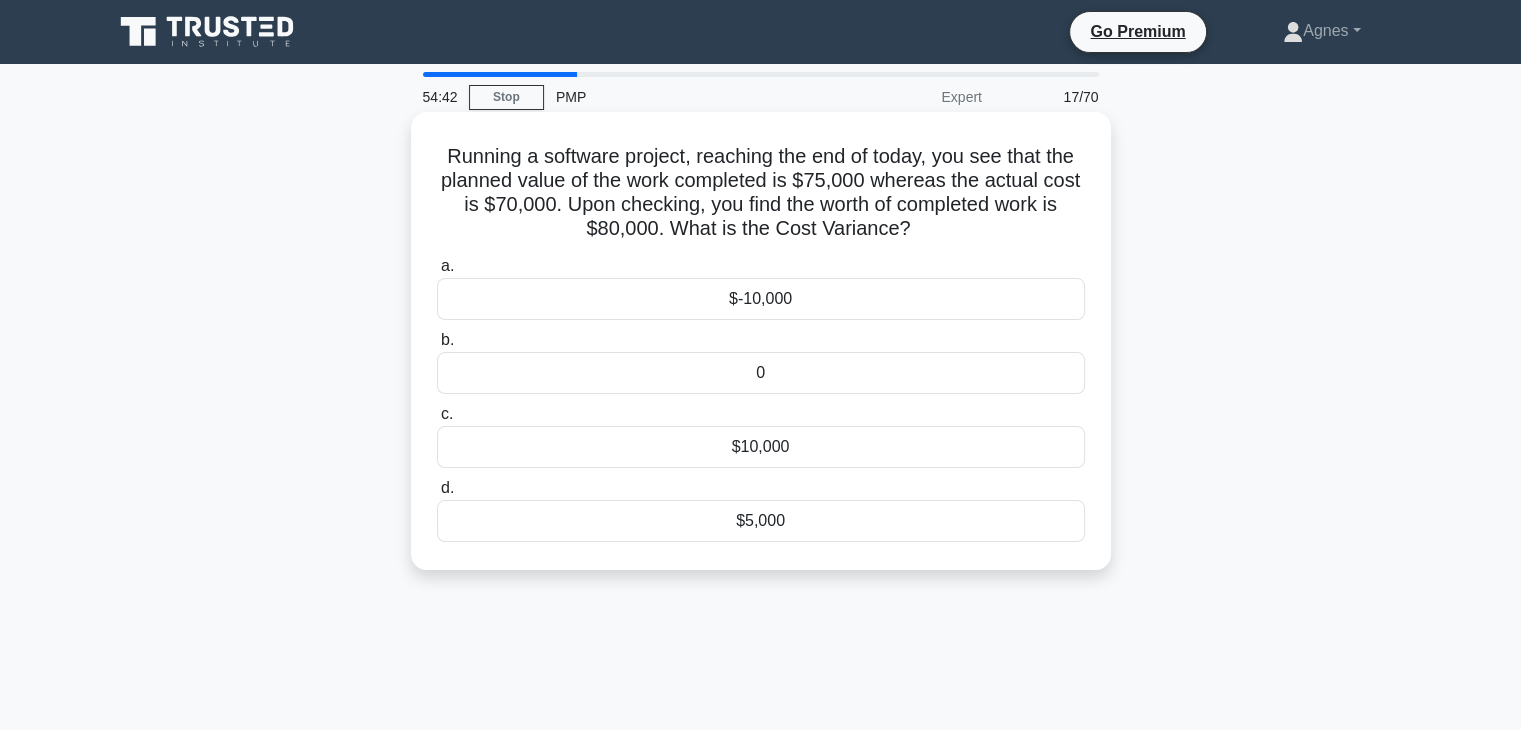 click on "$10,000" at bounding box center [761, 447] 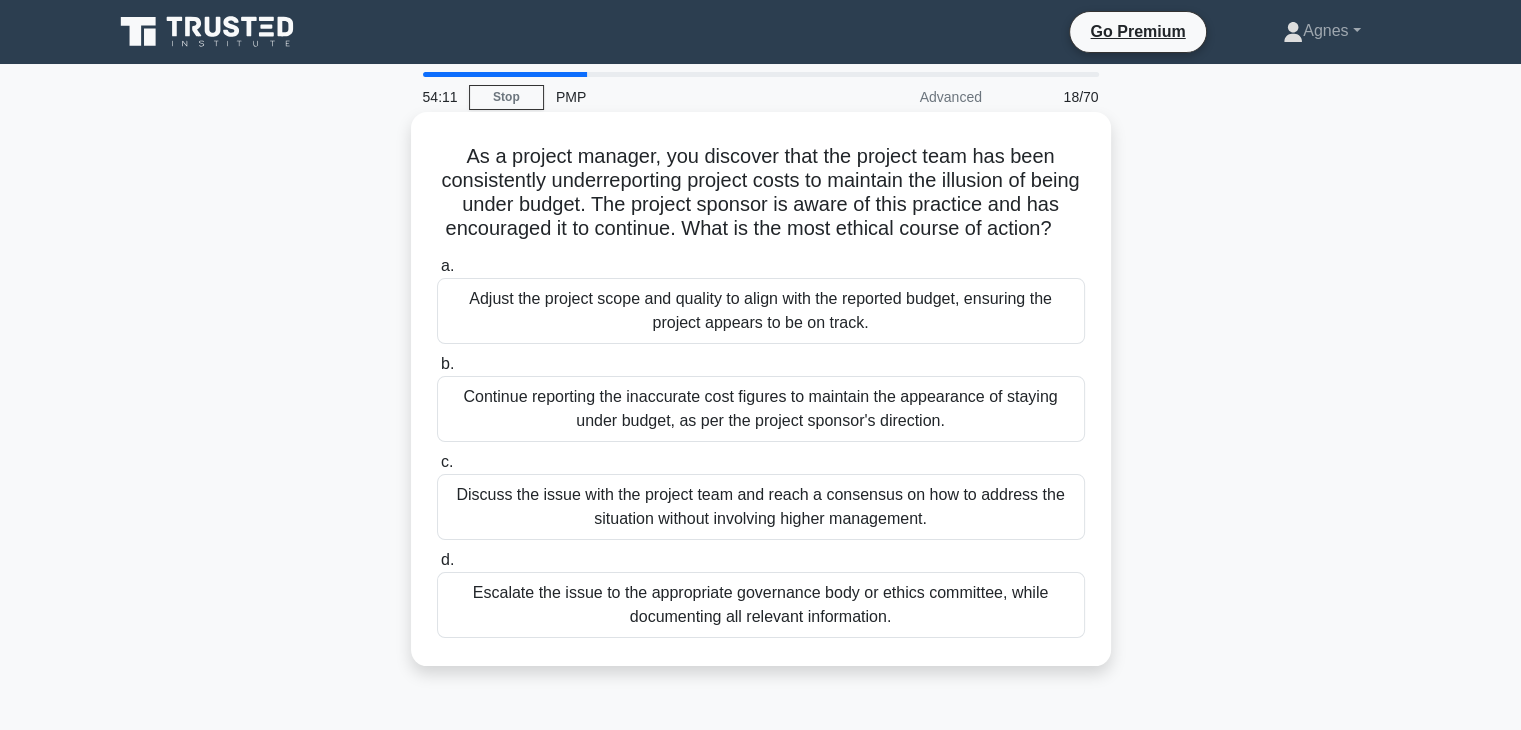 click on "Discuss the issue with the project team and reach a consensus on how to address the situation without involving higher management." at bounding box center (761, 507) 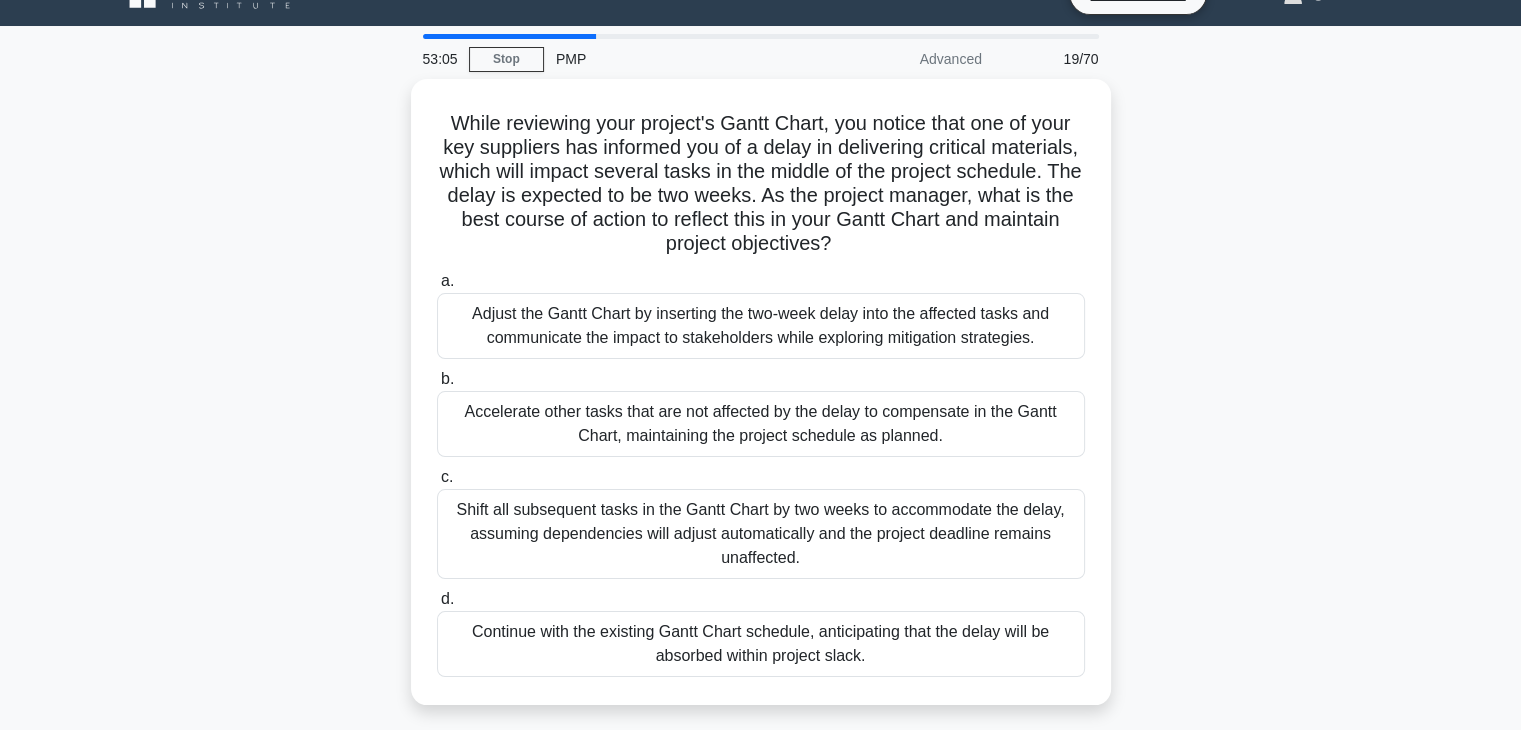 scroll, scrollTop: 0, scrollLeft: 0, axis: both 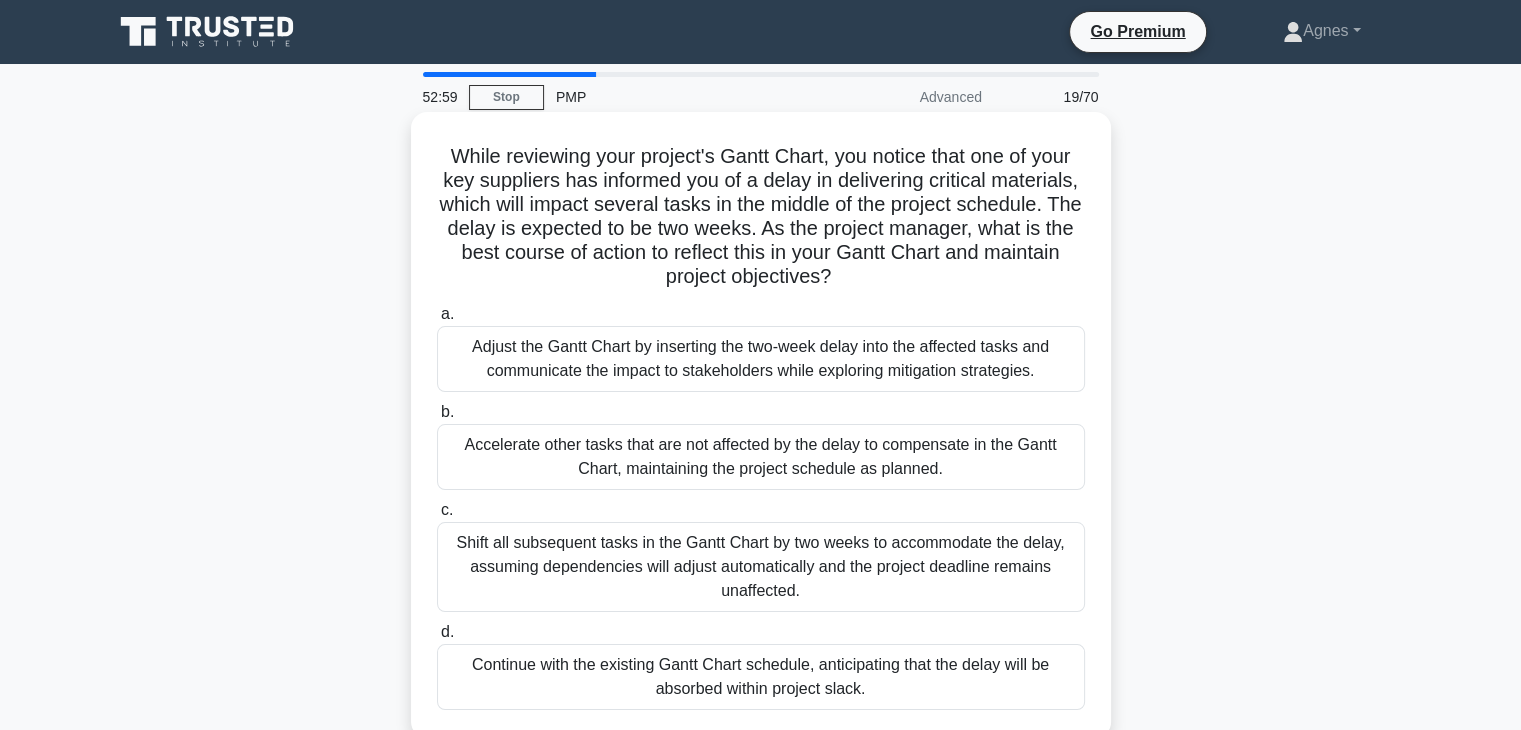 click on "Accelerate other tasks that are not affected by the delay to compensate in the Gantt Chart, maintaining the project schedule as planned." at bounding box center [761, 457] 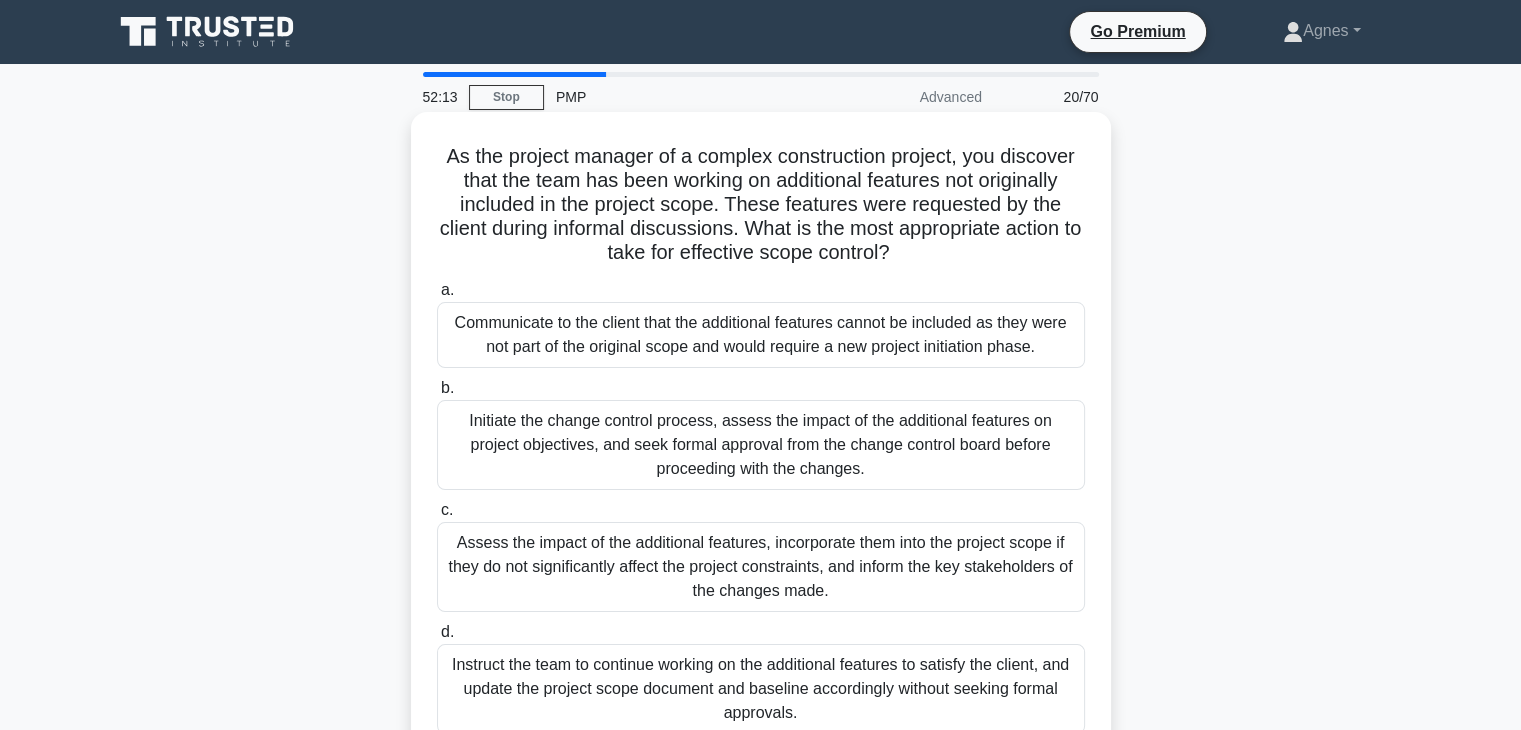 click on "Communicate to the client that the additional features cannot be included as they were not part of the original scope and would require a new project initiation phase." at bounding box center [761, 335] 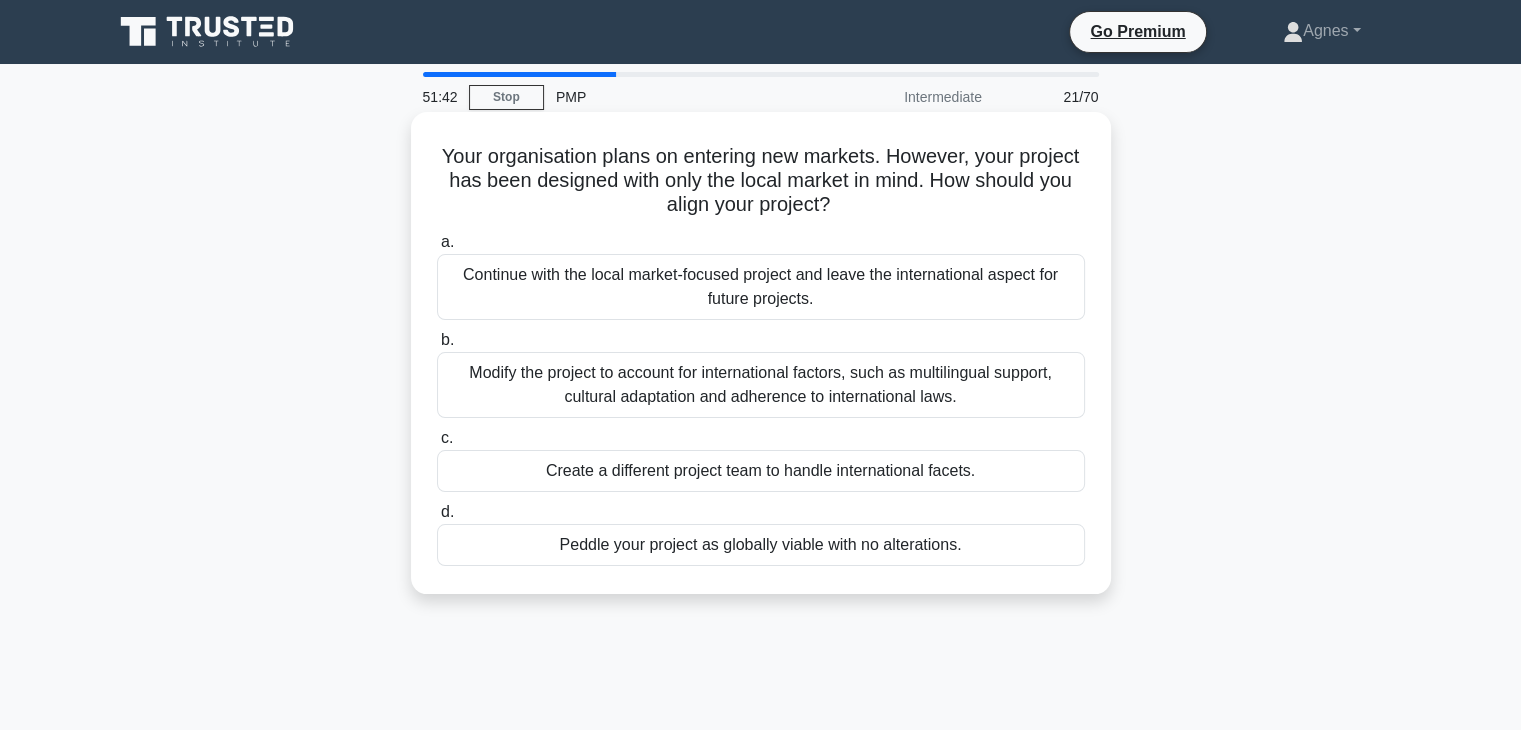 click on "Modify the project to account for international factors, such as multilingual support, cultural adaptation and adherence to international laws." at bounding box center (761, 385) 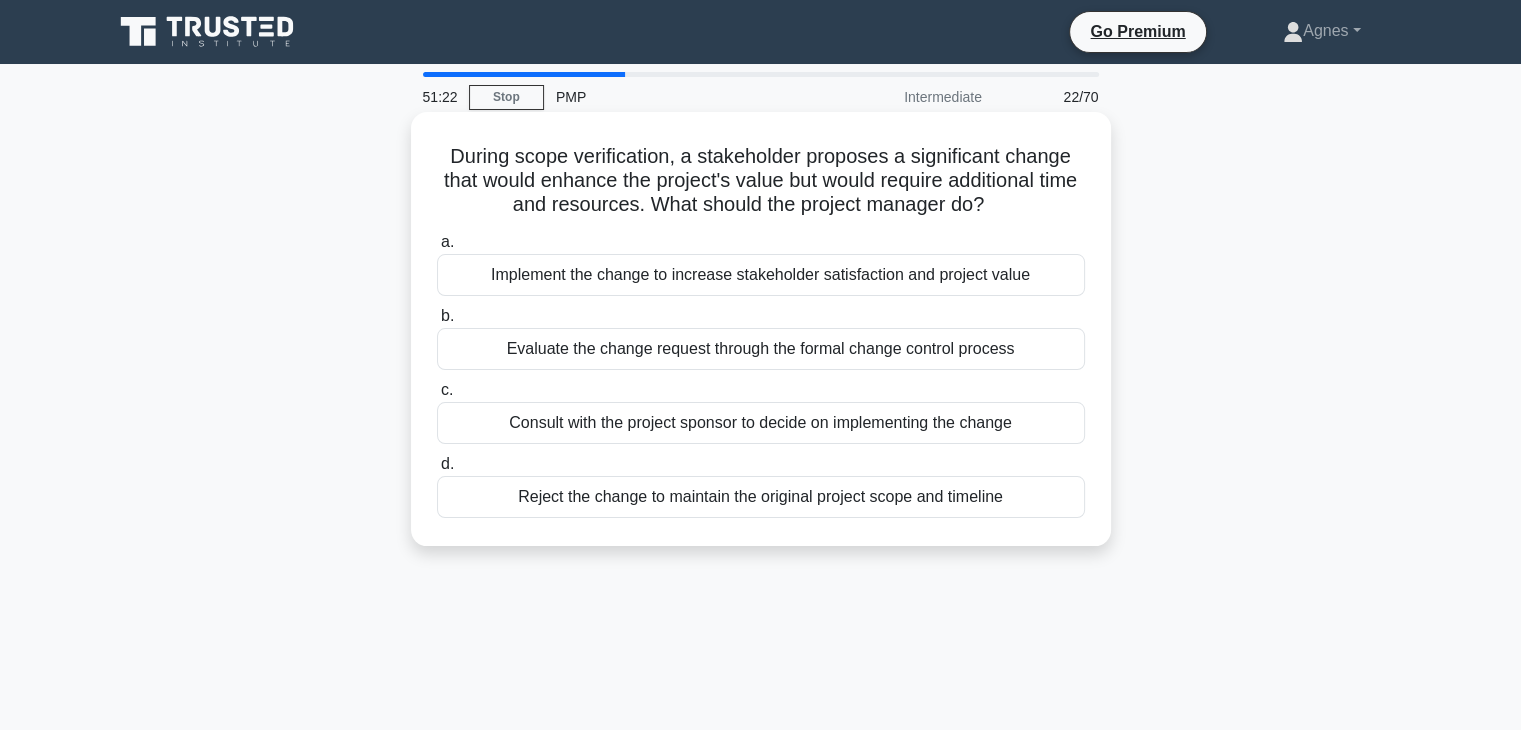 click on "Evaluate the change request through the formal change control process" at bounding box center [761, 349] 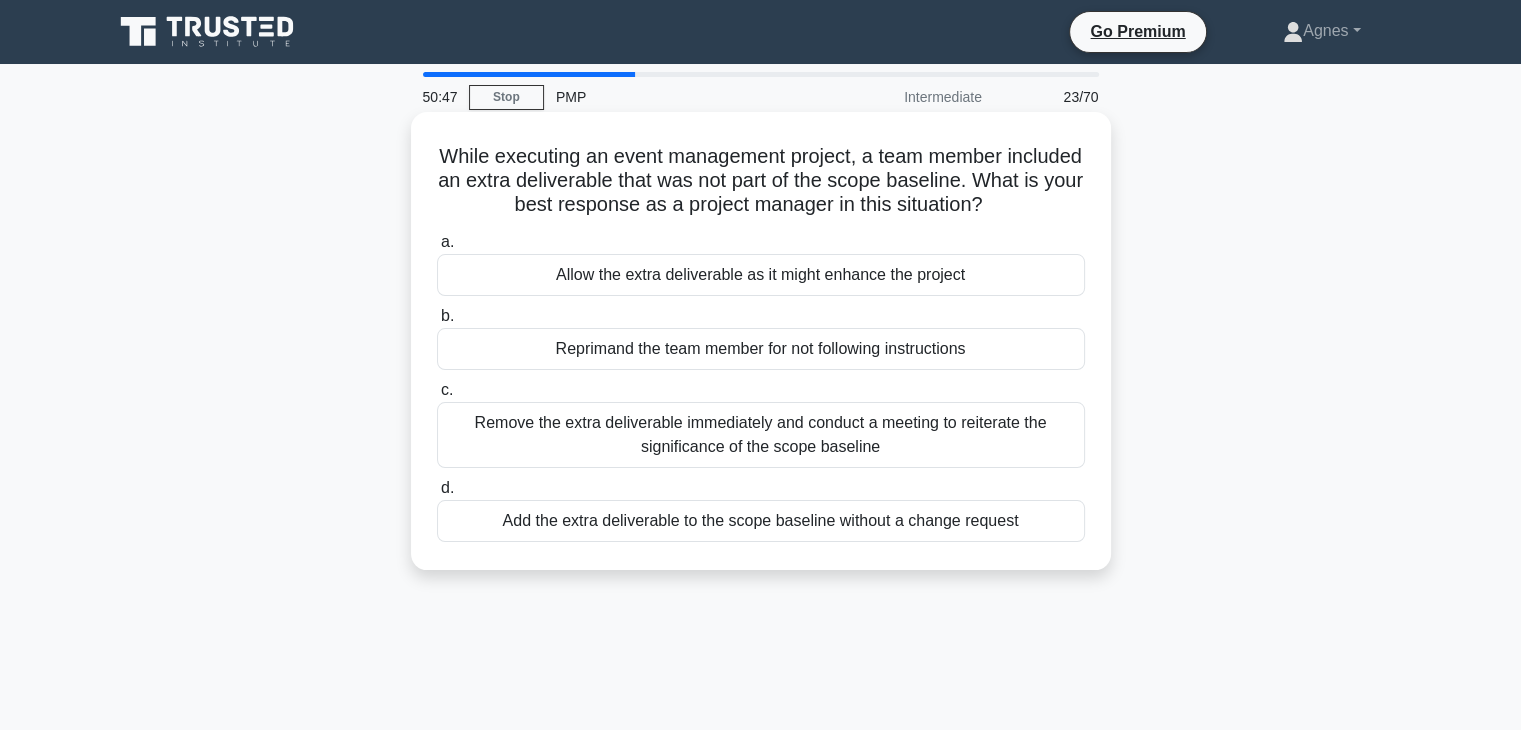 click on "Remove the extra deliverable immediately and conduct a meeting to reiterate the significance of the scope baseline" at bounding box center [761, 435] 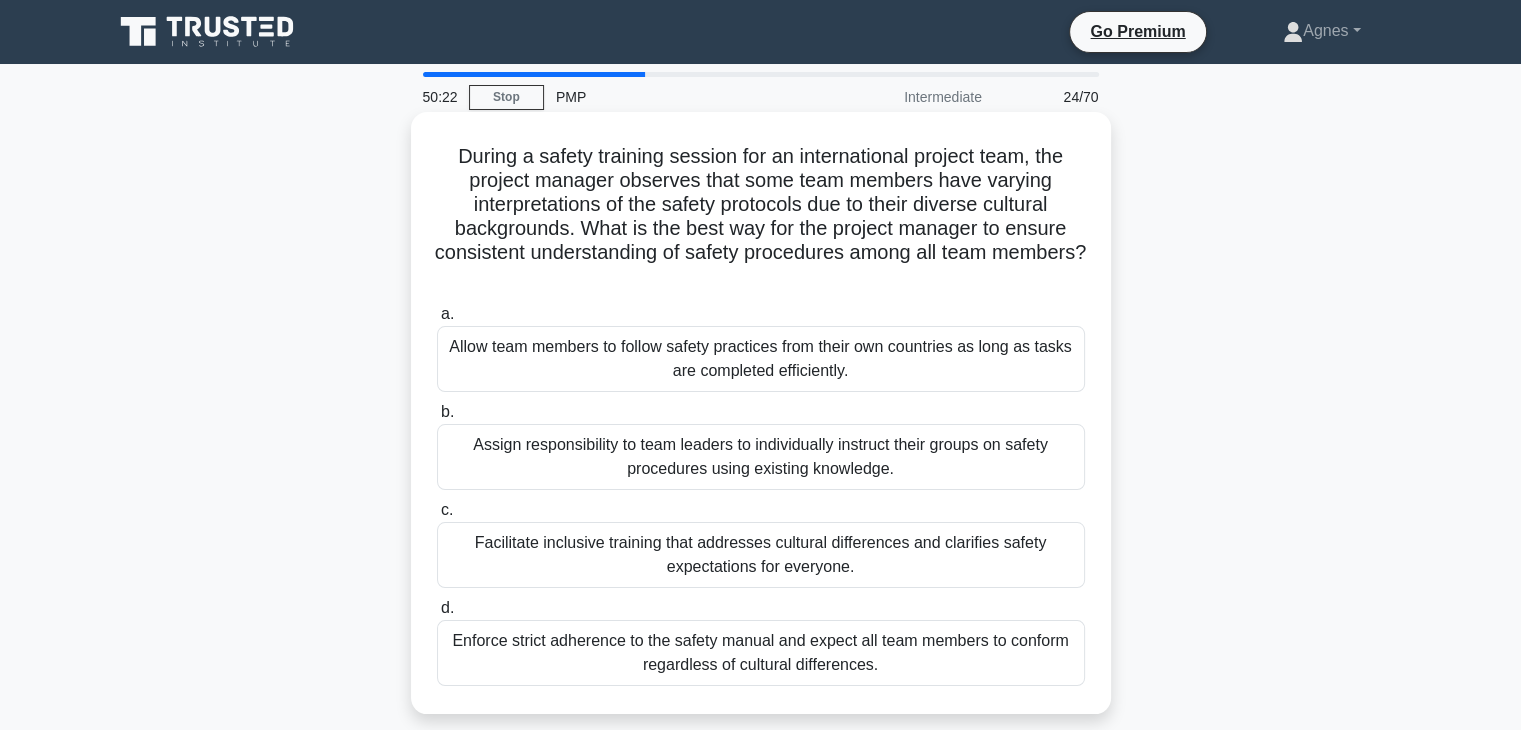 click on "Facilitate inclusive training that addresses cultural differences and clarifies safety expectations for everyone." at bounding box center [761, 555] 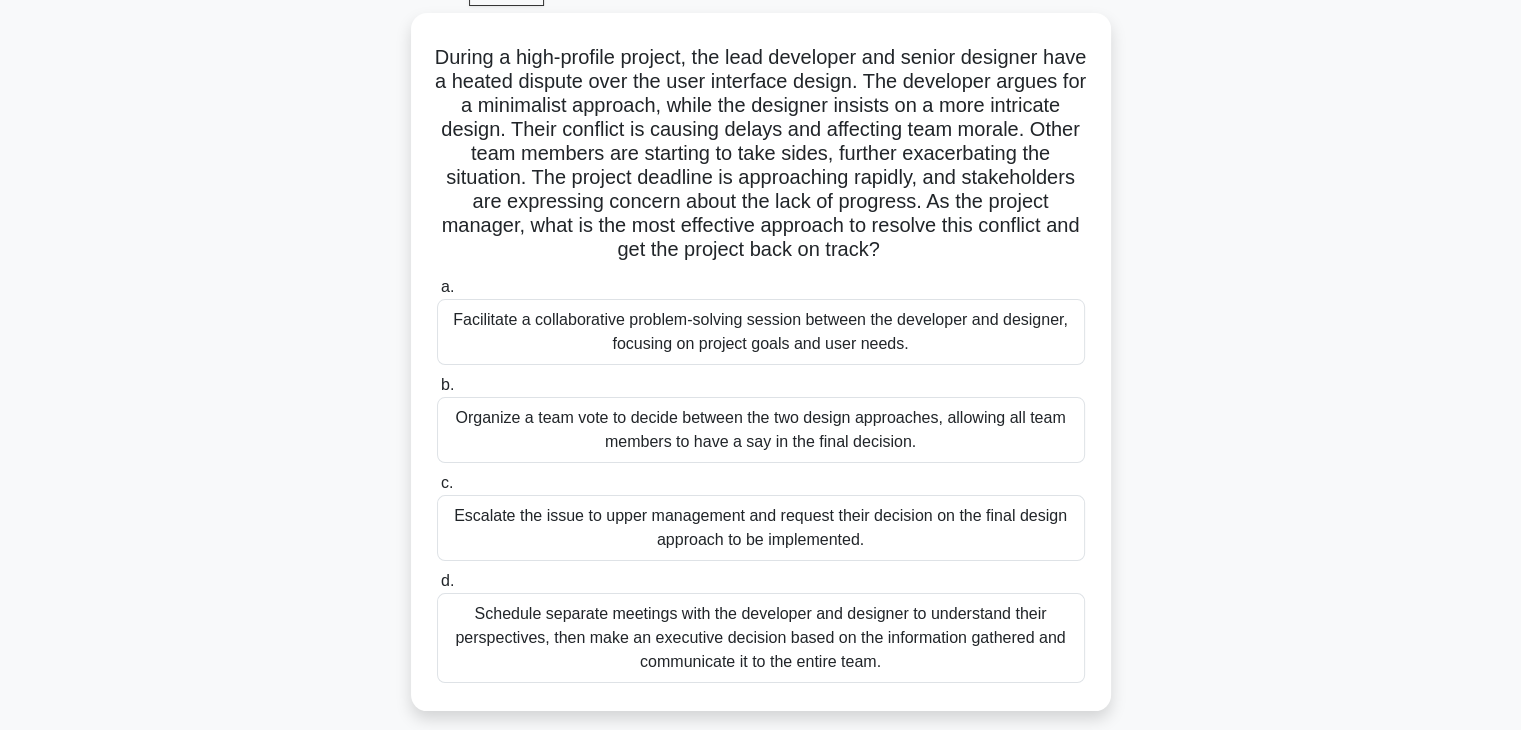 scroll, scrollTop: 166, scrollLeft: 0, axis: vertical 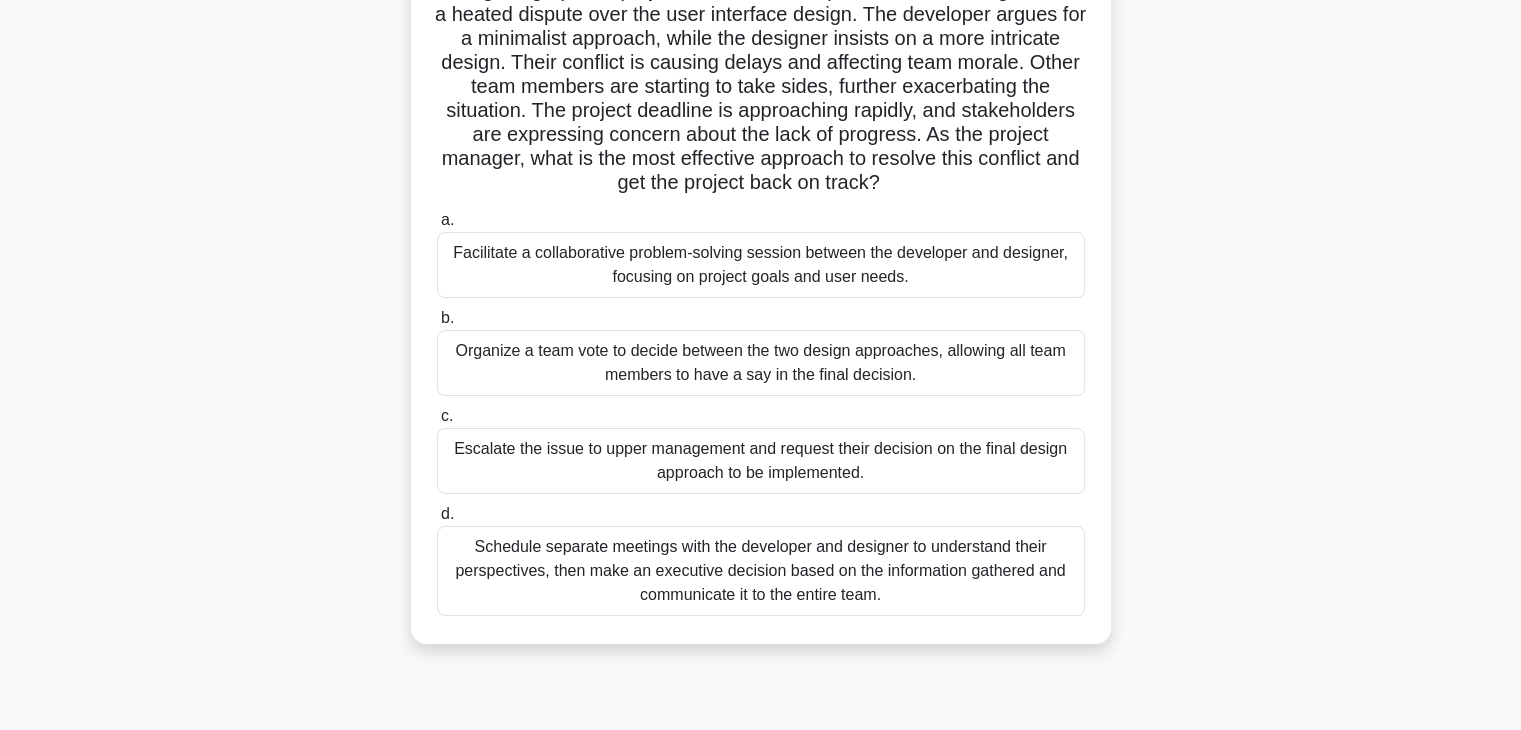 click on "Facilitate a collaborative problem-solving session between the developer and designer, focusing on project goals and user needs." at bounding box center (761, 265) 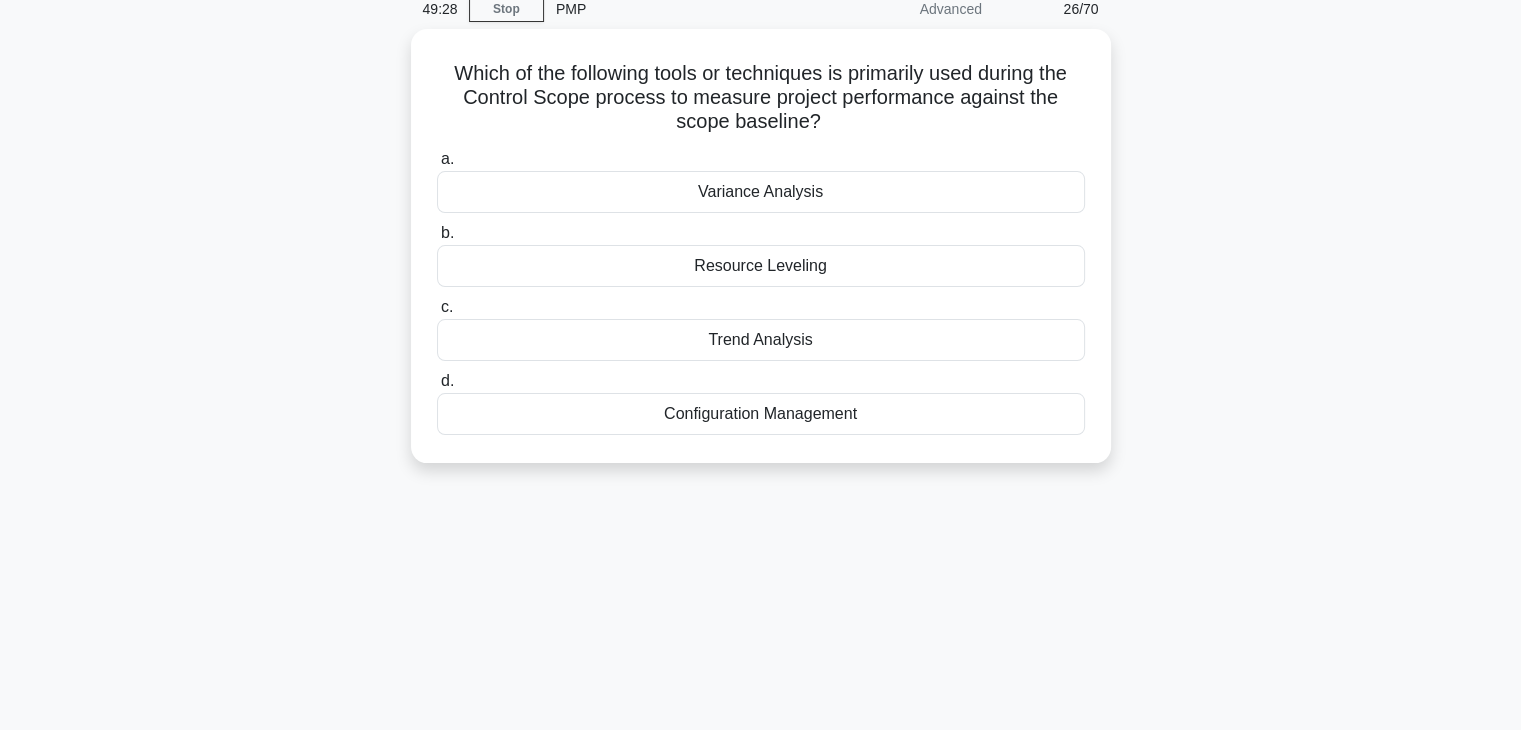 scroll, scrollTop: 0, scrollLeft: 0, axis: both 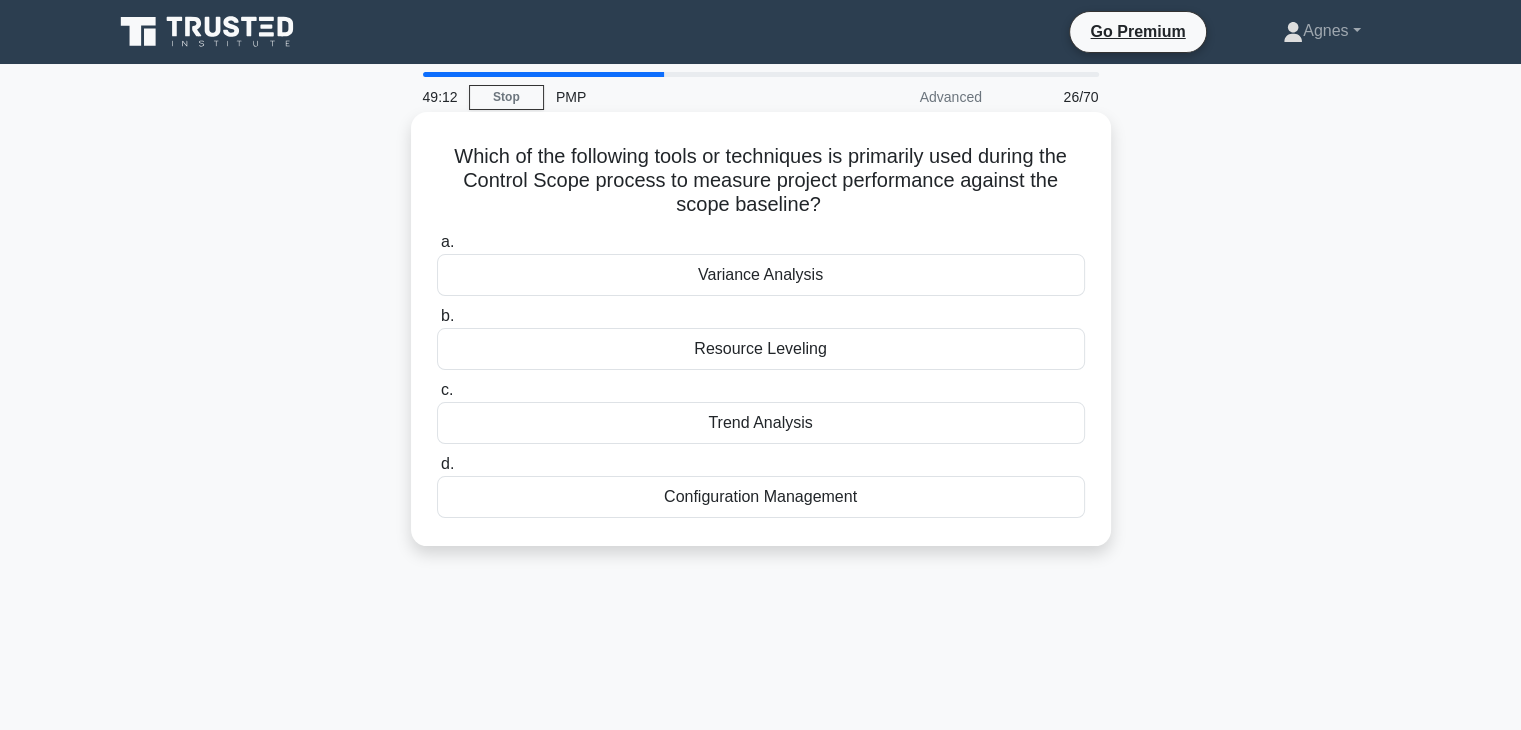 click on "Variance Analysis" at bounding box center [761, 275] 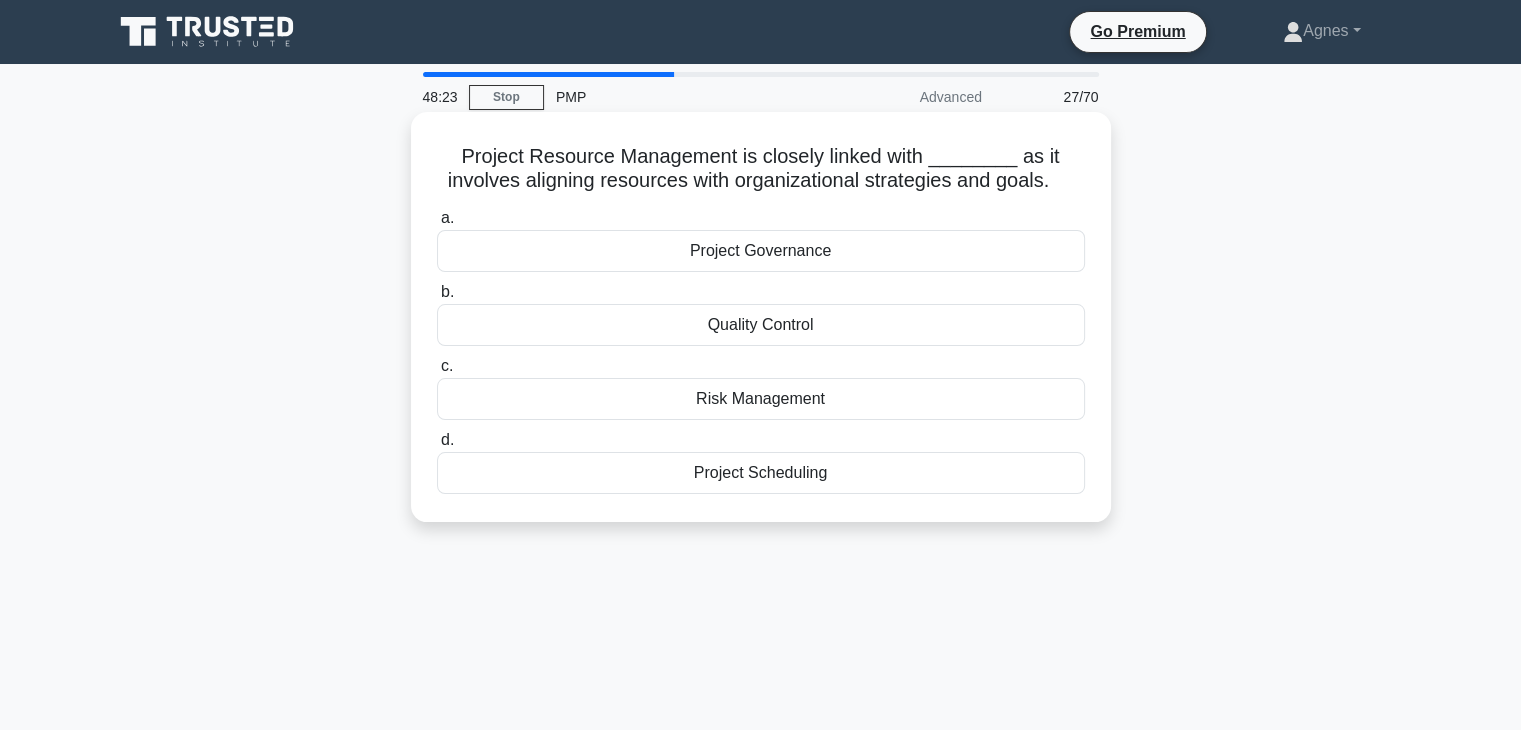 click on "Quality Control" at bounding box center (761, 325) 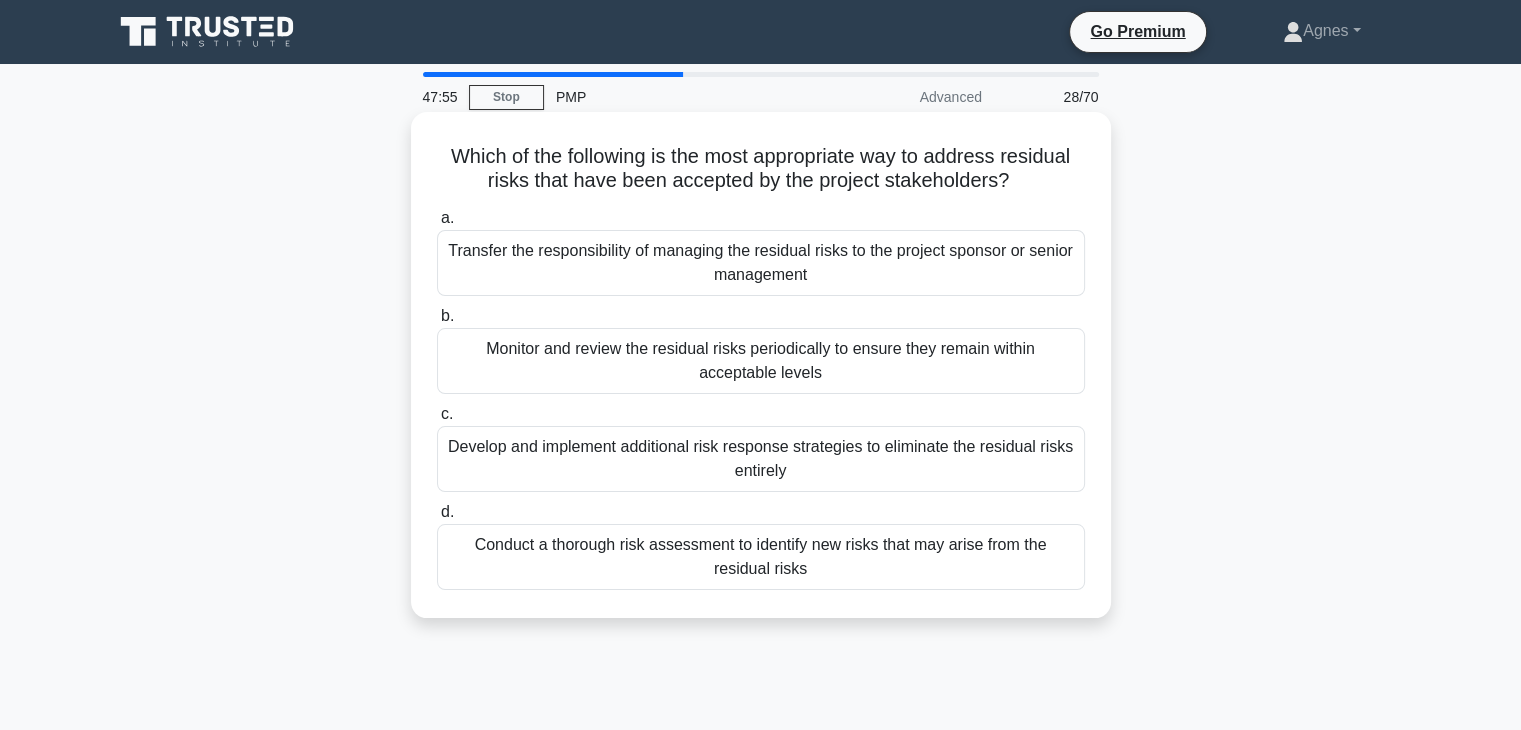 click on "Monitor and review the residual risks periodically to ensure they remain within acceptable levels" at bounding box center [761, 361] 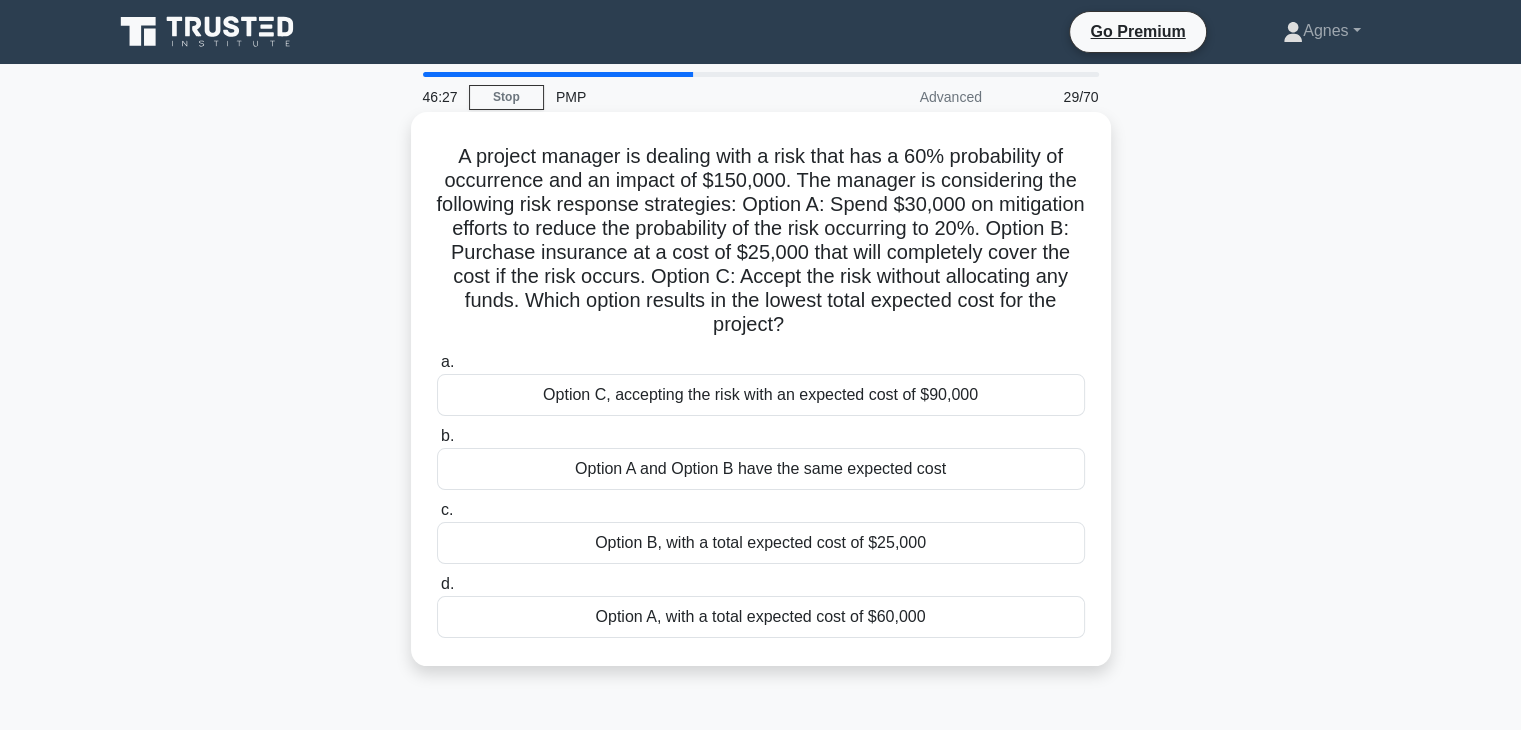 click on "Option B, with a total expected cost of $25,000" at bounding box center (761, 543) 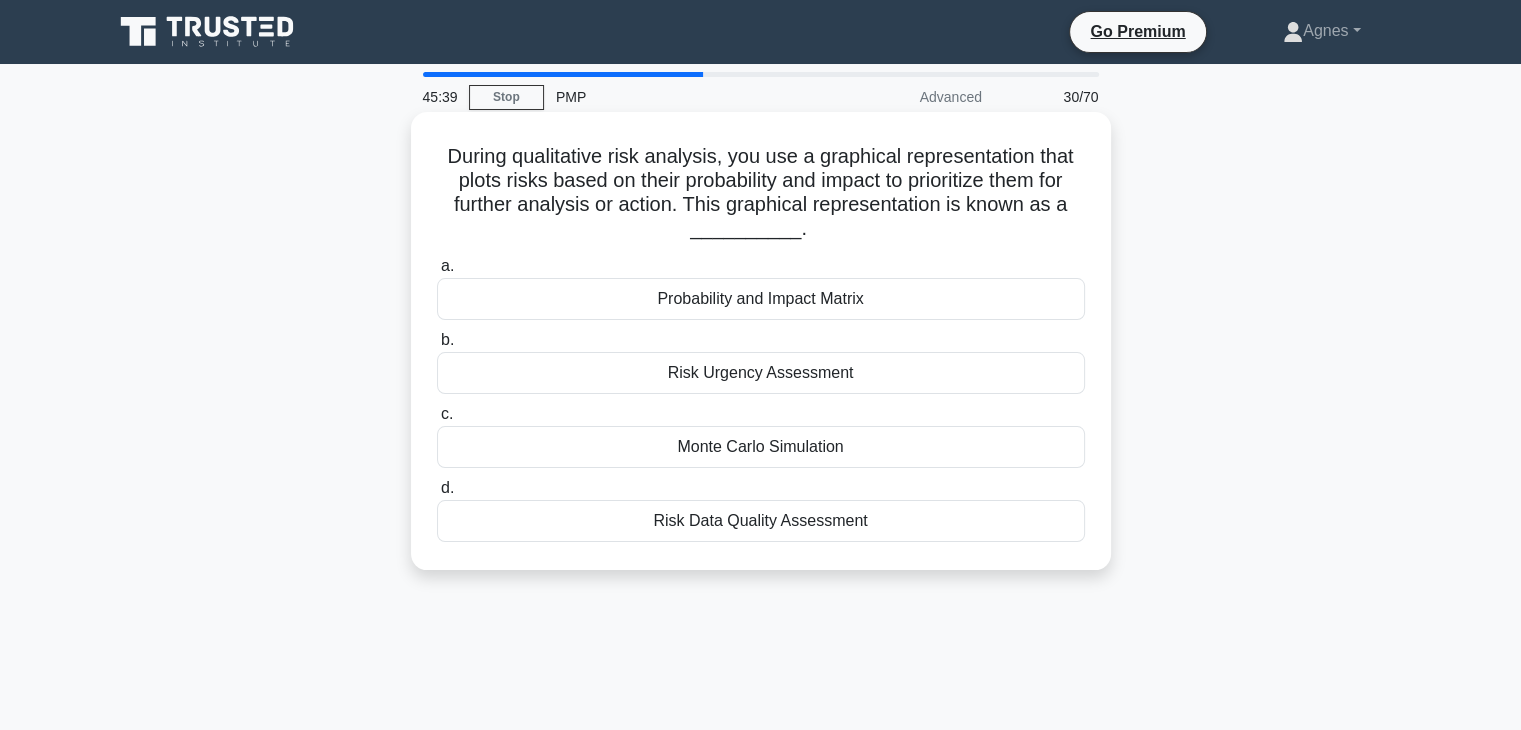 click on "Probability and Impact Matrix" at bounding box center [761, 299] 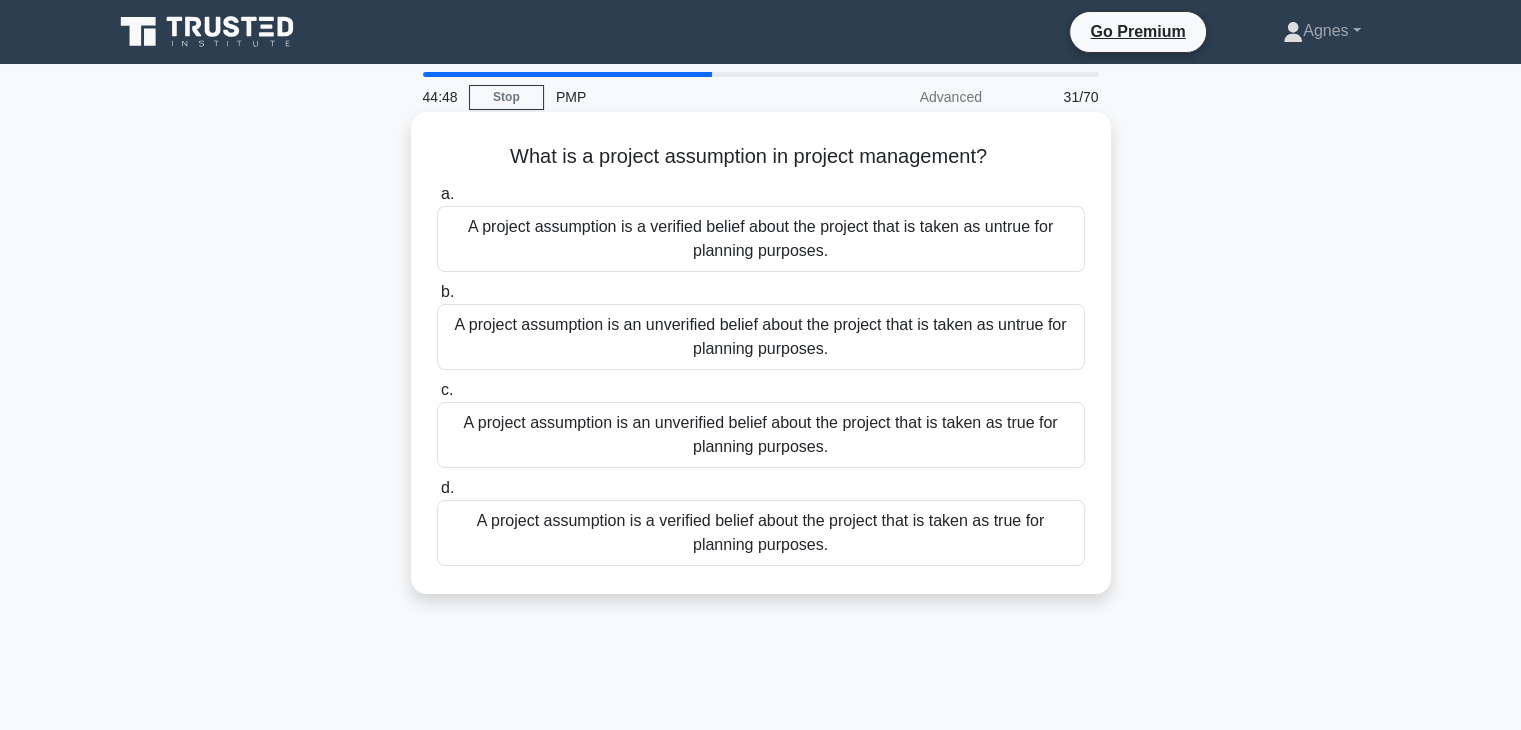 click on "A project assumption is an unverified belief about the project that is taken as true for planning purposes." at bounding box center (761, 435) 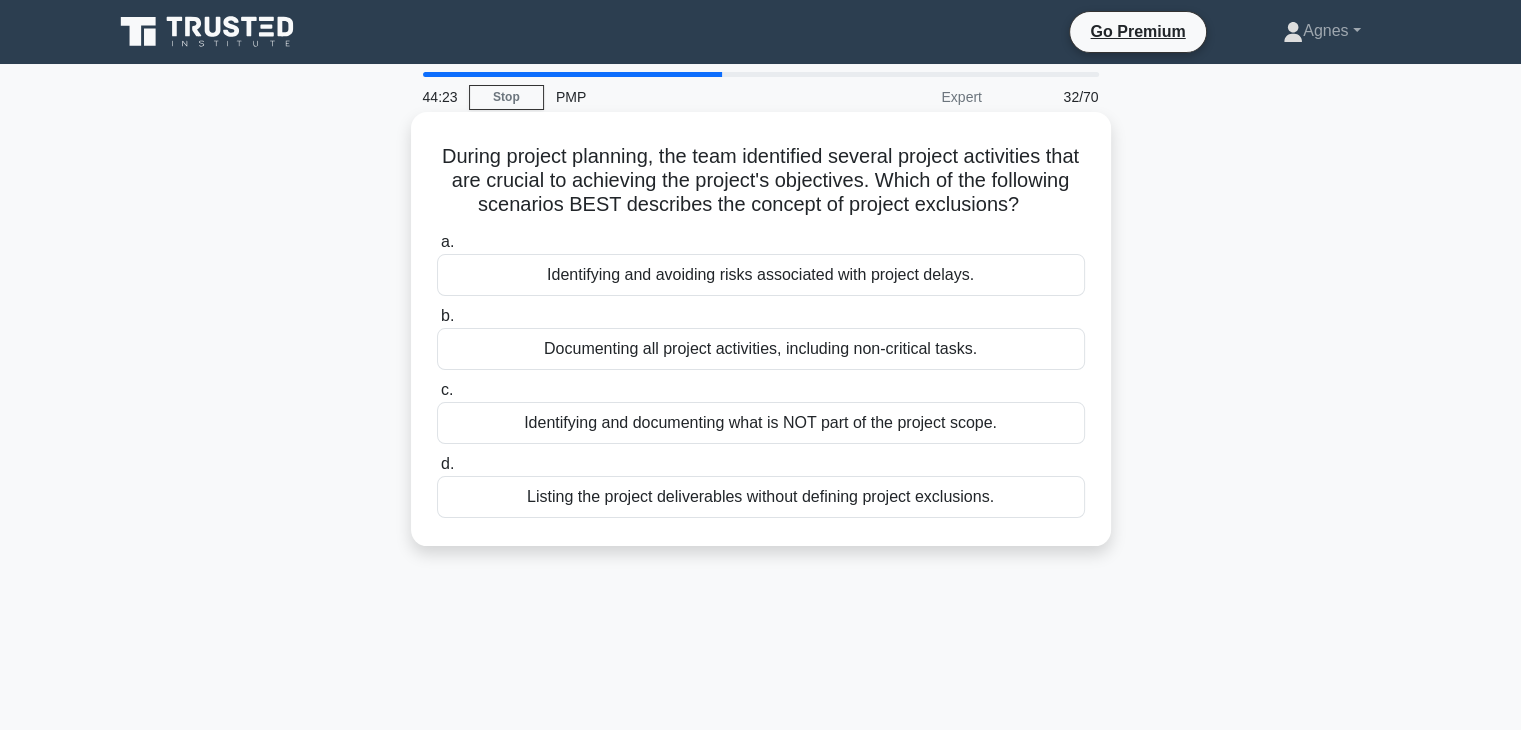click on "Identifying and documenting what is NOT part of the project scope." at bounding box center (761, 423) 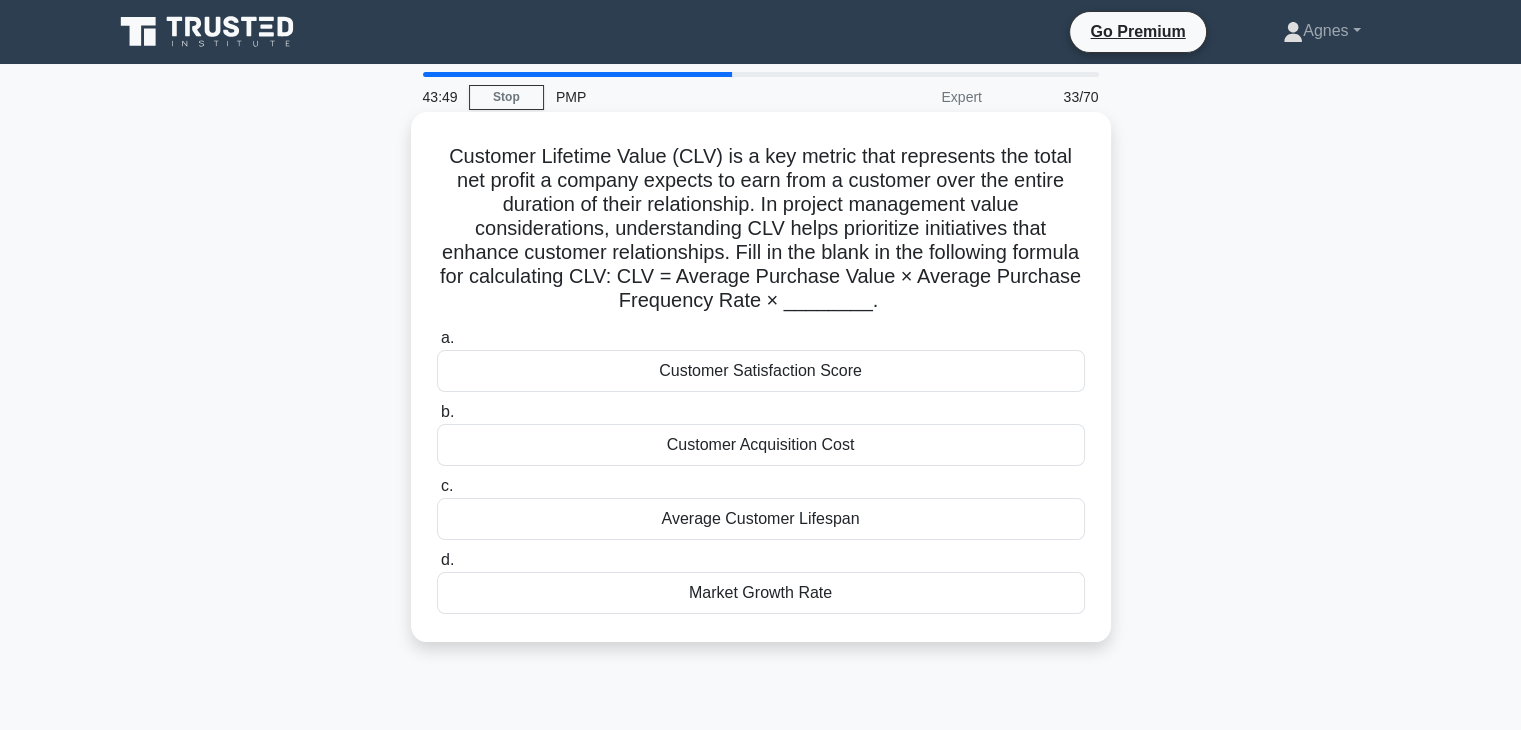 click on "Average Customer Lifespan" at bounding box center [761, 519] 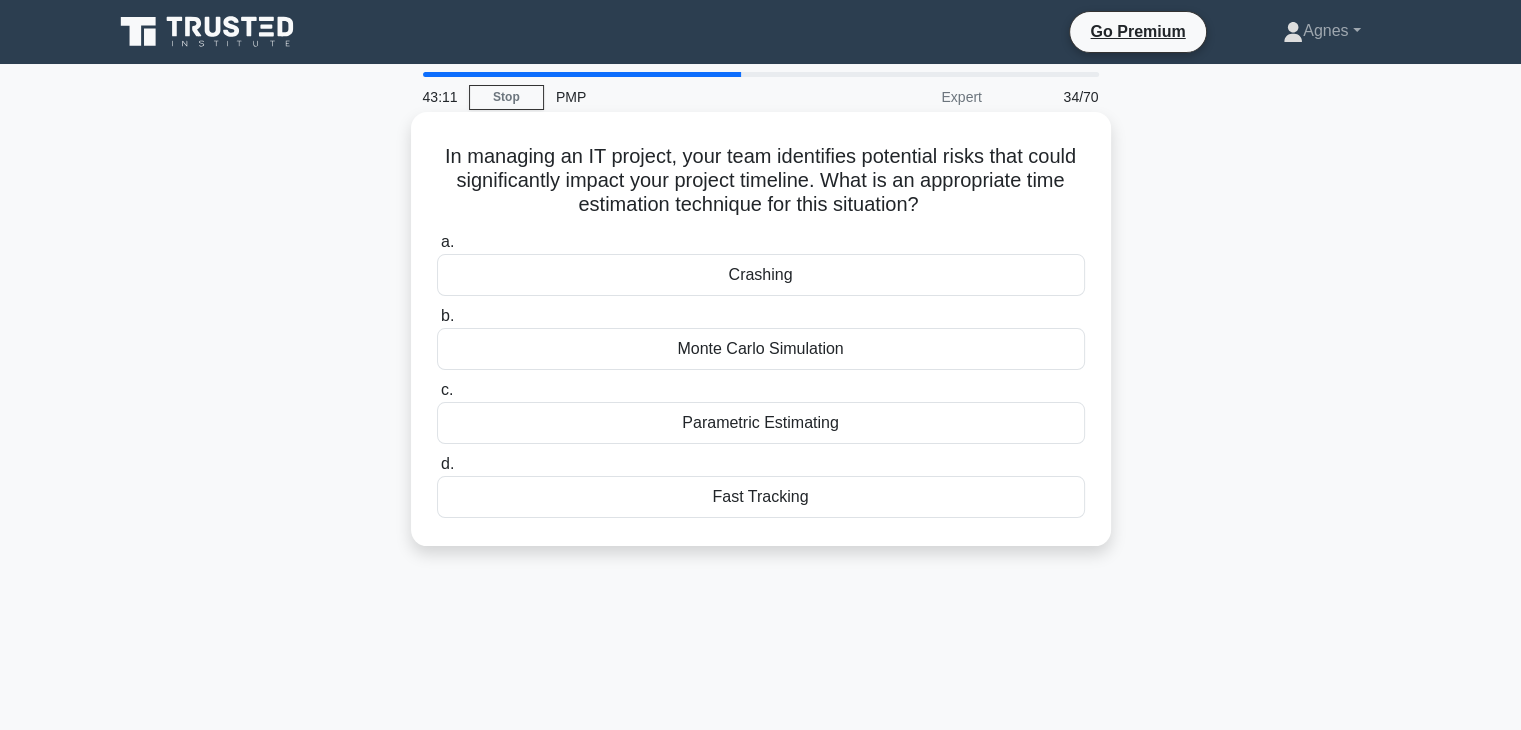click on "Parametric Estimating" at bounding box center (761, 423) 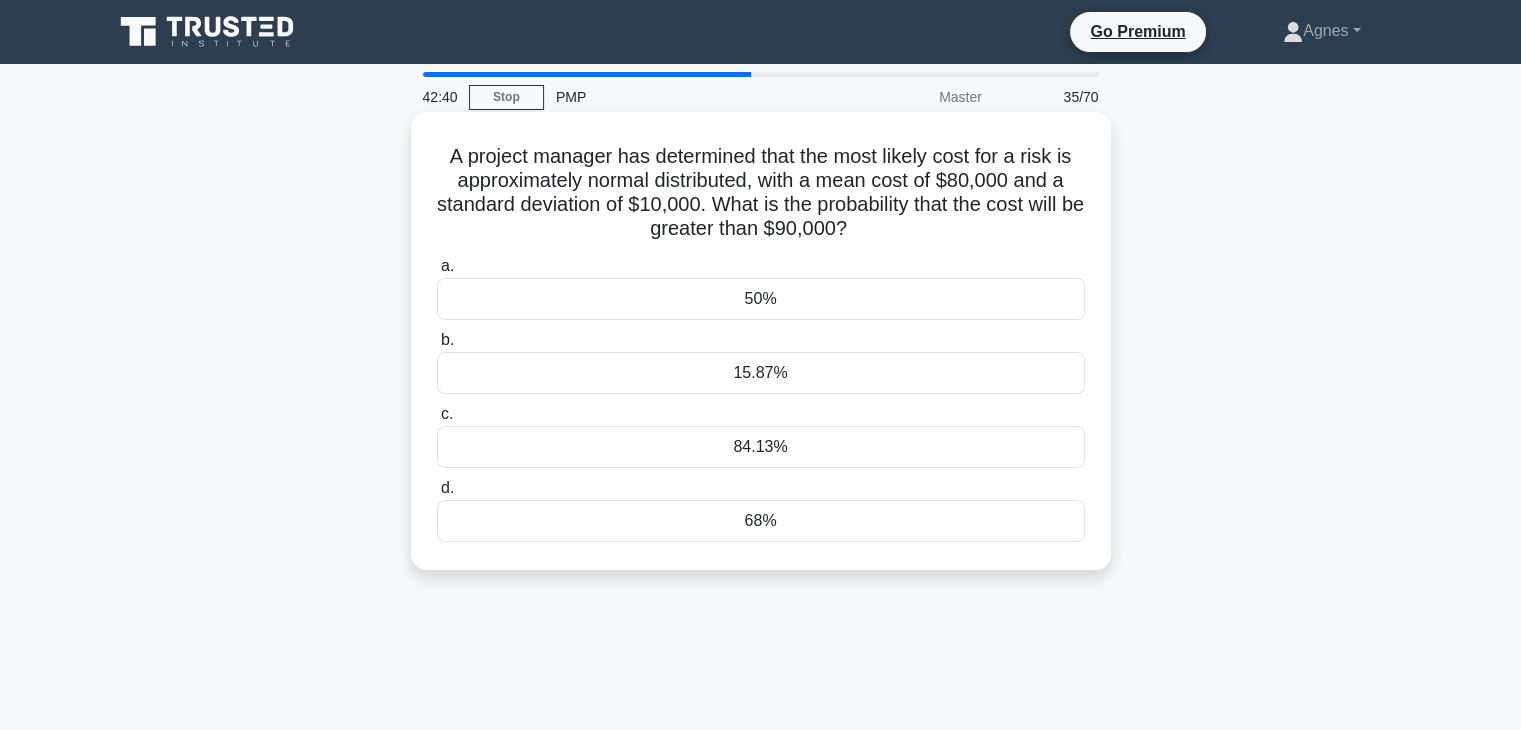 drag, startPoint x: 896, startPoint y: 240, endPoint x: 436, endPoint y: 152, distance: 468.34177 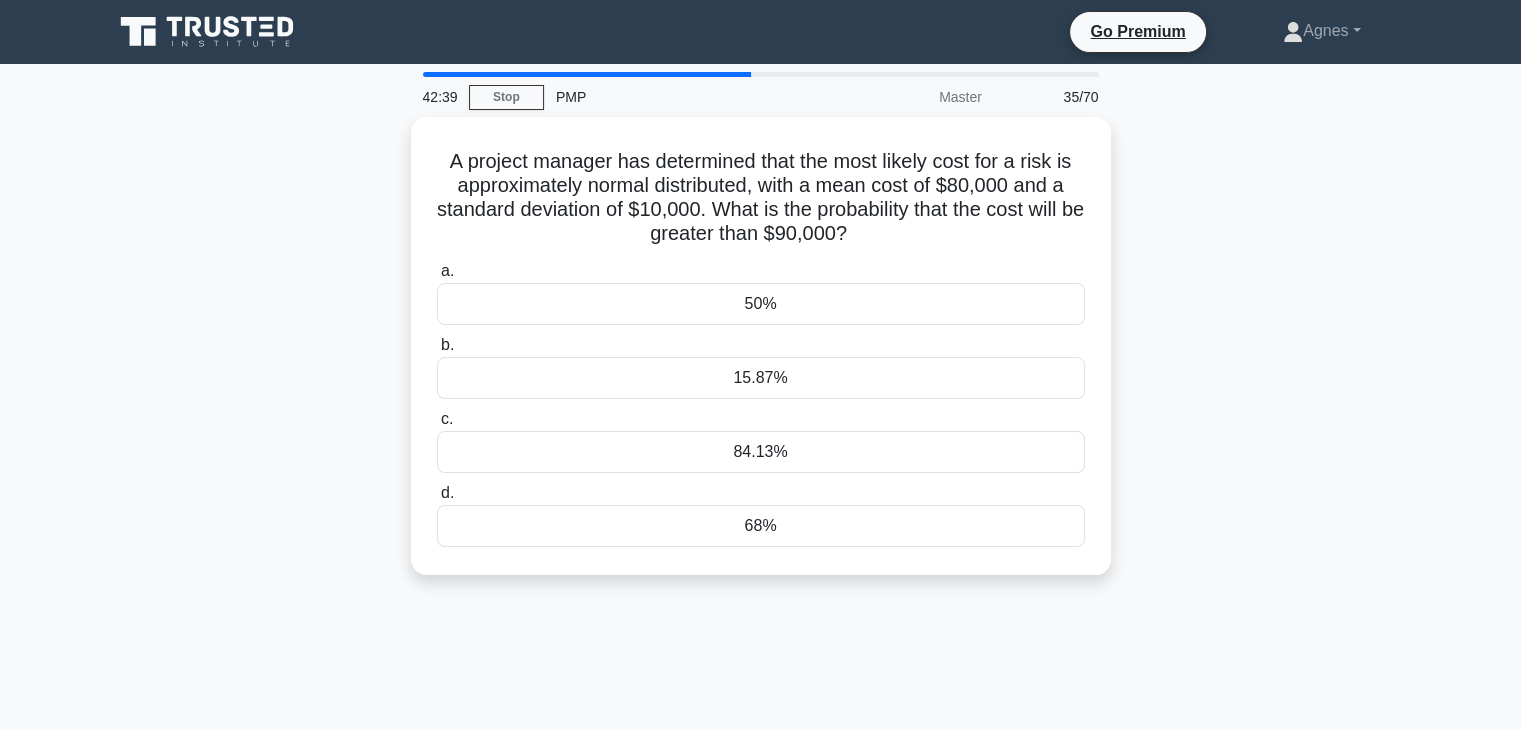 copy on "A project manager has determined that the most likely cost for a risk is approximately normal distributed, with a mean cost of $80,000 and a standard deviation of $10,000. What is the probability that the cost will be greater than $90,000?" 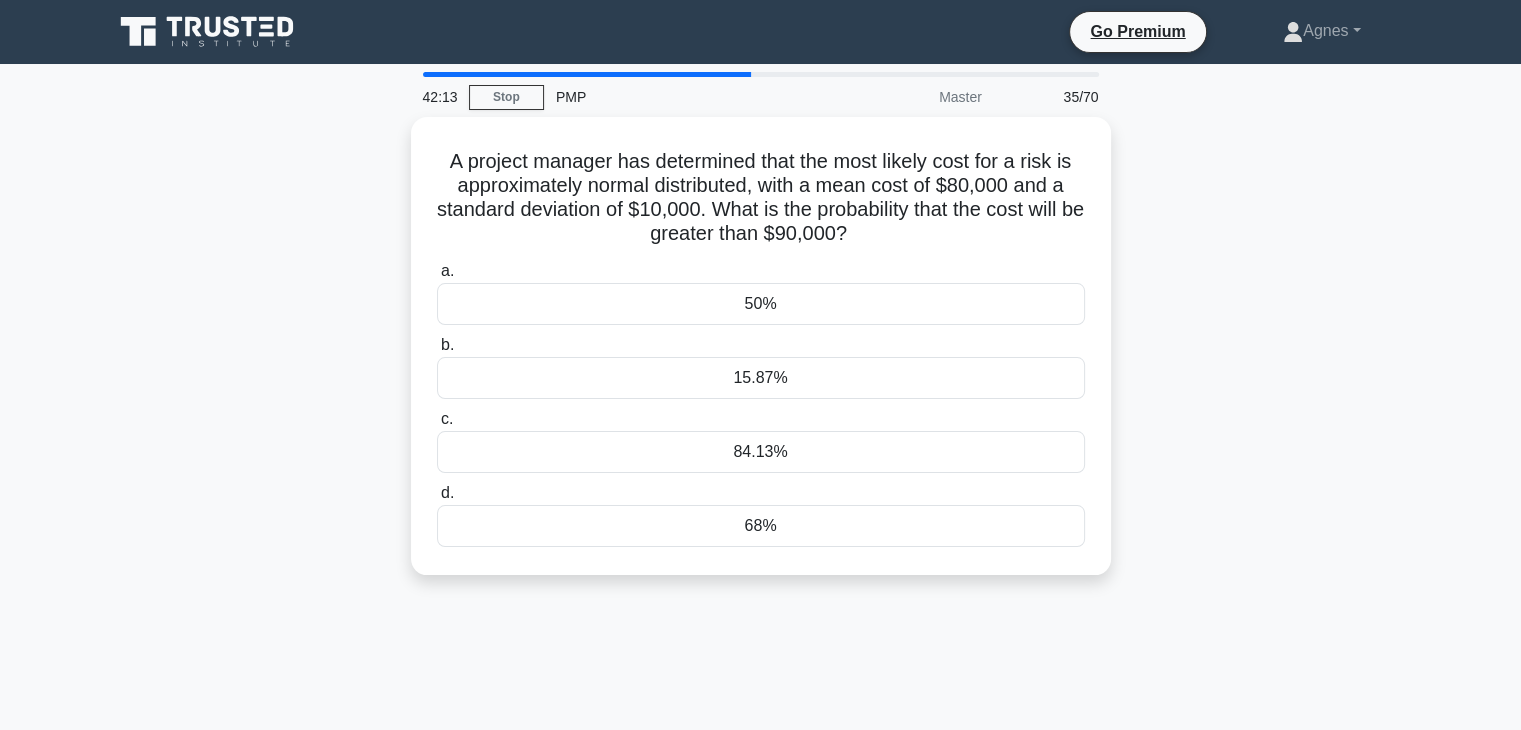 click on "A project manager has determined that the most likely cost for a risk is approximately normal distributed, with a mean cost of $80,000 and a standard deviation of $10,000. What is the probability that the cost will be greater than $90,000?
.spinner_0XTQ{transform-origin:center;animation:spinner_y6GP .75s linear infinite}@keyframes spinner_y6GP{100%{transform:rotate(360deg)}}
a.
50%
b. c. d." at bounding box center (761, 358) 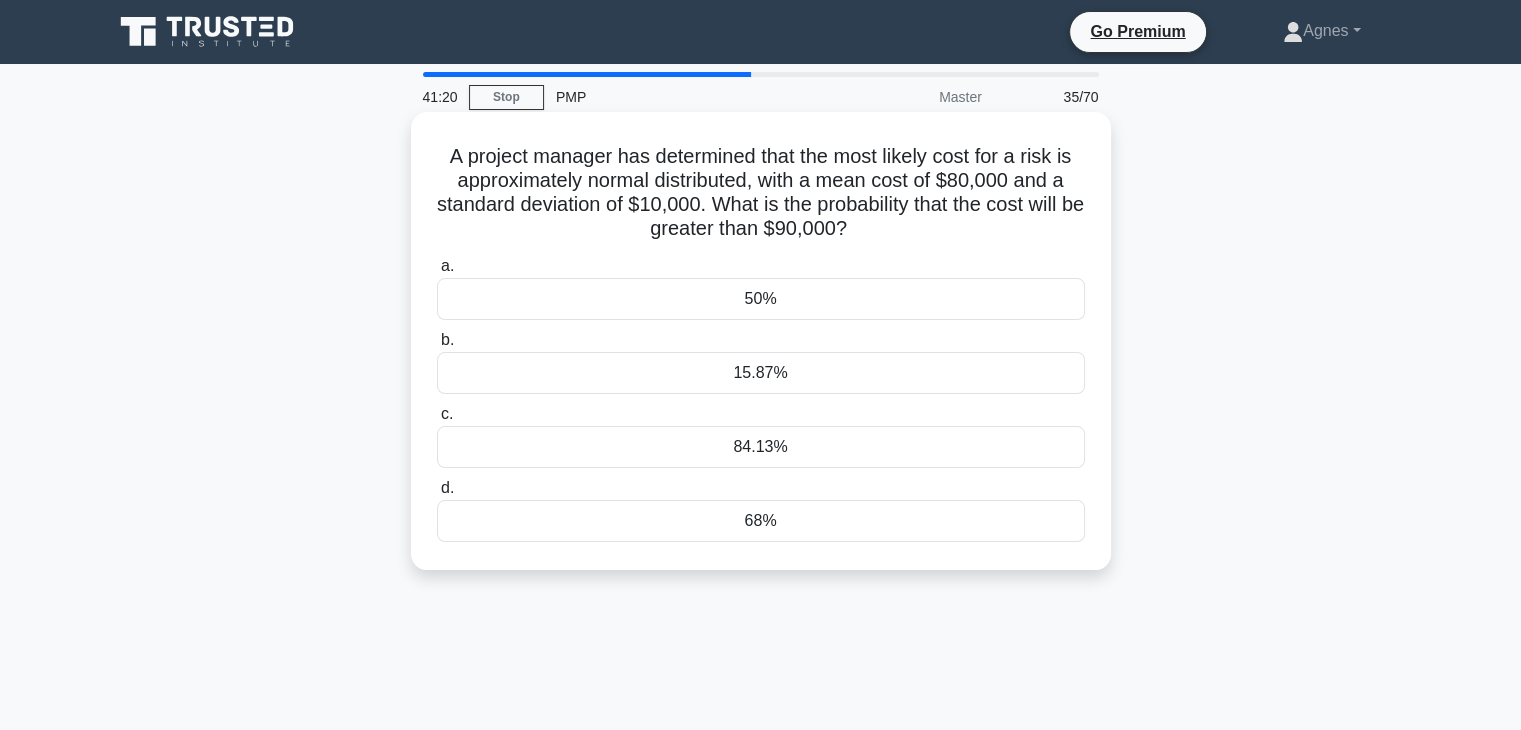 click on "15.87%" at bounding box center [761, 373] 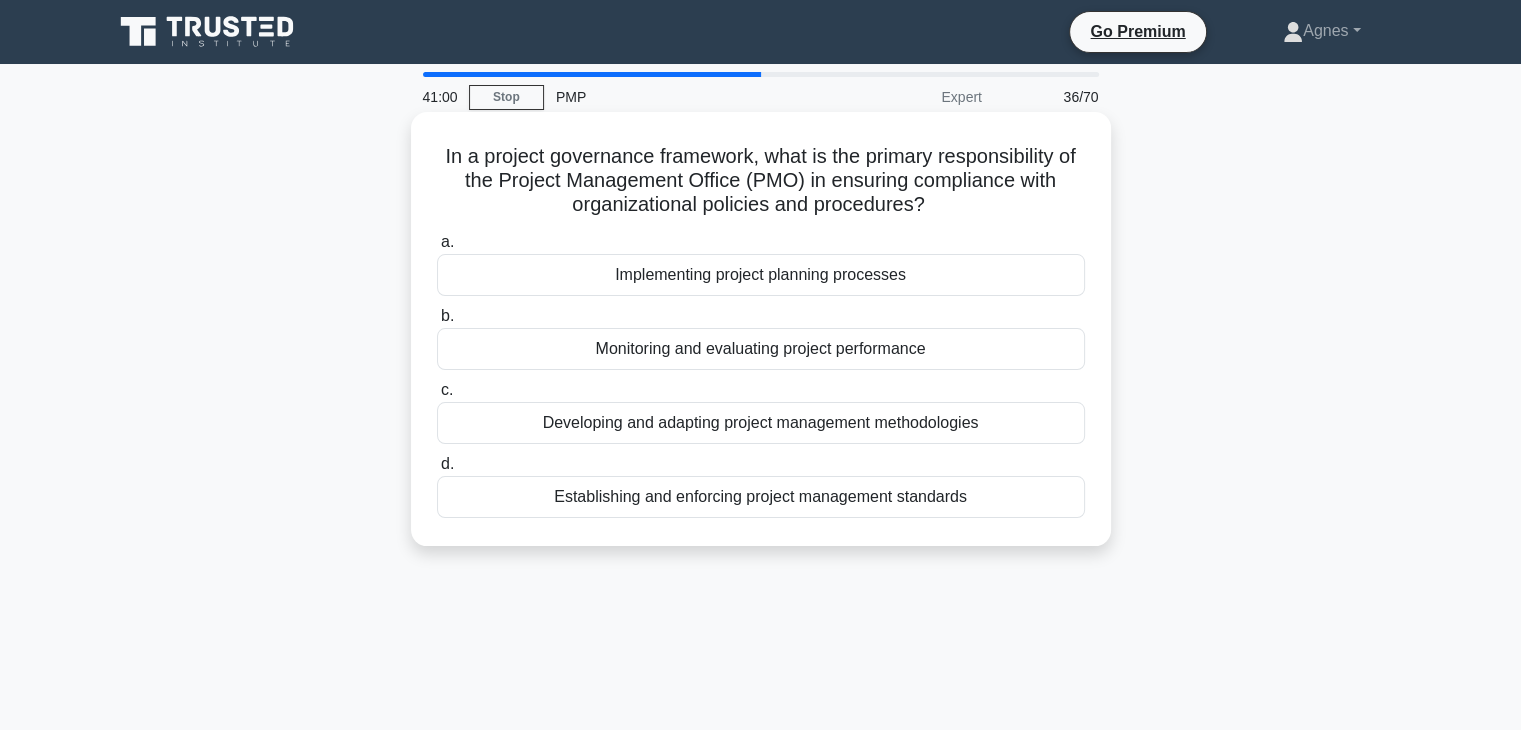 click on "Establishing and enforcing project management standards" at bounding box center (761, 497) 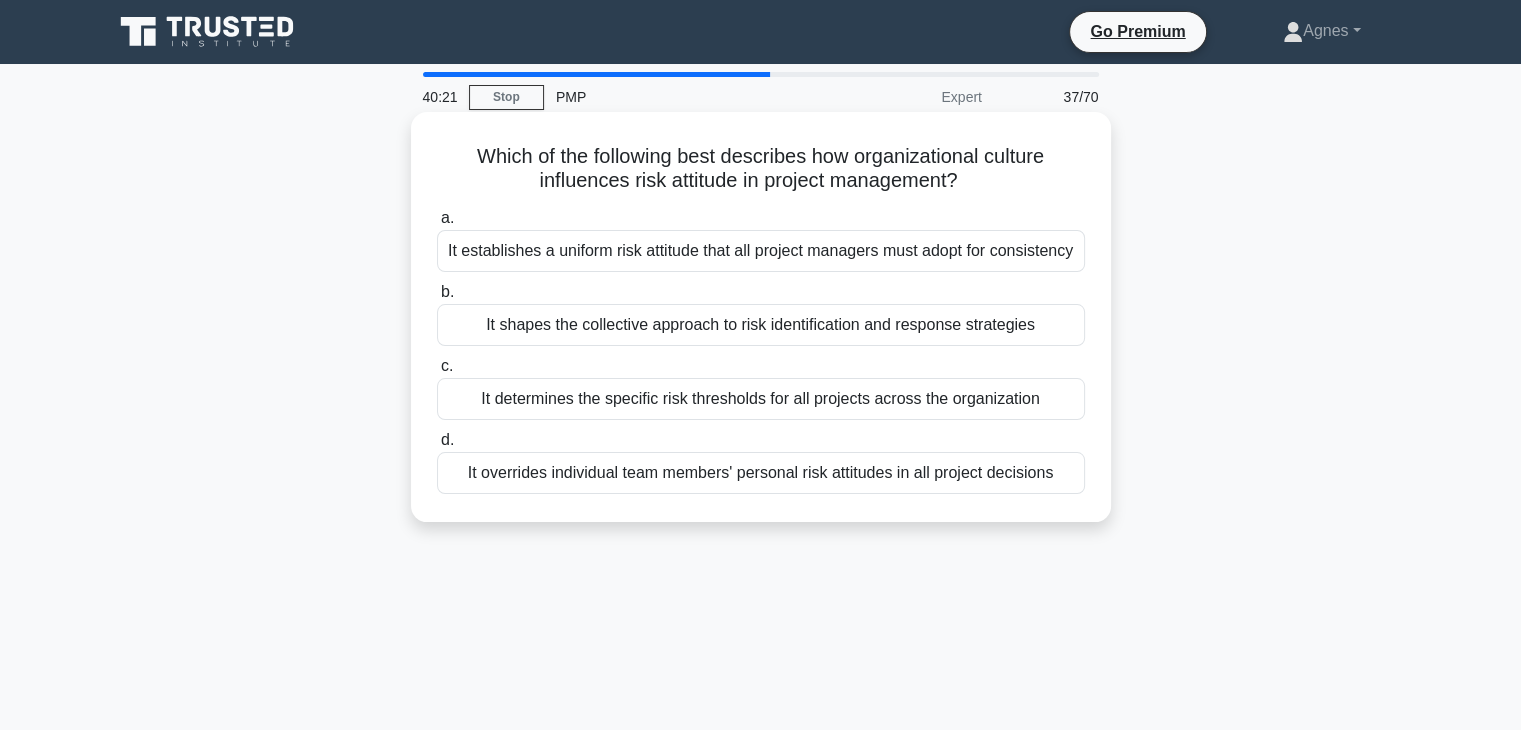 click on "It shapes the collective approach to risk identification and response strategies" at bounding box center [761, 325] 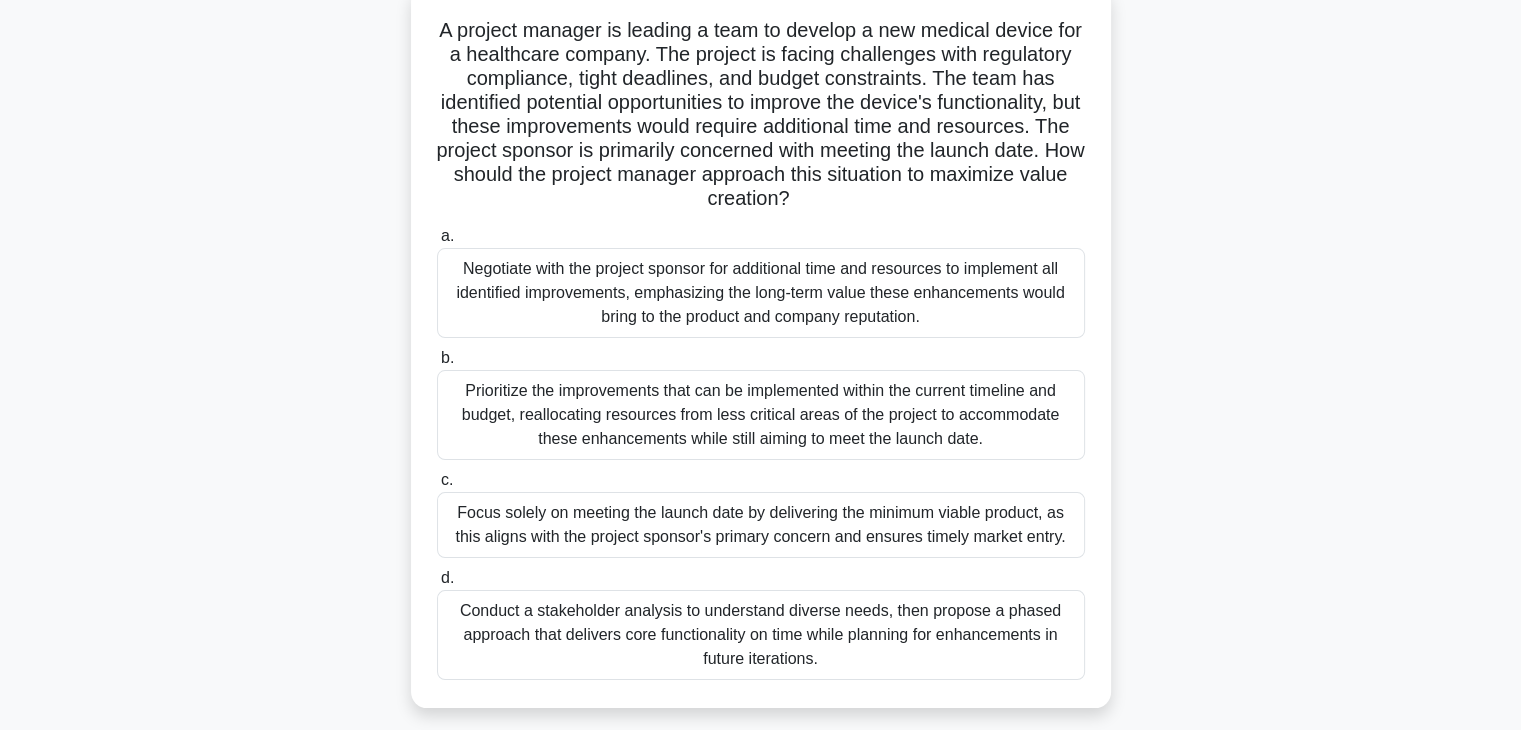 scroll, scrollTop: 166, scrollLeft: 0, axis: vertical 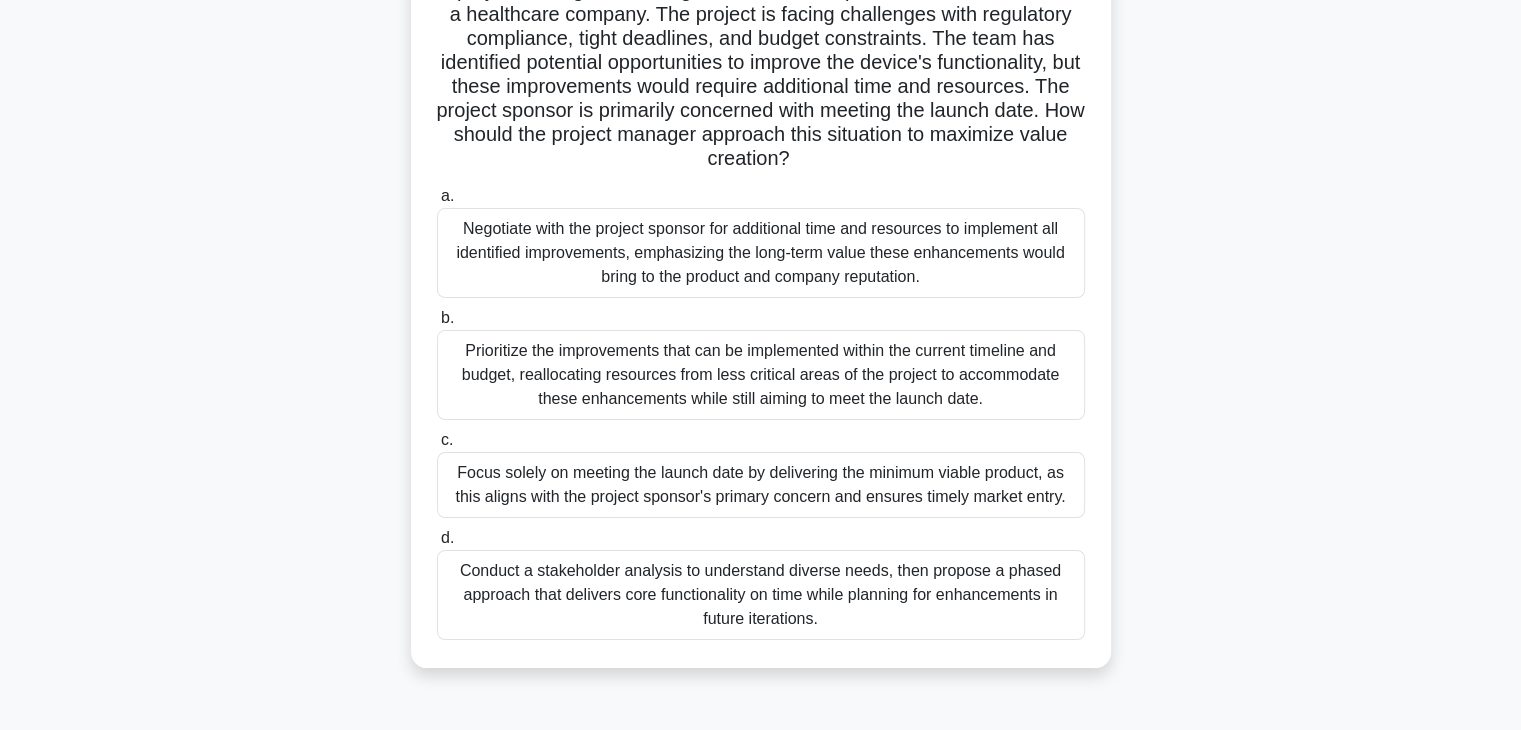 click on "Prioritize the improvements that can be implemented within the current timeline and budget, reallocating resources from less critical areas of the project to accommodate these enhancements while still aiming to meet the launch date." at bounding box center (761, 375) 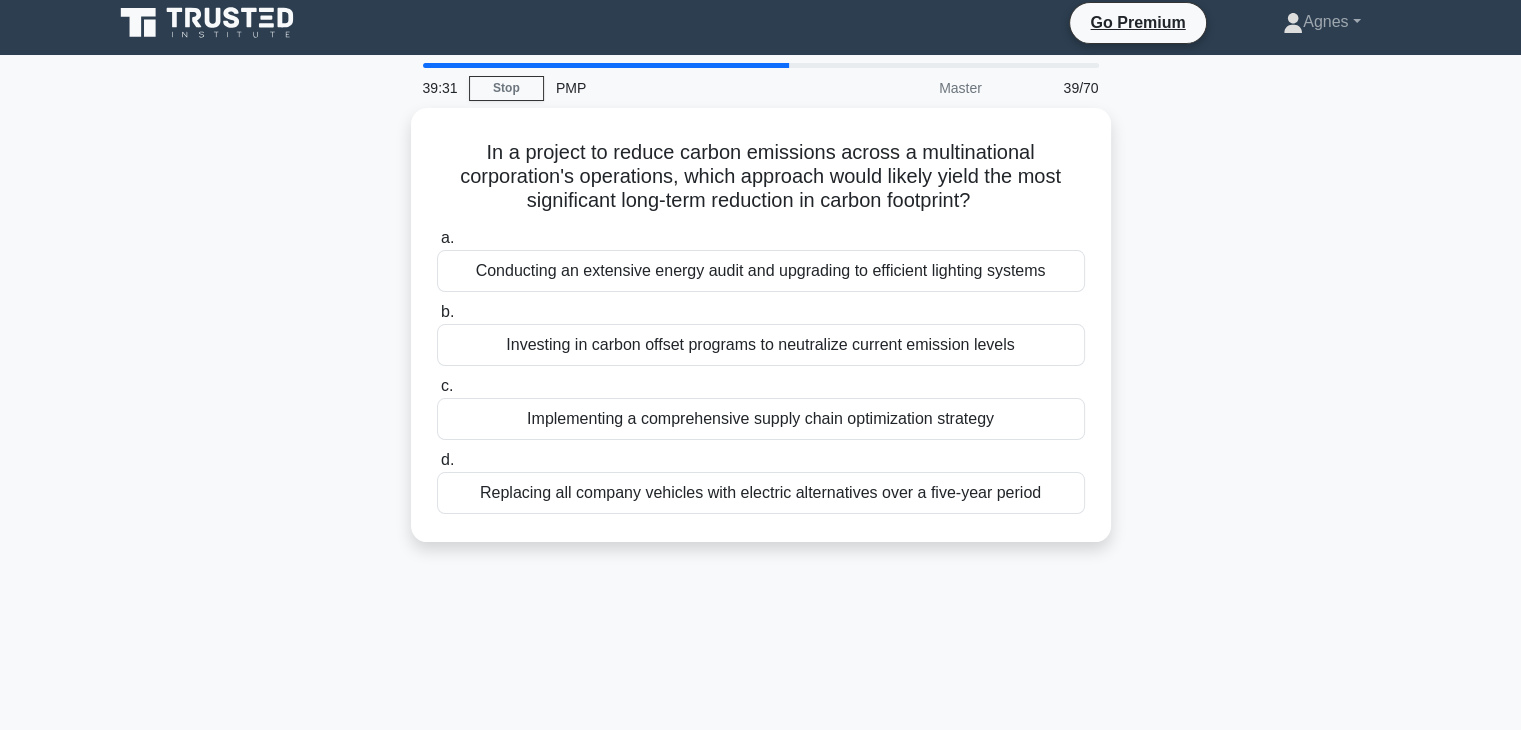 scroll, scrollTop: 0, scrollLeft: 0, axis: both 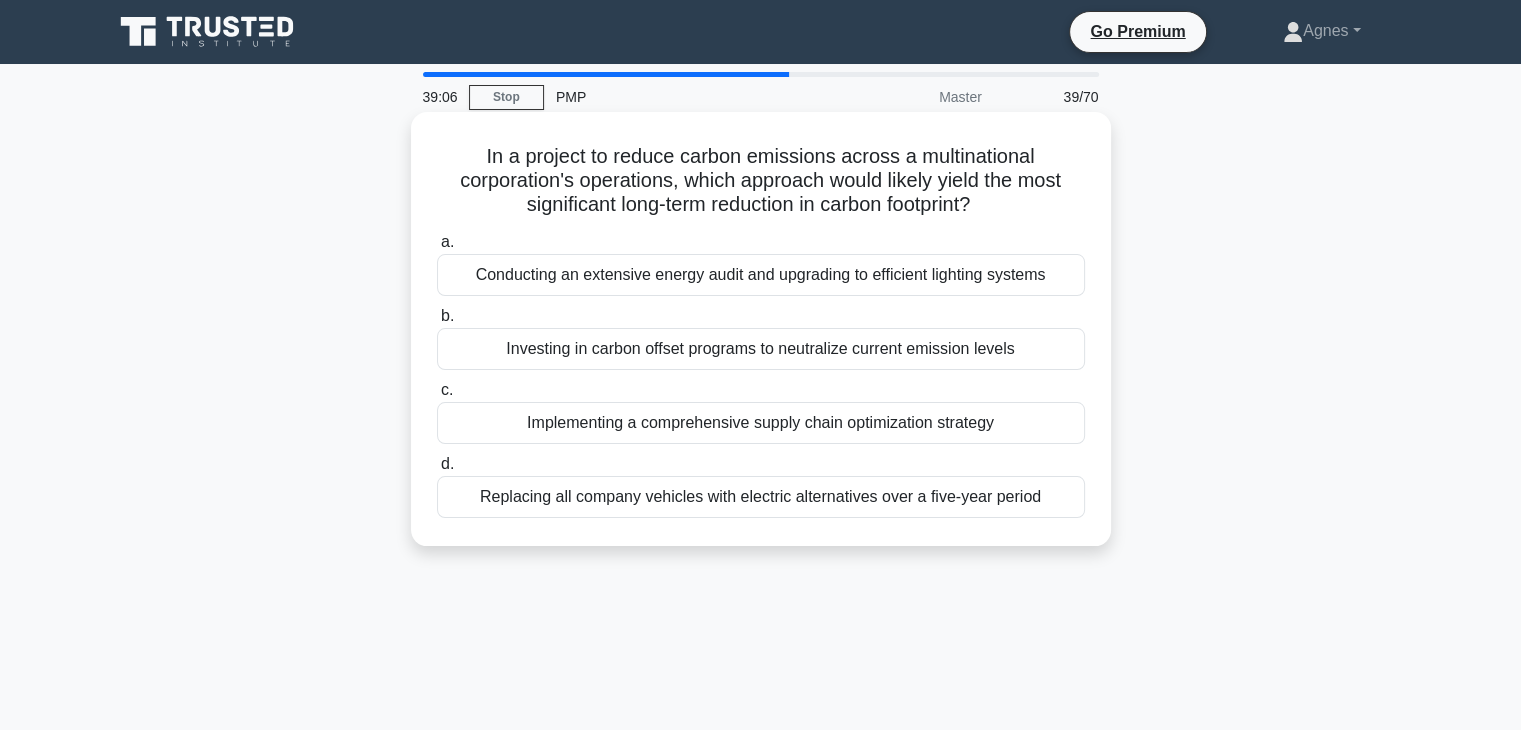 click on "Investing in carbon offset programs to neutralize current emission levels" at bounding box center [761, 349] 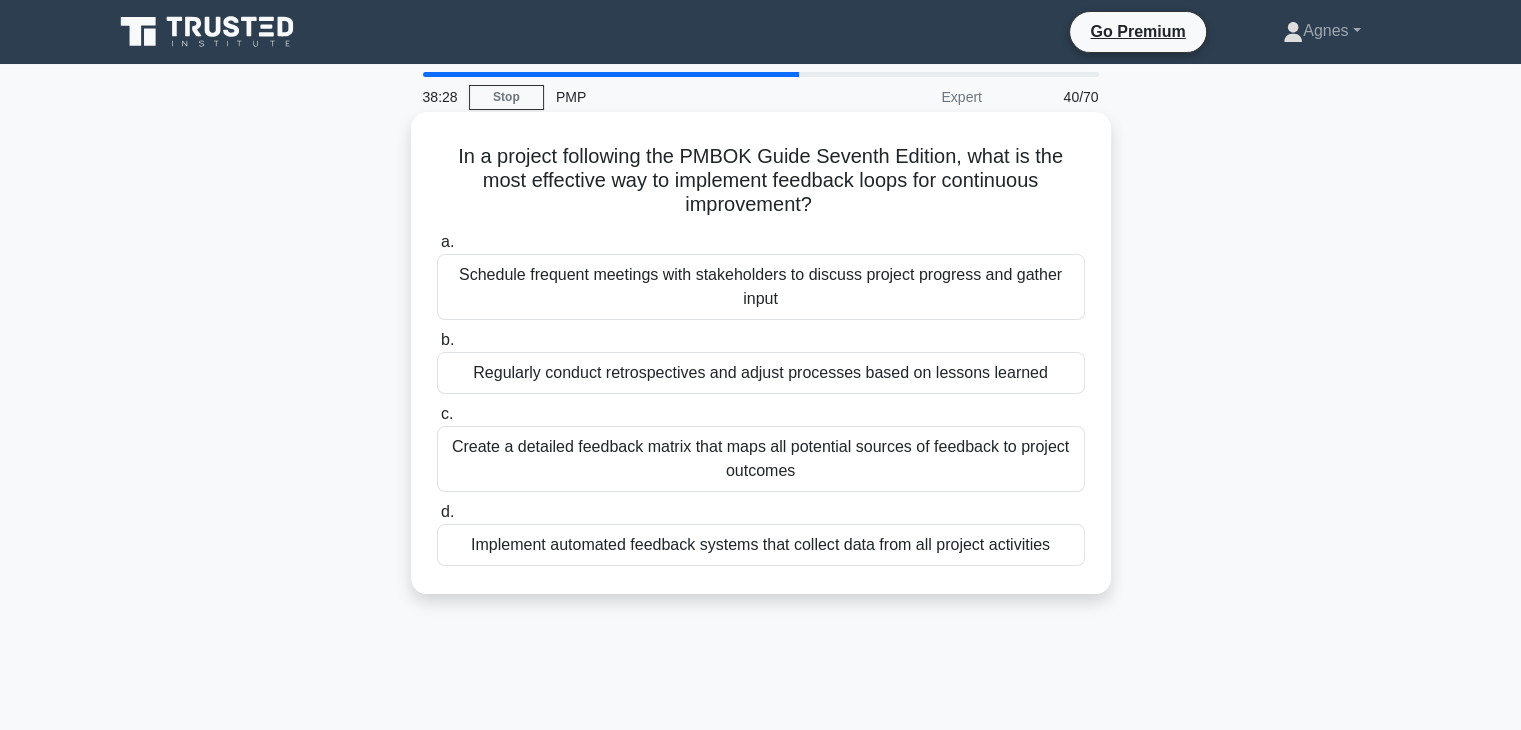 click on "Regularly conduct retrospectives and adjust processes based on lessons learned" at bounding box center (761, 373) 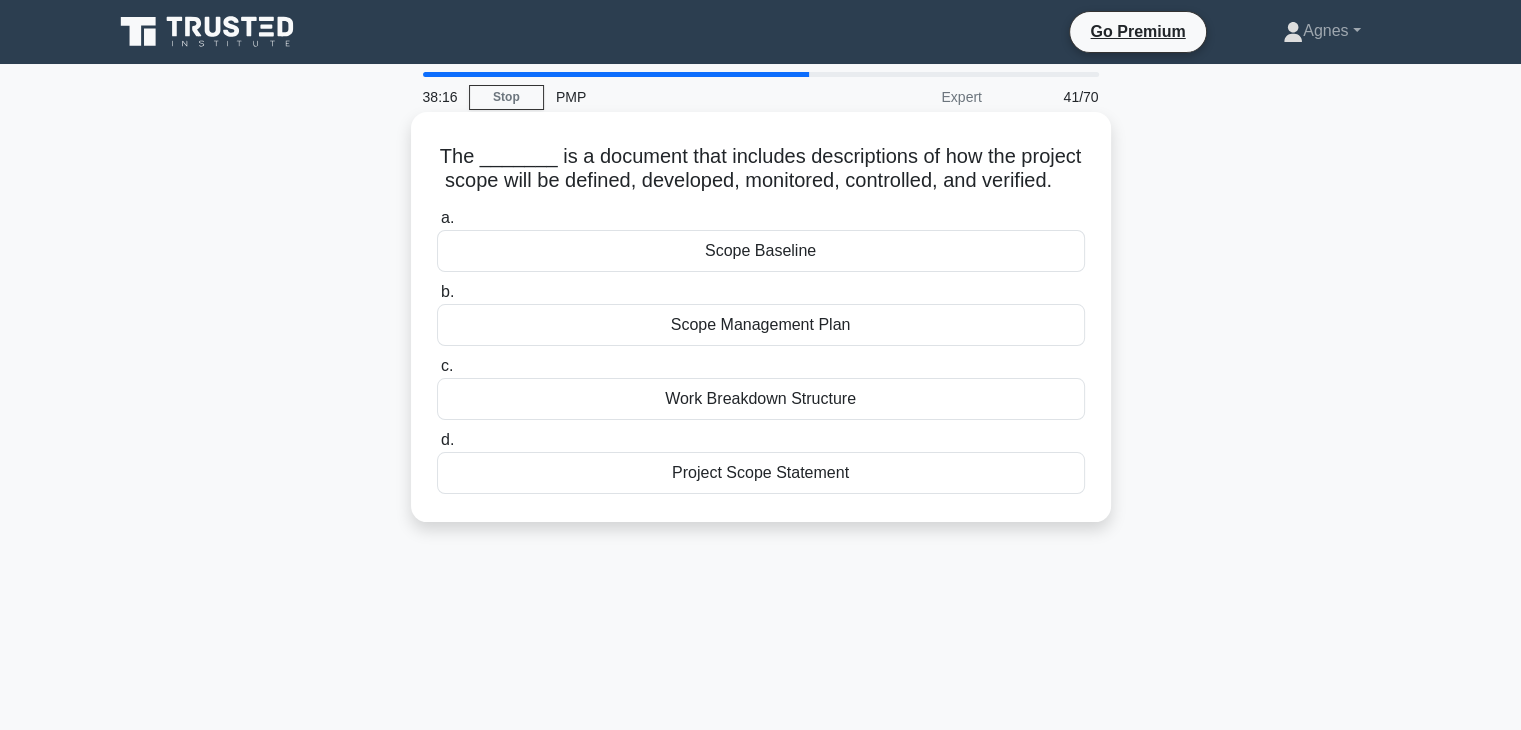click on "Scope Management Plan" at bounding box center [761, 325] 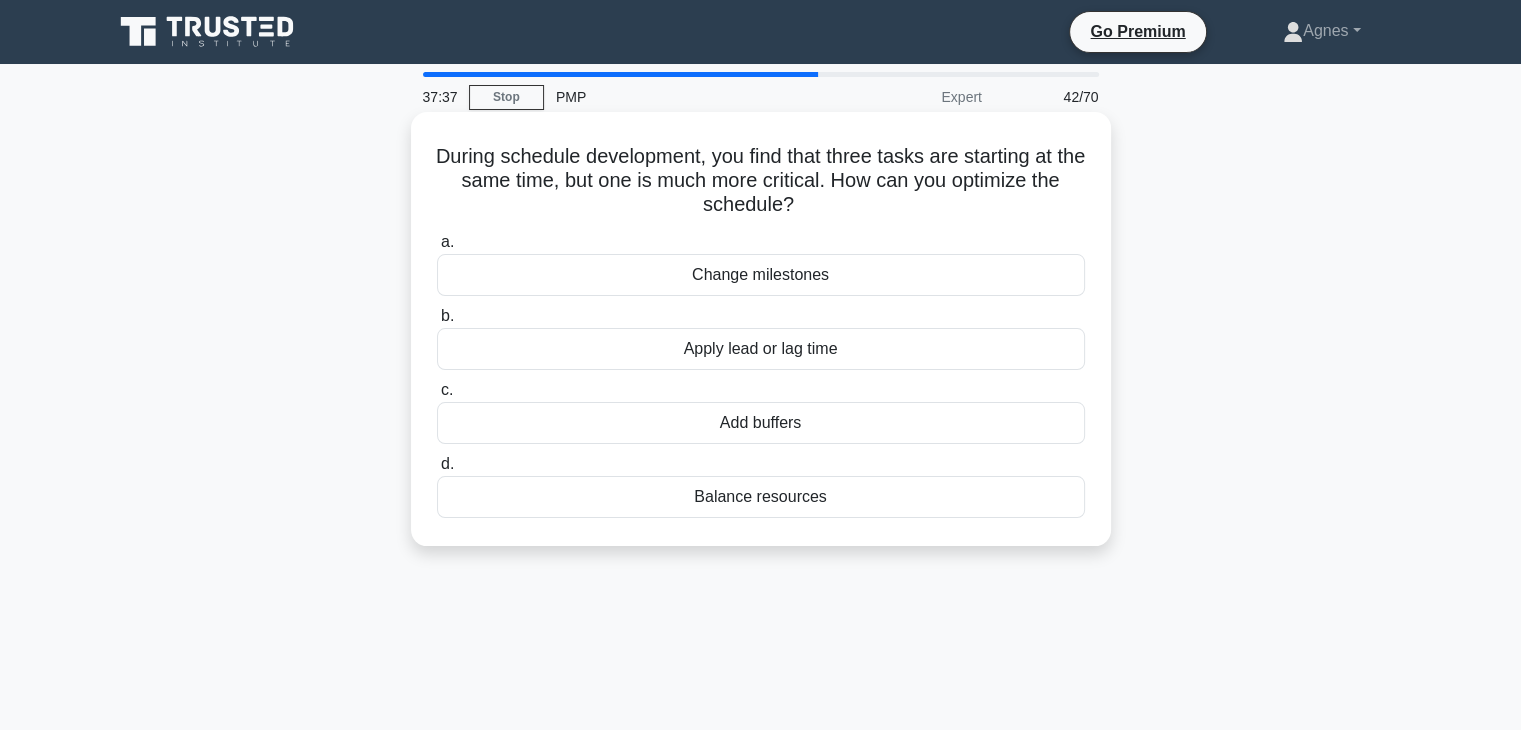 click on "Balance resources" at bounding box center [761, 497] 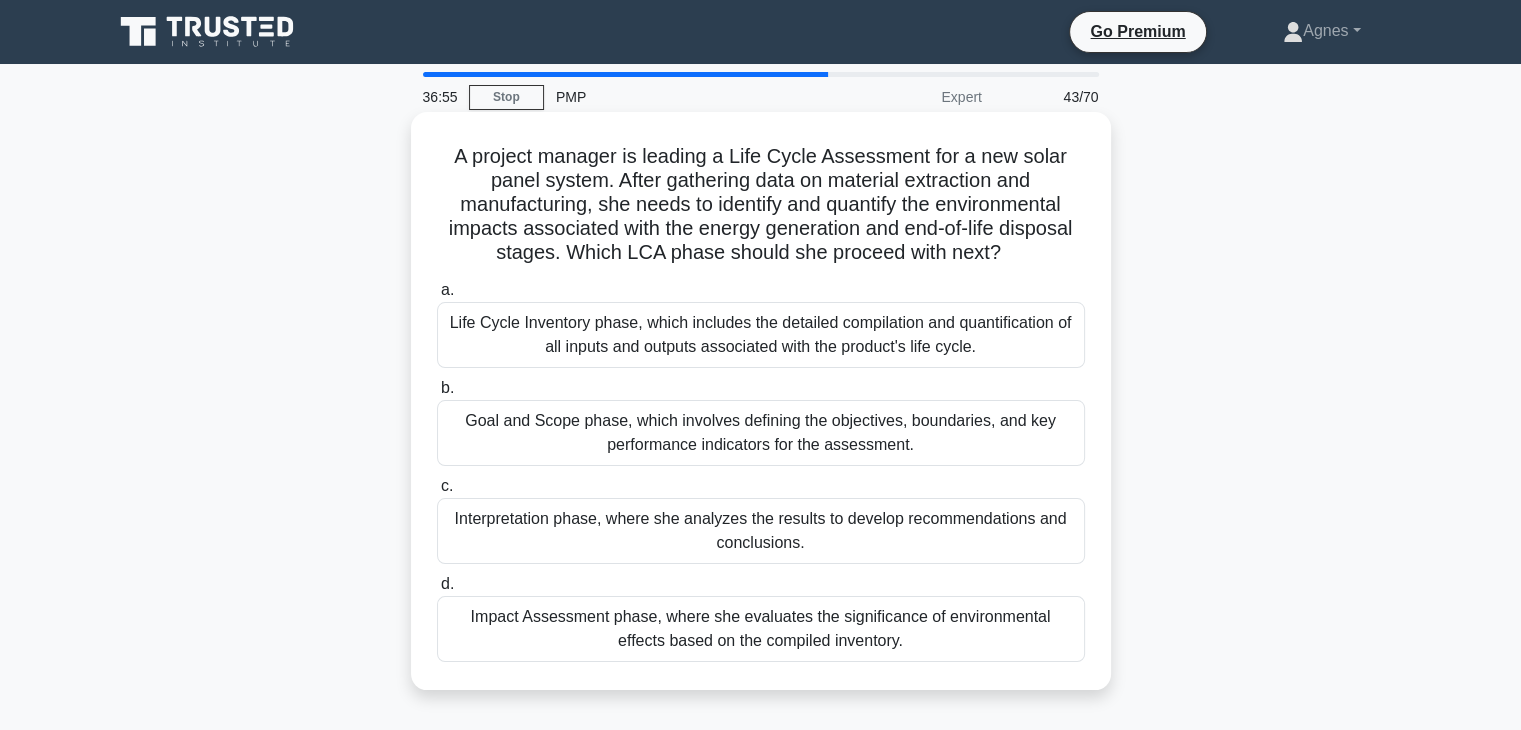 click on "Impact Assessment phase, where she evaluates the significance of environmental effects based on the compiled inventory." at bounding box center (761, 629) 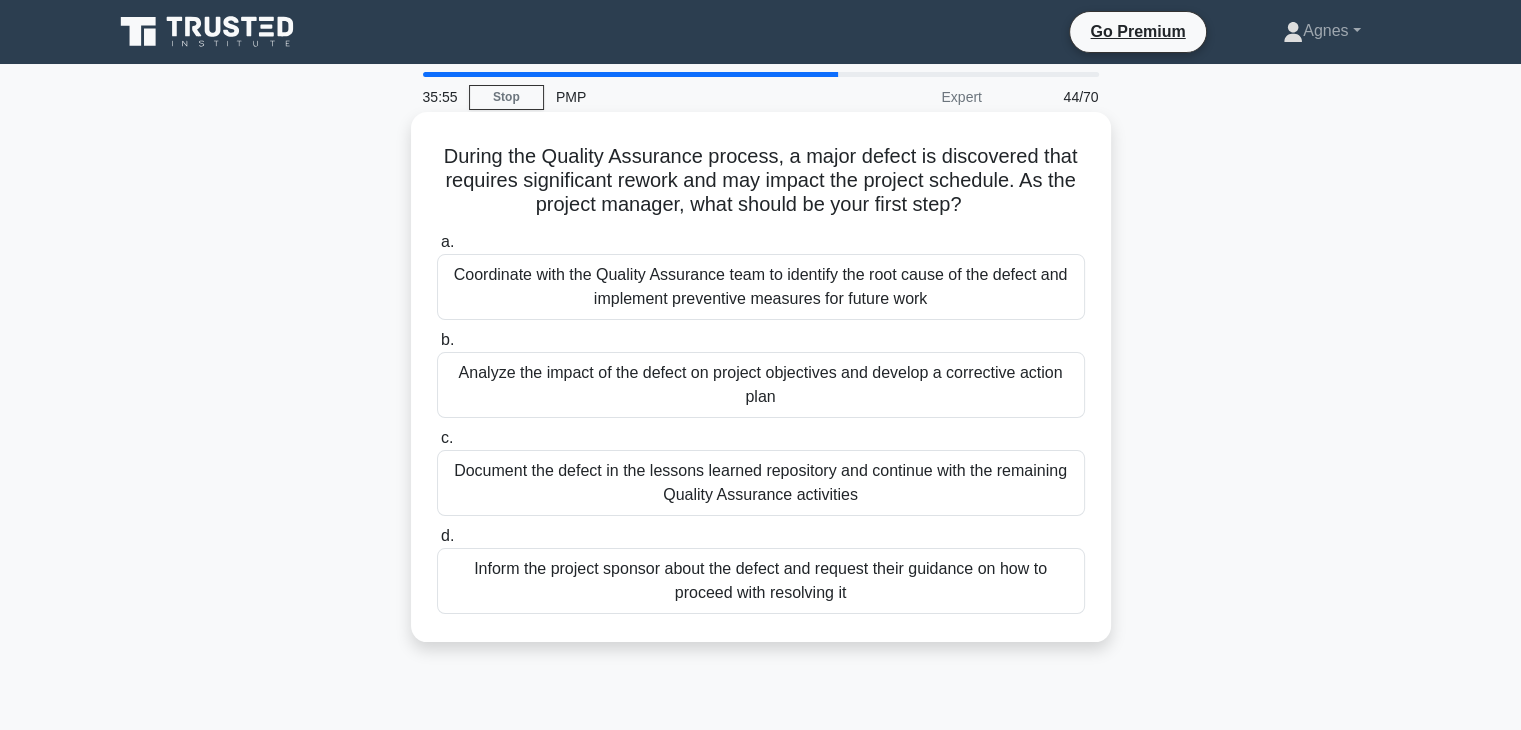 click on "Analyze the impact of the defect on project objectives and develop a corrective action plan" at bounding box center (761, 385) 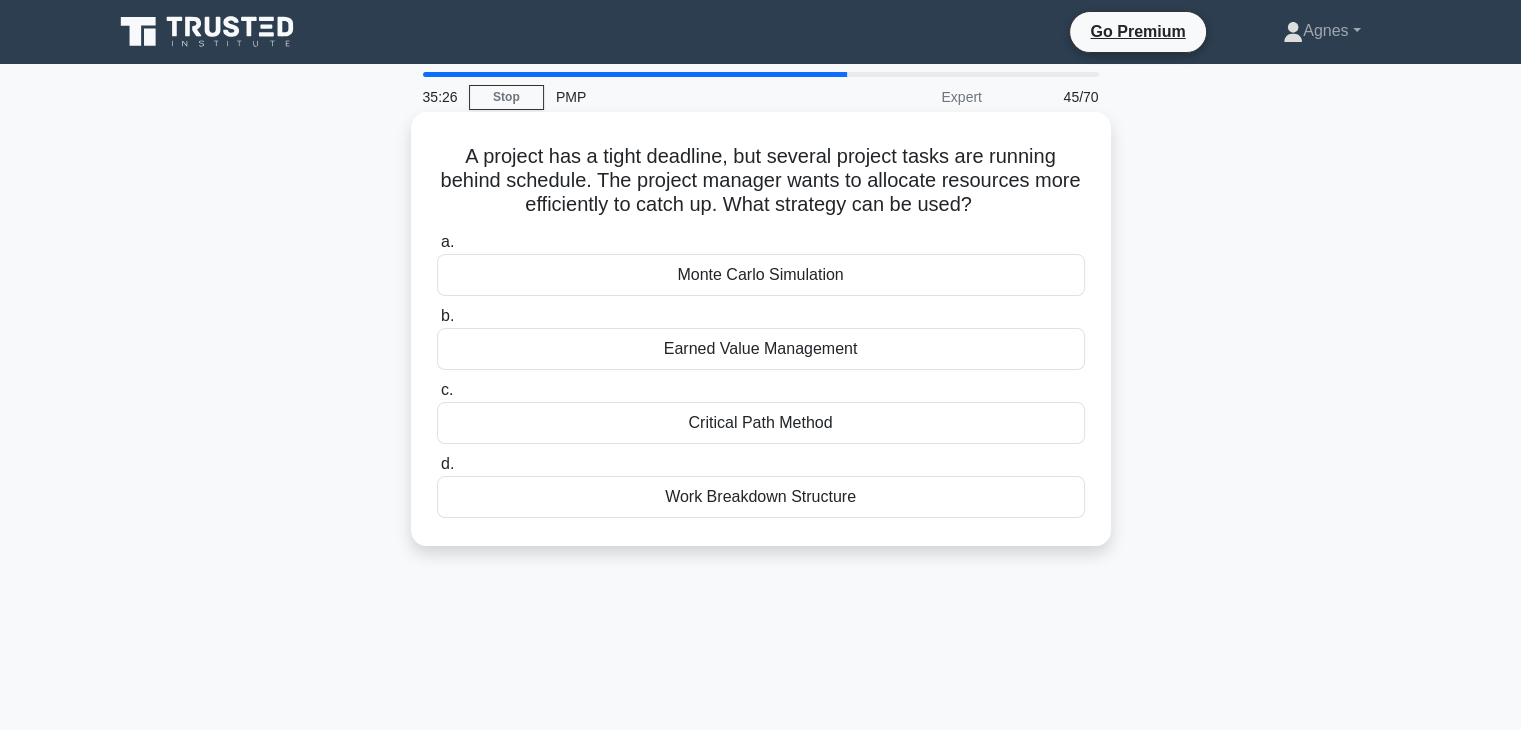 click on "Critical Path Method" at bounding box center [761, 423] 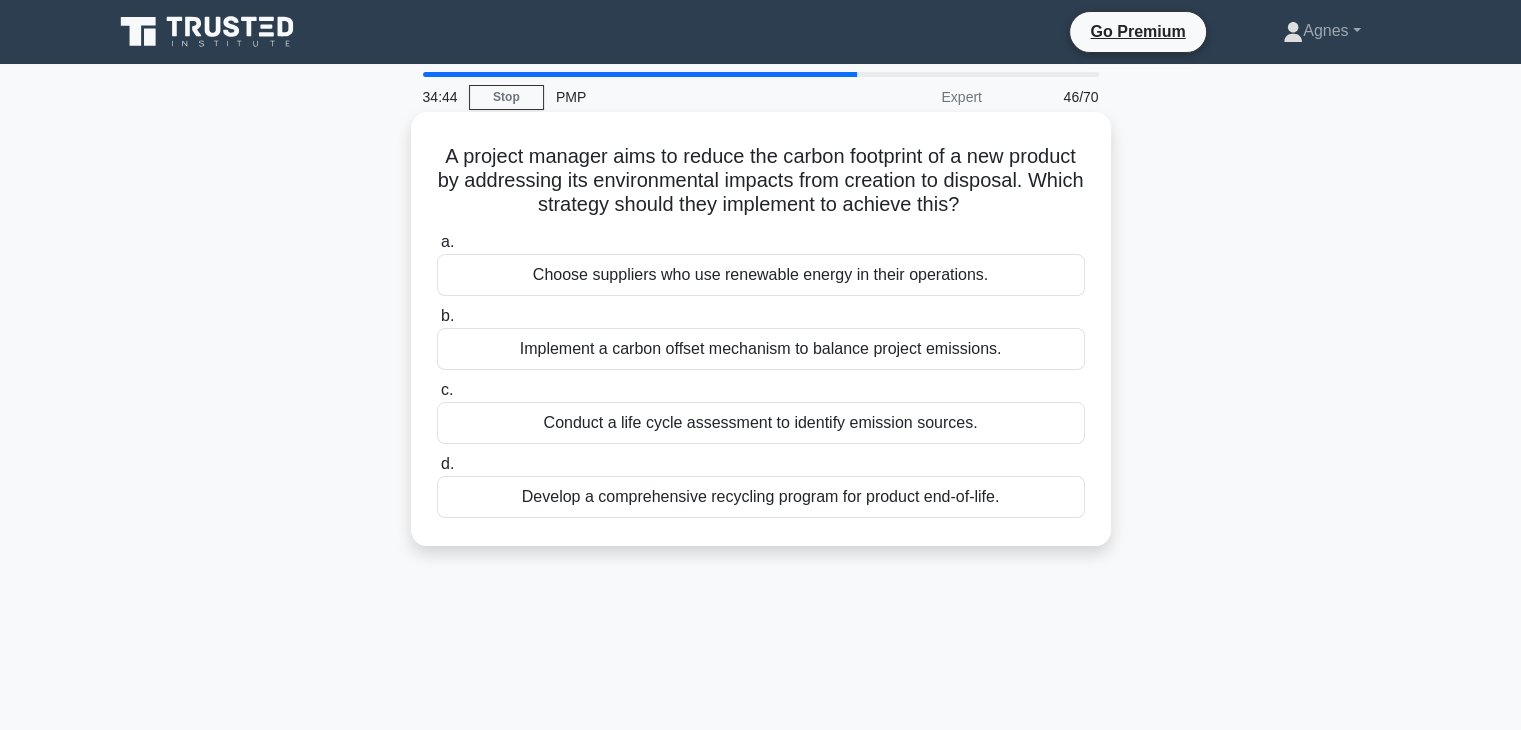 click on "Conduct a life cycle assessment to identify emission sources." at bounding box center [761, 423] 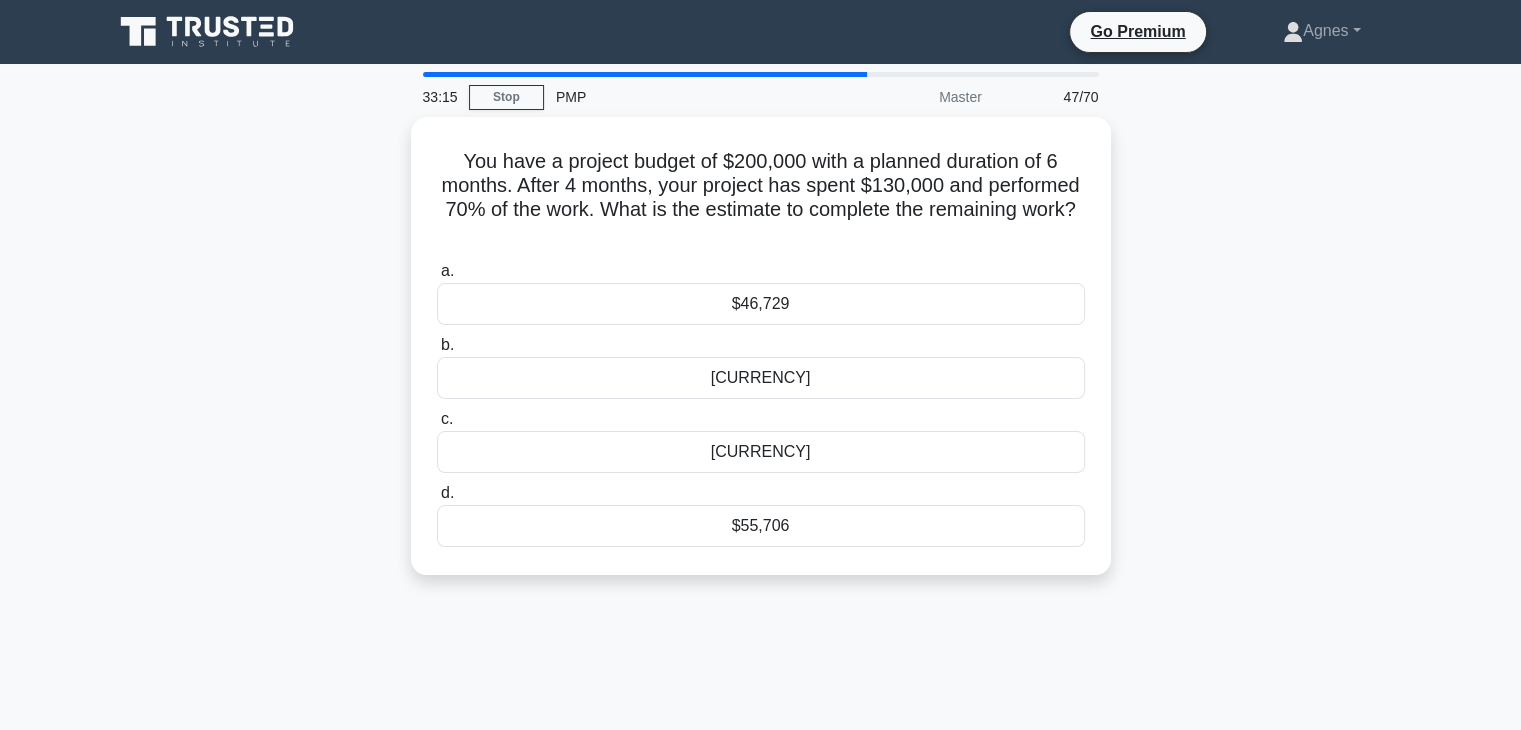 click on "33:15
Stop
PMP
Master
47/70
You have a project budget of $200,000 with a planned duration of 6 months. After 4 months, your project has spent $130,000 and performed 70% of the work. What is the estimate to complete the remaining work?
.spinner_0XTQ{transform-origin:center;animation:spinner_y6GP .75s linear infinite}@keyframes spinner_y6GP{100%{transform:rotate(360deg)}}
a.
b. c. d." at bounding box center [761, 572] 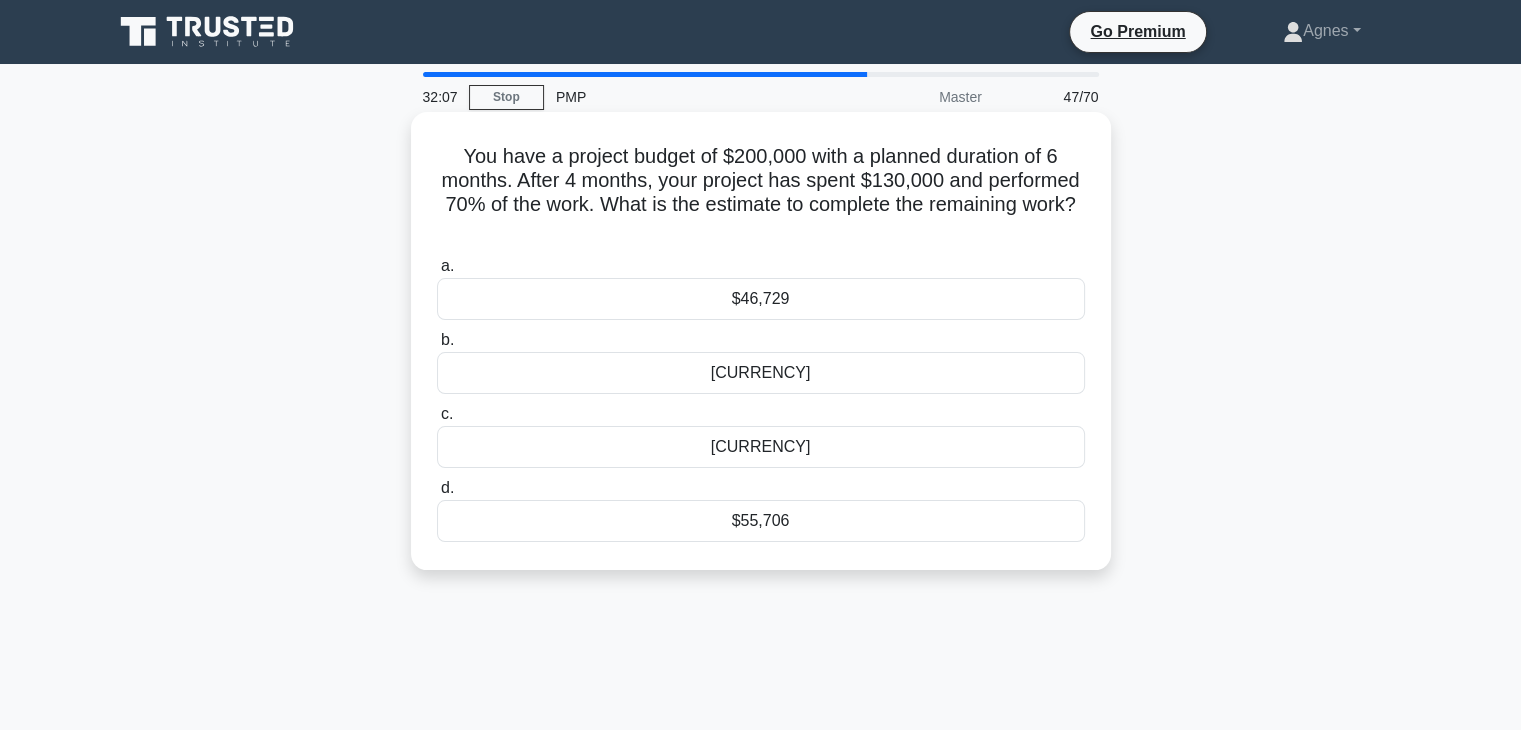 click on "$55,706" at bounding box center (761, 521) 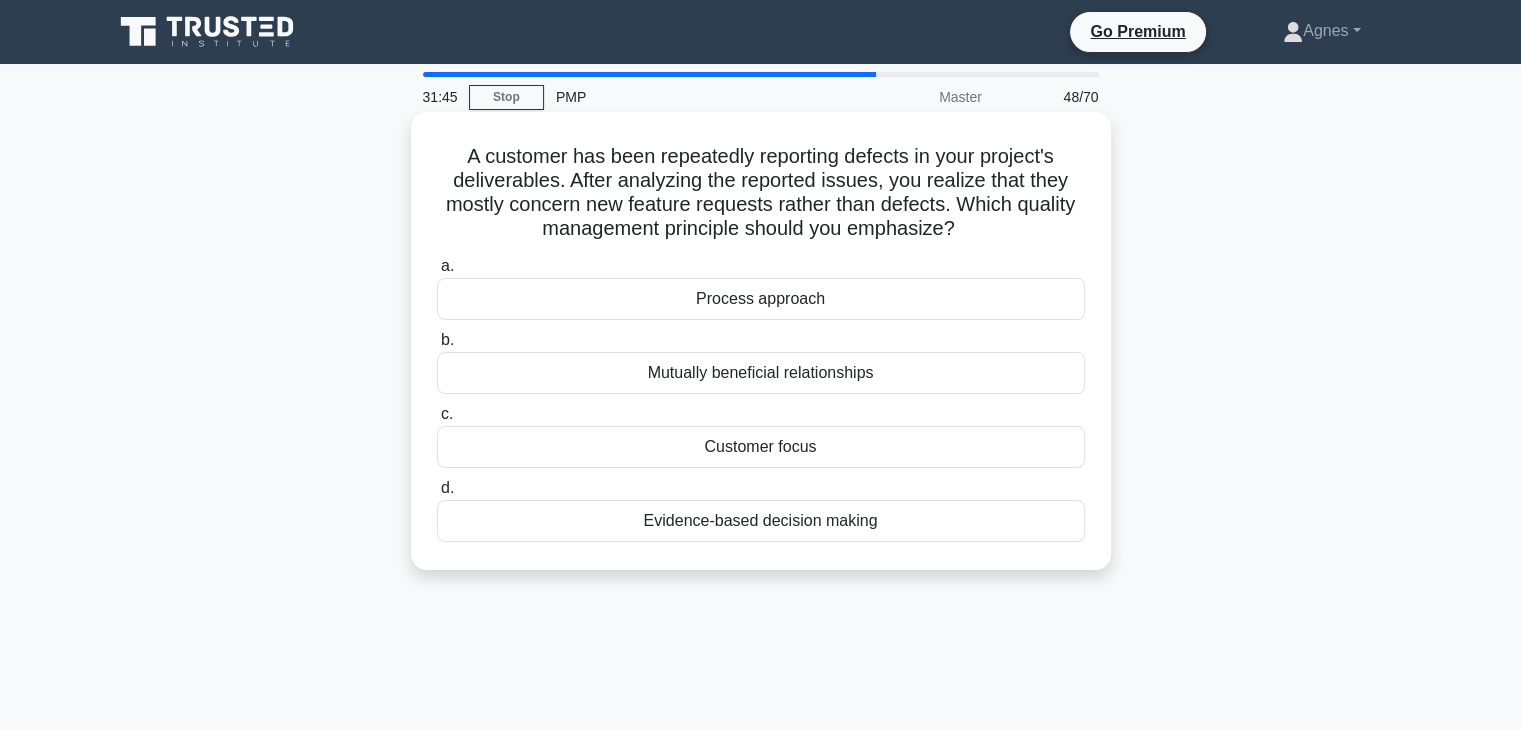 click on "Customer focus" at bounding box center [761, 447] 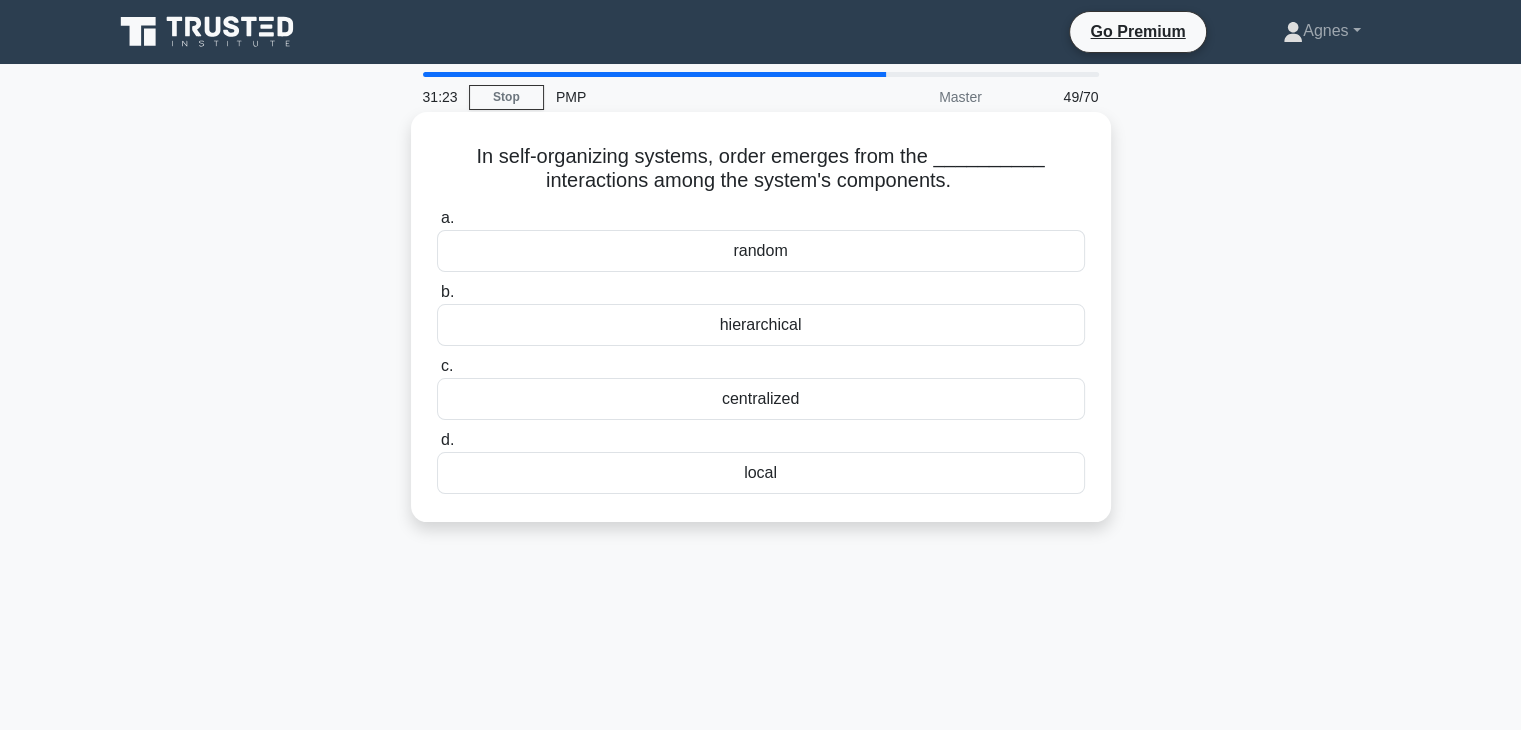 click on "centralized" at bounding box center (761, 399) 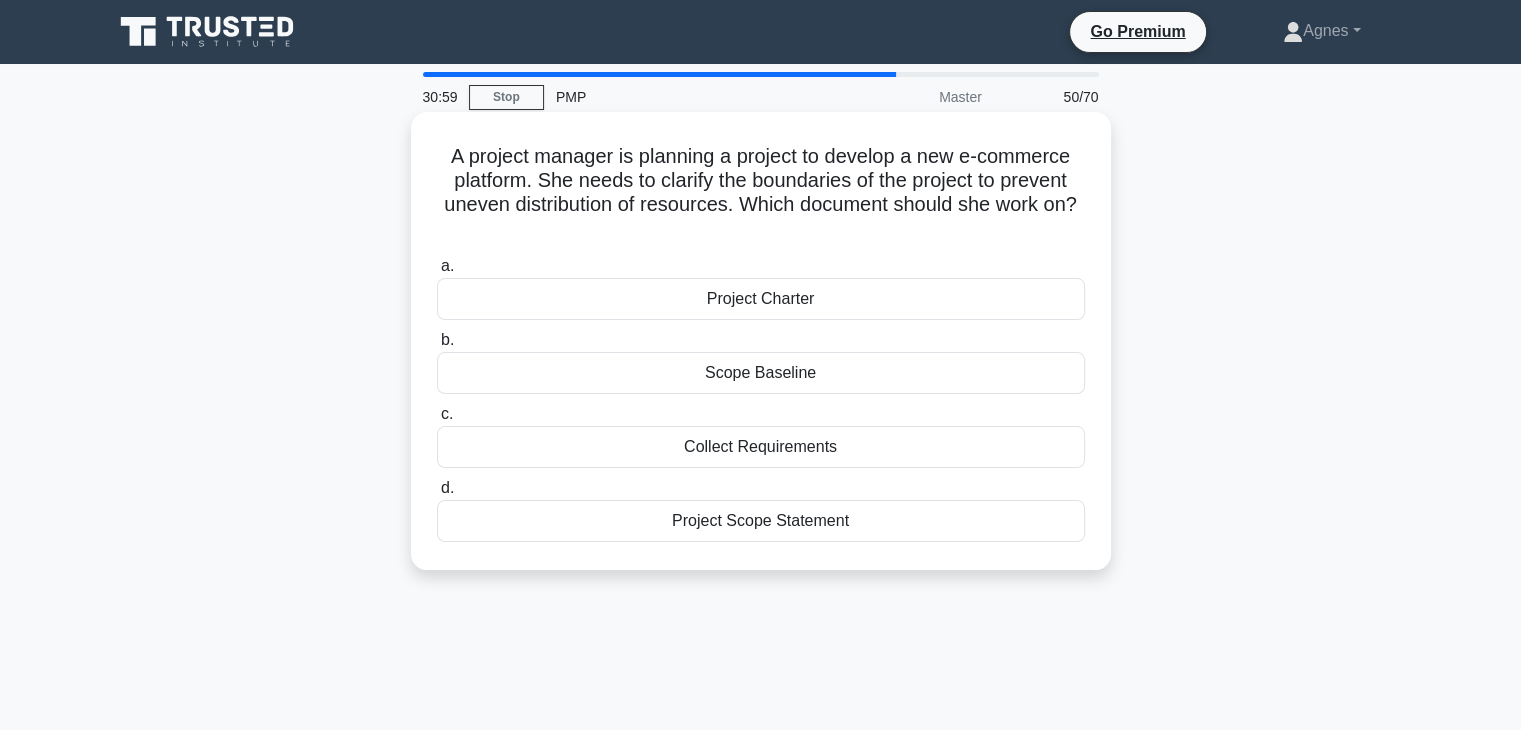 click on "Project Scope Statement" at bounding box center [761, 521] 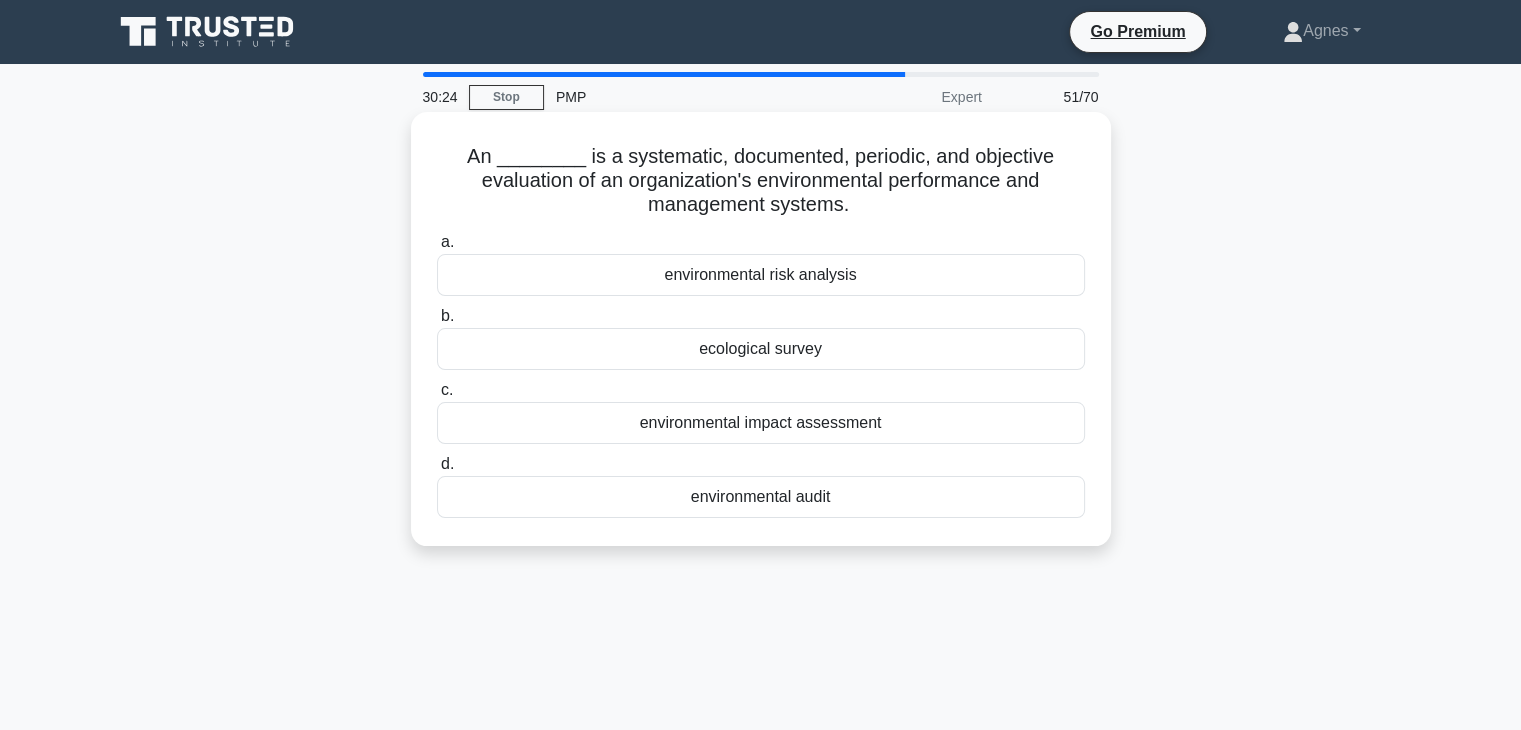 click on "environmental audit" at bounding box center (761, 497) 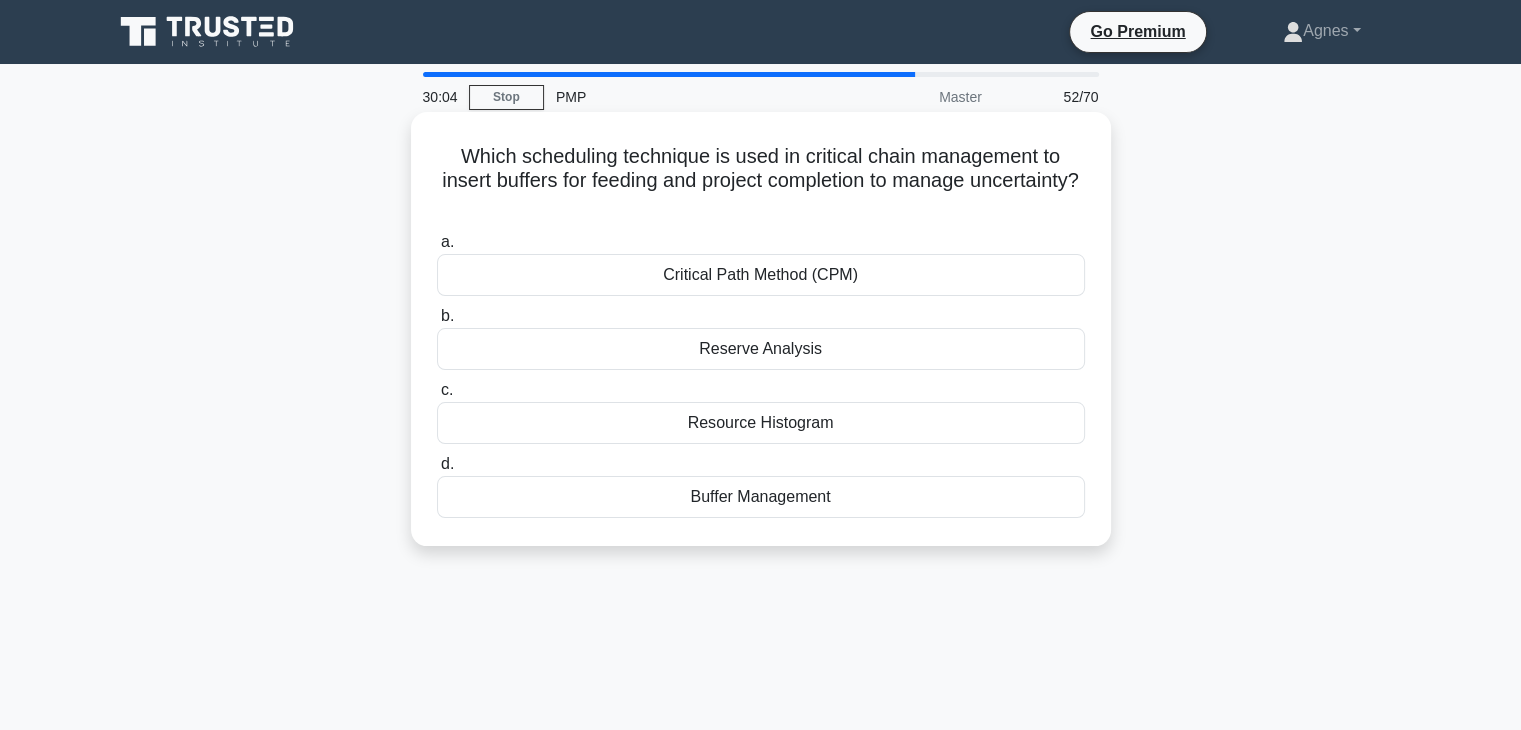 click on "Critical Path Method (CPM)" at bounding box center (761, 275) 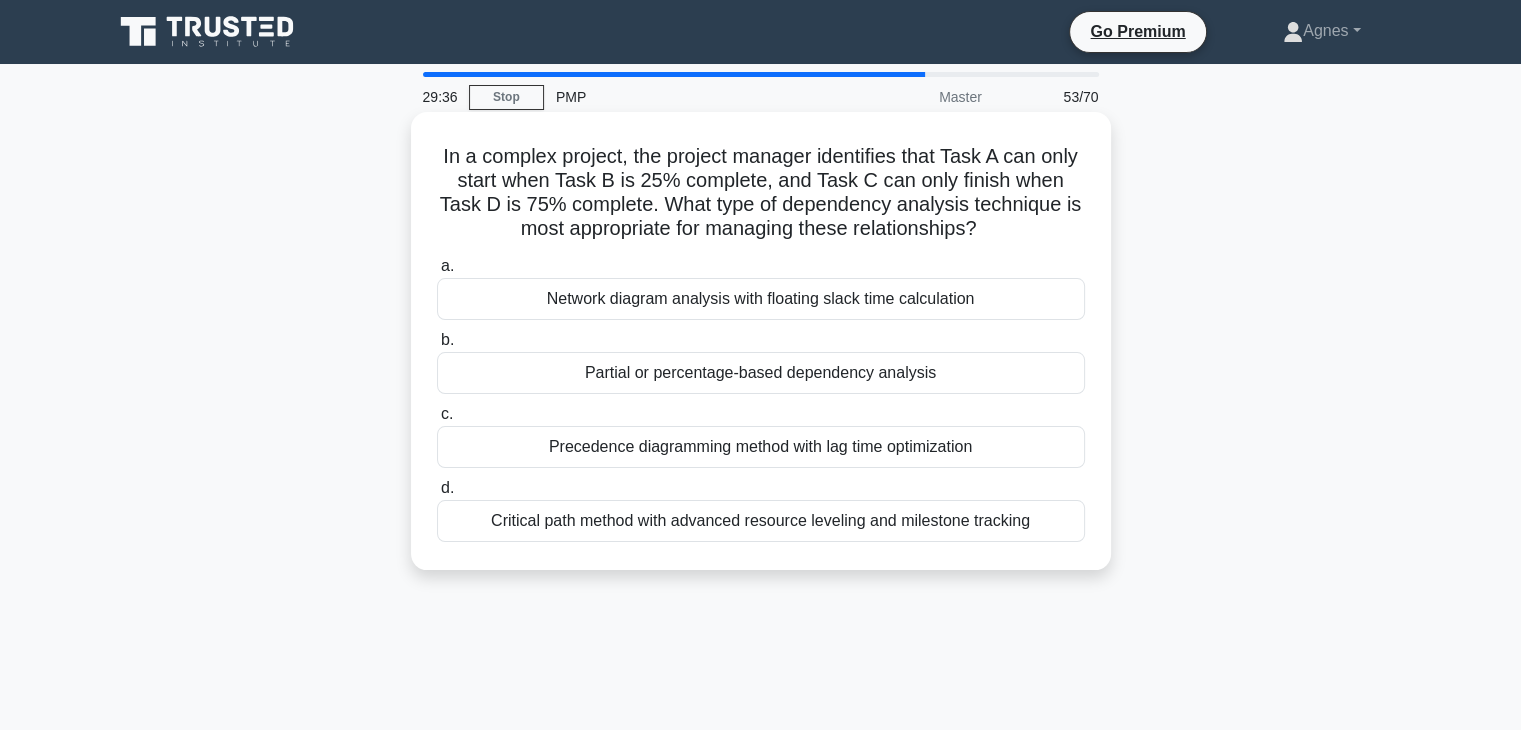 click on "Precedence diagramming method with lag time optimization" at bounding box center [761, 447] 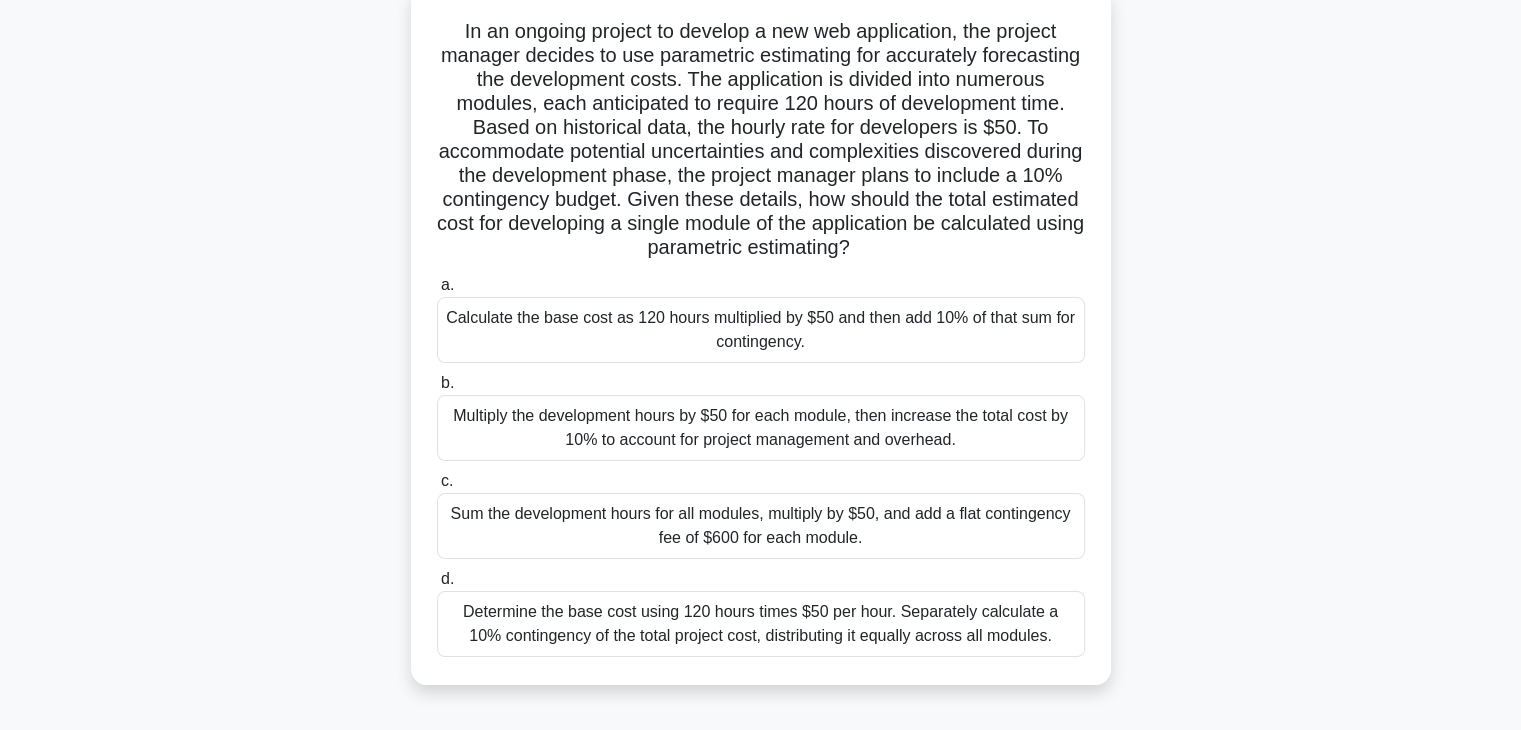 scroll, scrollTop: 166, scrollLeft: 0, axis: vertical 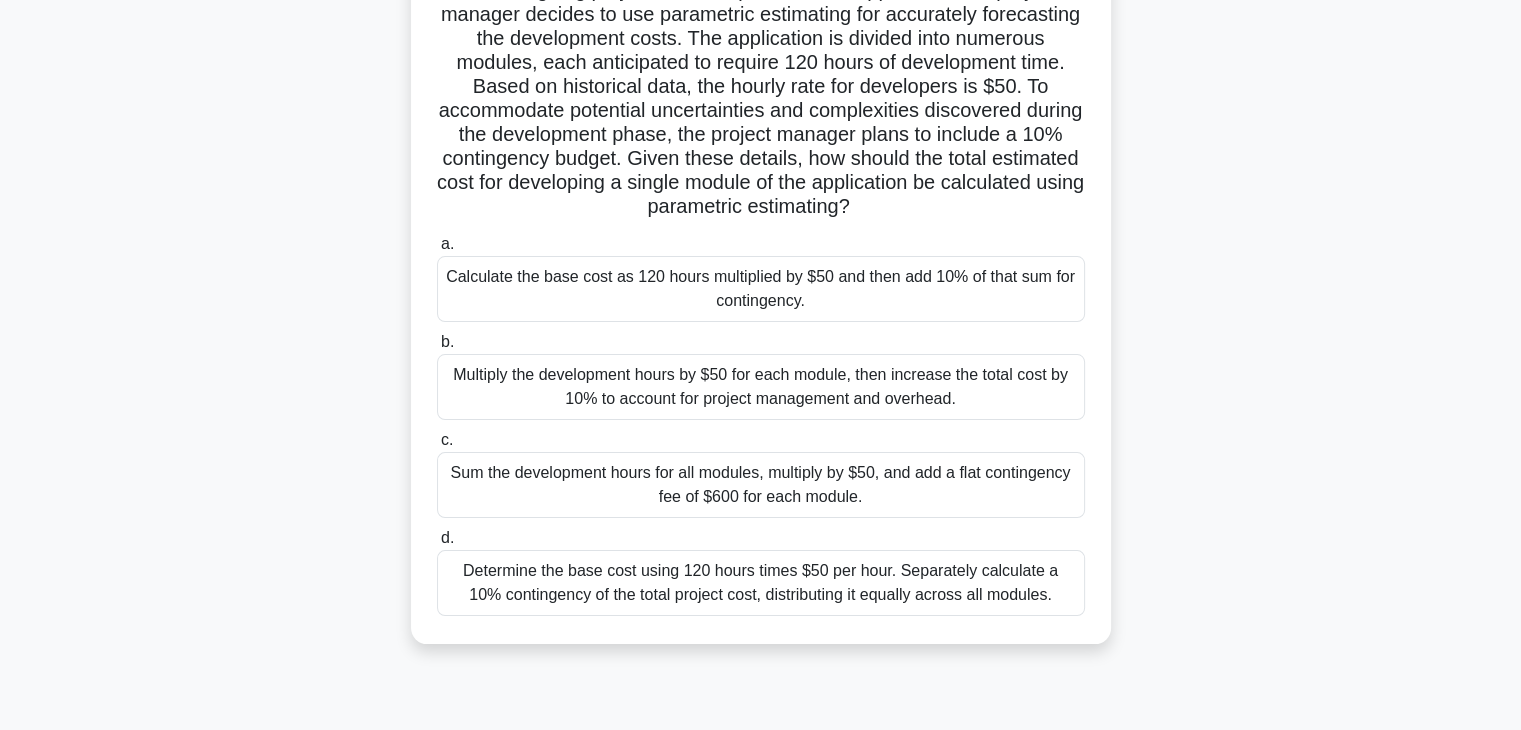 click on "Multiply the development hours by $50 for each module, then increase the total cost by 10% to account for project management and overhead." at bounding box center (761, 387) 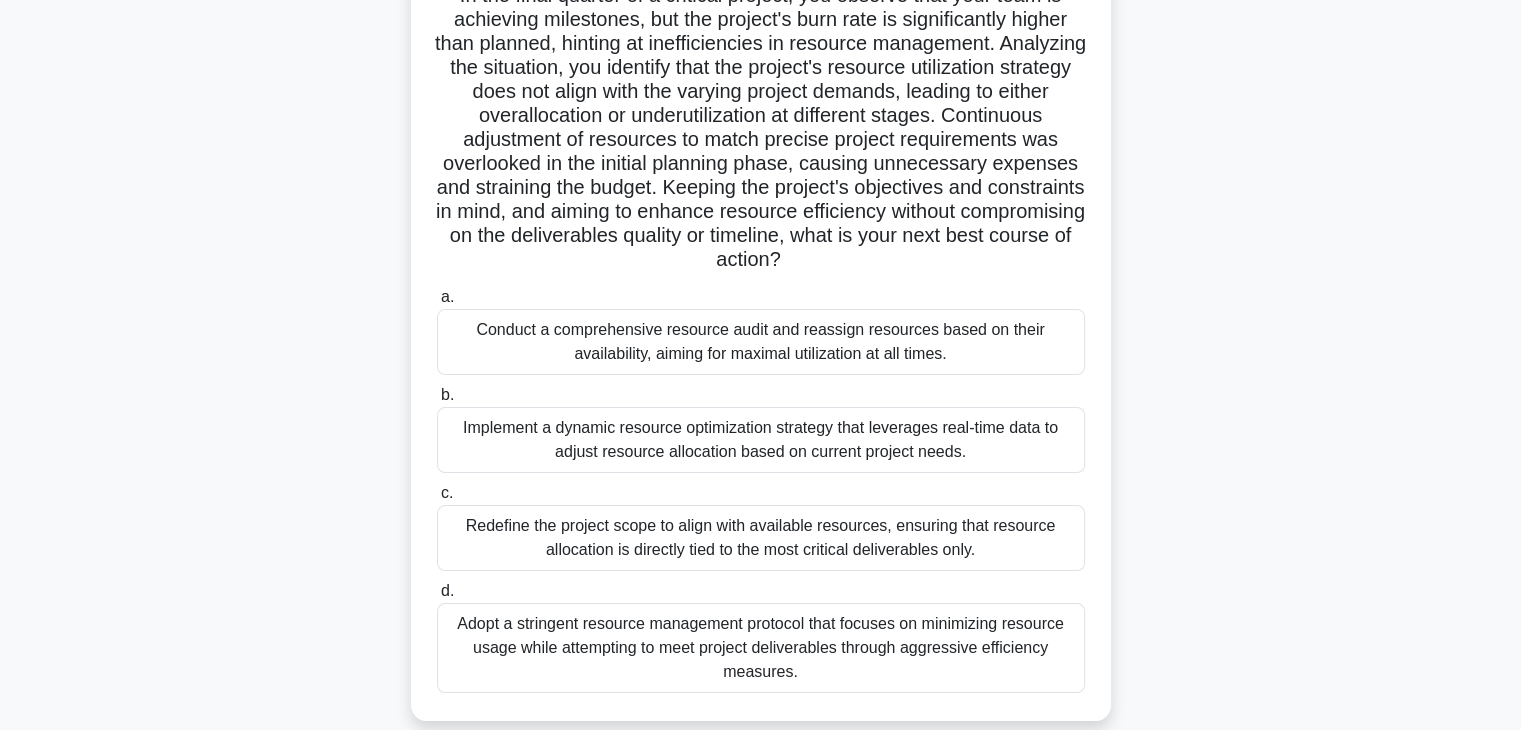 scroll, scrollTop: 0, scrollLeft: 0, axis: both 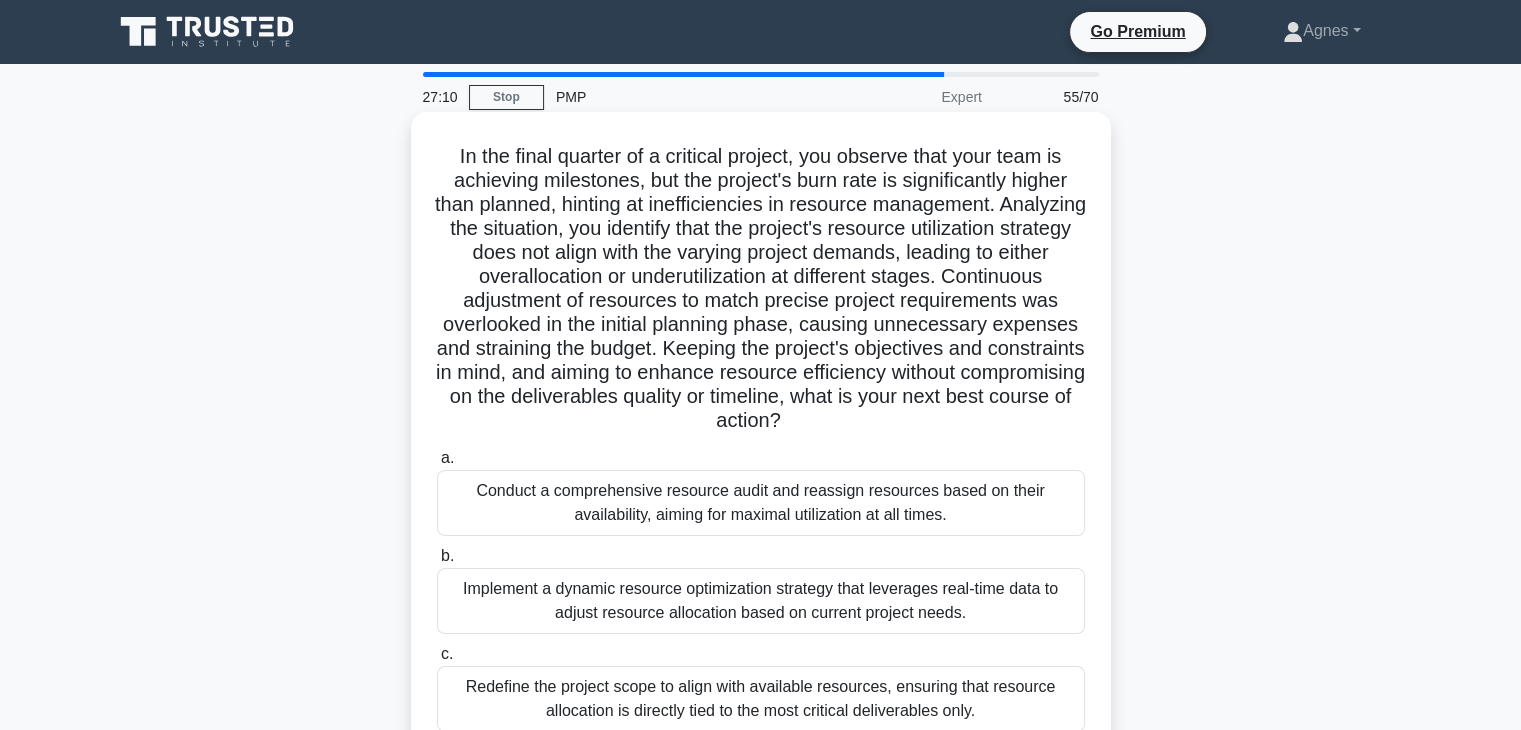 click on "Implement a dynamic resource optimization strategy that leverages real-time data to adjust resource allocation based on current project needs." at bounding box center [761, 601] 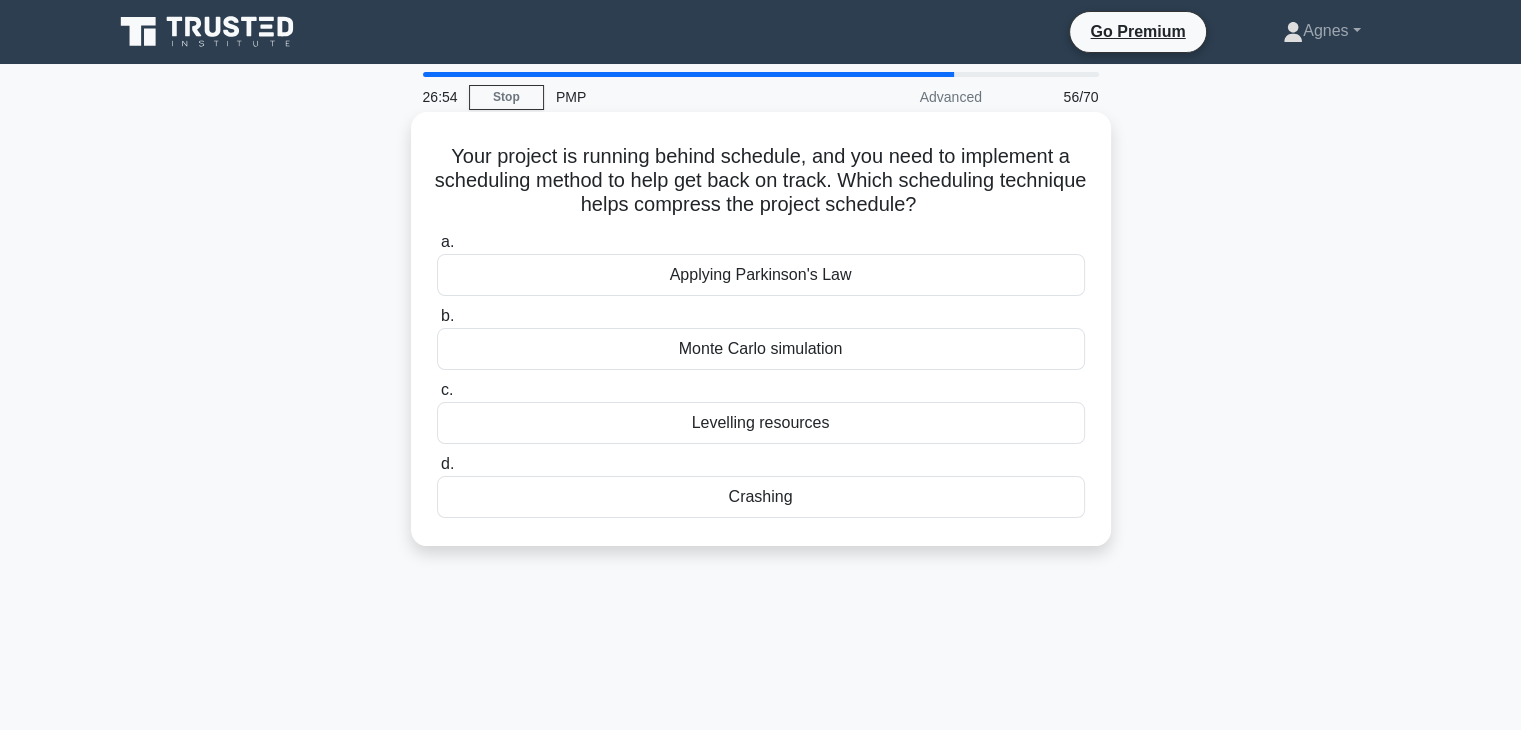 click on "Crashing" at bounding box center [761, 497] 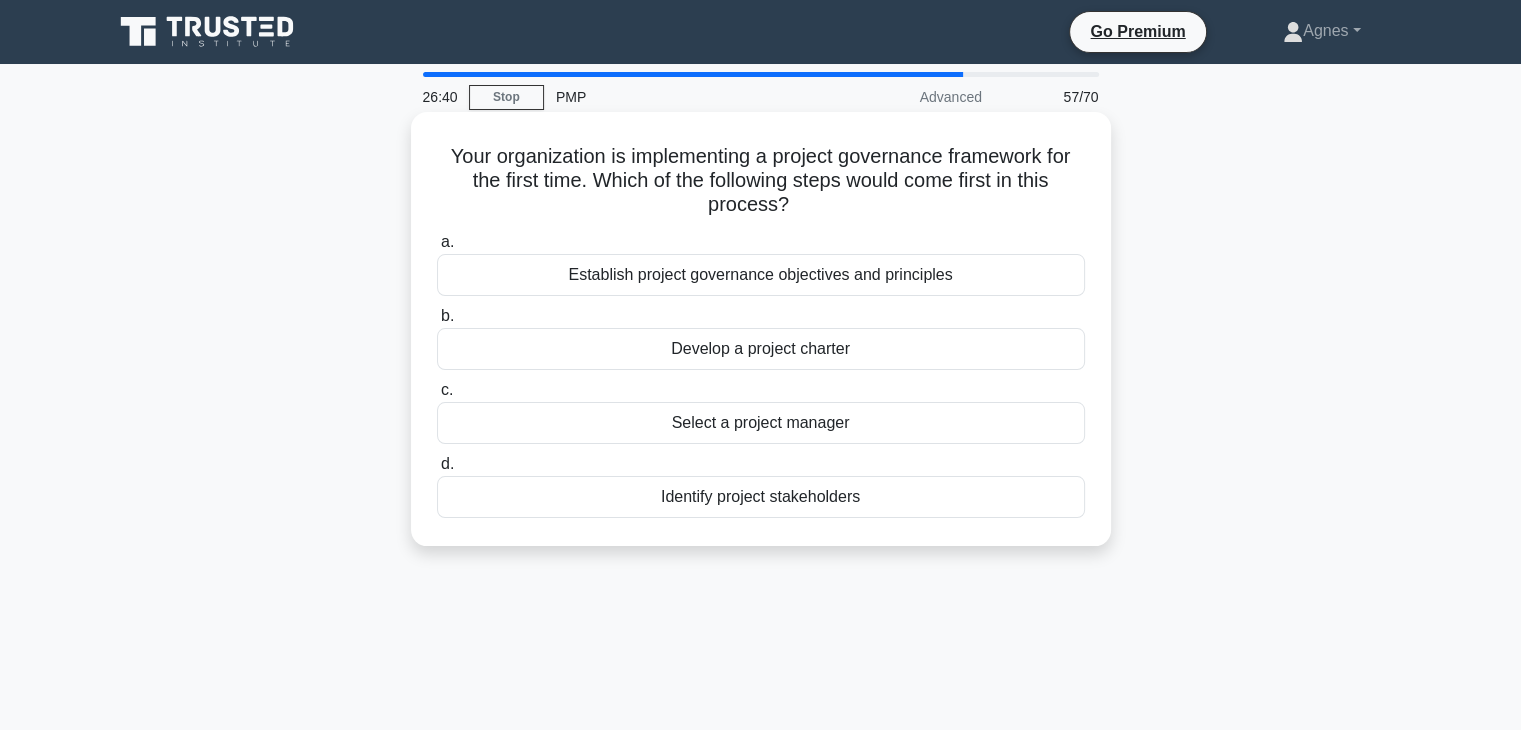 click on "Establish project governance objectives and principles" at bounding box center (761, 275) 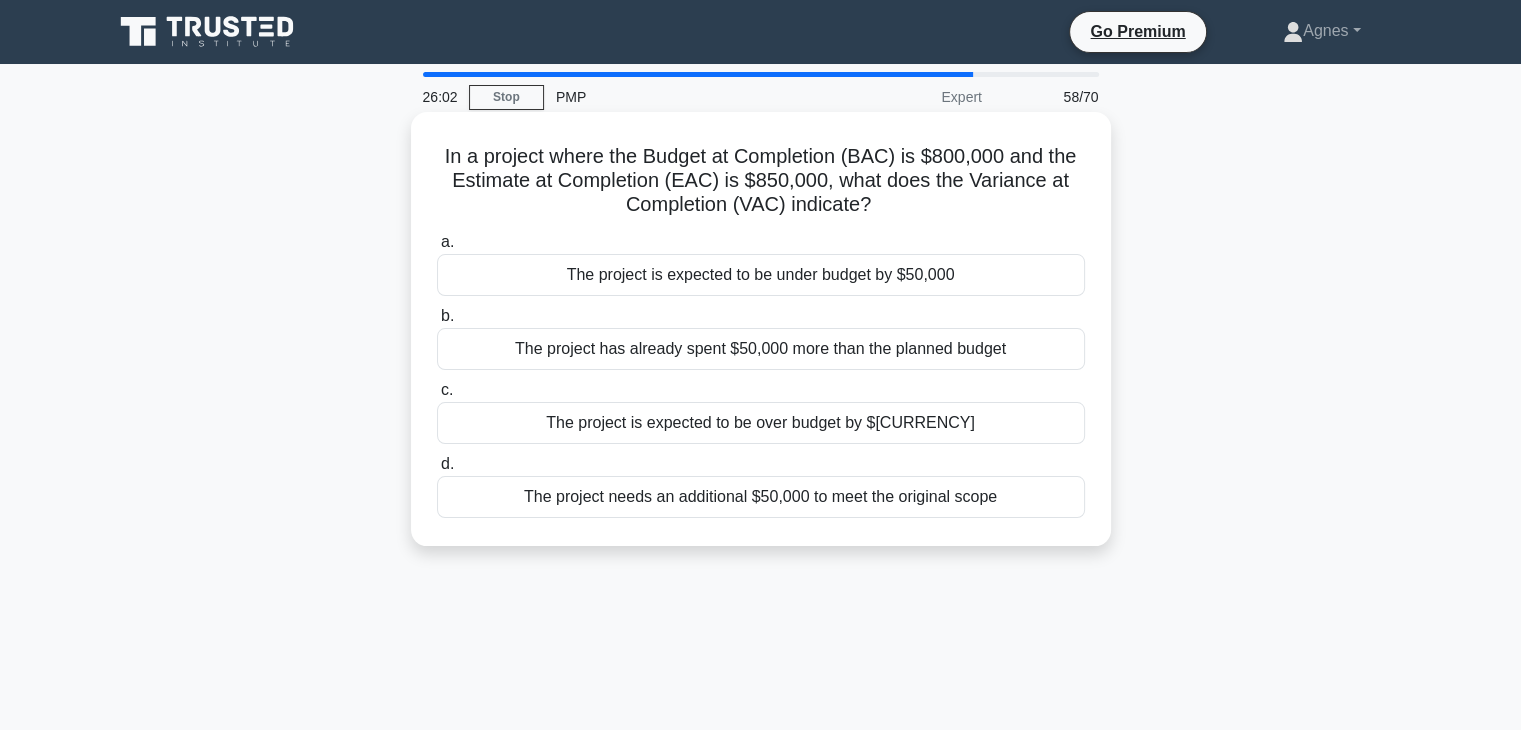 click on "The project is expected to be under budget by $50,000" at bounding box center (761, 275) 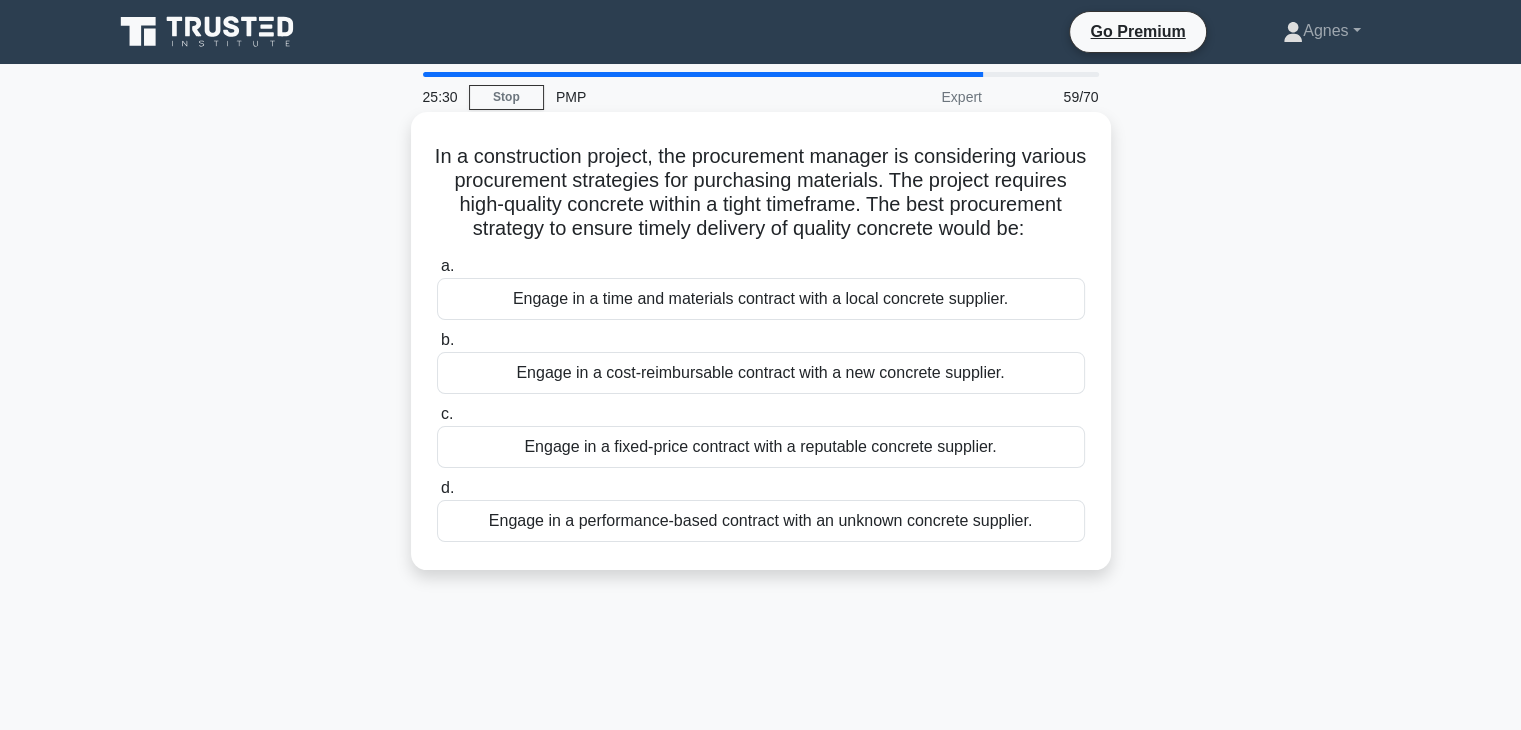 click on "Engage in a fixed-price contract with a reputable concrete supplier." at bounding box center (761, 447) 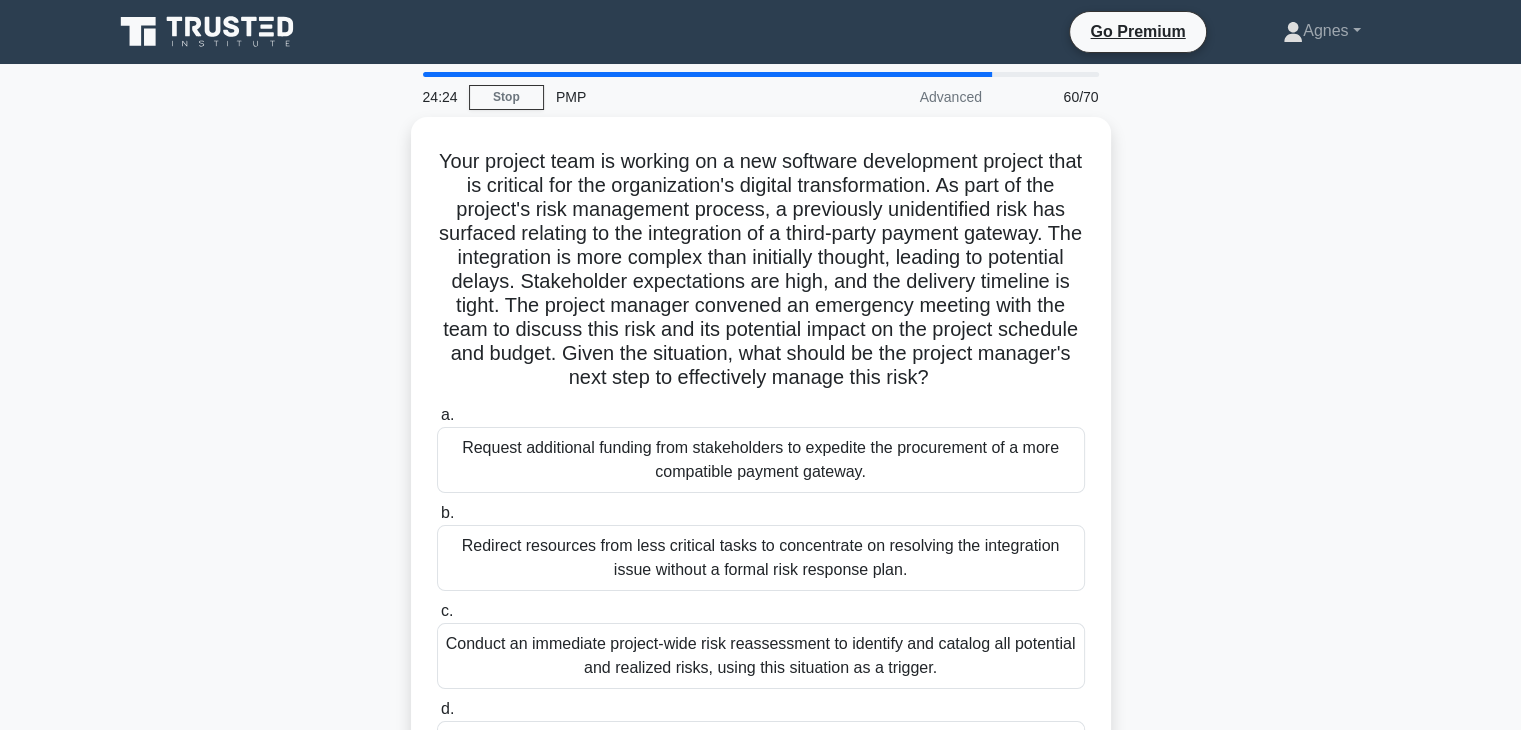 scroll, scrollTop: 166, scrollLeft: 0, axis: vertical 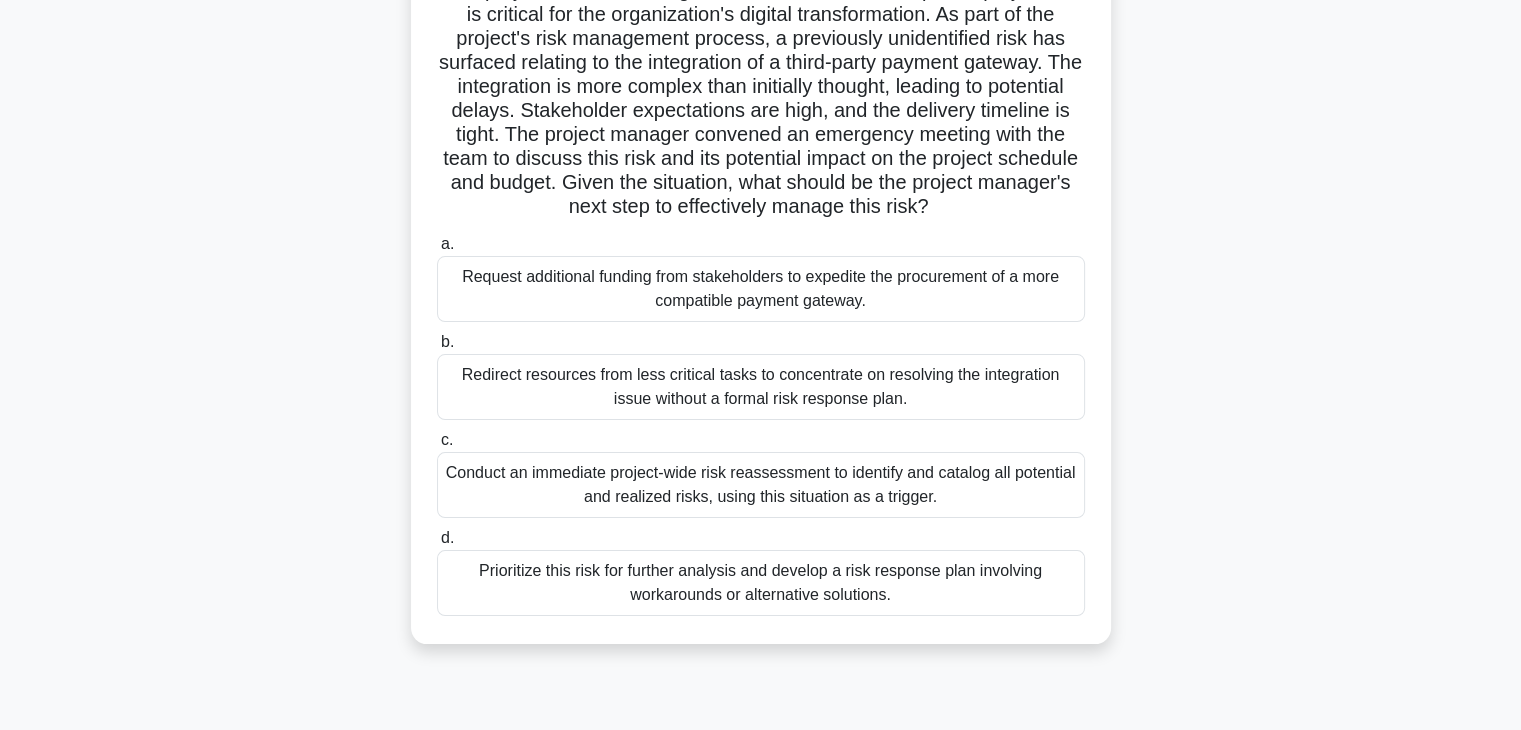 click on "Conduct an immediate project-wide risk reassessment to identify and catalog all potential and realized risks, using this situation as a trigger." at bounding box center (761, 485) 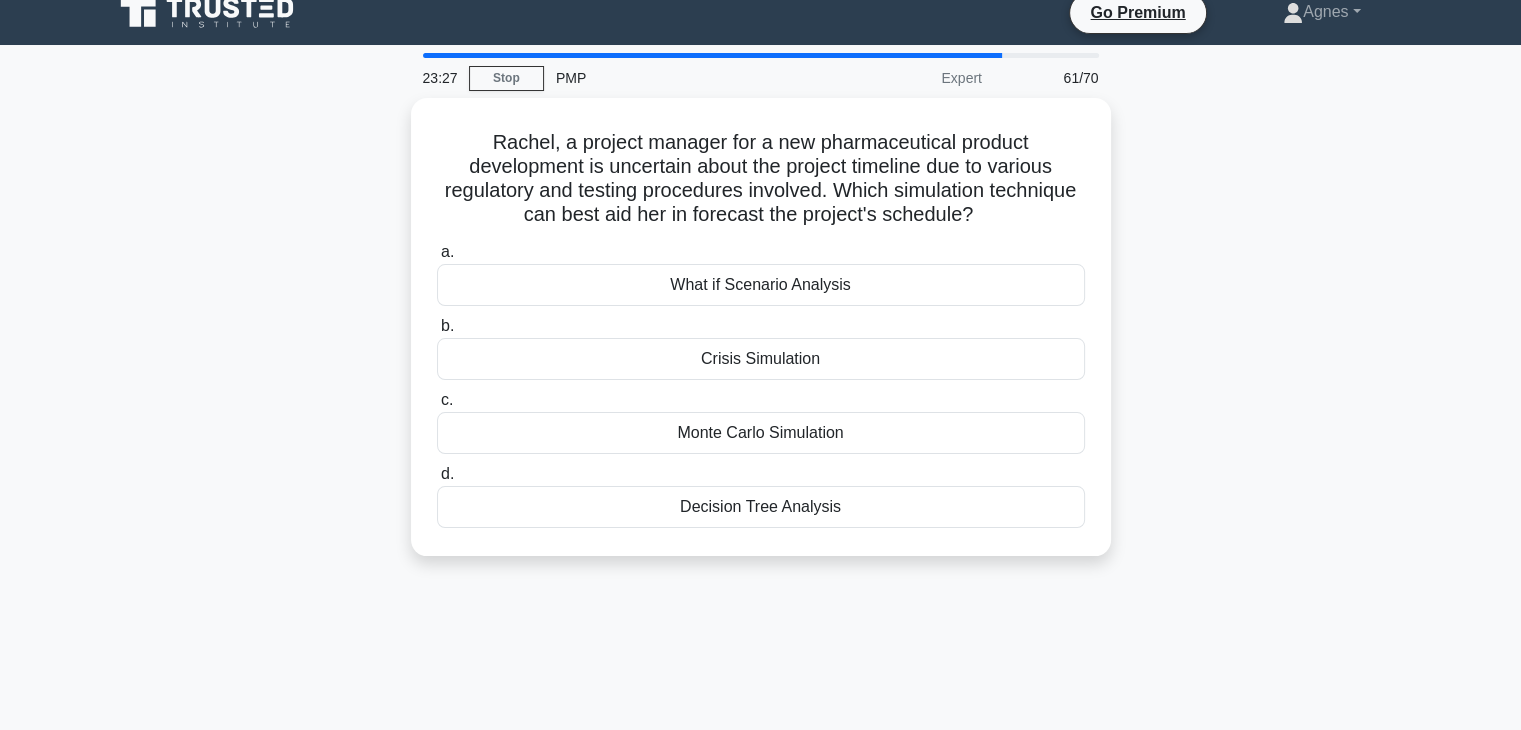 scroll, scrollTop: 0, scrollLeft: 0, axis: both 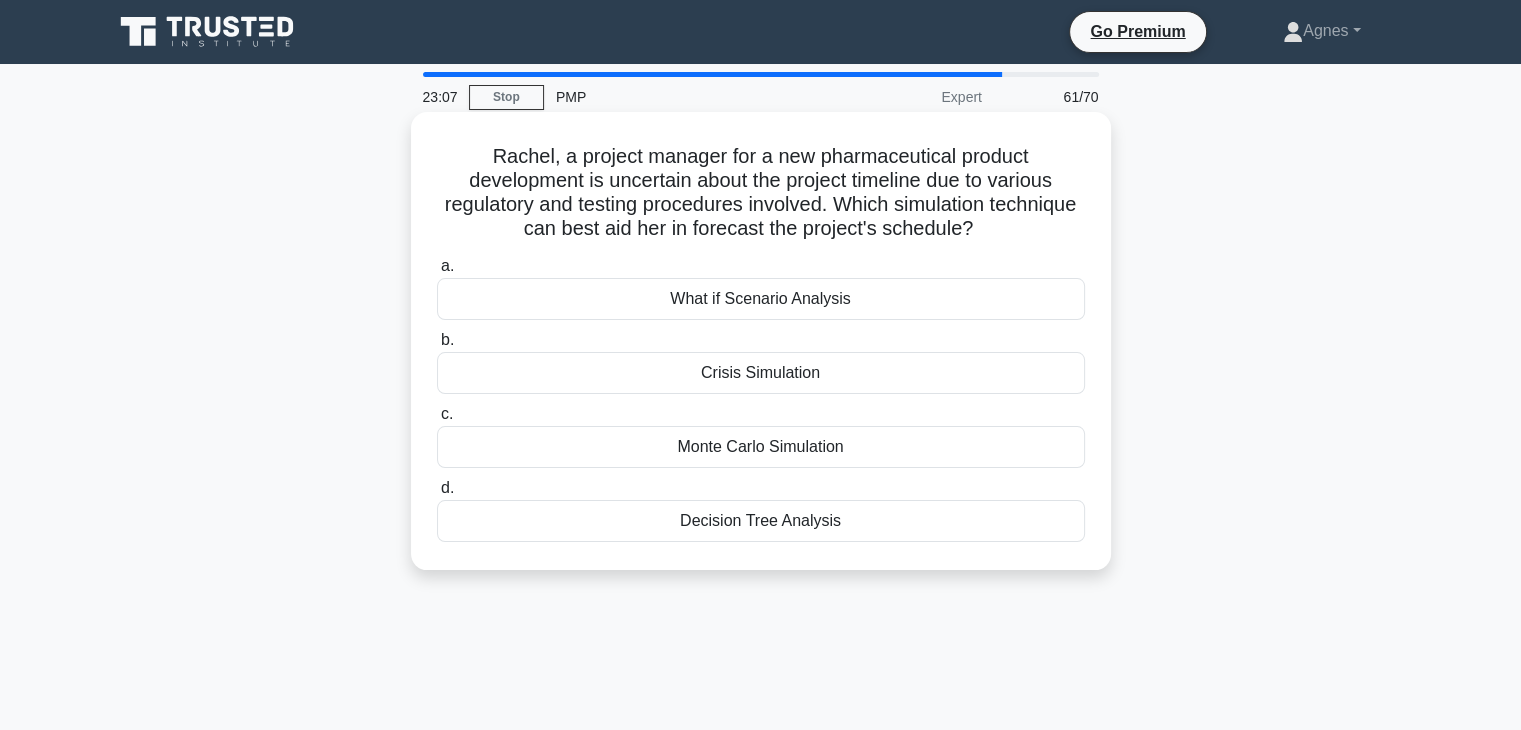 click on "Monte Carlo Simulation" at bounding box center [761, 447] 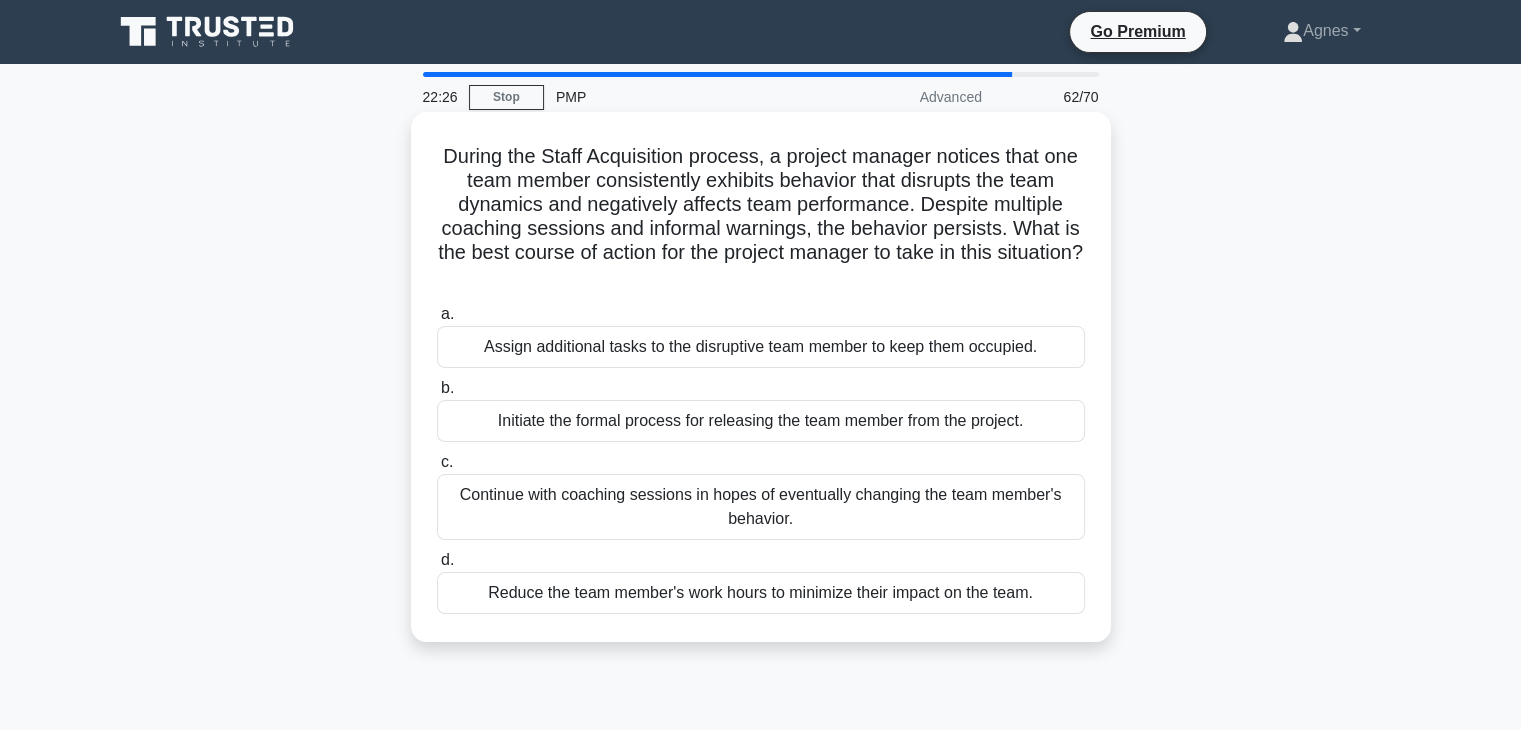 click on "Continue with coaching sessions in hopes of eventually changing the team member's behavior." at bounding box center [761, 507] 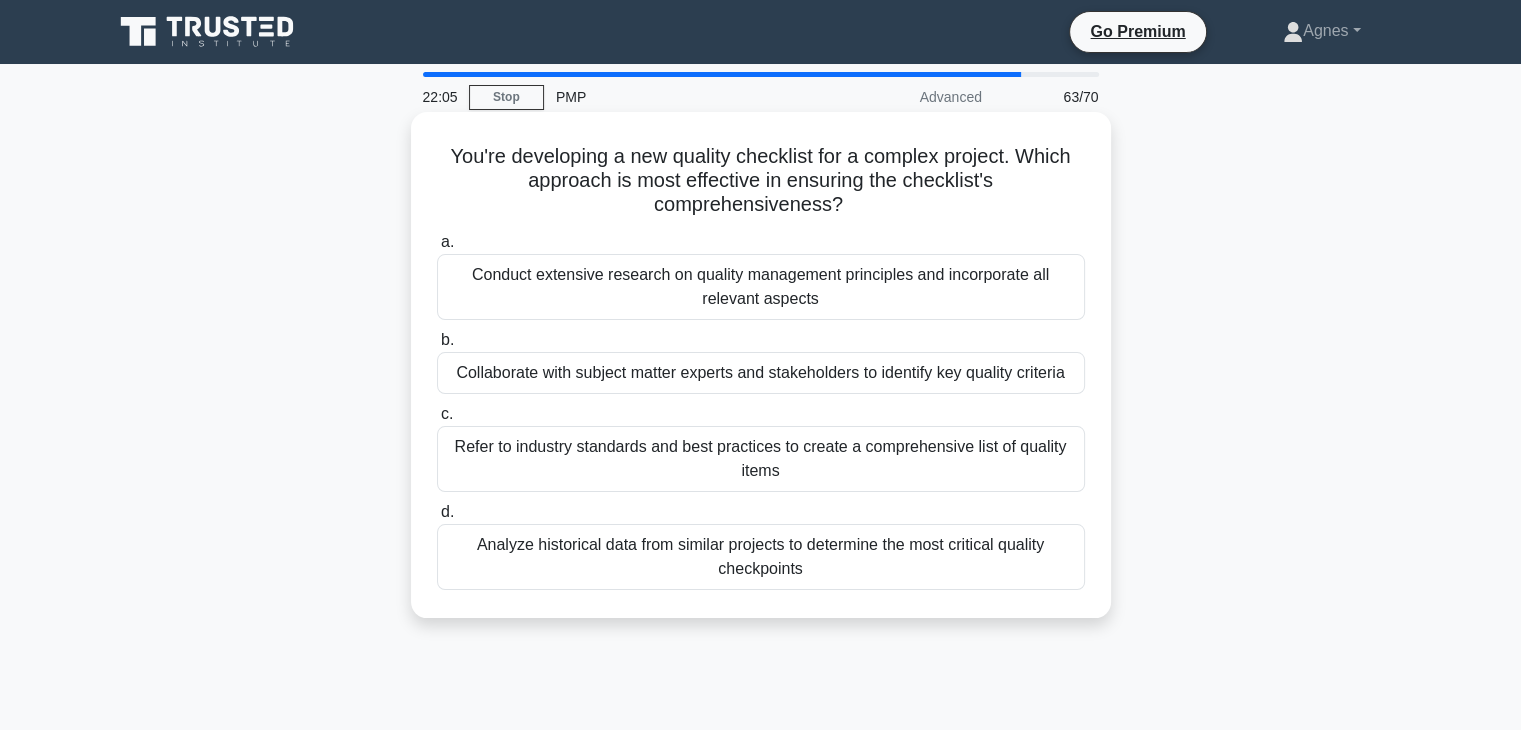 click on "Collaborate with subject matter experts and stakeholders to identify key quality criteria" at bounding box center [761, 373] 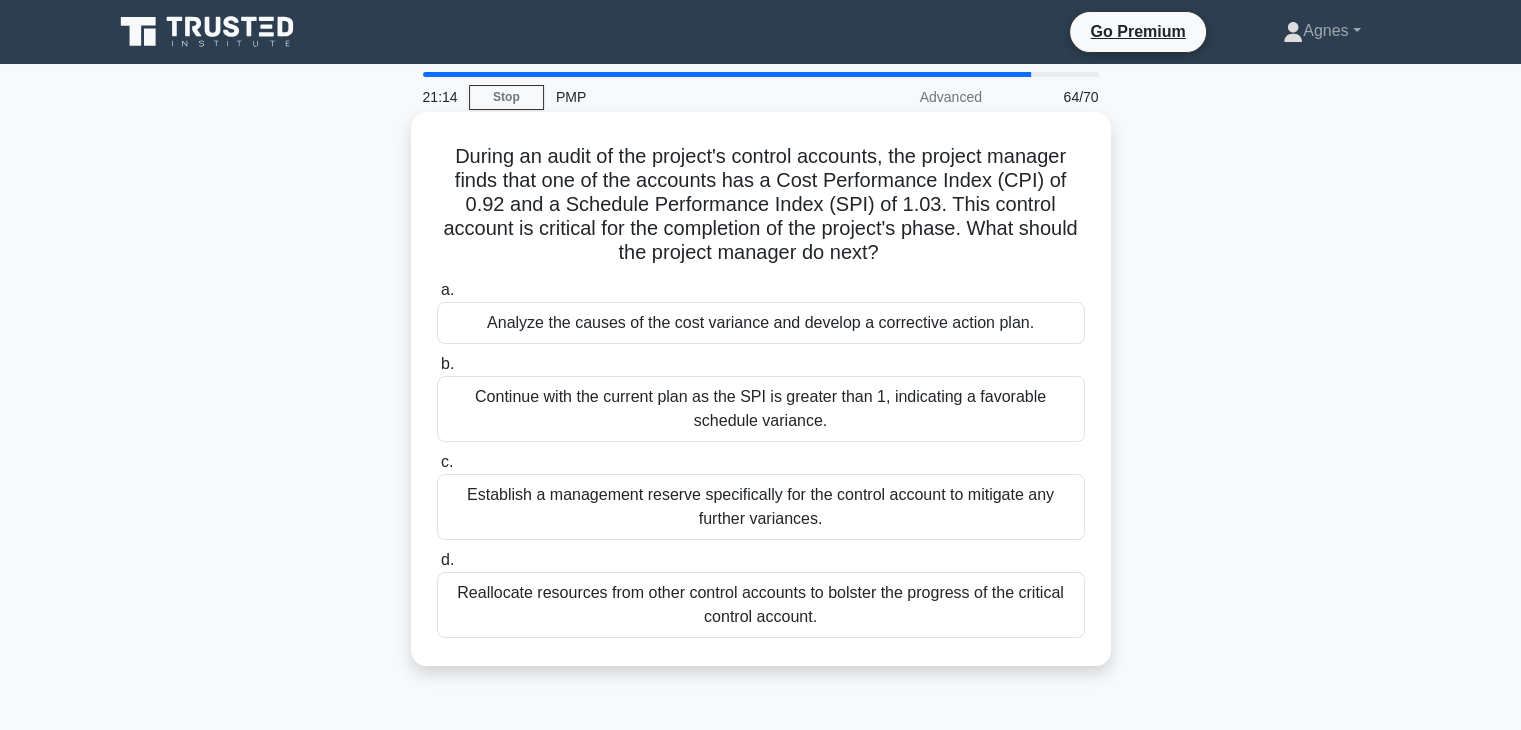 click on "Analyze the causes of the cost variance and develop a corrective action plan." at bounding box center (761, 323) 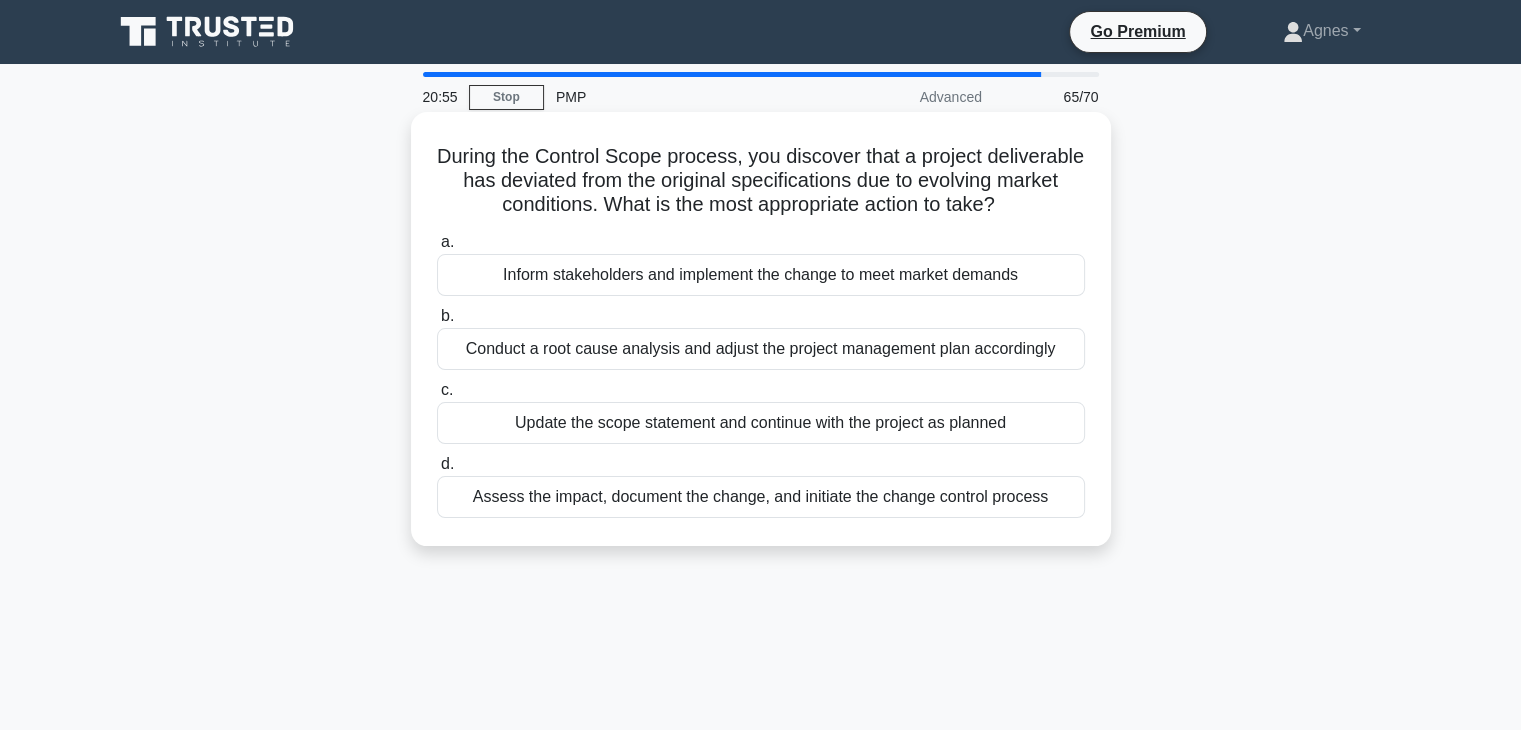 click on "Assess the impact, document the change, and initiate the change control process" at bounding box center [761, 497] 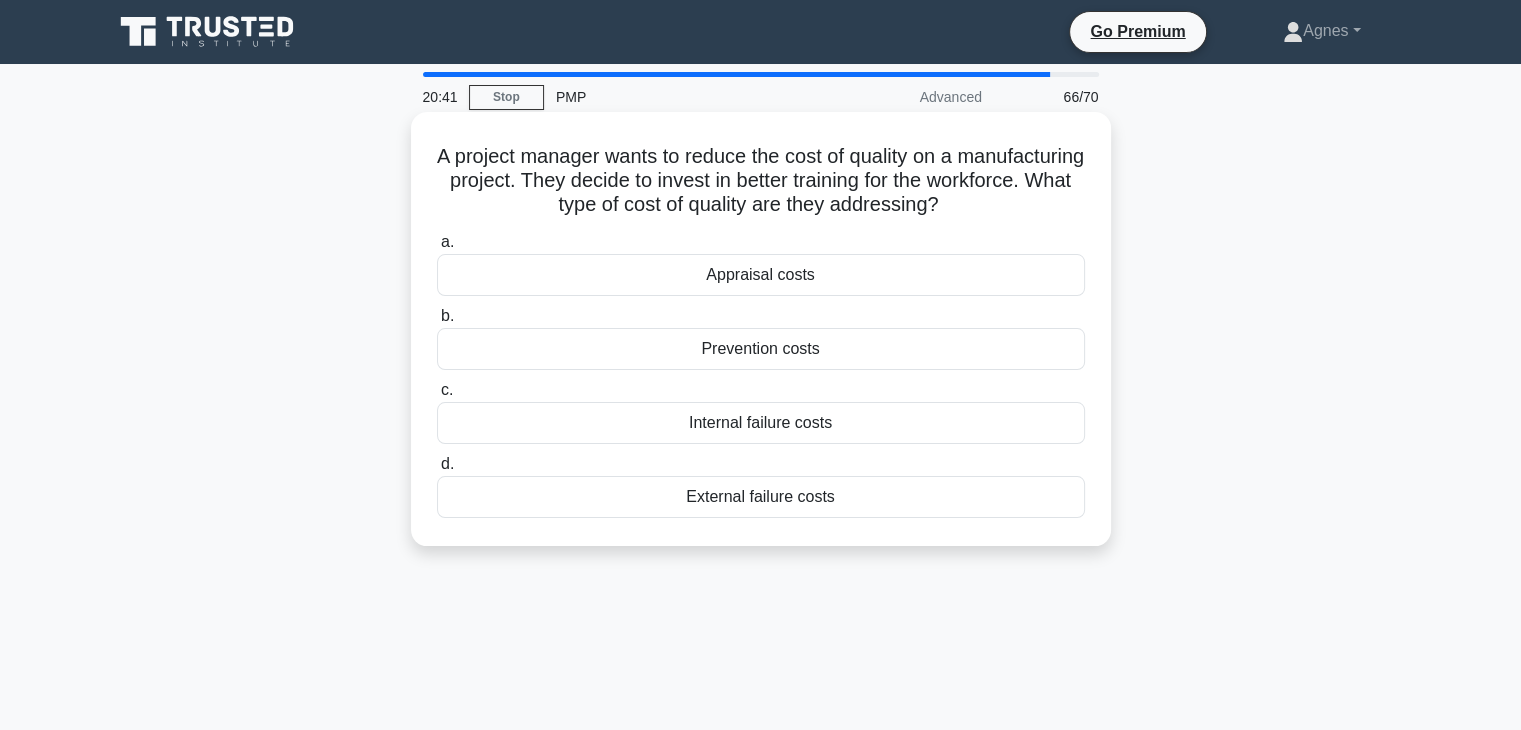 click on "Prevention costs" at bounding box center (761, 349) 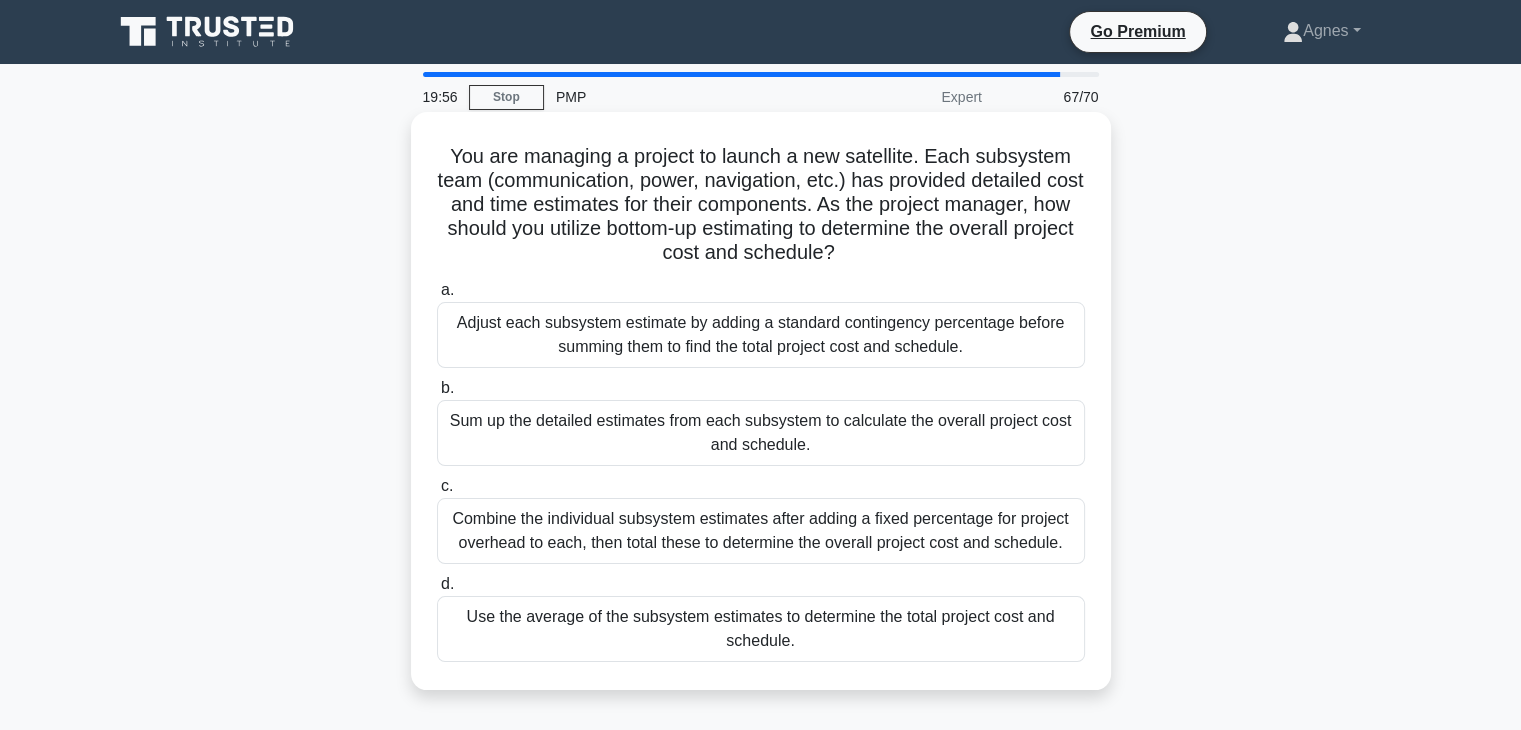 click on "Use the average of the subsystem estimates to determine the total project cost and schedule." at bounding box center (761, 531) 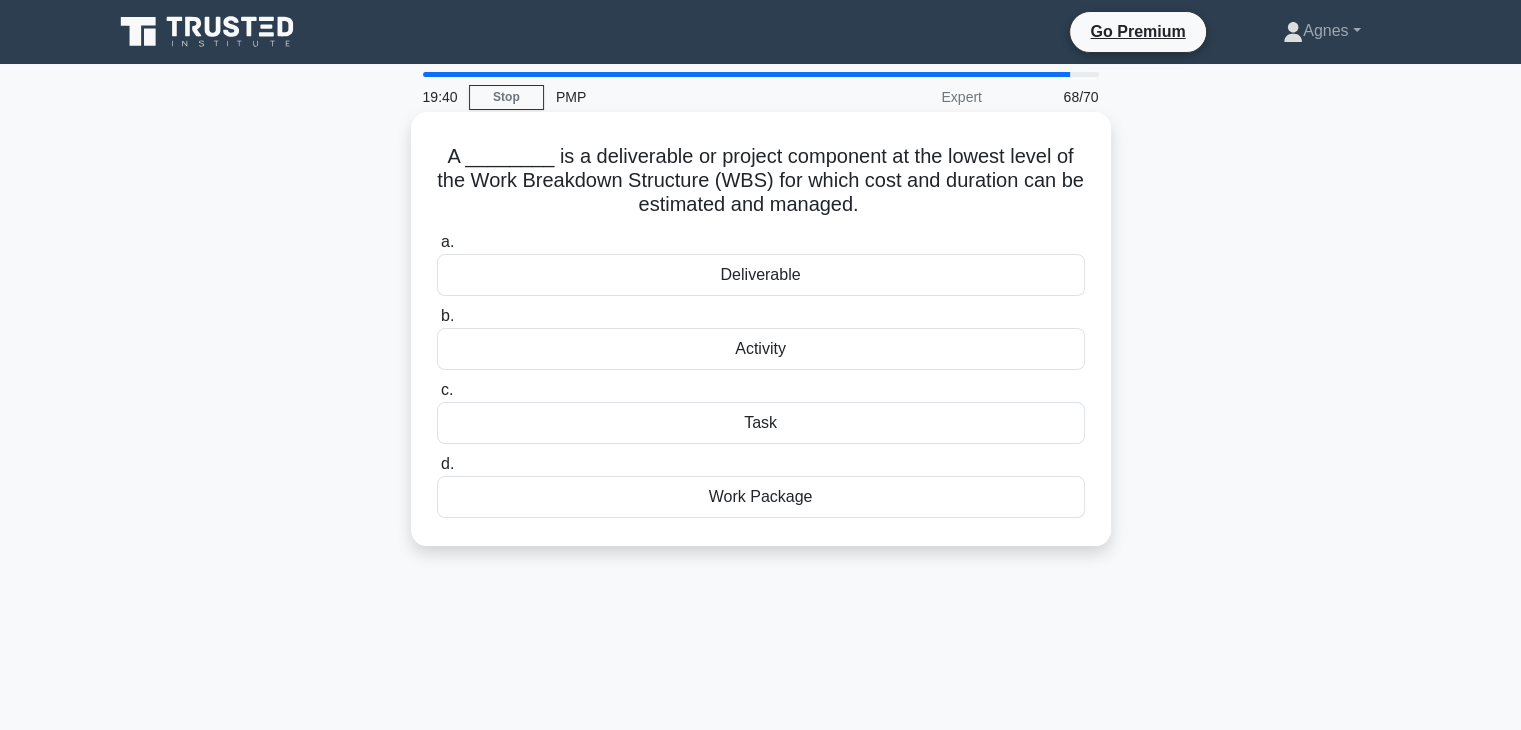 click on "Task" at bounding box center [761, 423] 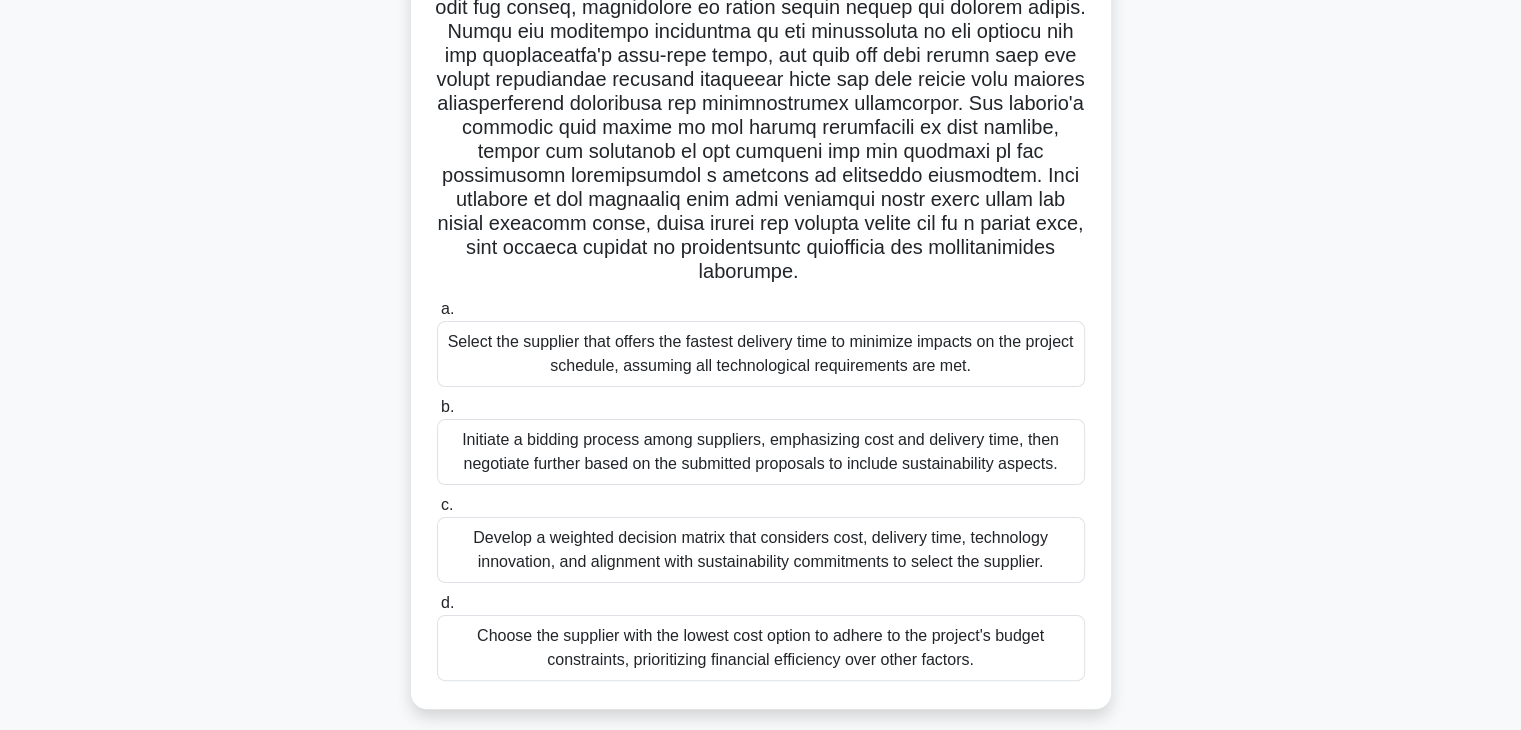 scroll, scrollTop: 333, scrollLeft: 0, axis: vertical 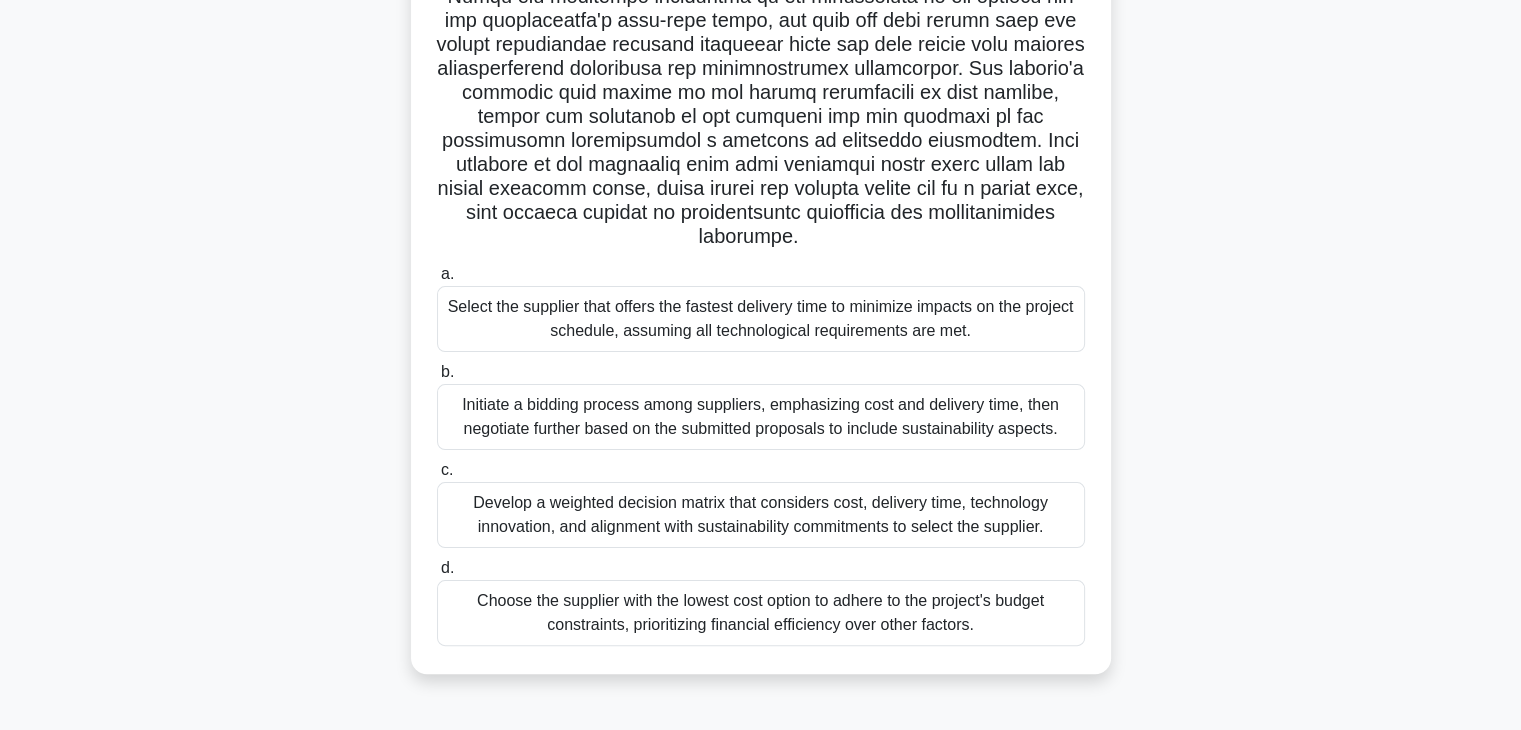 click on "Initiate a bidding process among suppliers, emphasizing cost and delivery time, then negotiate further based on the submitted proposals to include sustainability aspects." at bounding box center (761, 417) 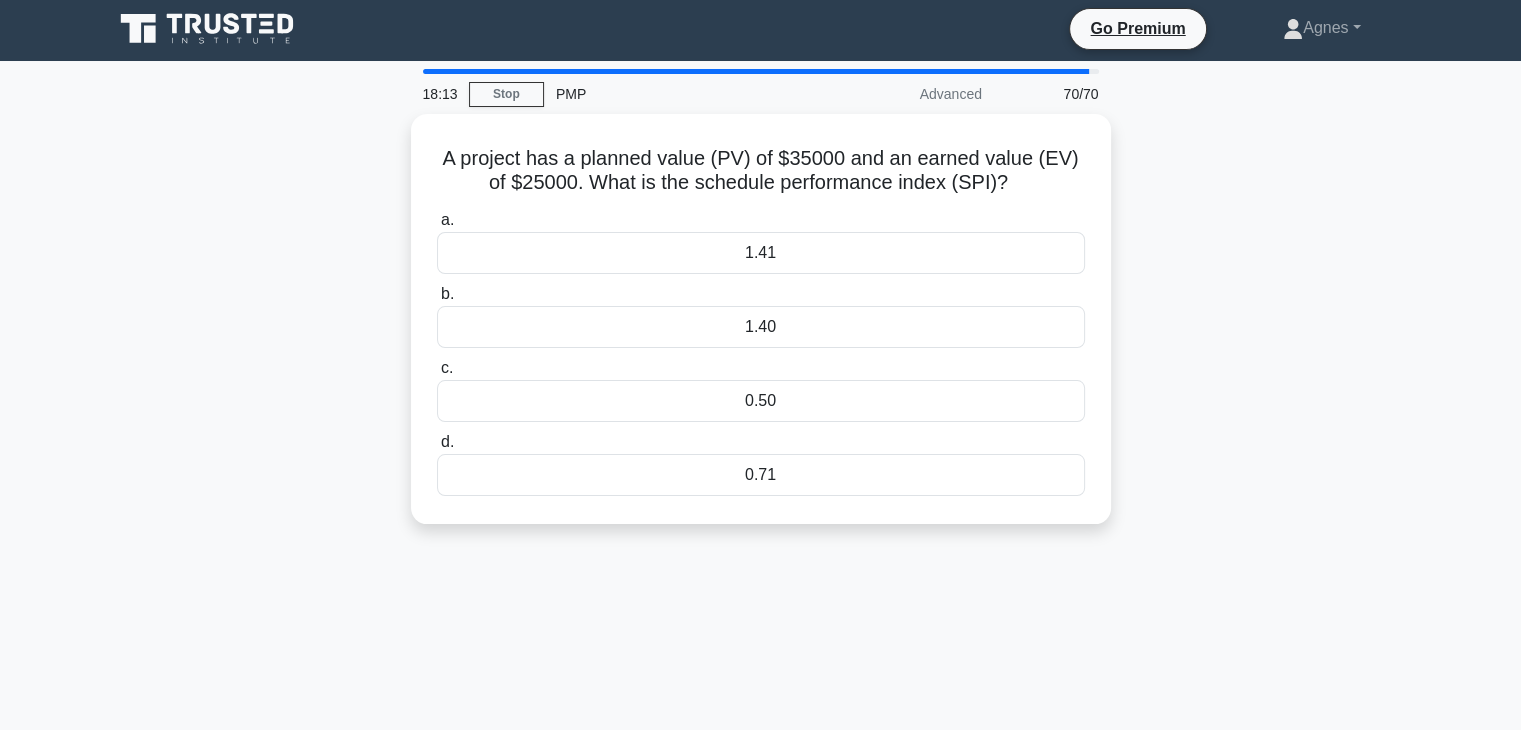 scroll, scrollTop: 0, scrollLeft: 0, axis: both 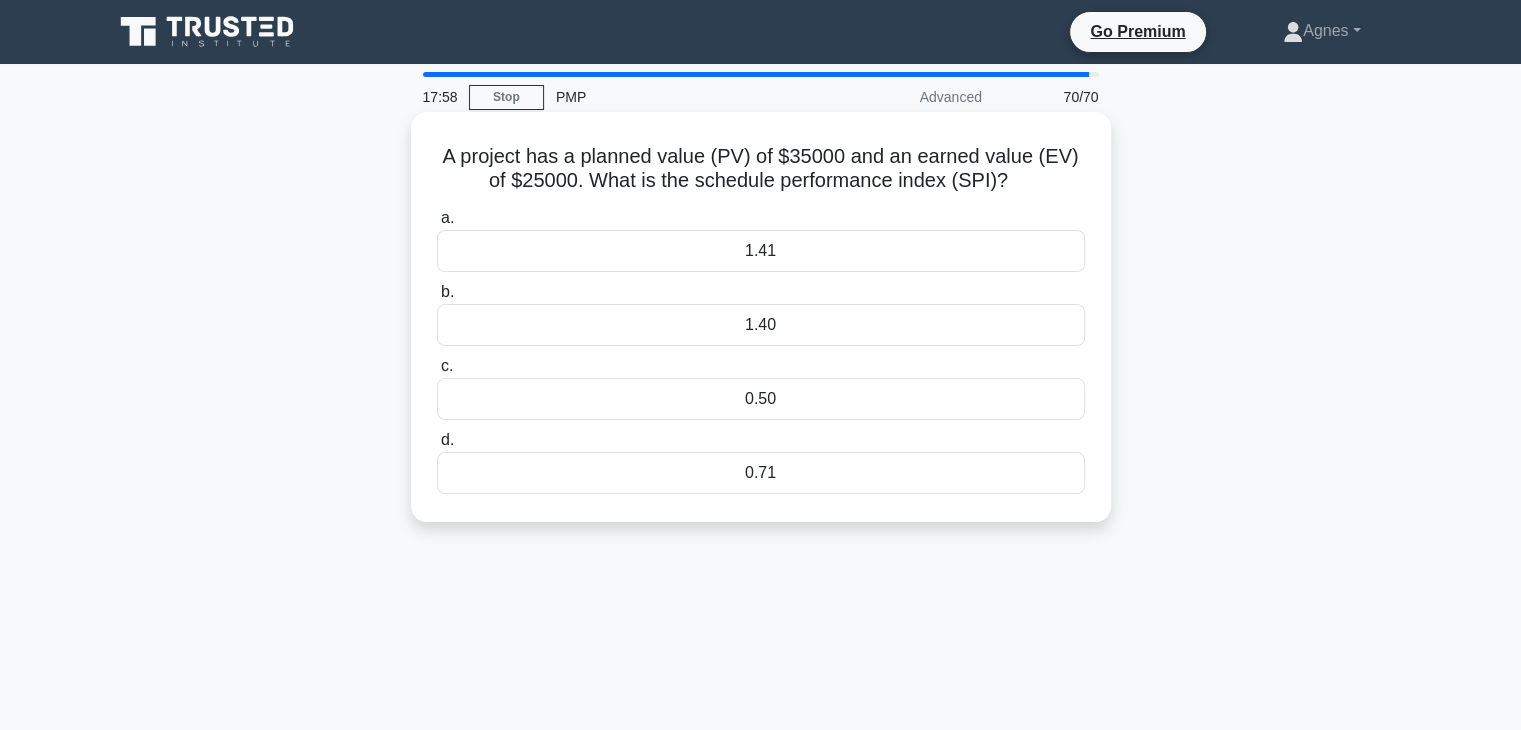 drag, startPoint x: 792, startPoint y: 471, endPoint x: 879, endPoint y: 464, distance: 87.28116 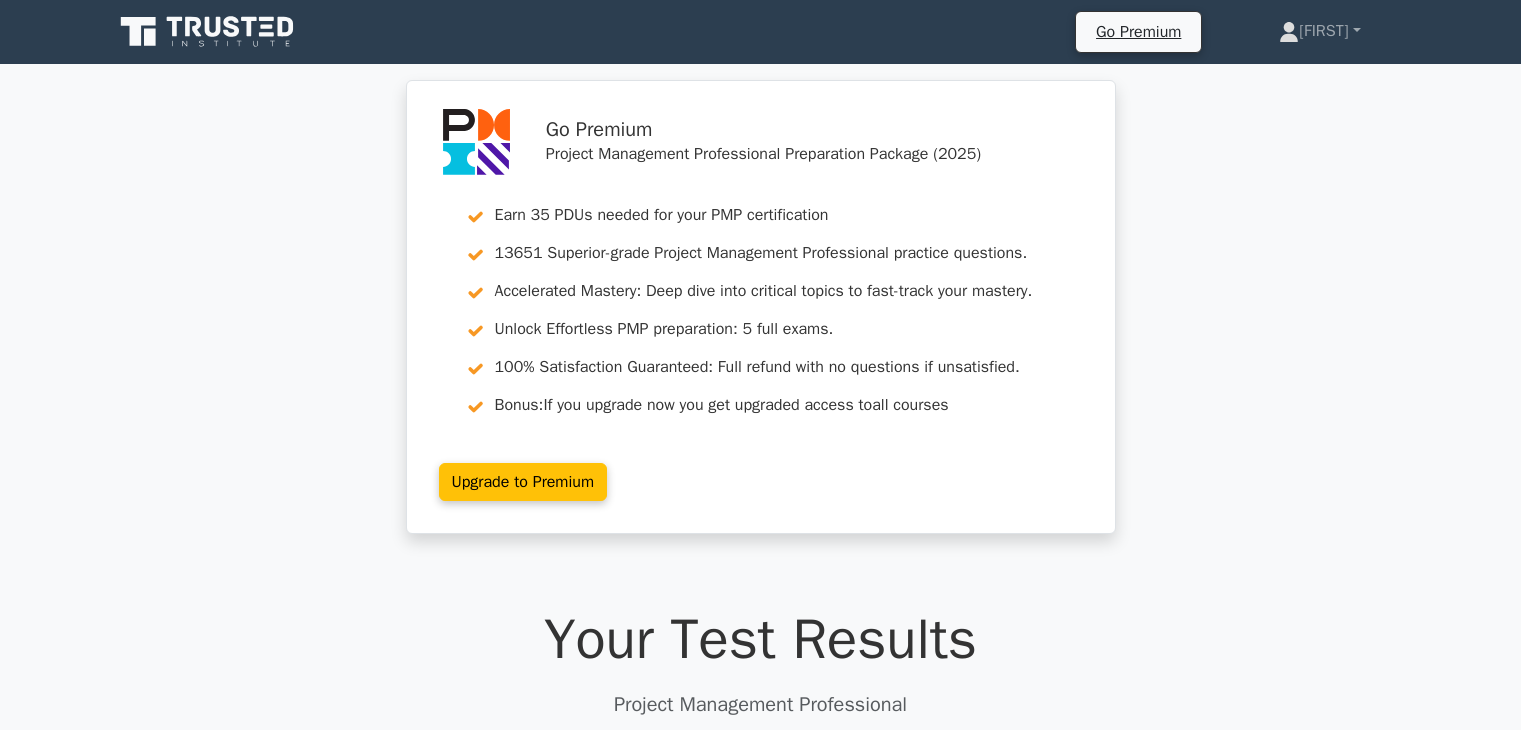 scroll, scrollTop: 0, scrollLeft: 0, axis: both 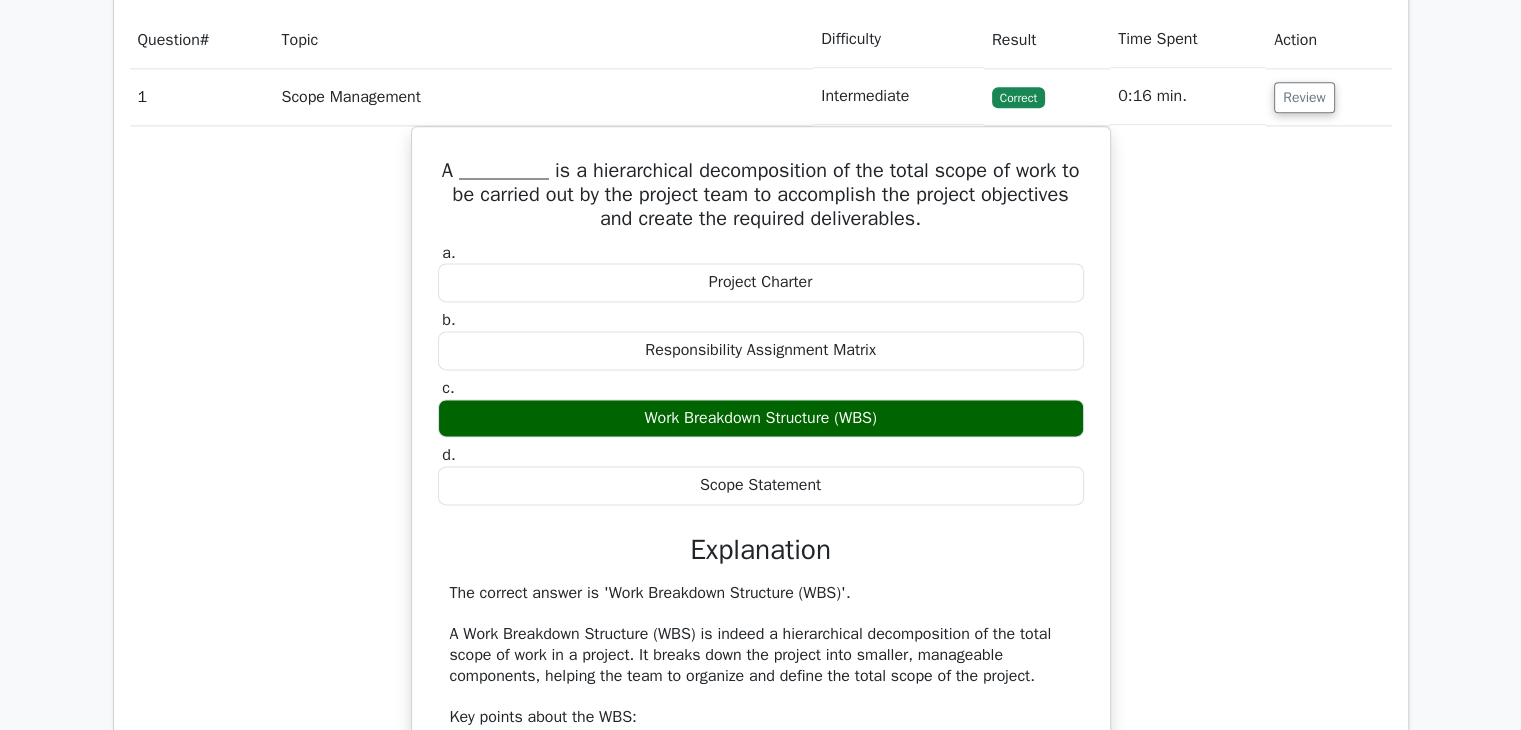 click on "Review" at bounding box center (1328, 96) 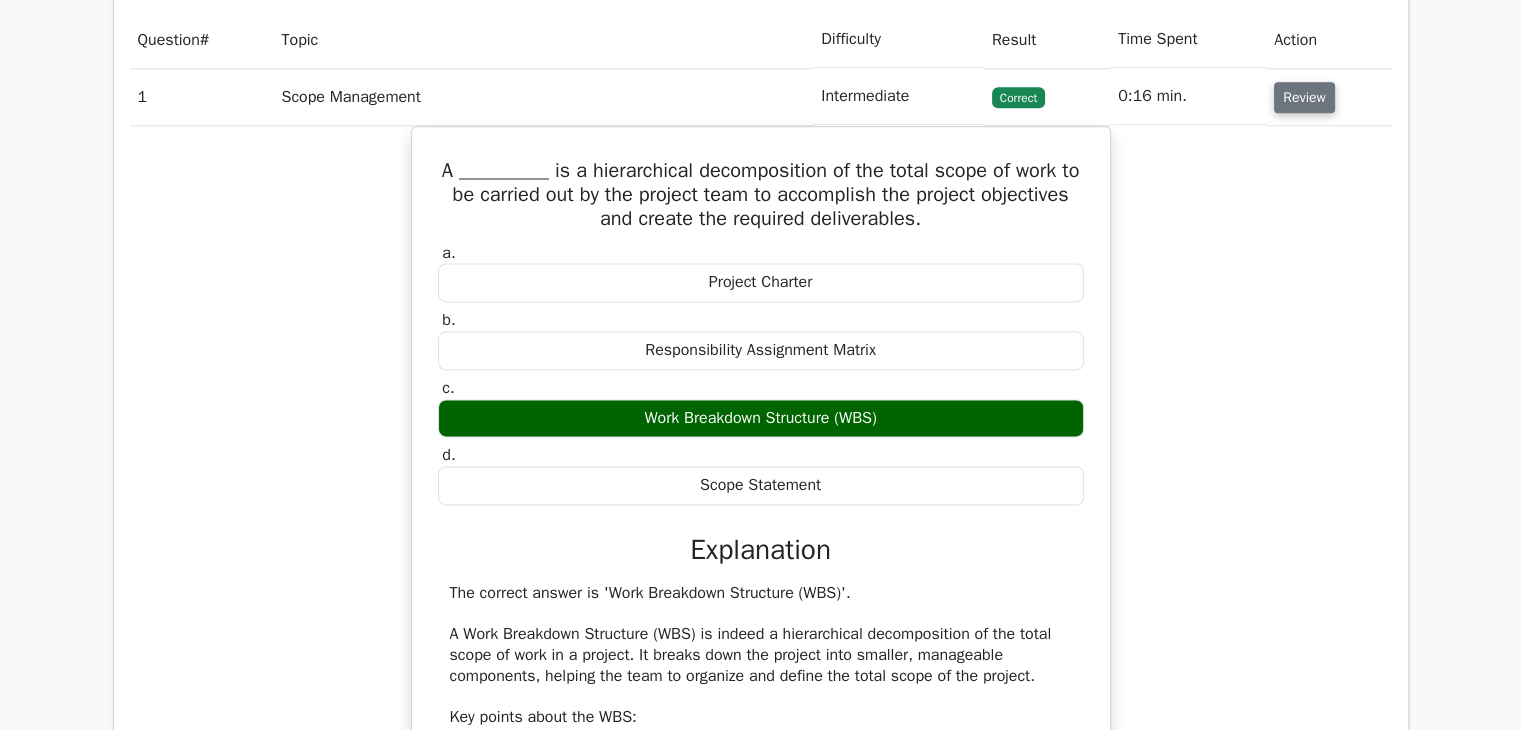 click on "Review" at bounding box center [1304, 97] 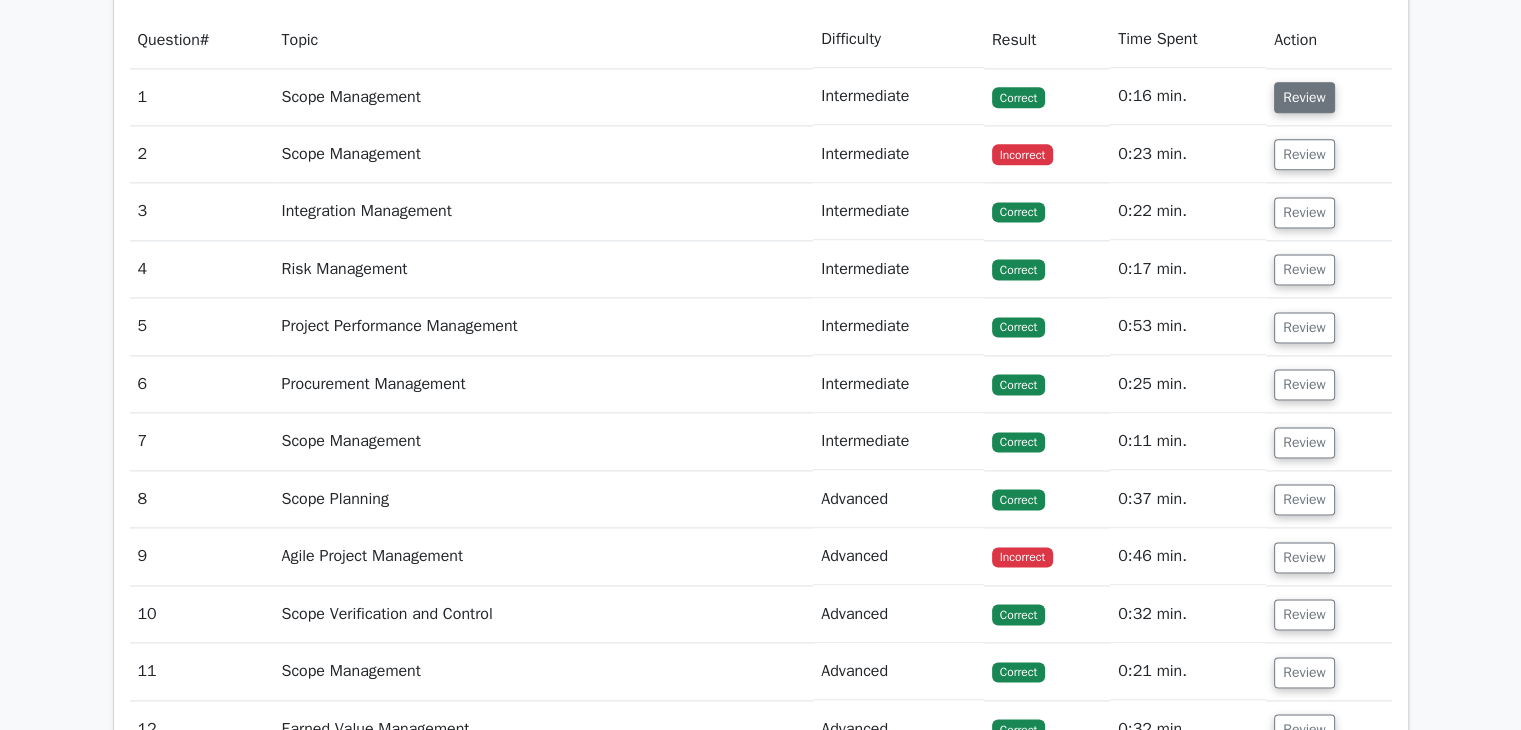 click on "Review" at bounding box center [1304, 97] 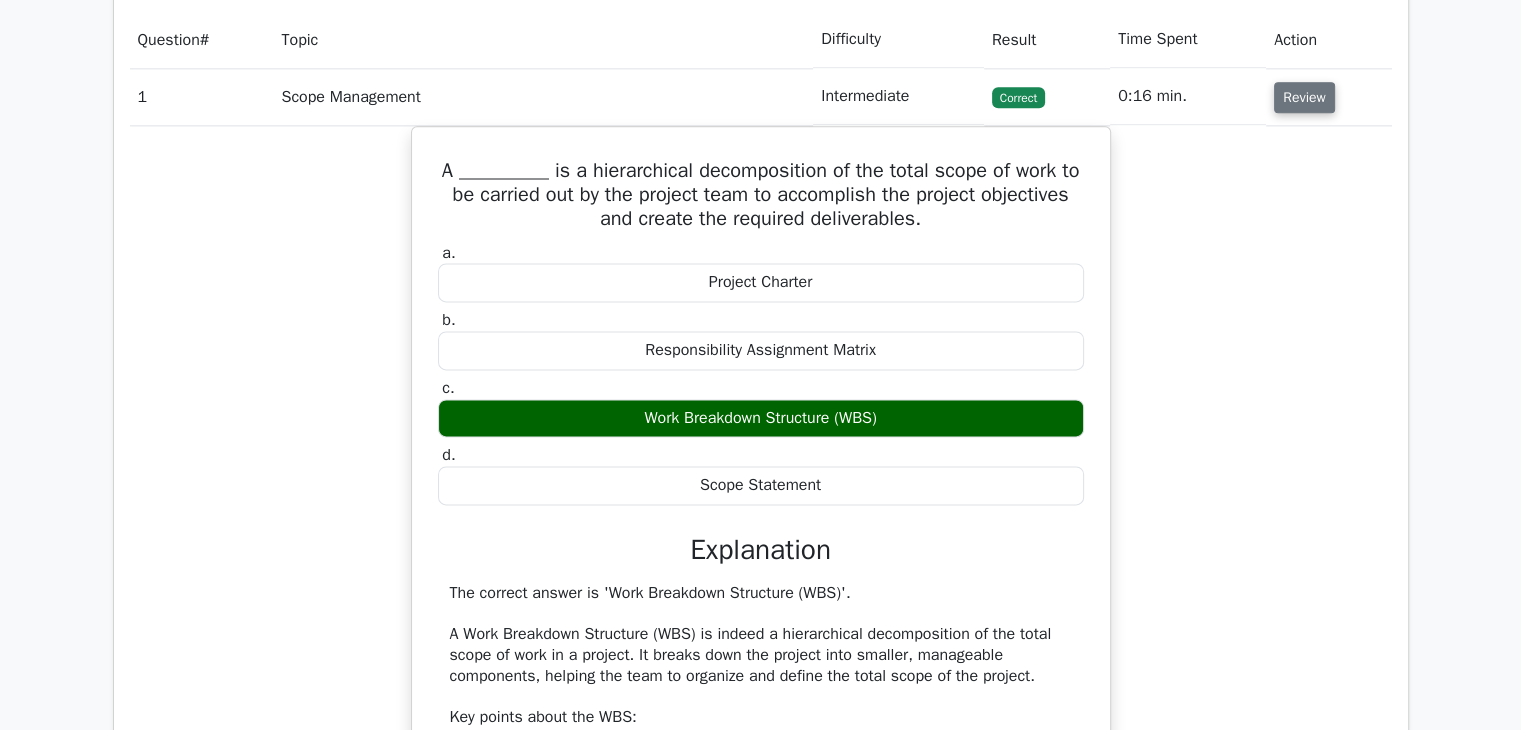 click on "Review" at bounding box center (1304, 97) 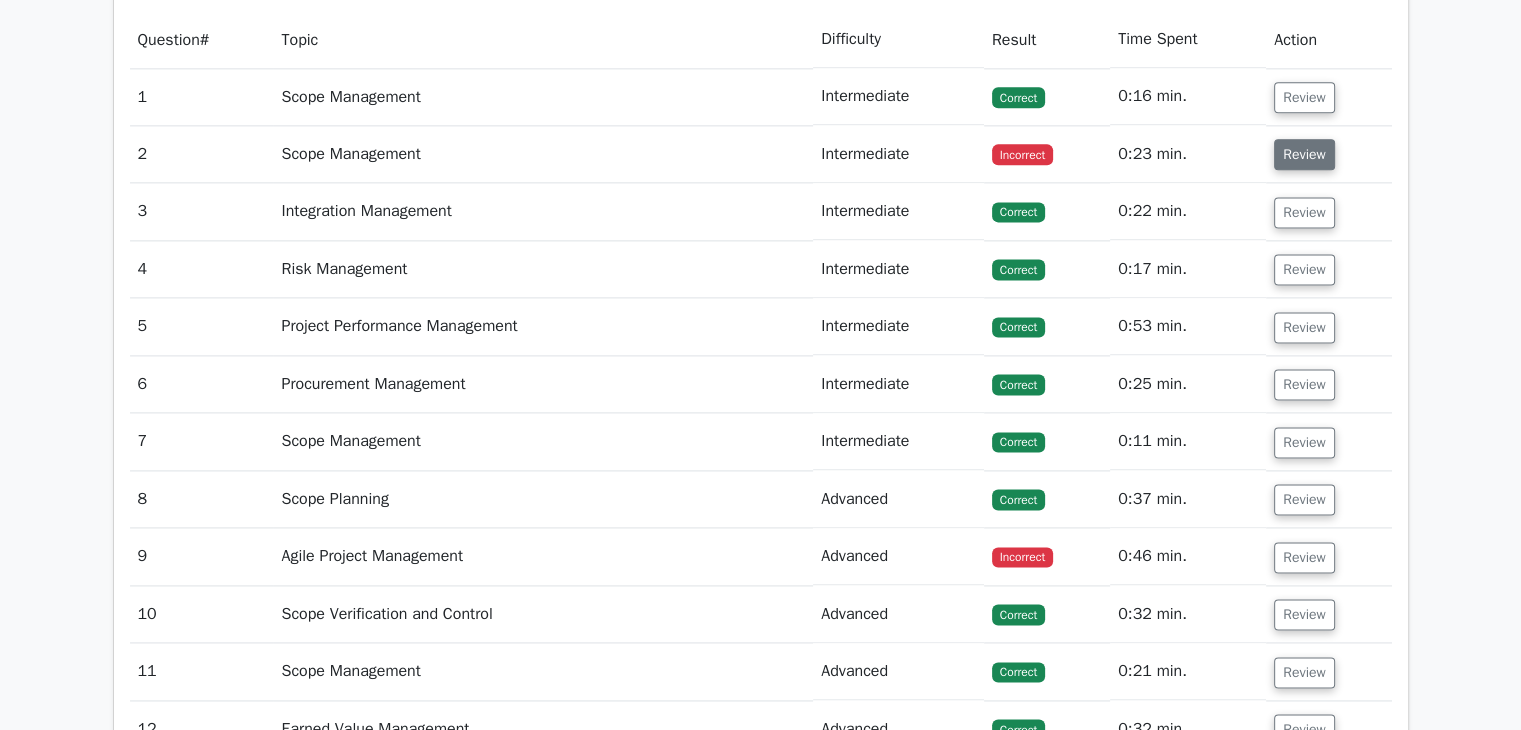 click on "Review" at bounding box center (1304, 154) 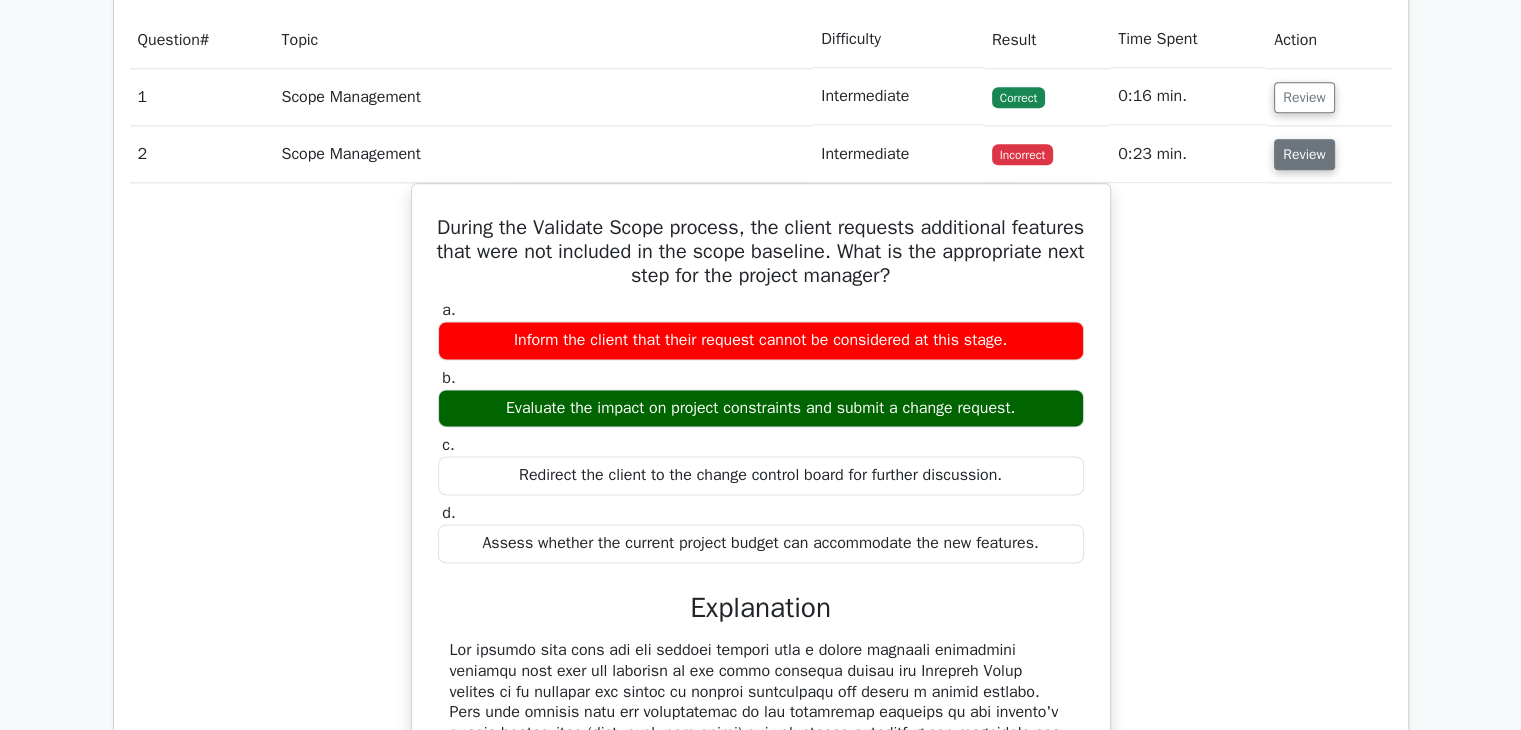 click on "Review" at bounding box center (1304, 154) 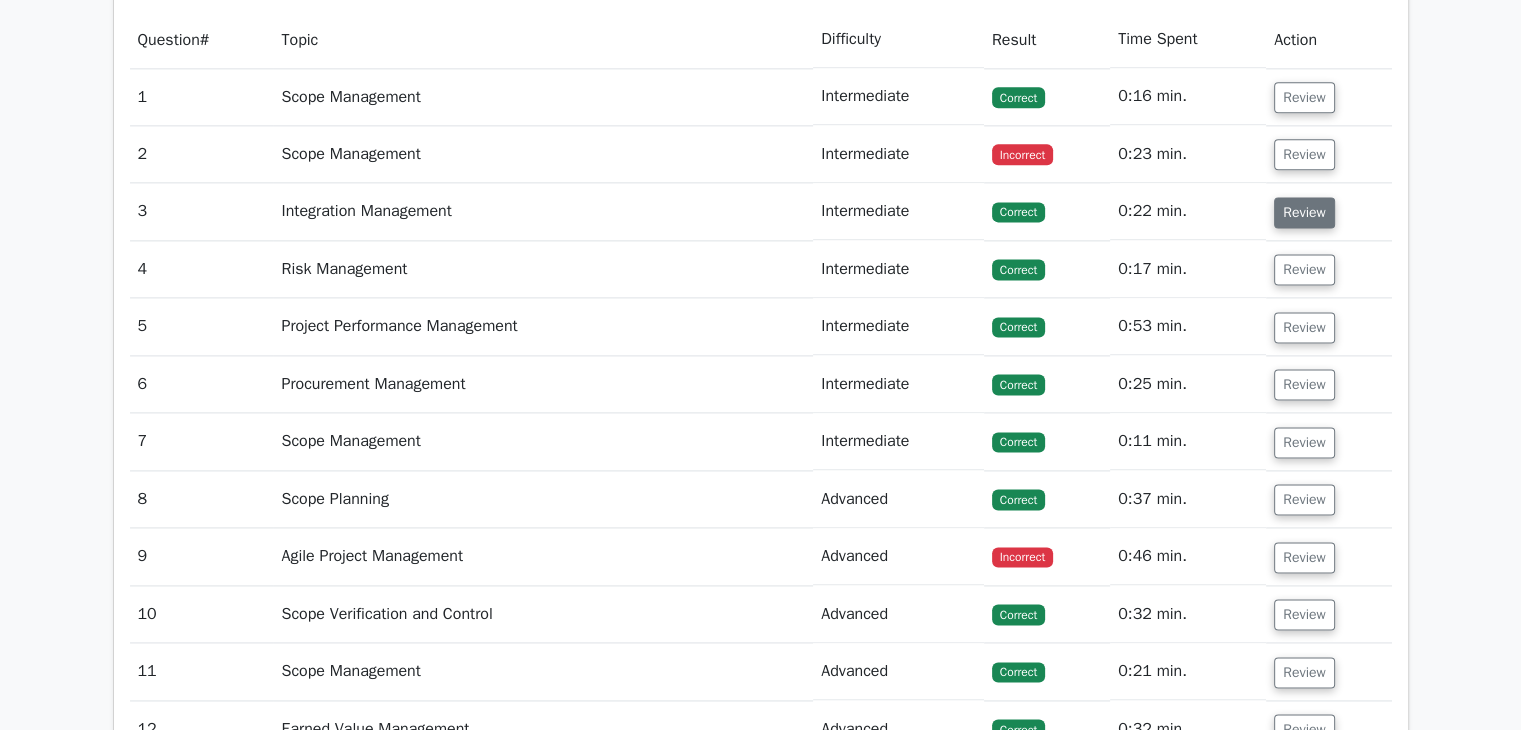 click on "Review" at bounding box center (1304, 212) 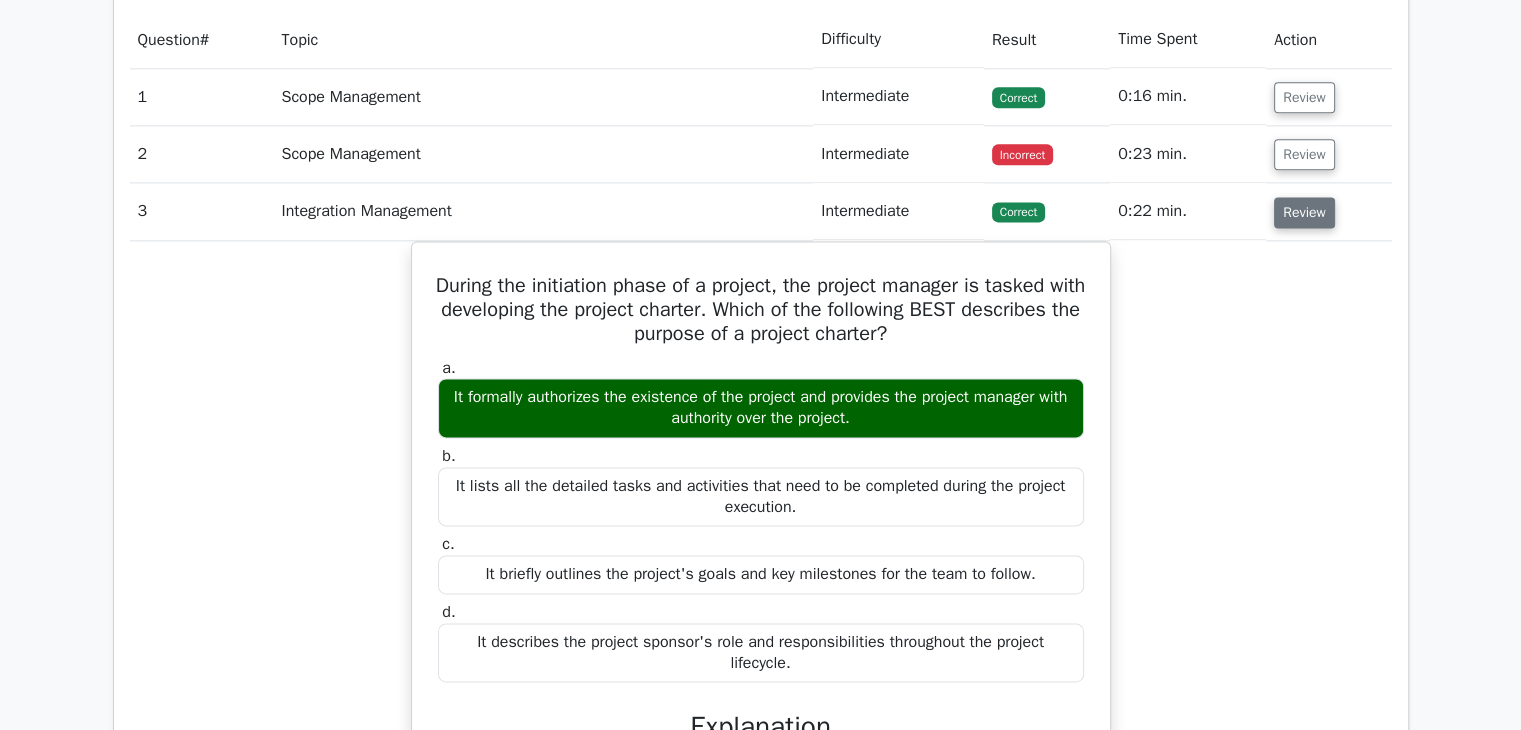 click on "Review" at bounding box center (1304, 212) 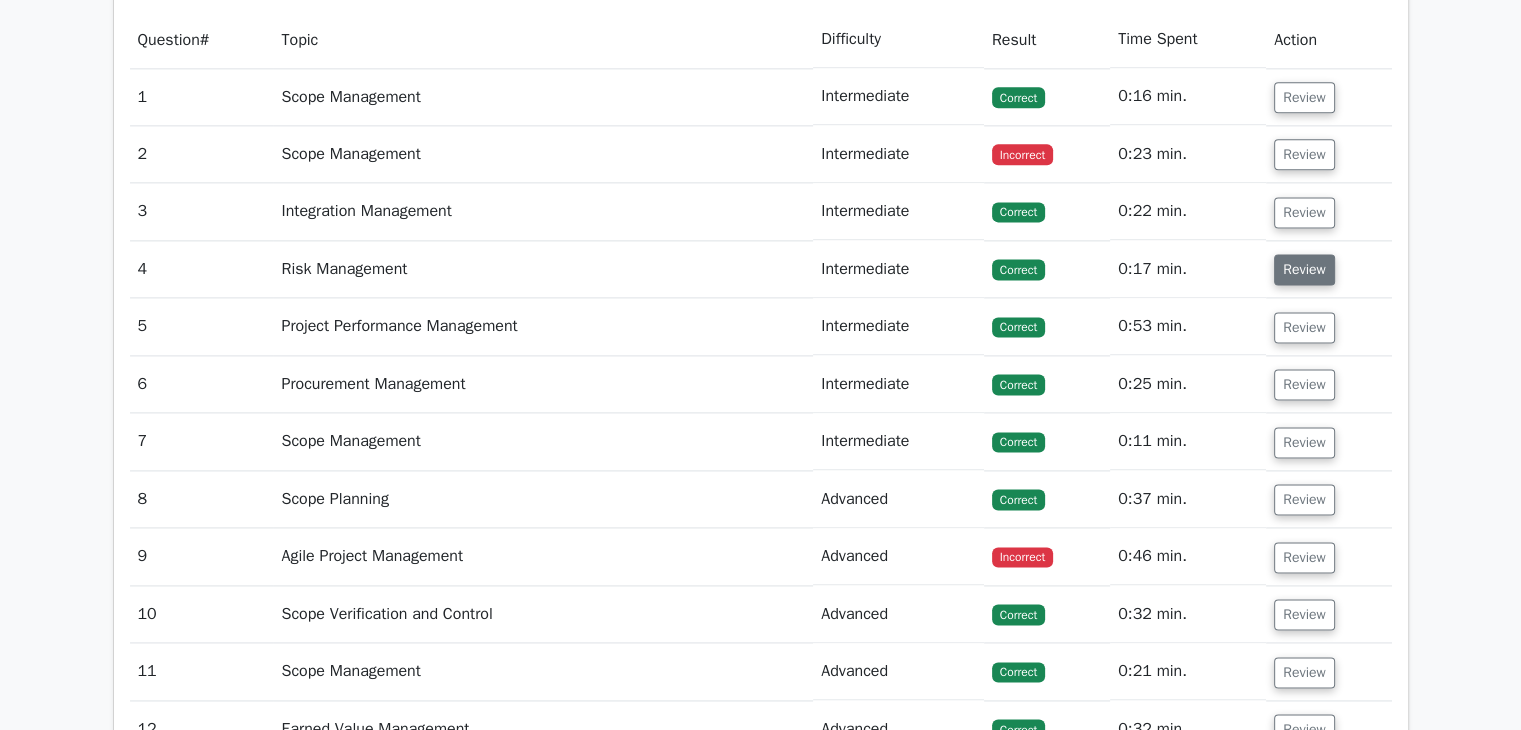 click on "Review" at bounding box center (1304, 269) 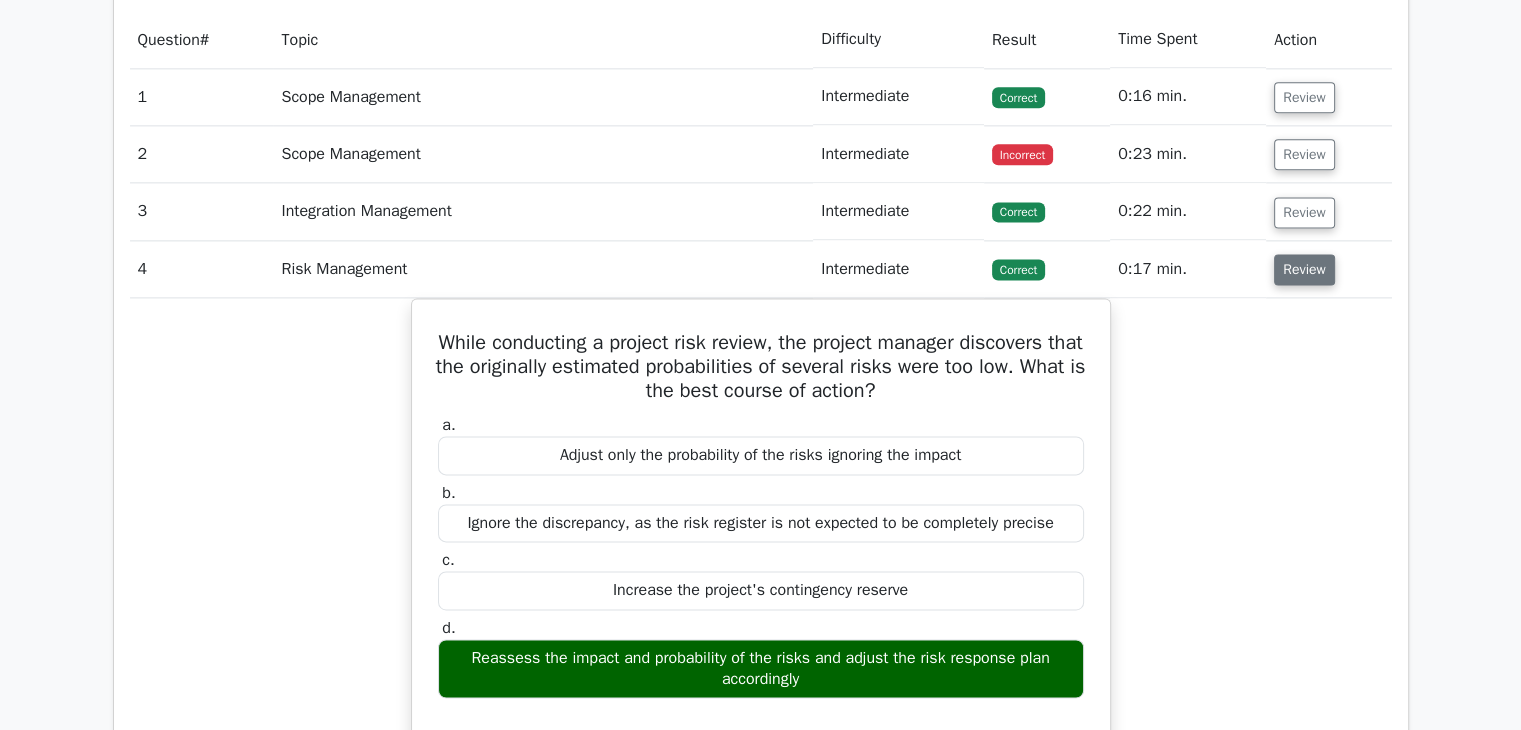 click on "Review" at bounding box center [1304, 269] 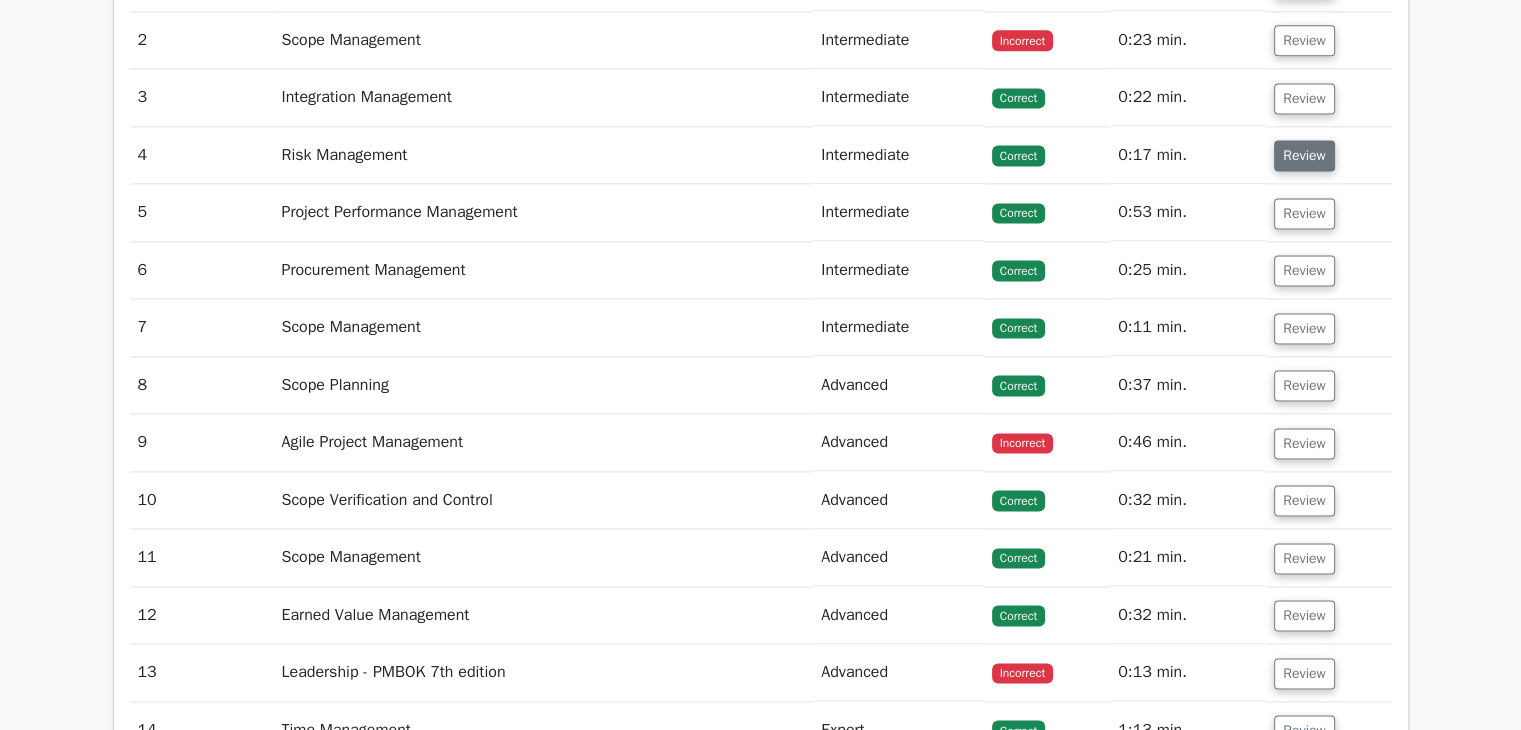 scroll, scrollTop: 2833, scrollLeft: 0, axis: vertical 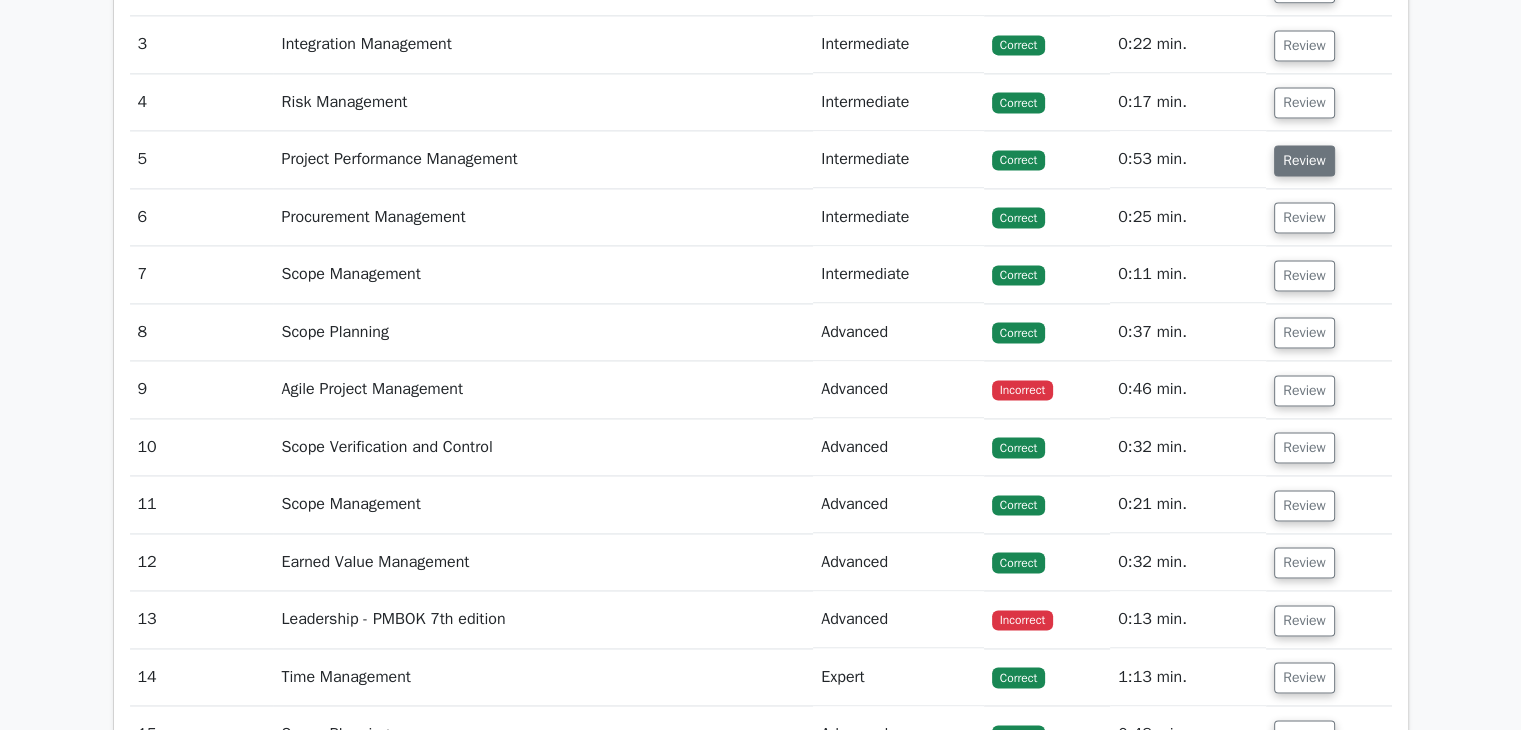 click on "Review" at bounding box center (1304, 160) 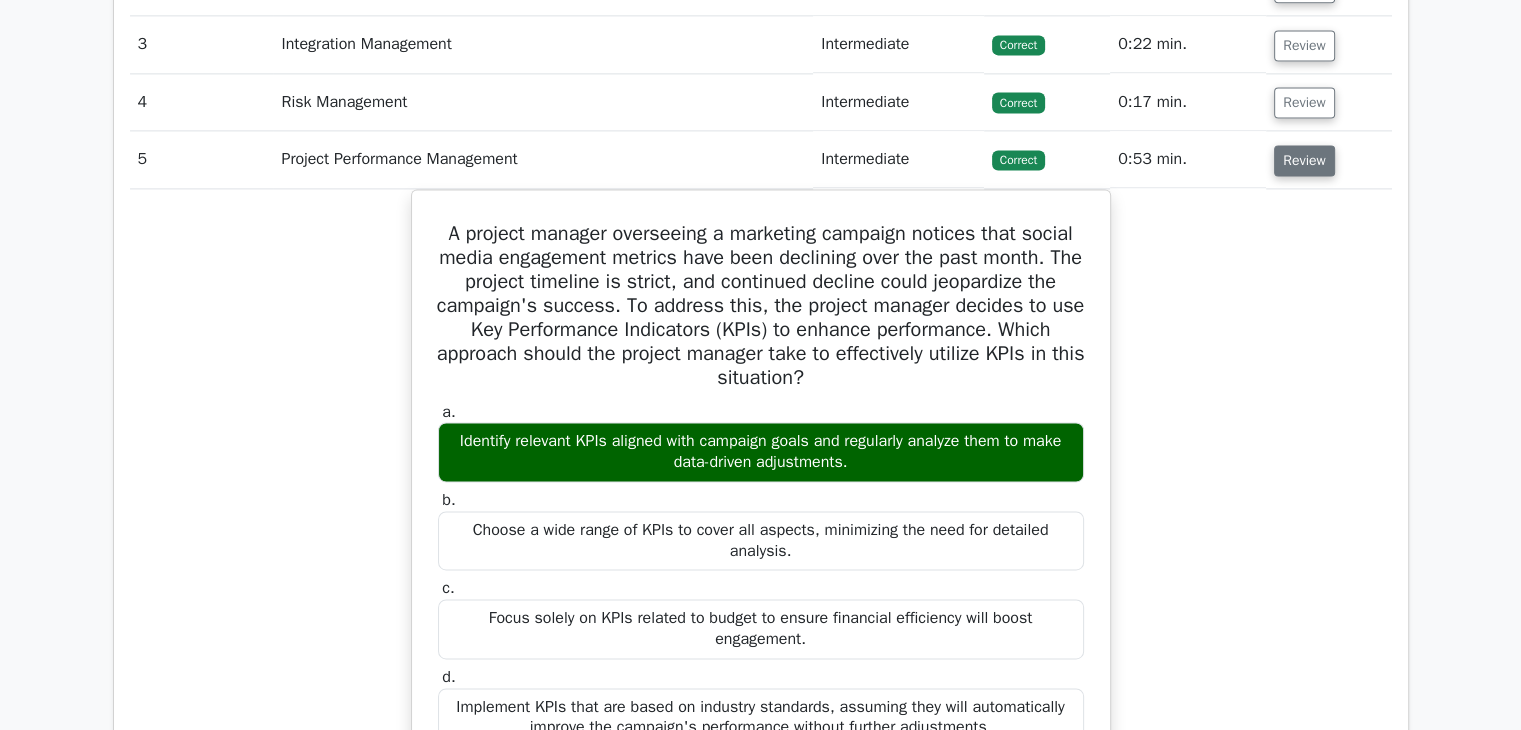 click on "Review" at bounding box center (1304, 160) 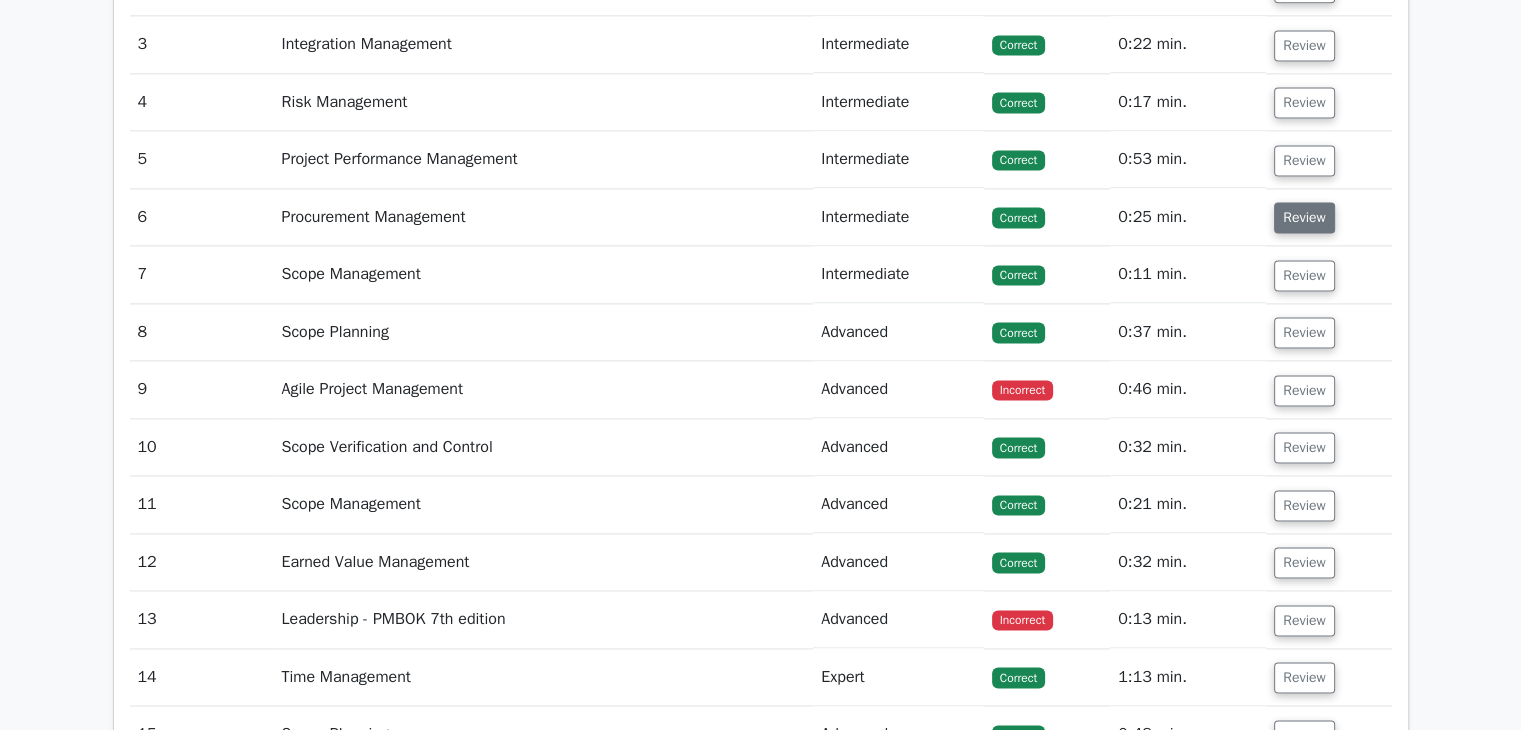click on "Review" at bounding box center (1304, 217) 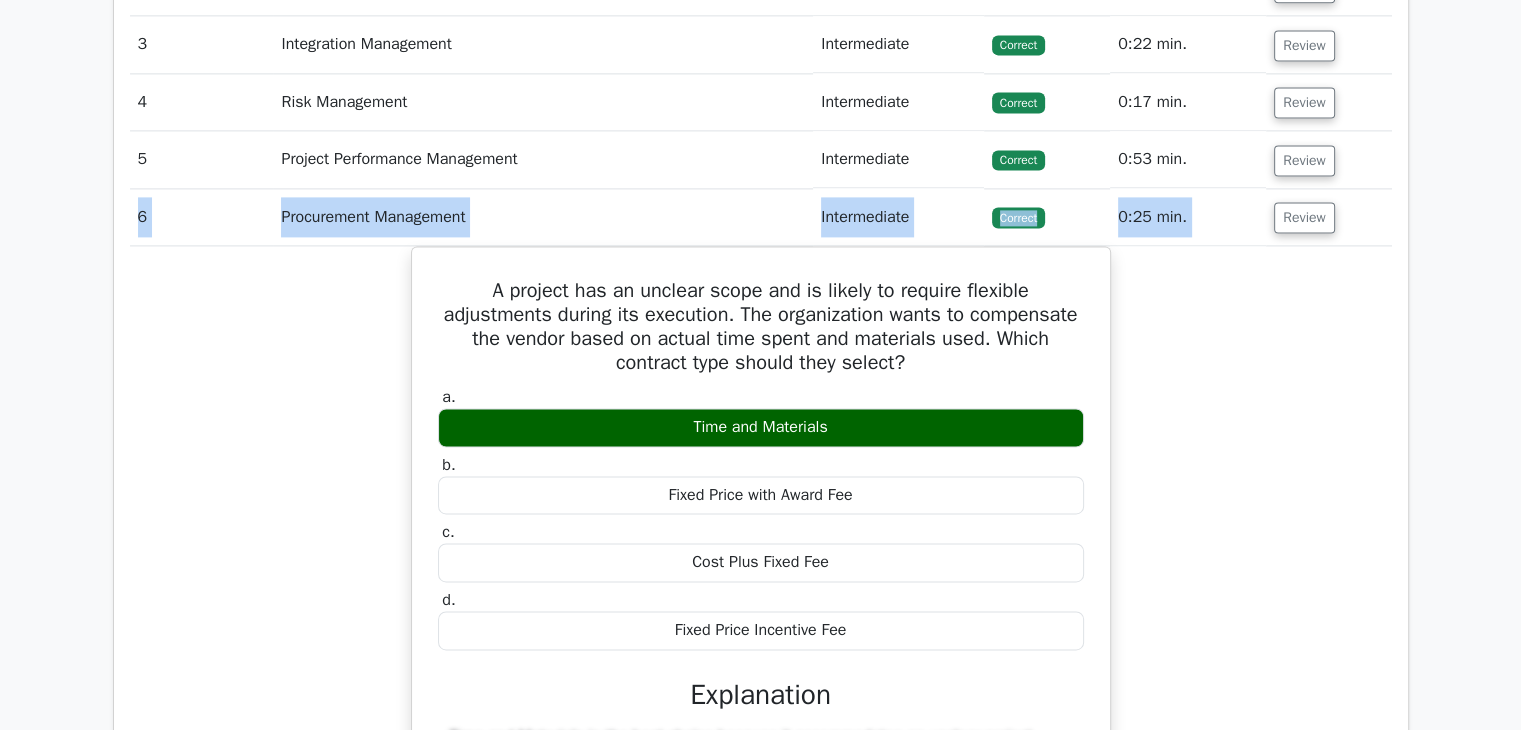 click on "1
Scope Management
Intermediate
Correct
0:16 min.
Review" at bounding box center (761, 2341) 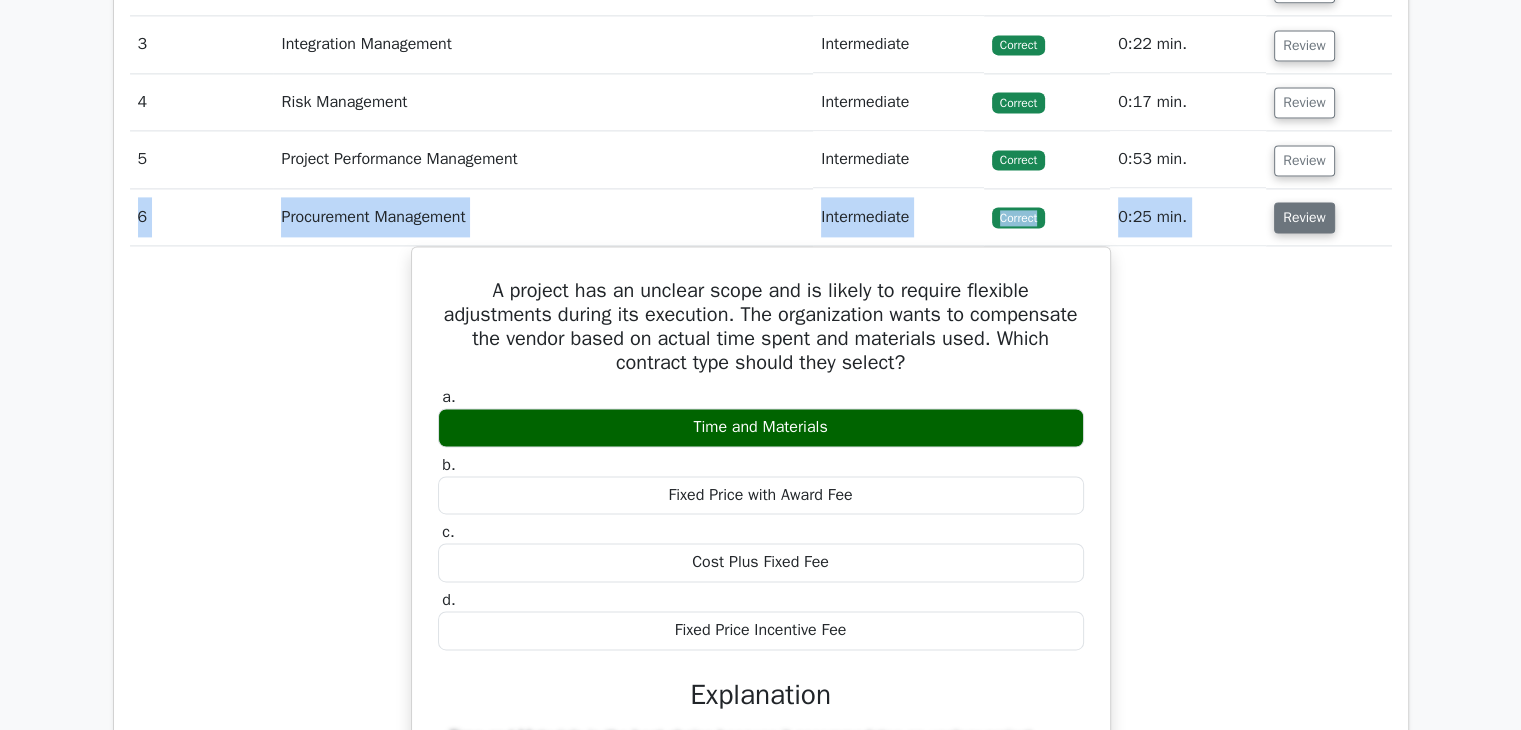 click on "Review" at bounding box center [1304, 217] 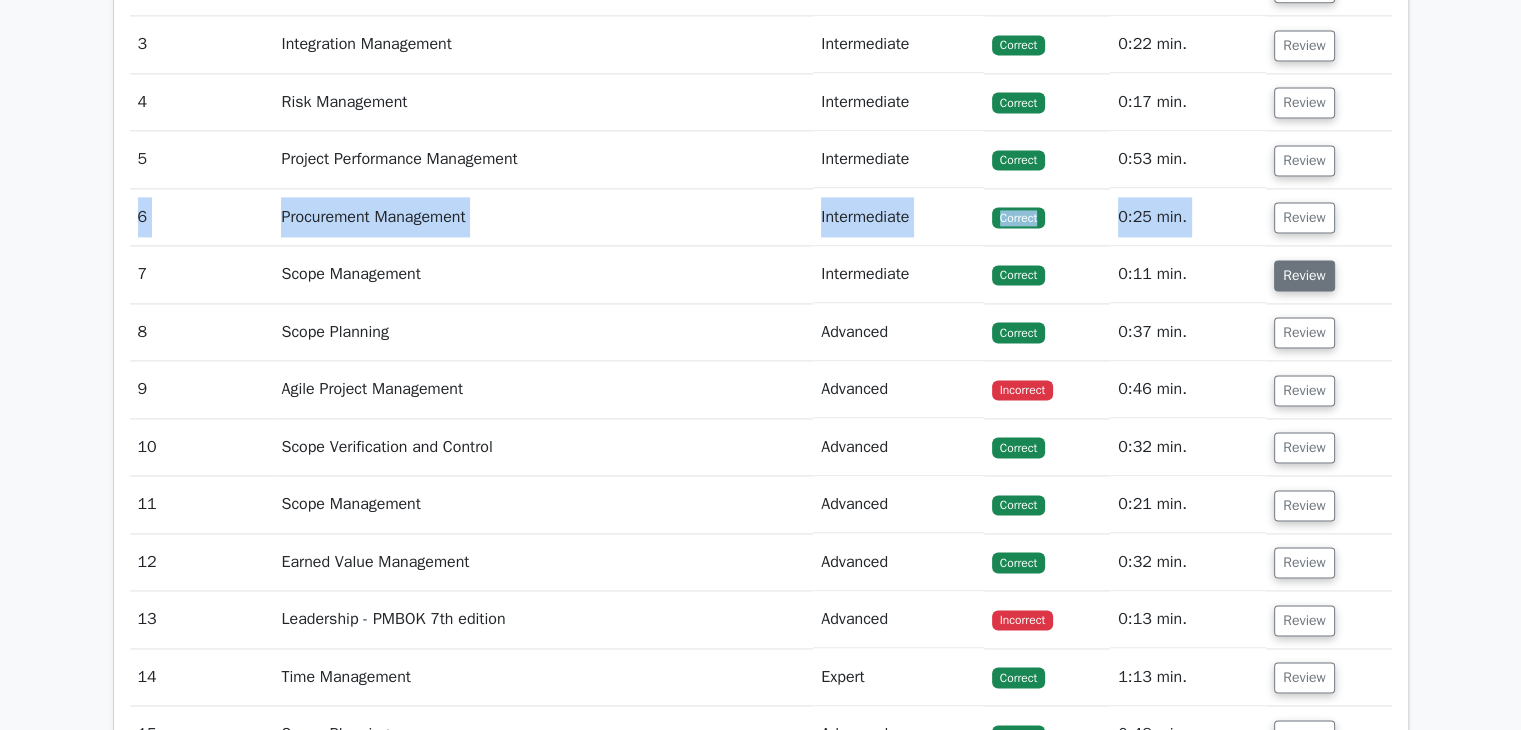 click on "Review" at bounding box center [1304, 275] 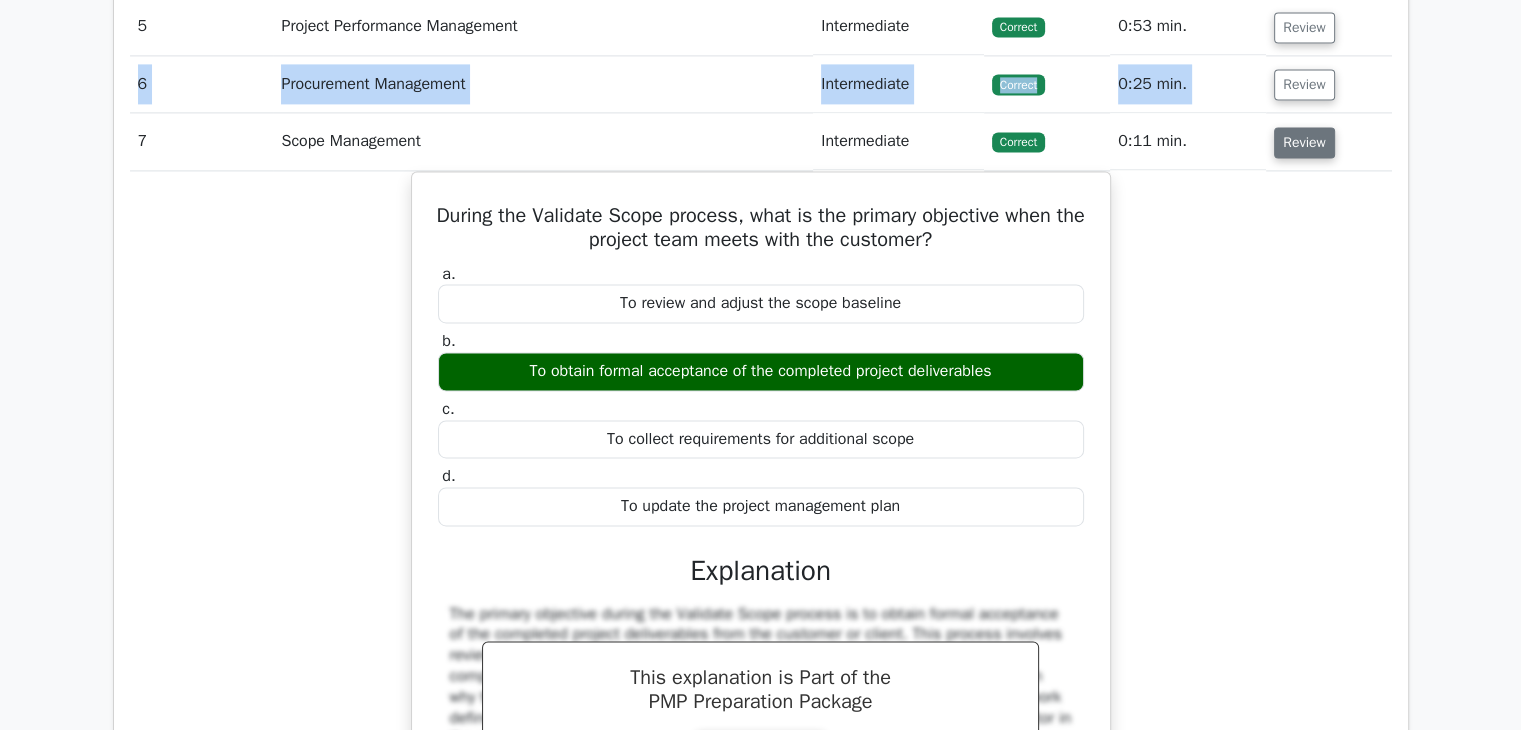 scroll, scrollTop: 3000, scrollLeft: 0, axis: vertical 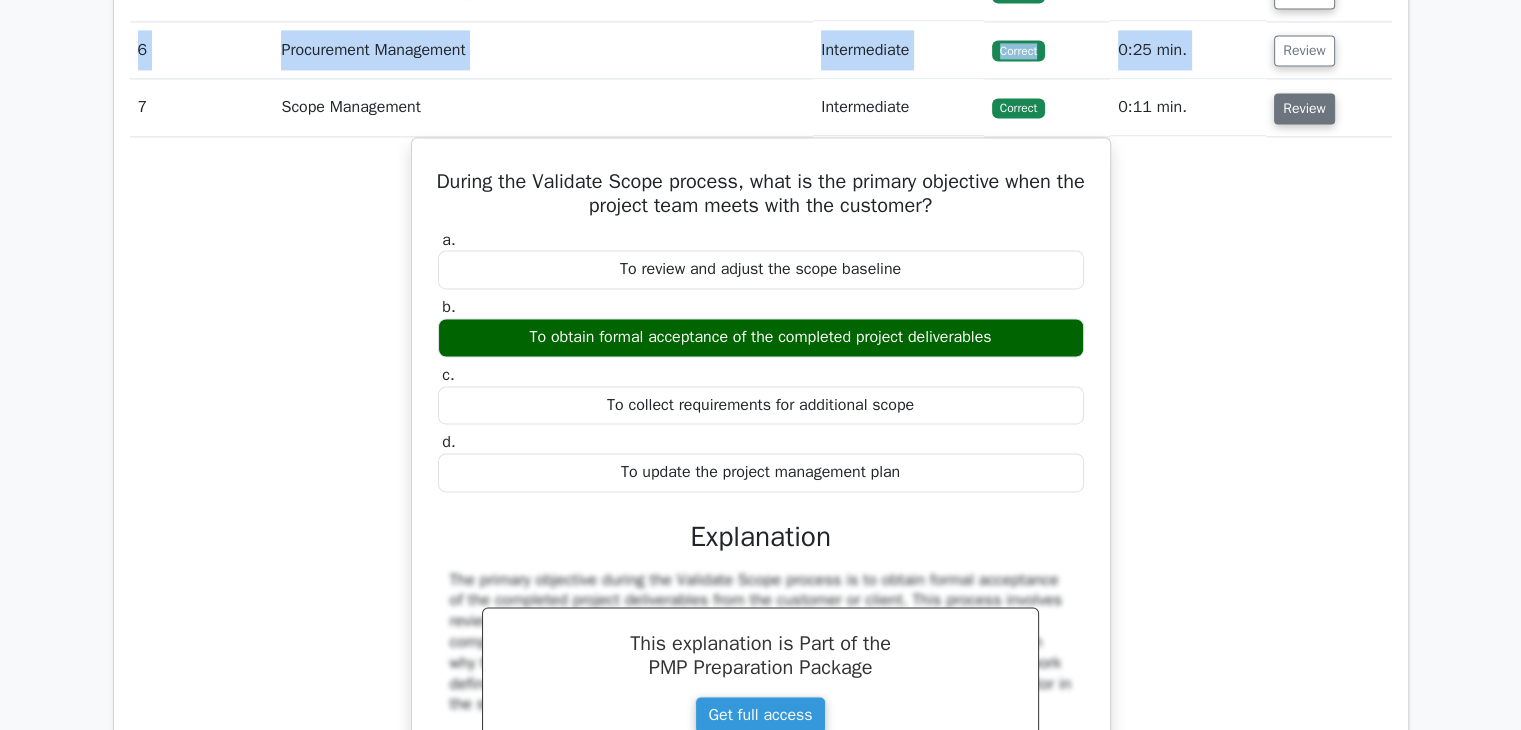 click on "Review" at bounding box center [1304, 108] 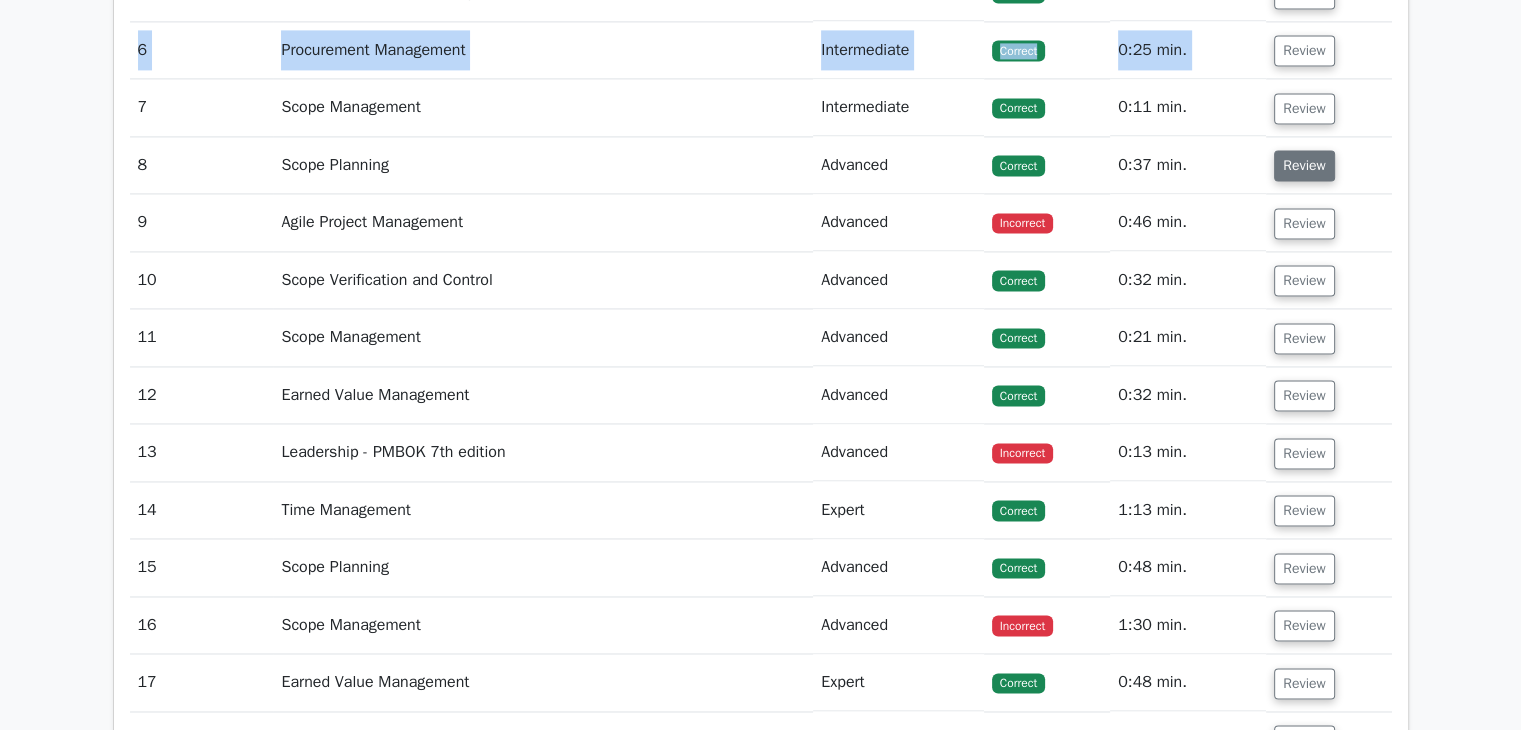 click on "Review" at bounding box center (1304, 165) 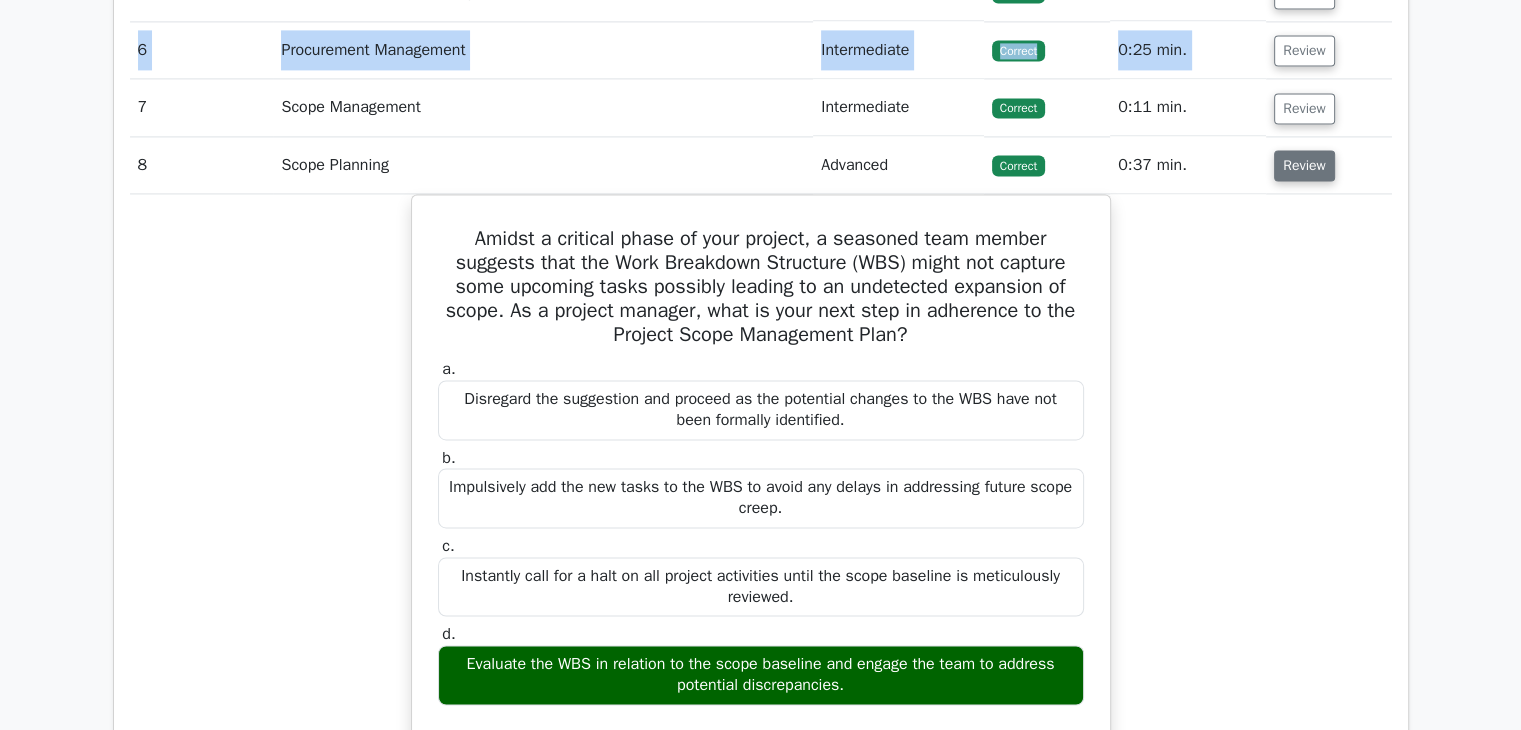 click on "Review" at bounding box center (1304, 165) 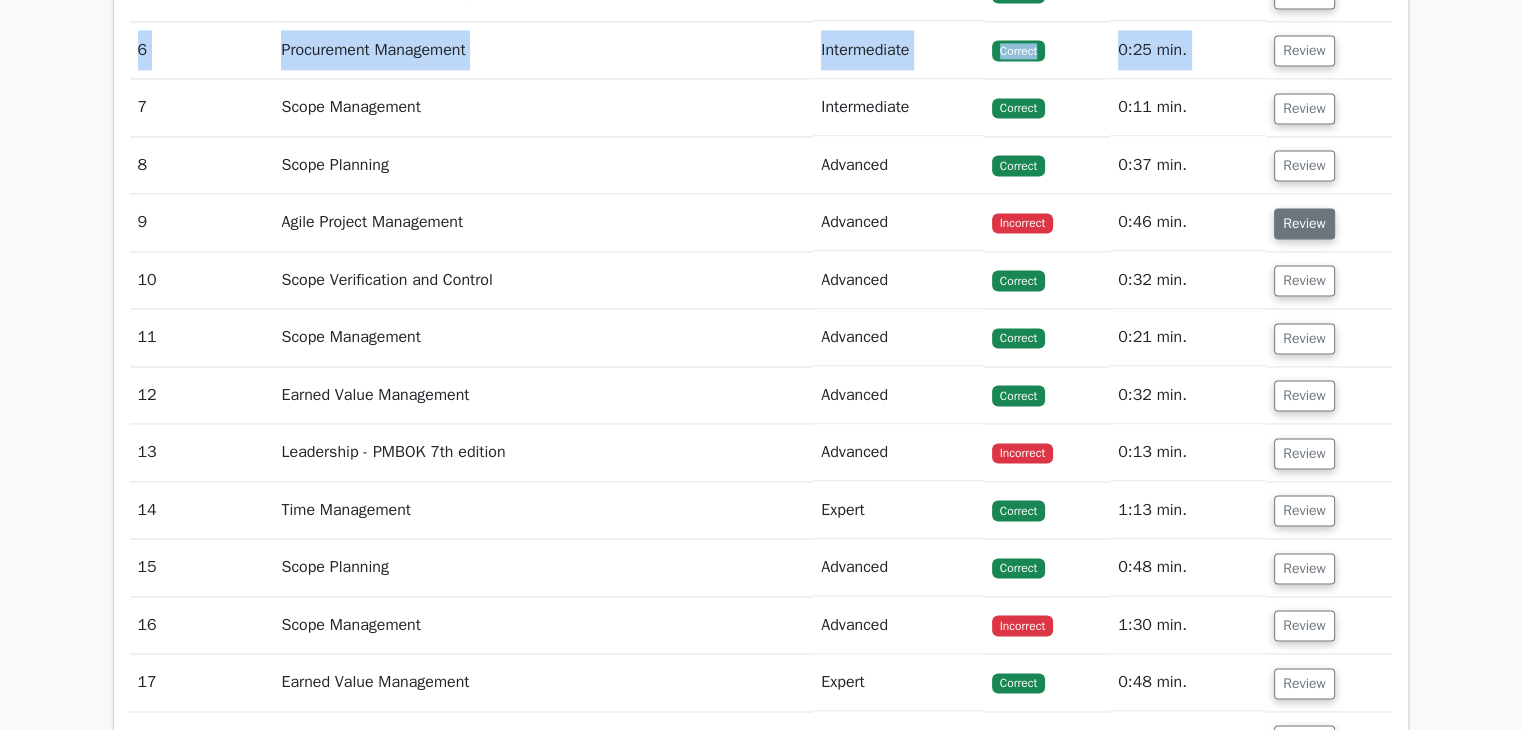 click on "Review" at bounding box center (1304, 223) 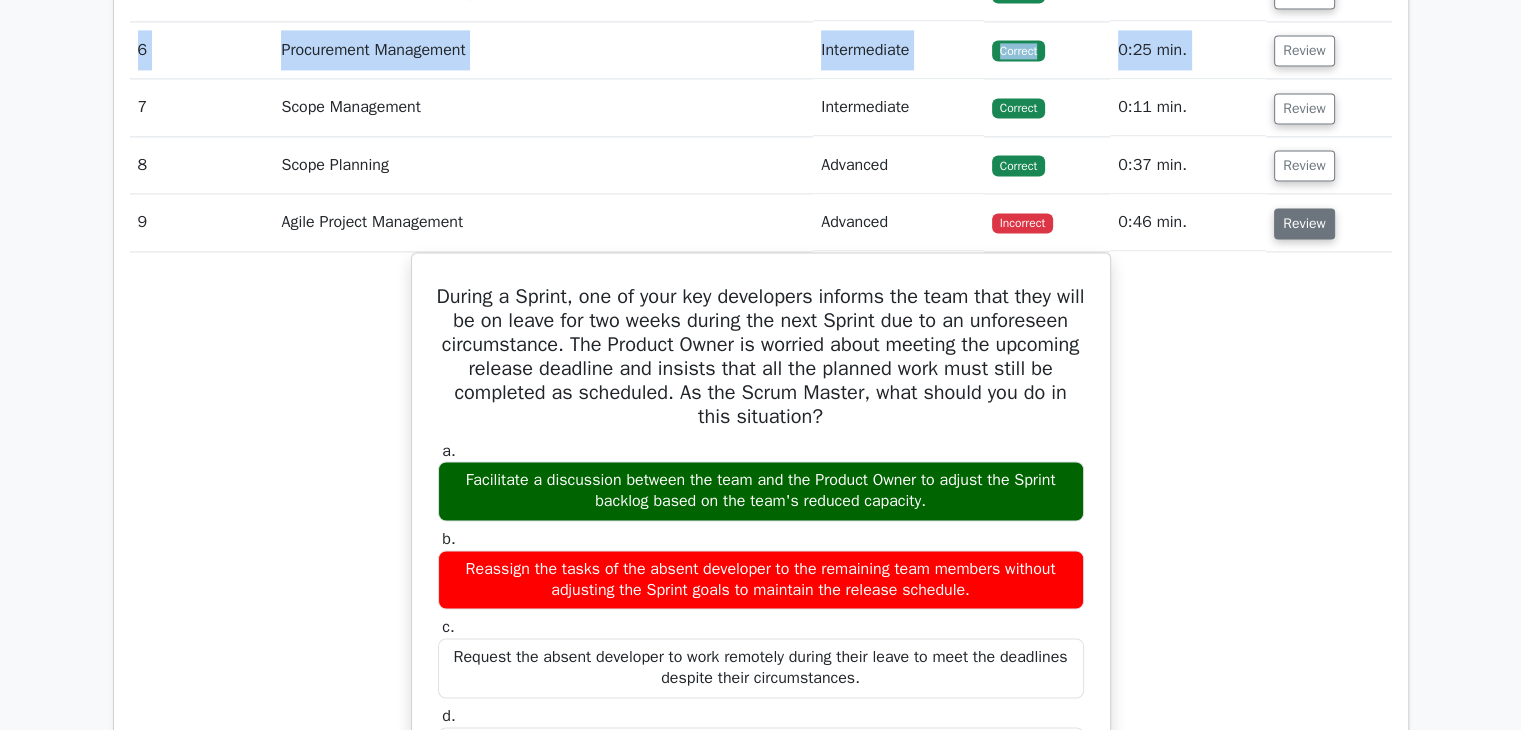 click on "Review" at bounding box center [1304, 223] 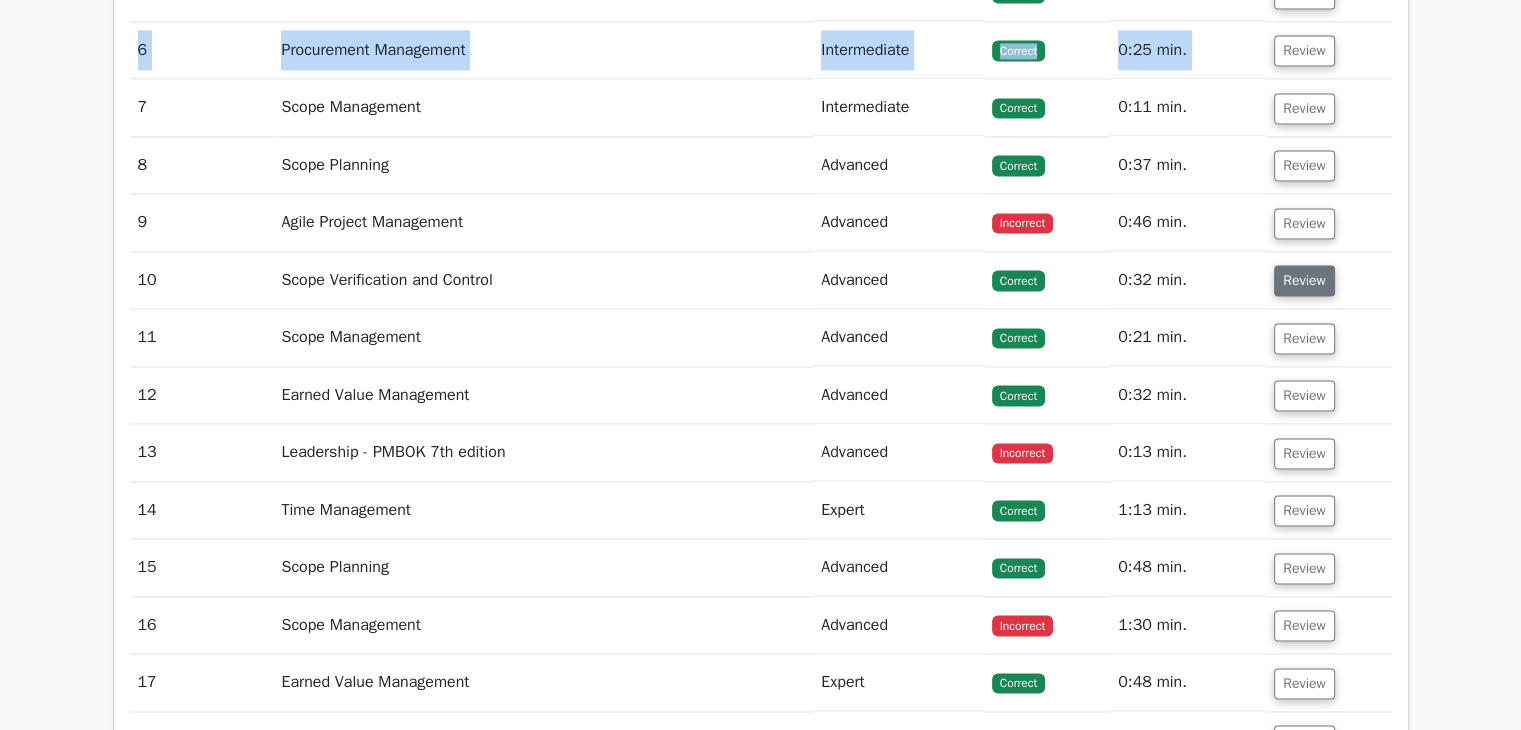 click on "Review" at bounding box center (1304, 280) 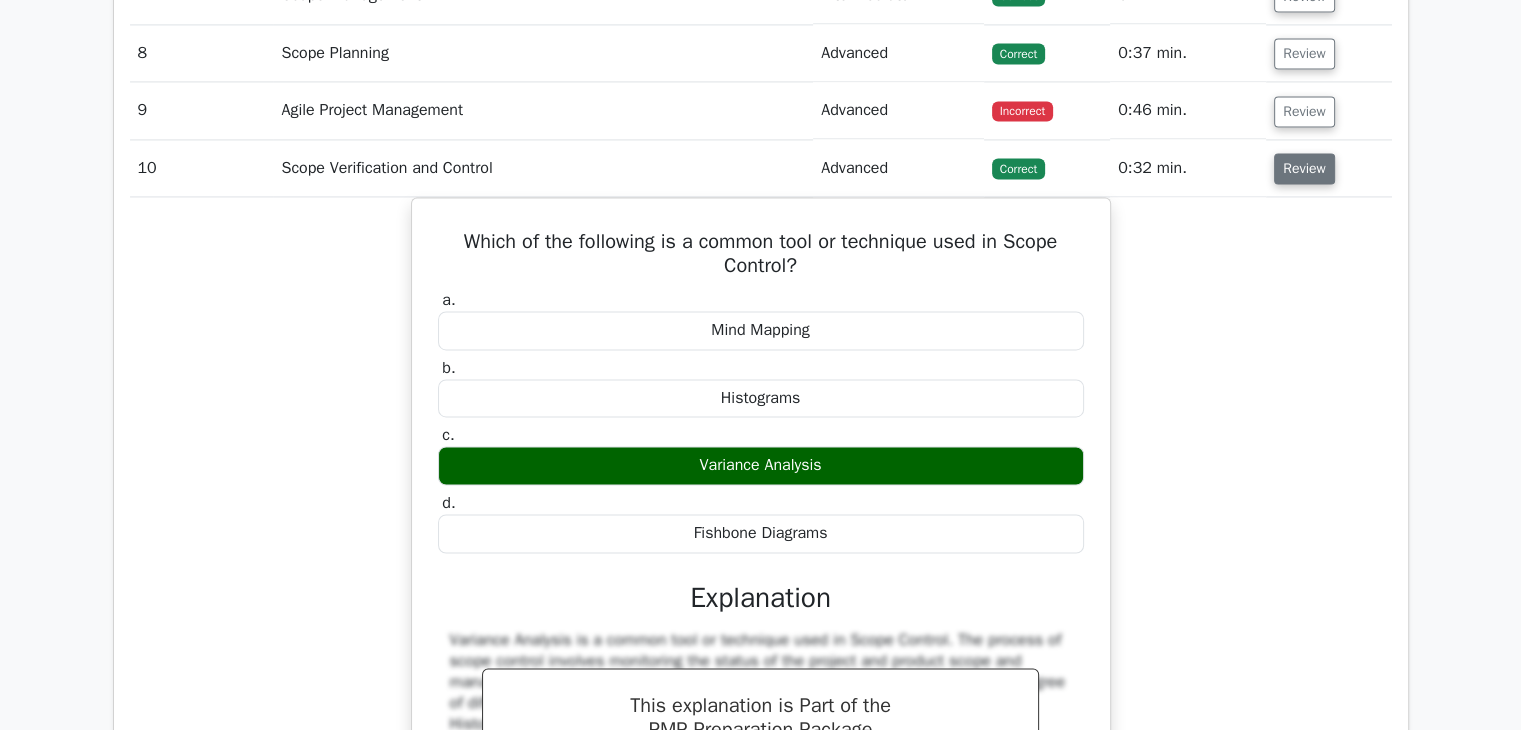 scroll, scrollTop: 3166, scrollLeft: 0, axis: vertical 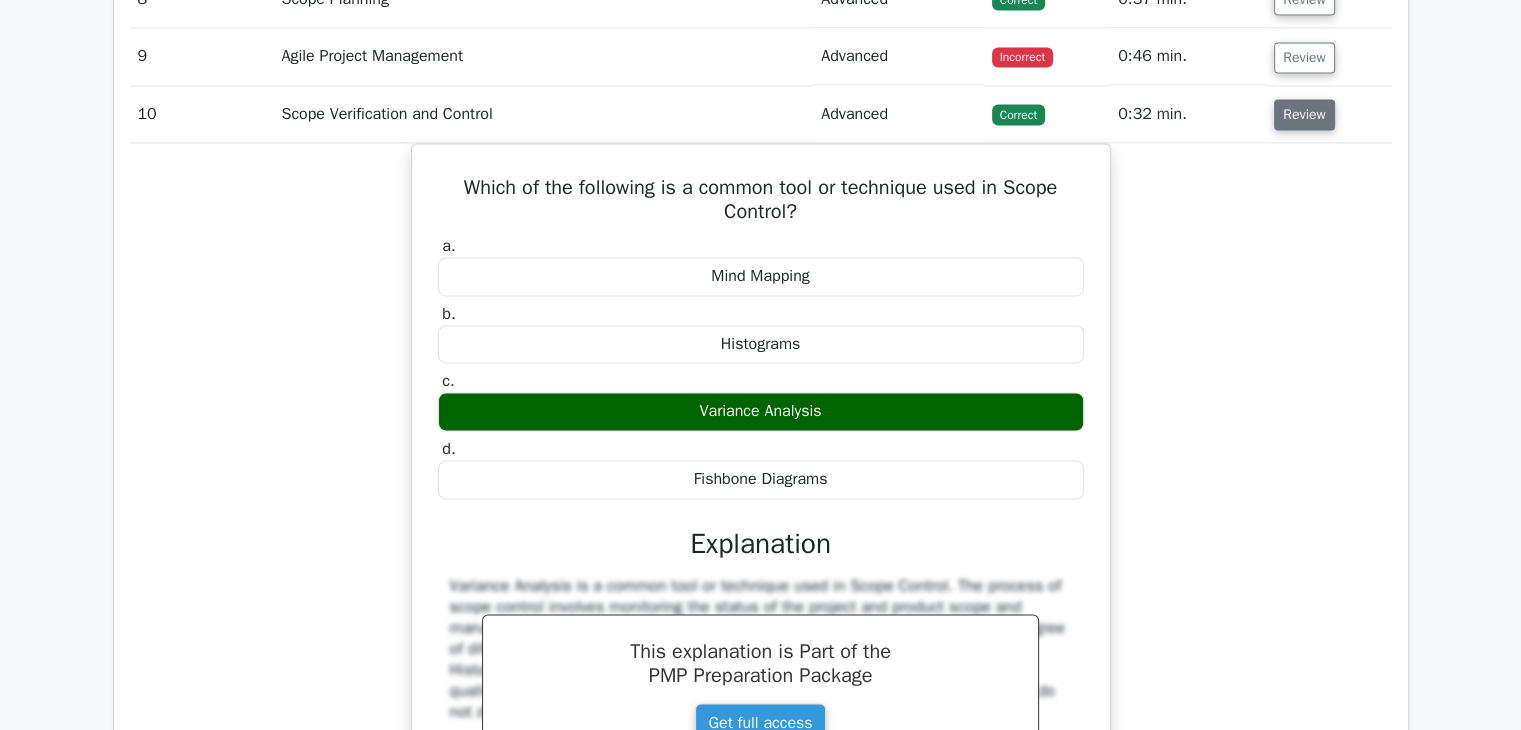 click on "Review" at bounding box center (1304, 114) 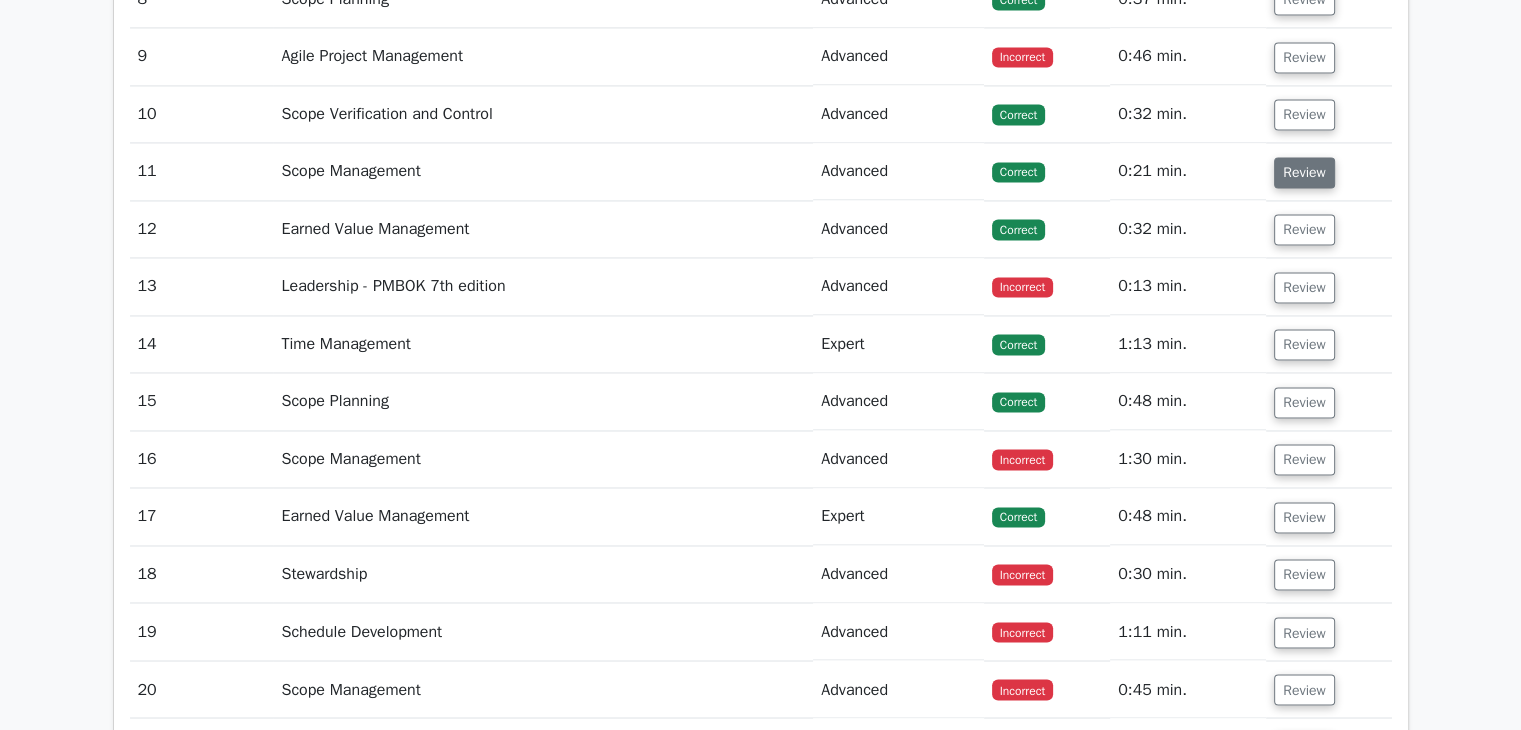 click on "Review" at bounding box center [1304, 172] 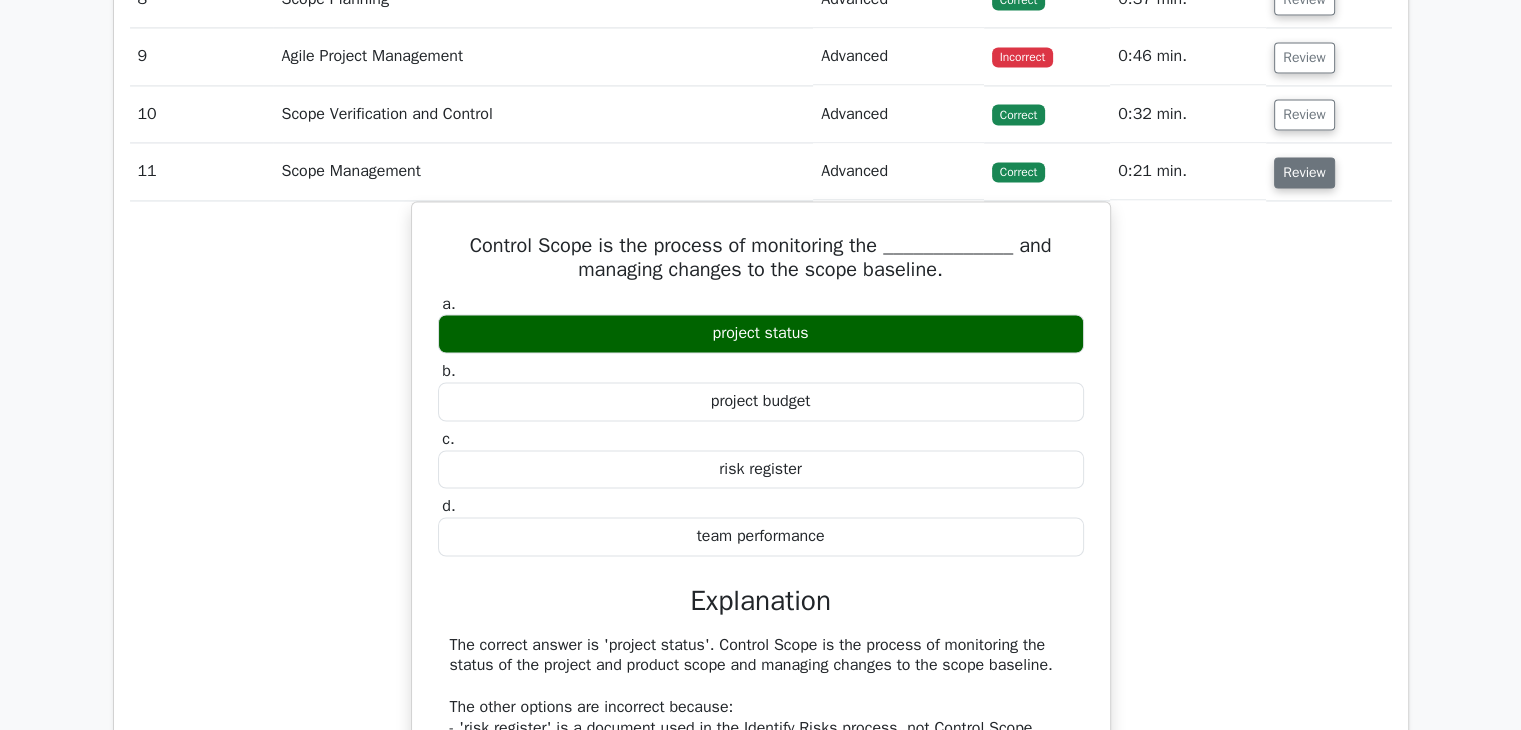 click on "Review" at bounding box center (1304, 172) 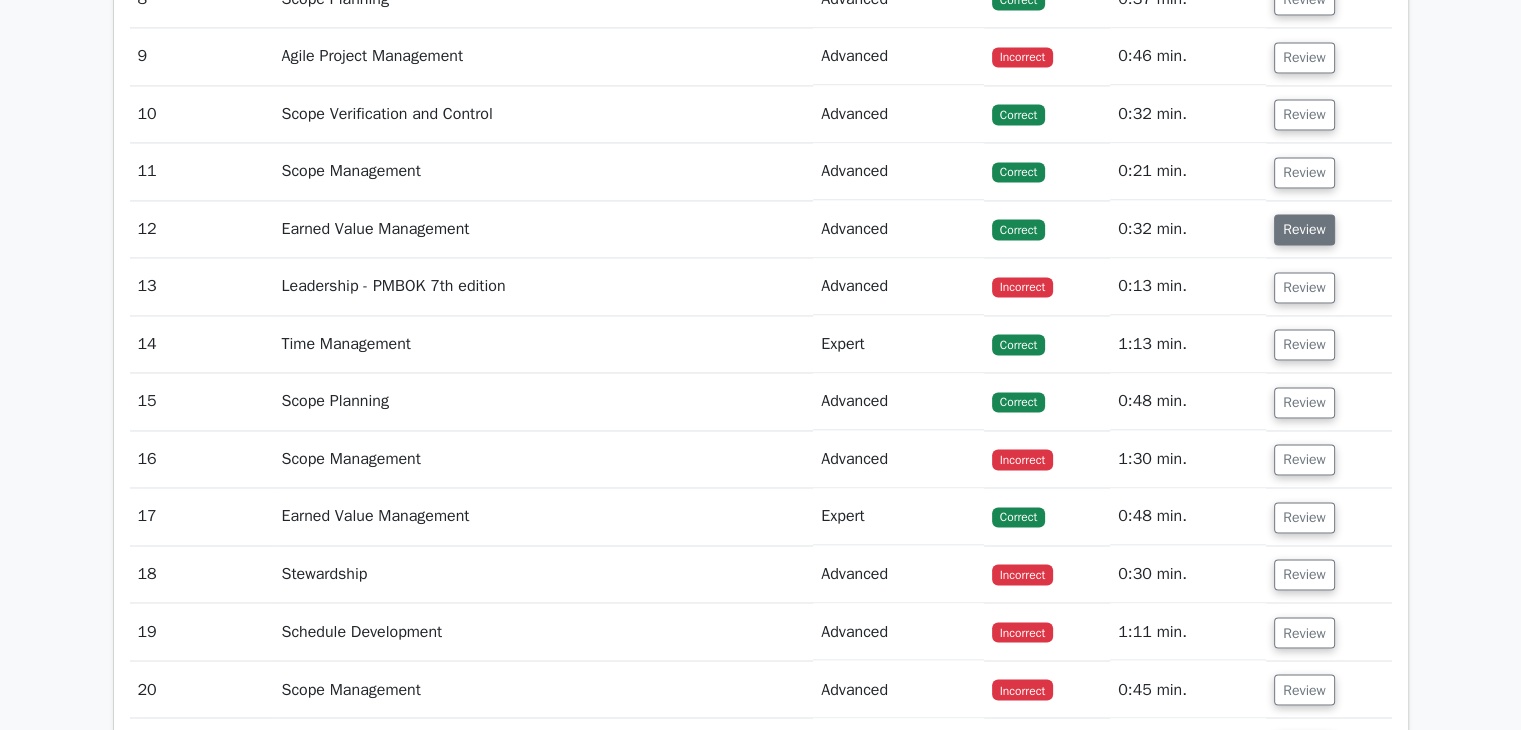 click on "Review" at bounding box center [1304, 229] 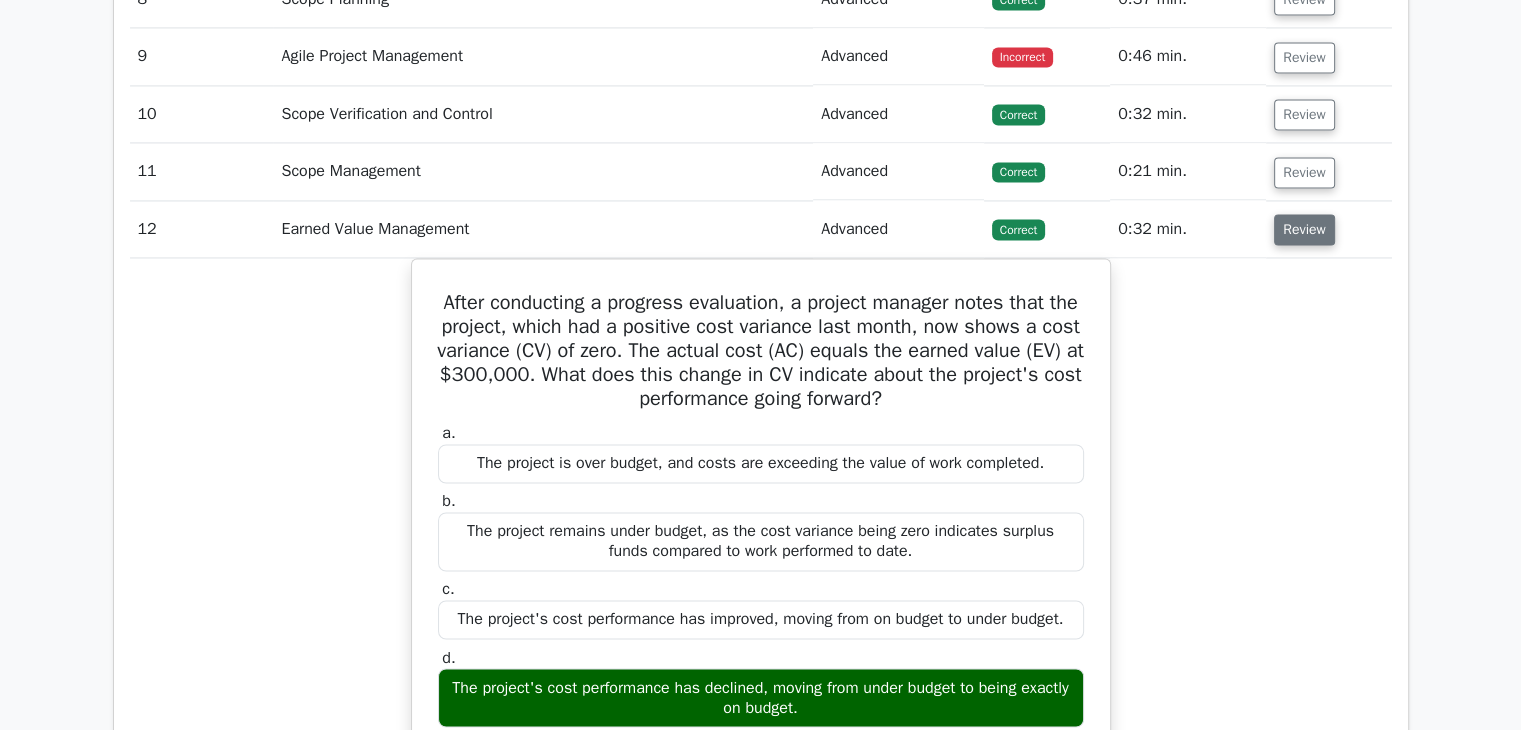 click on "Review" at bounding box center (1304, 229) 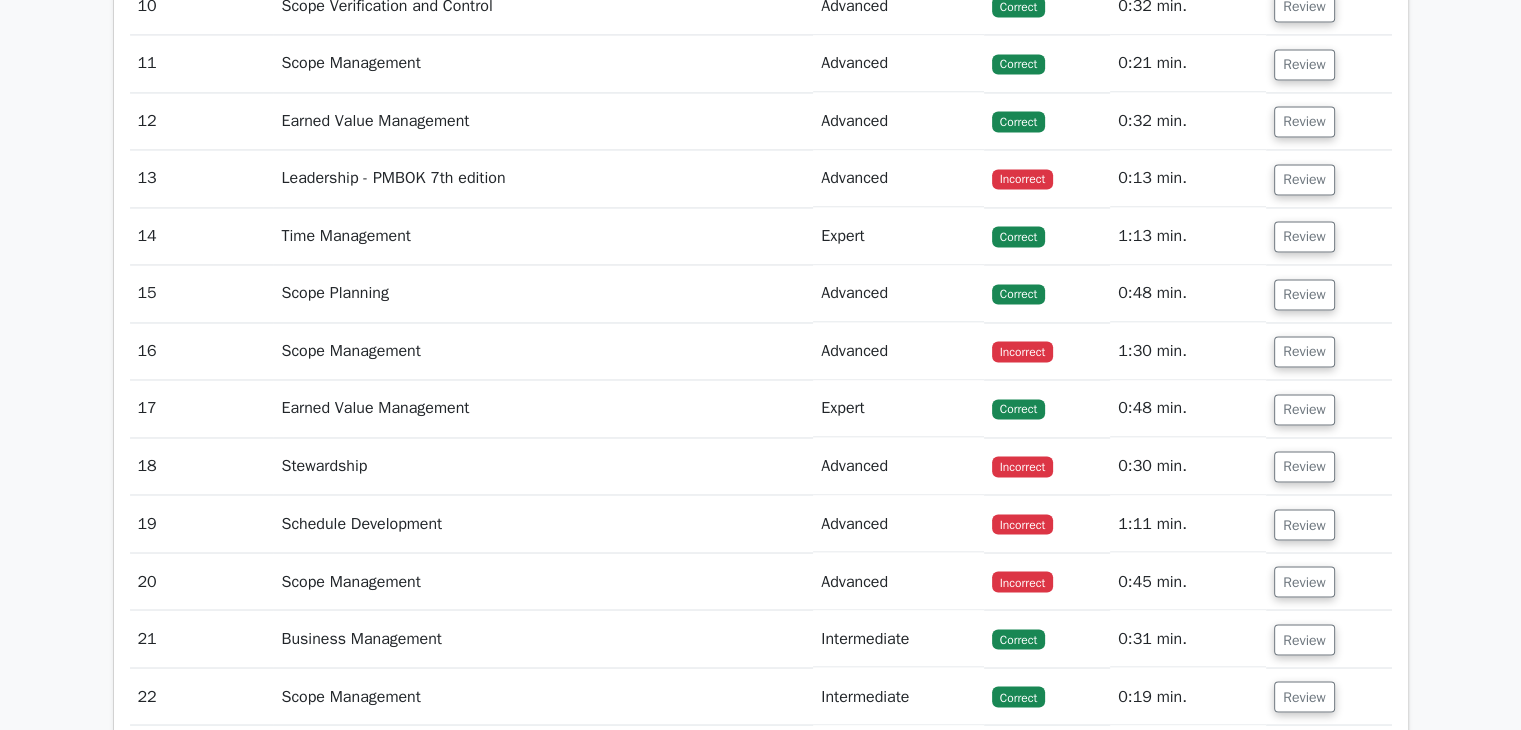 scroll, scrollTop: 3333, scrollLeft: 0, axis: vertical 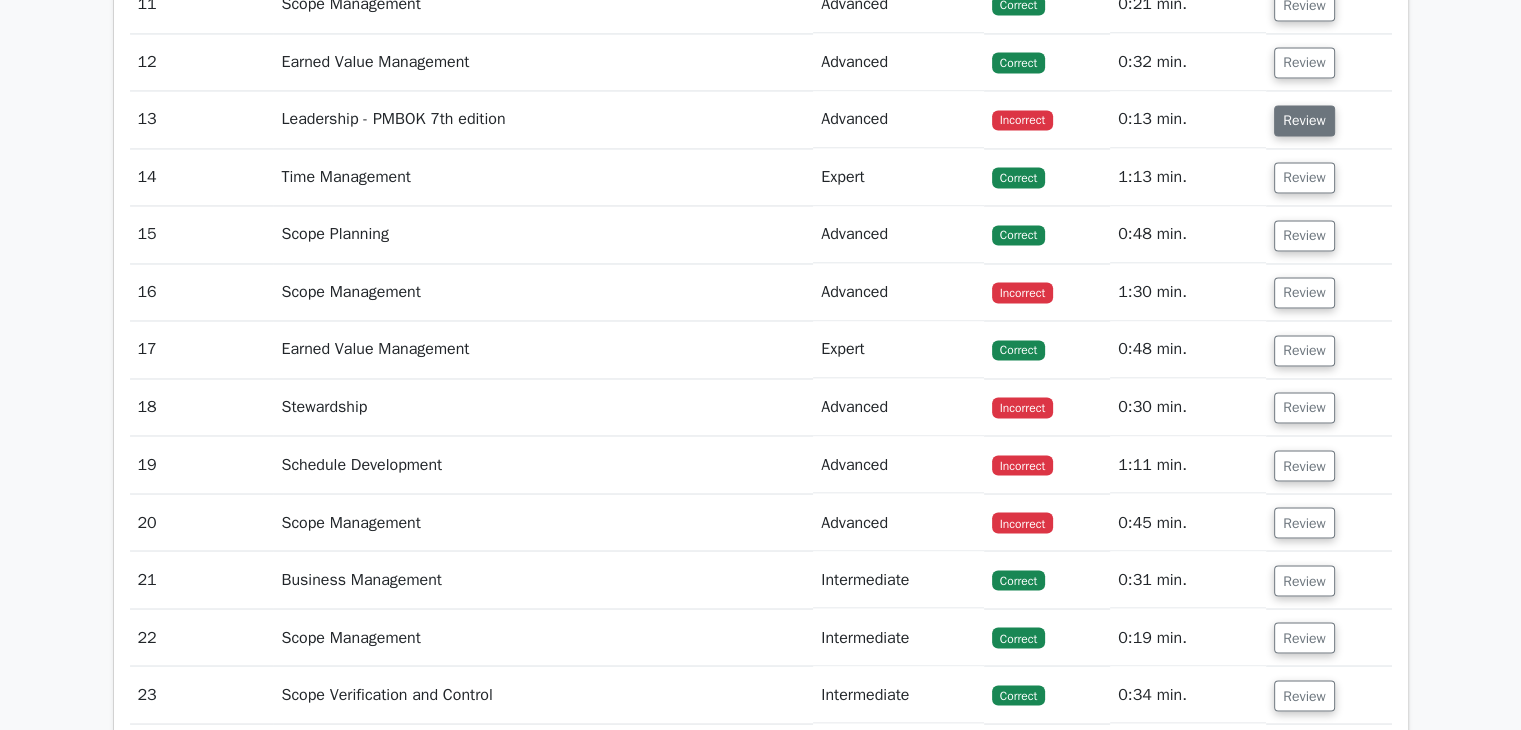 click on "Review" at bounding box center (1304, 120) 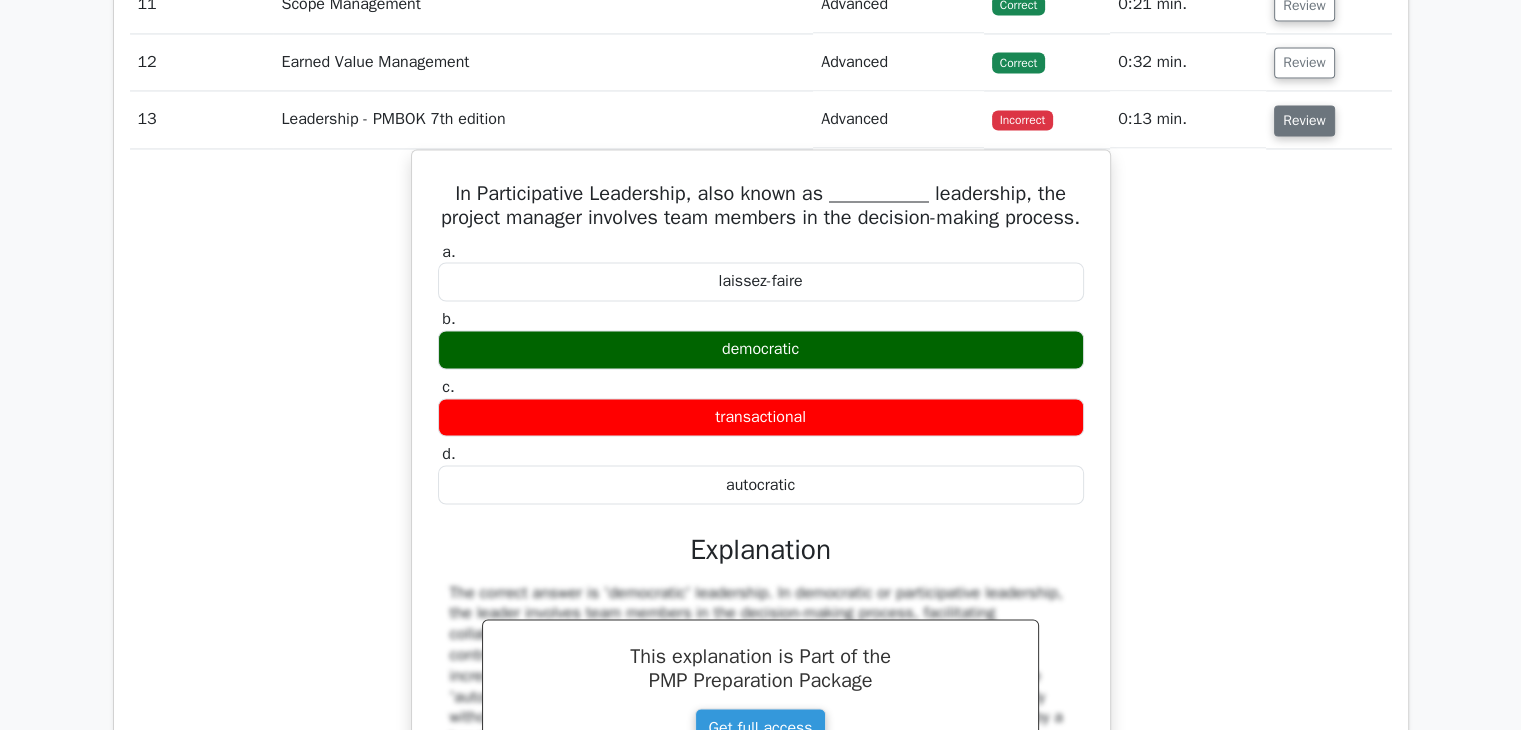 click on "Review" at bounding box center (1304, 120) 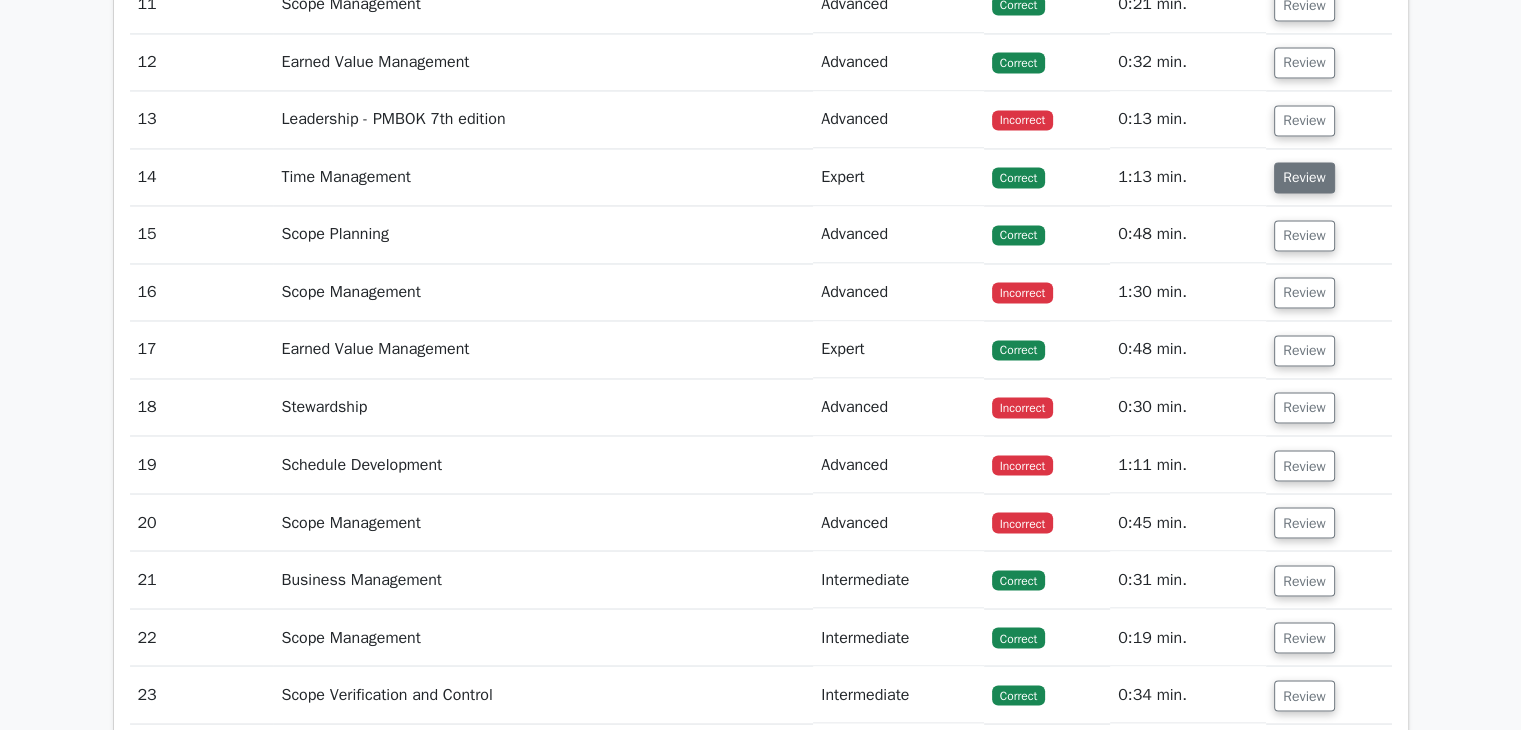 click on "Review" at bounding box center [1304, 177] 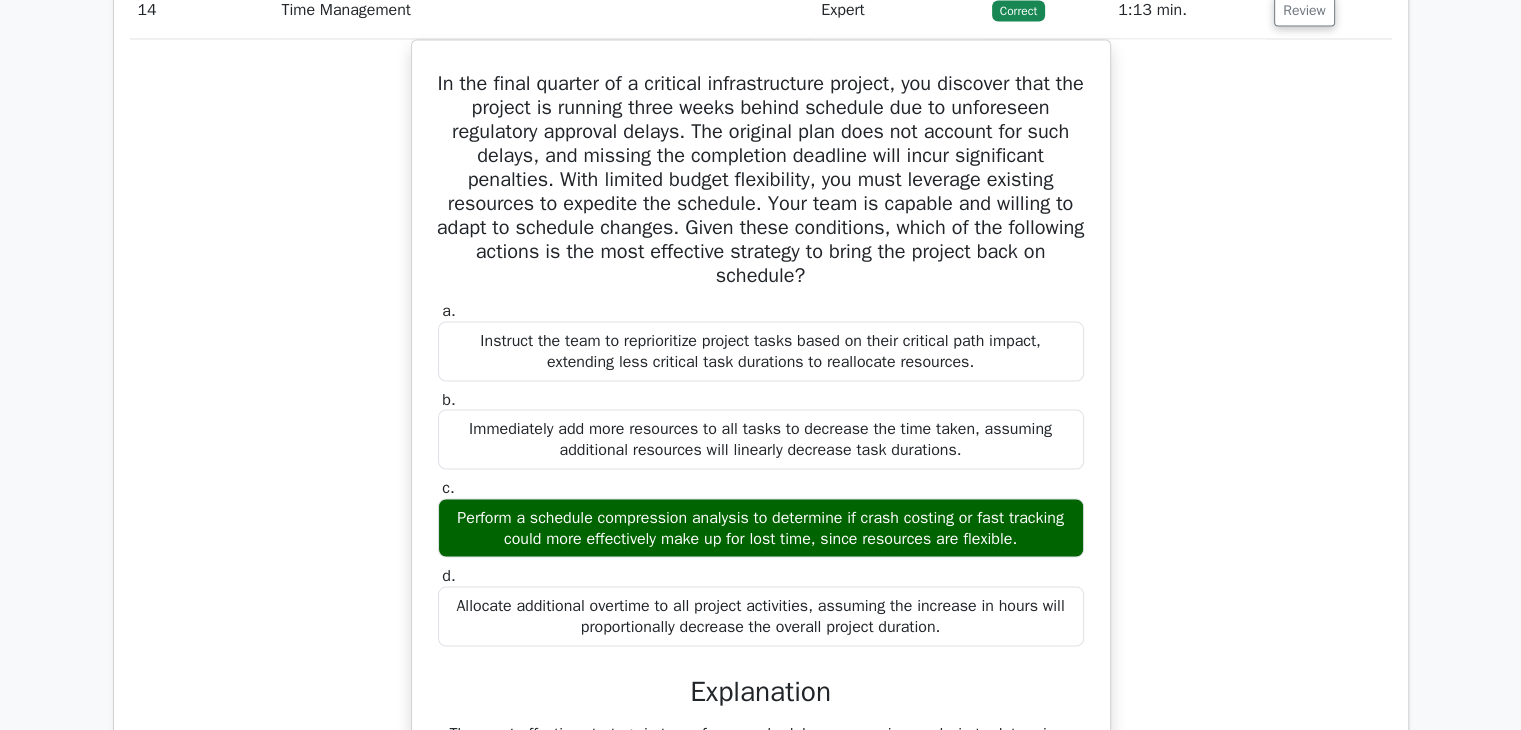 scroll, scrollTop: 3333, scrollLeft: 0, axis: vertical 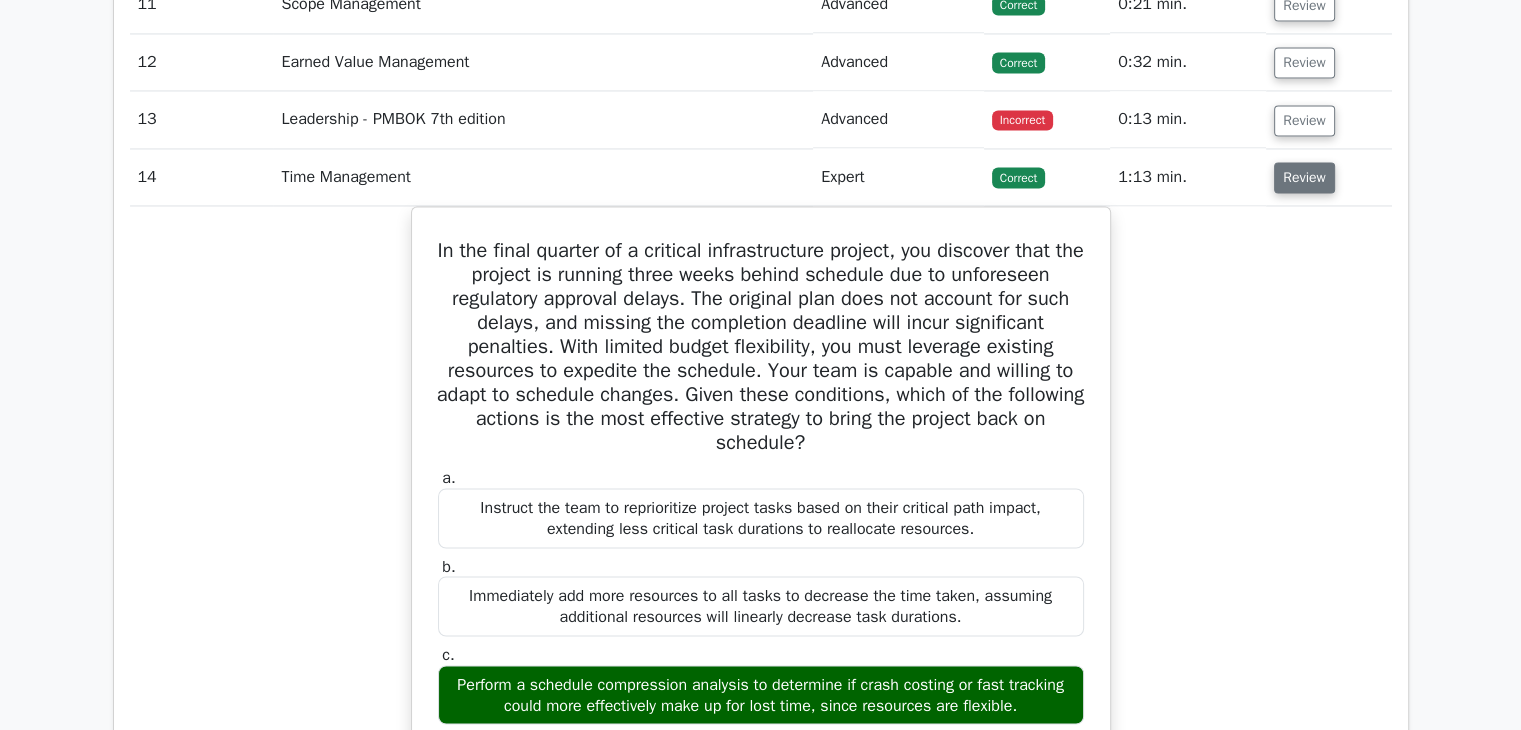 click on "Review" at bounding box center [1304, 177] 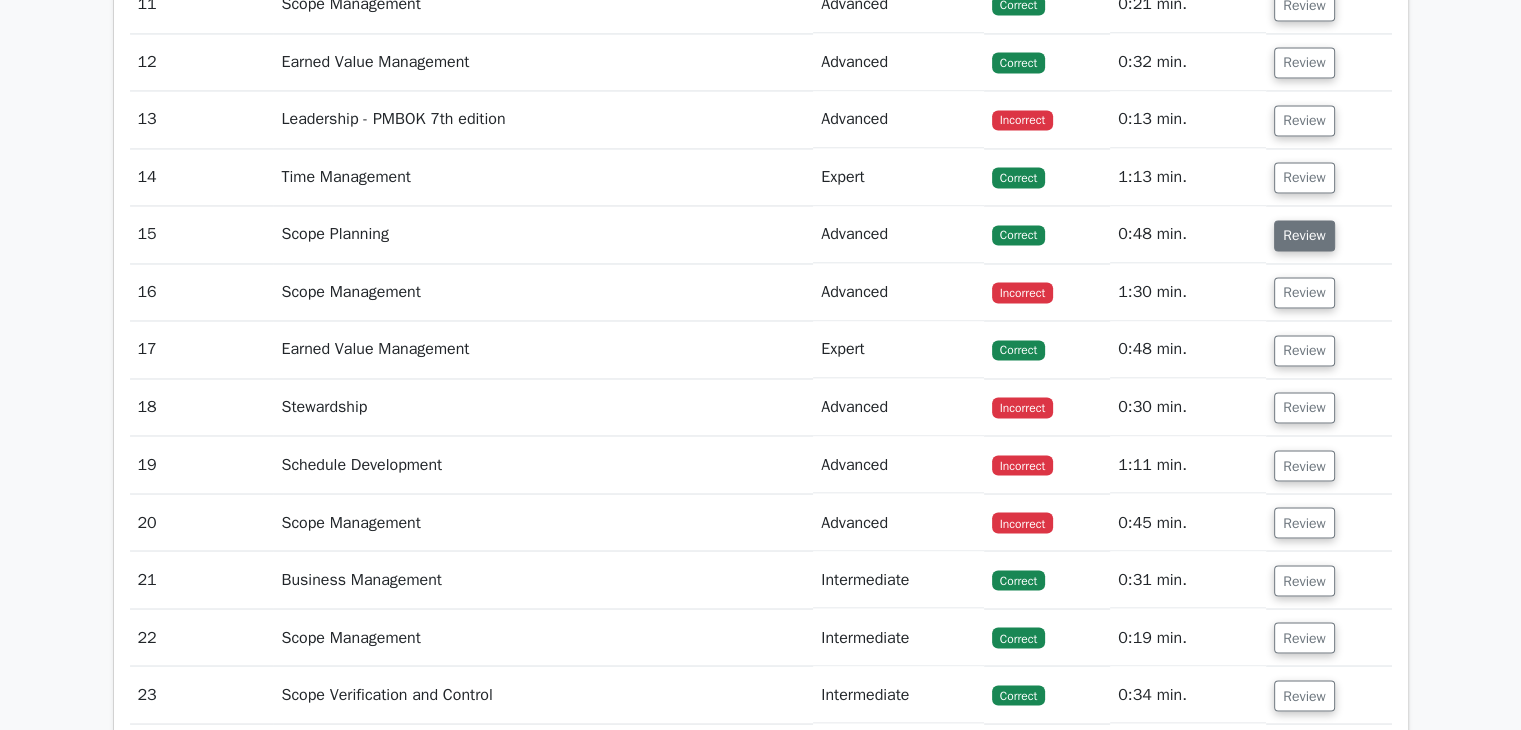 click on "Review" at bounding box center [1304, 235] 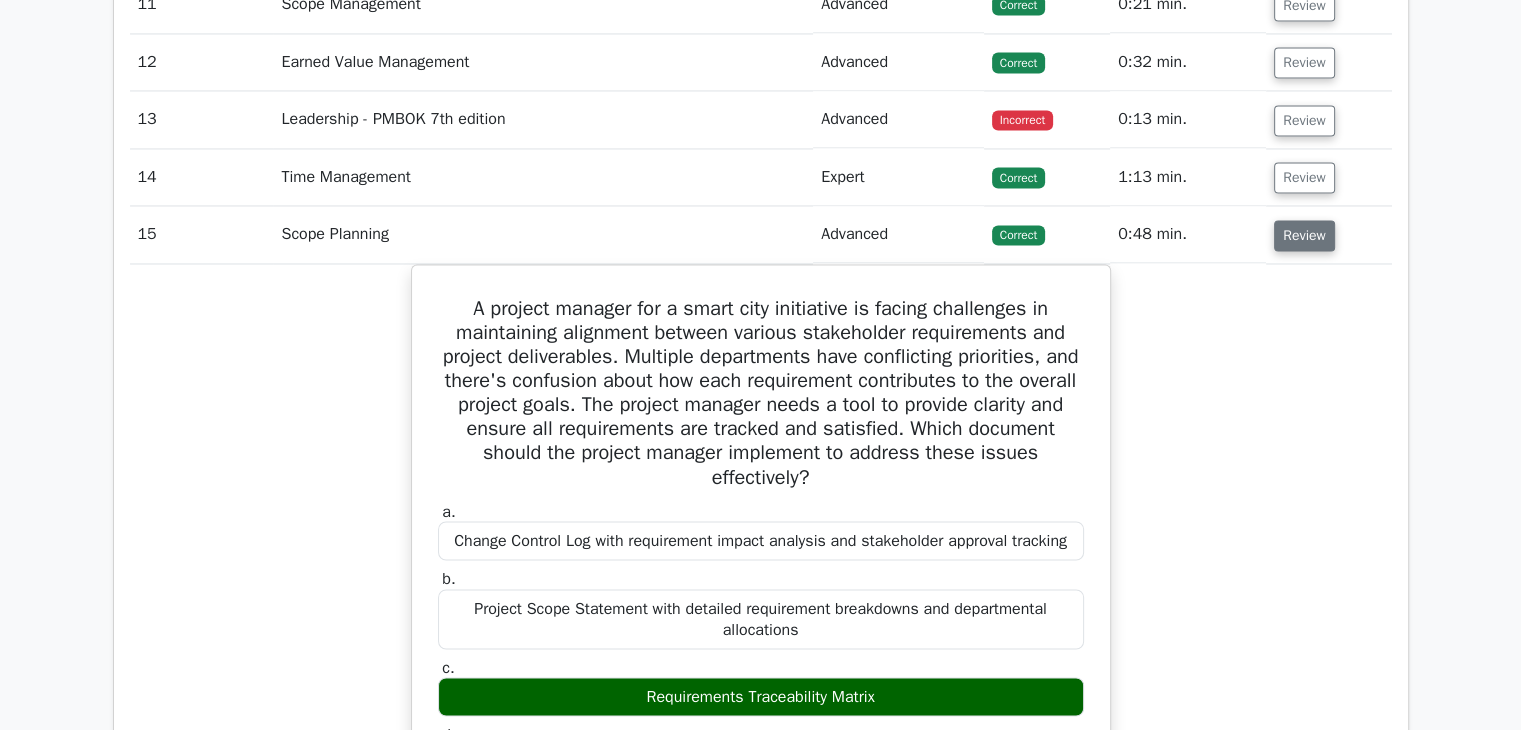 click on "Review" at bounding box center [1304, 235] 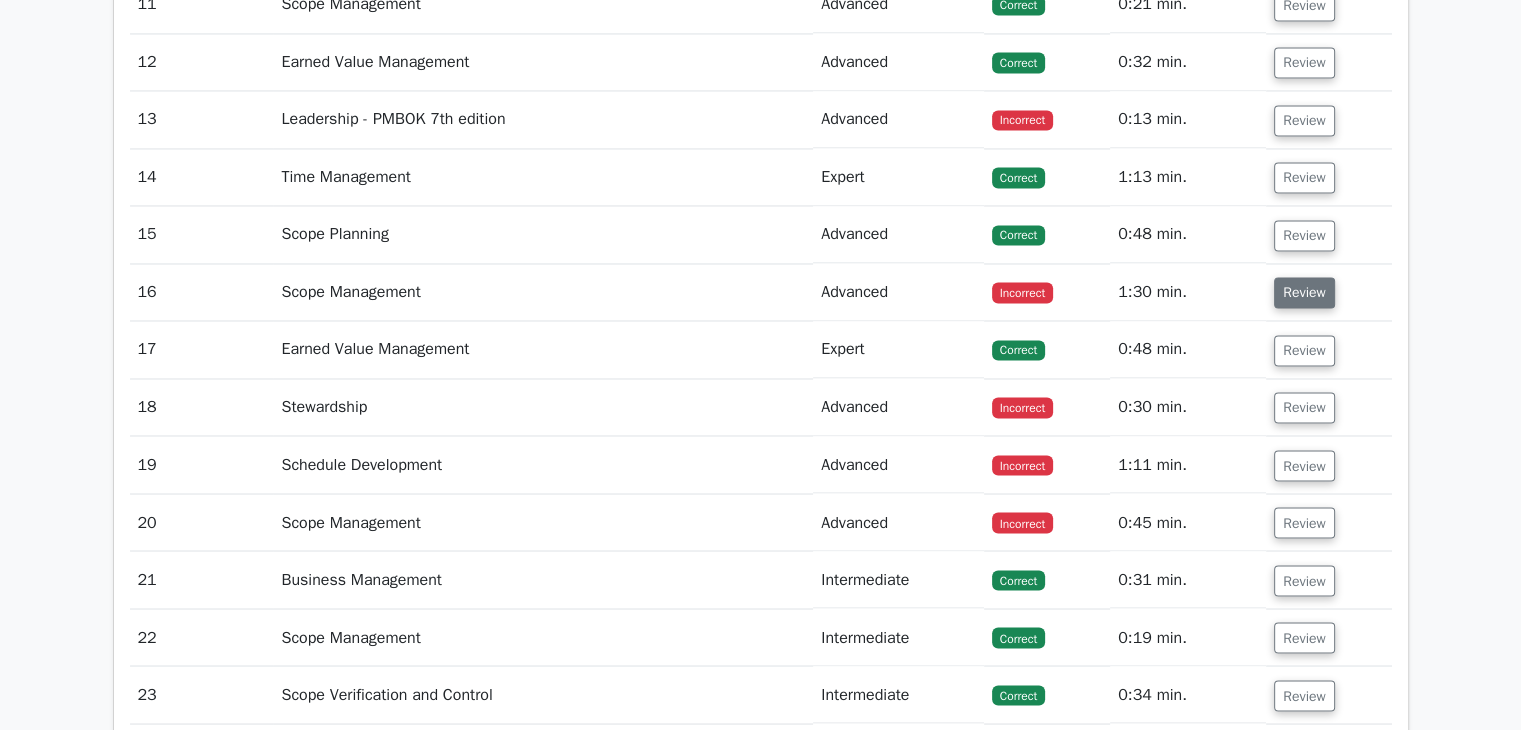 click on "Review" at bounding box center (1304, 292) 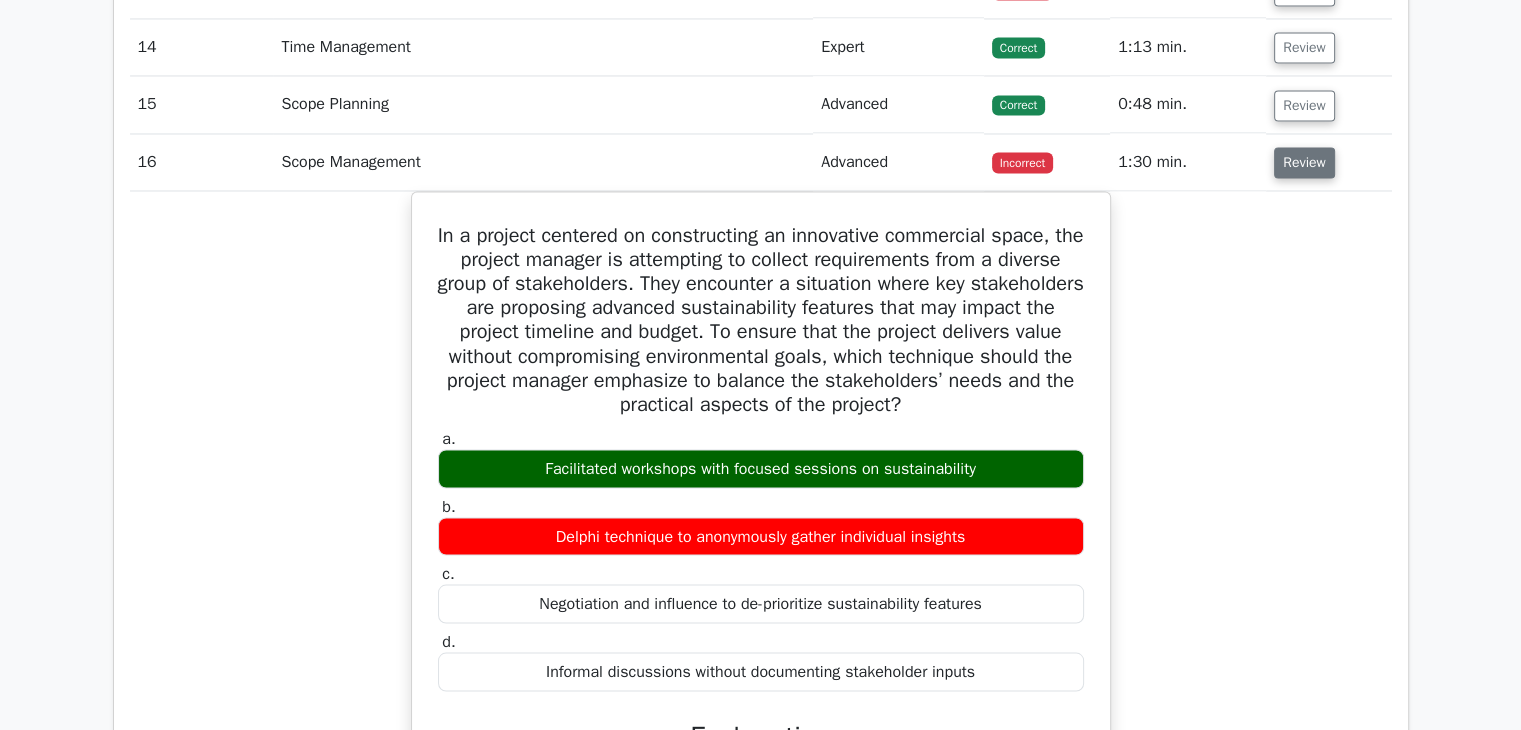 scroll, scrollTop: 3500, scrollLeft: 0, axis: vertical 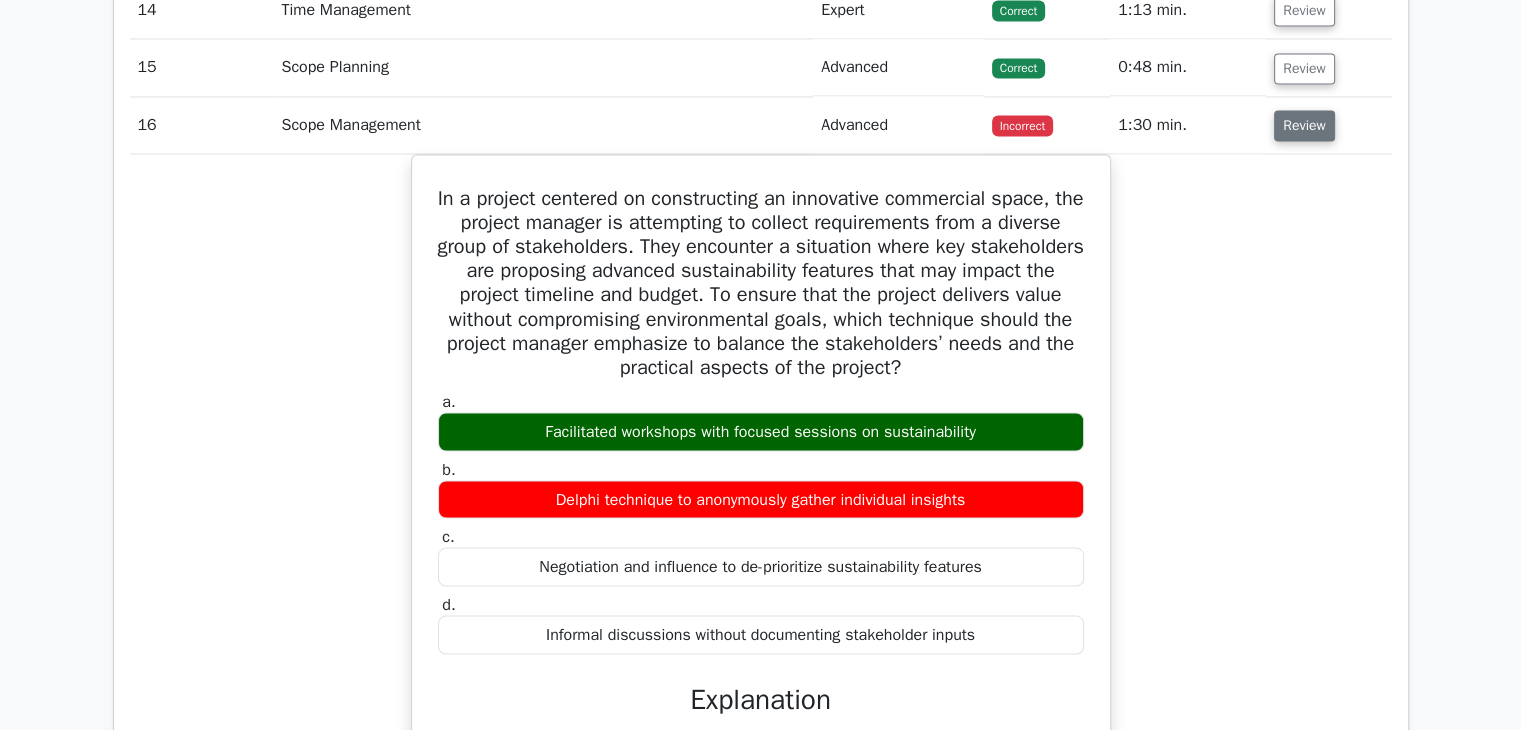 click on "Review" at bounding box center (1304, 125) 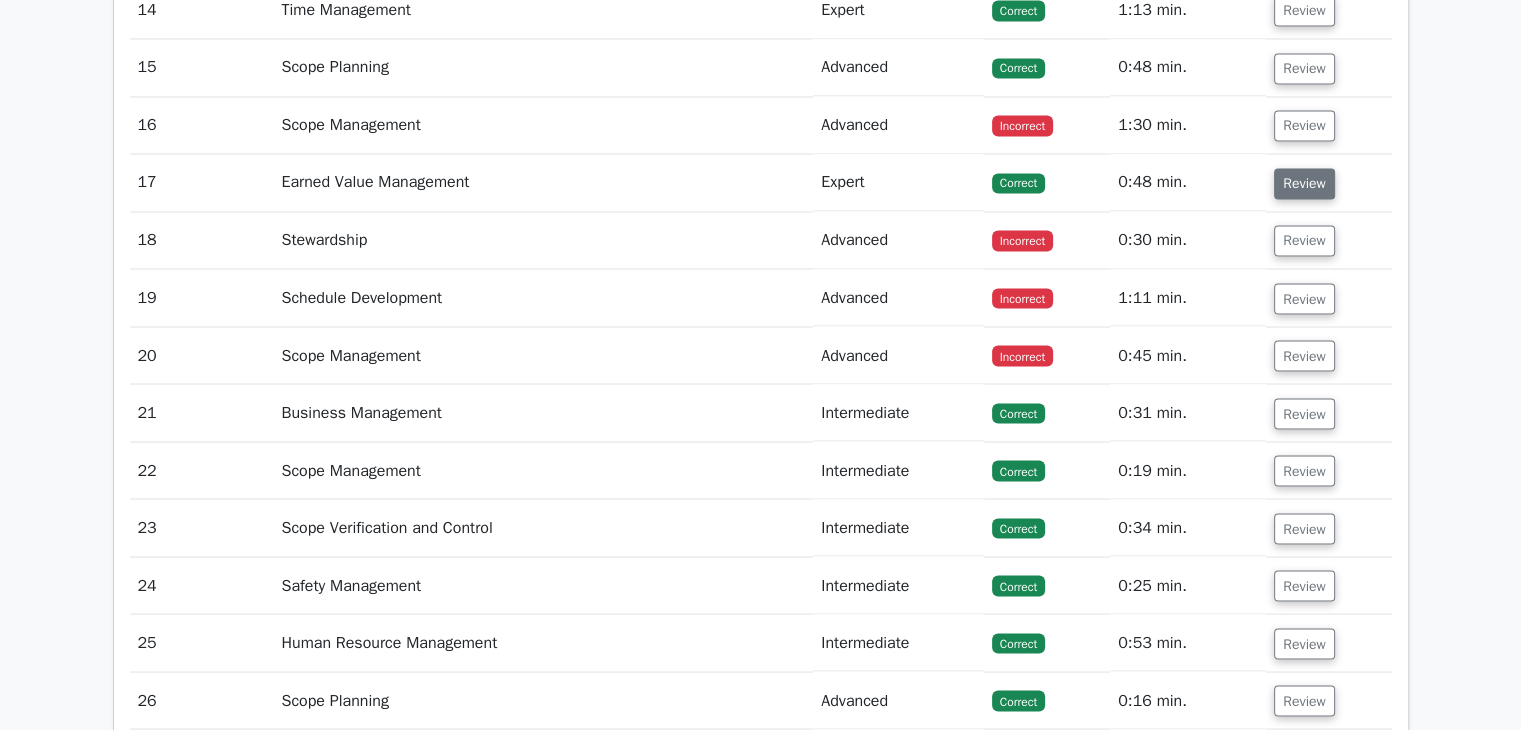 click on "Review" at bounding box center [1304, 183] 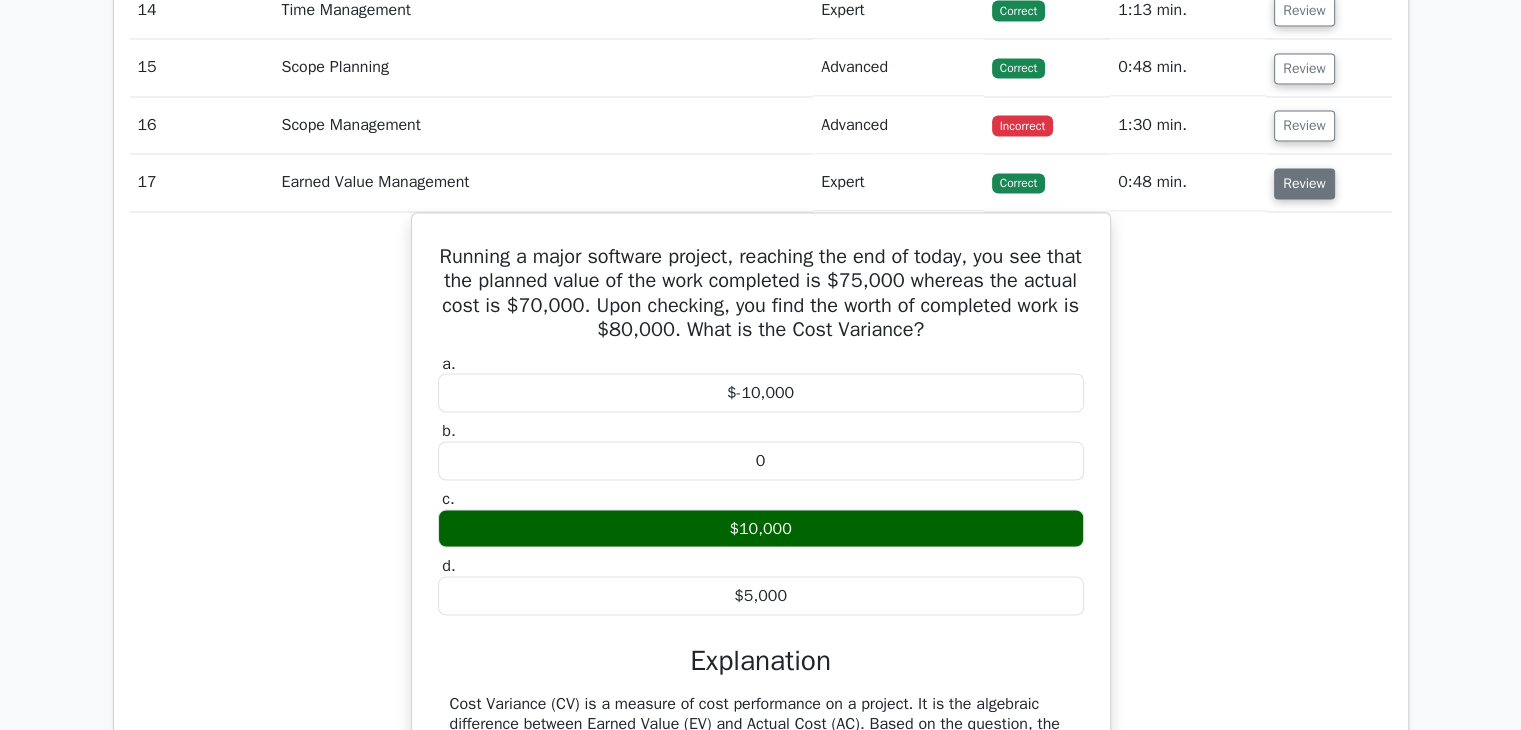 click on "Review" at bounding box center [1304, 183] 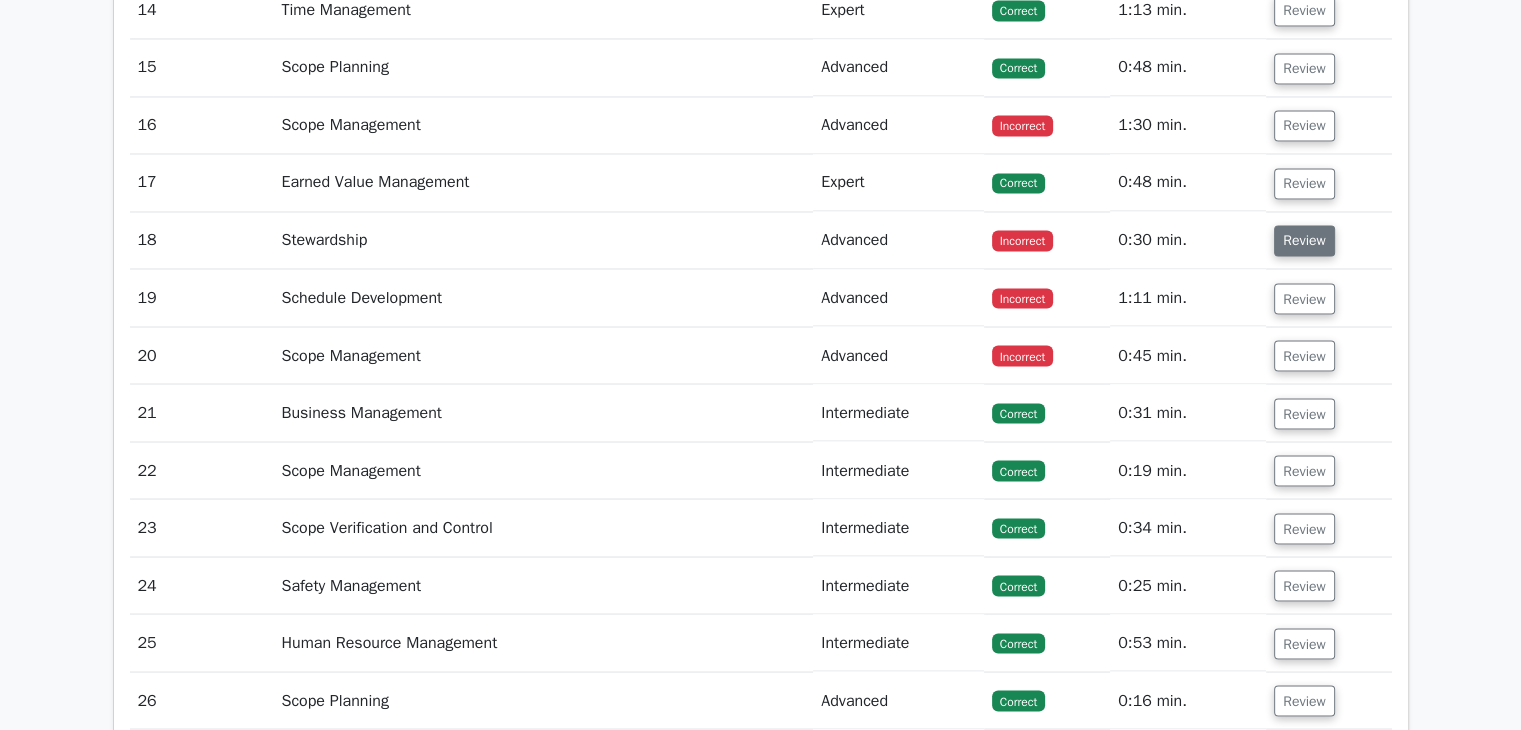 click on "Review" at bounding box center [1304, 240] 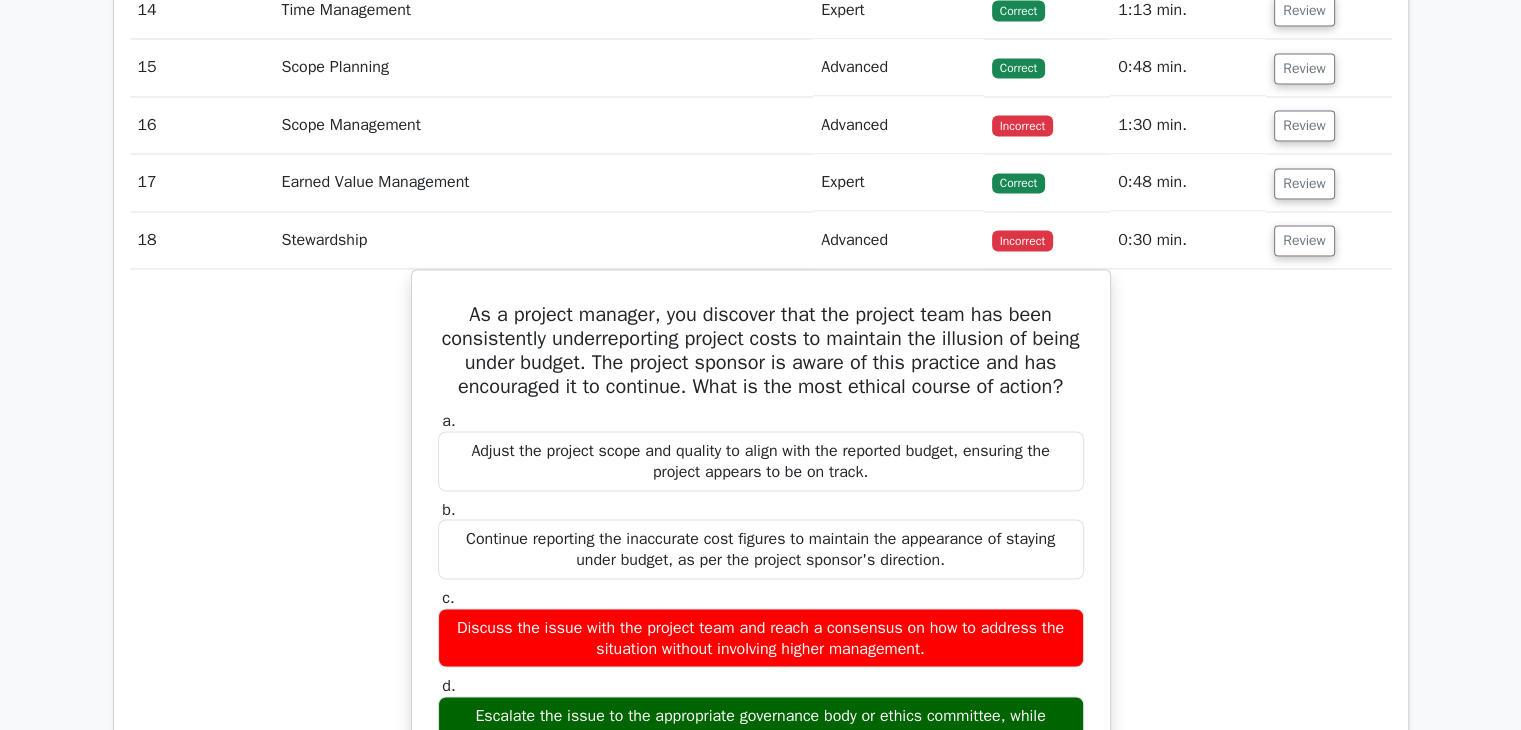 scroll, scrollTop: 3666, scrollLeft: 0, axis: vertical 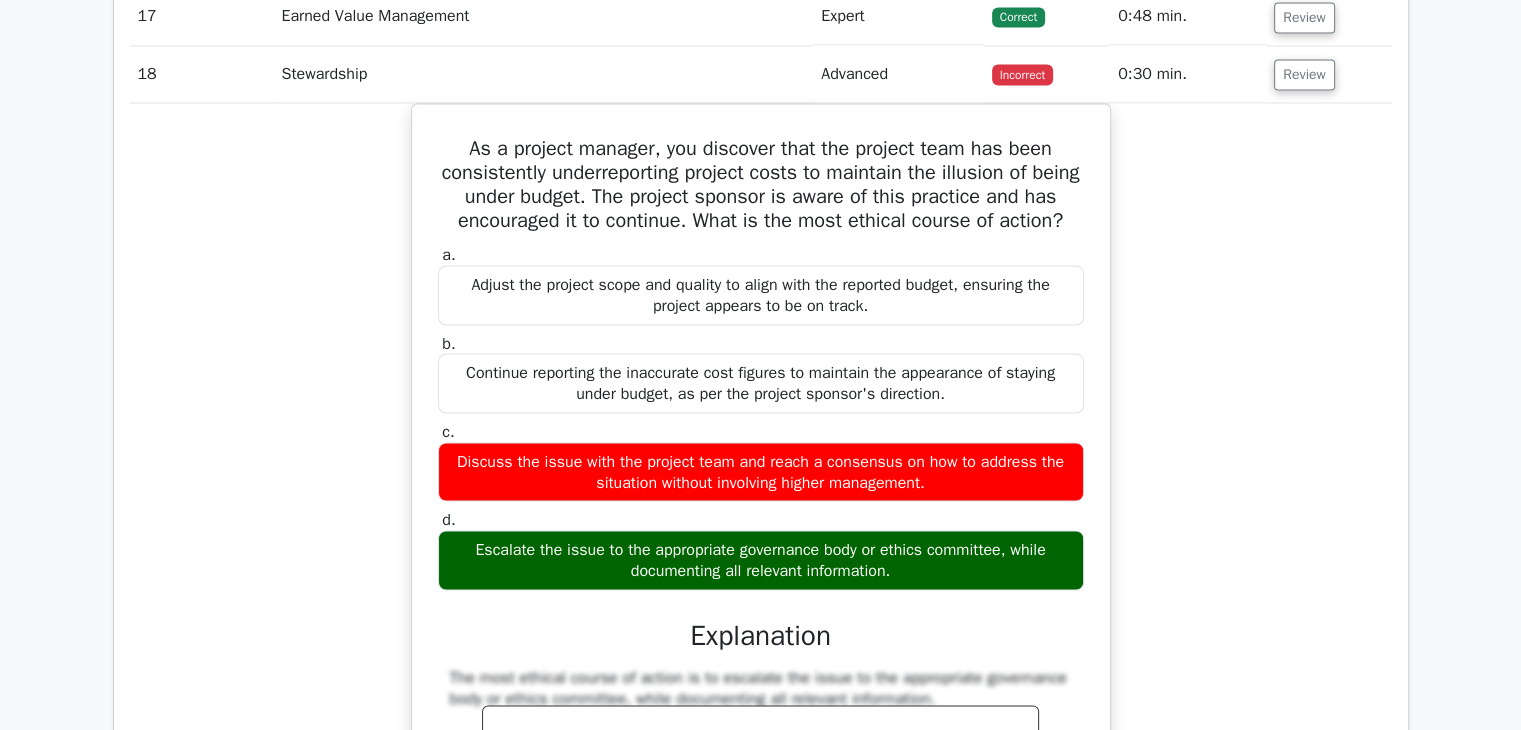 click on "Review" at bounding box center (1328, 74) 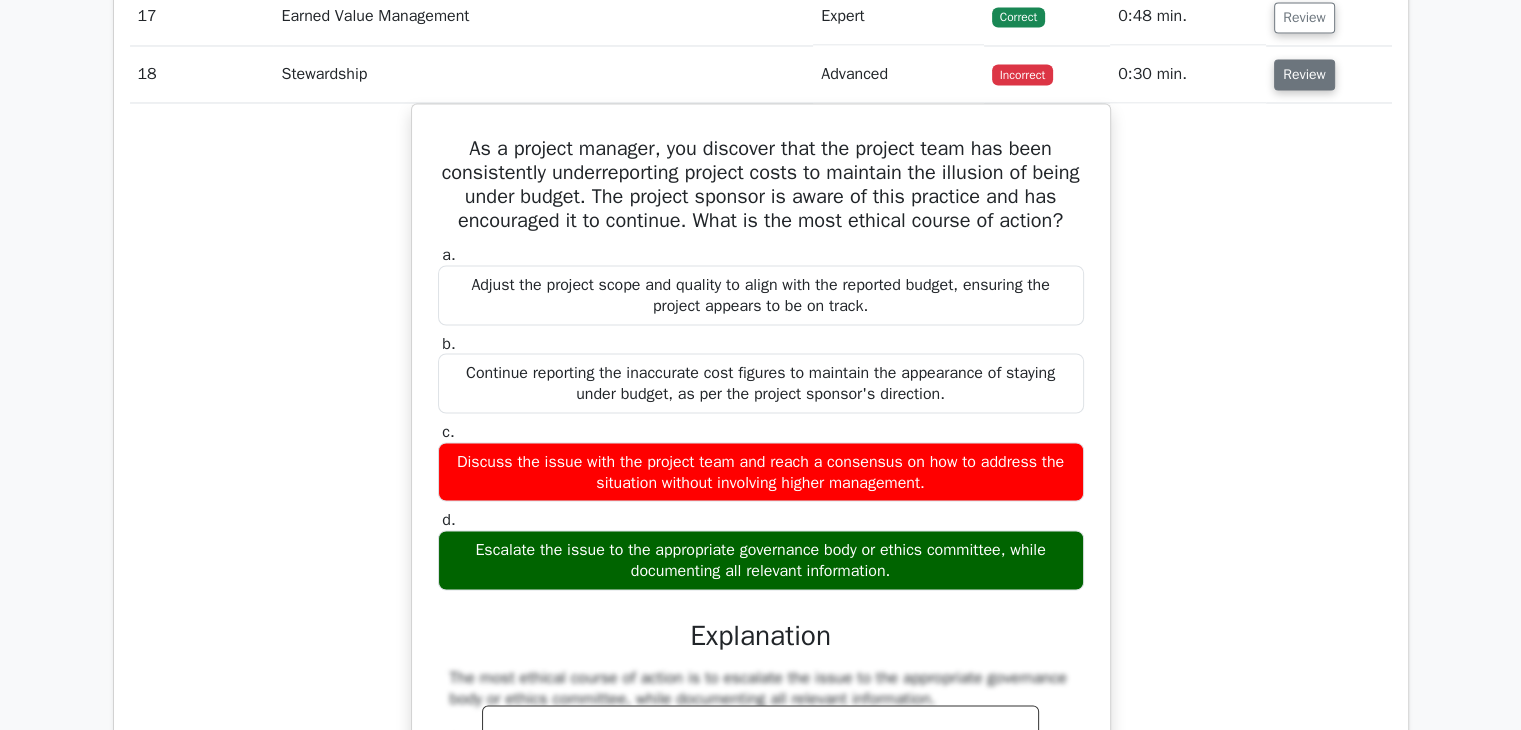 click on "Review" at bounding box center (1304, 74) 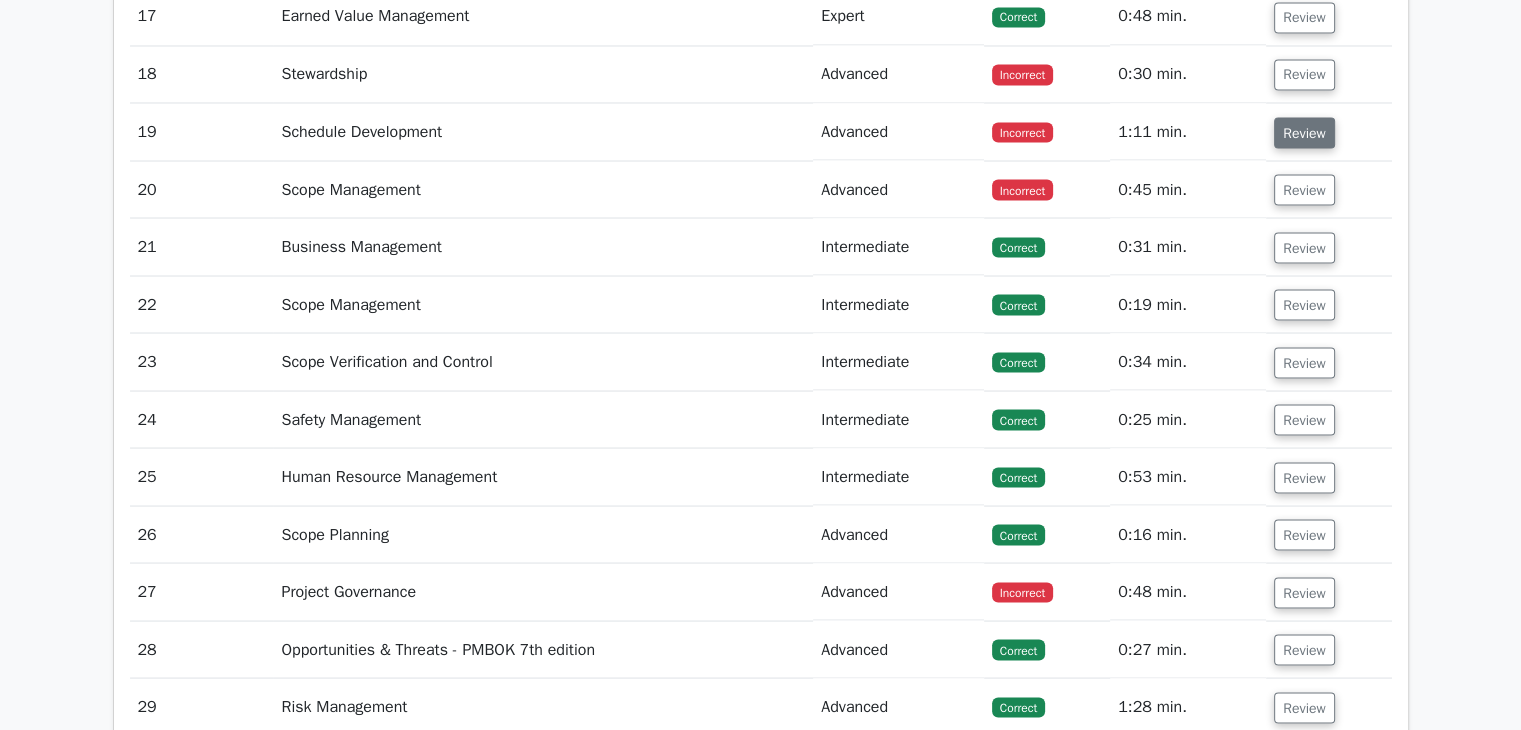 click on "Review" at bounding box center (1304, 132) 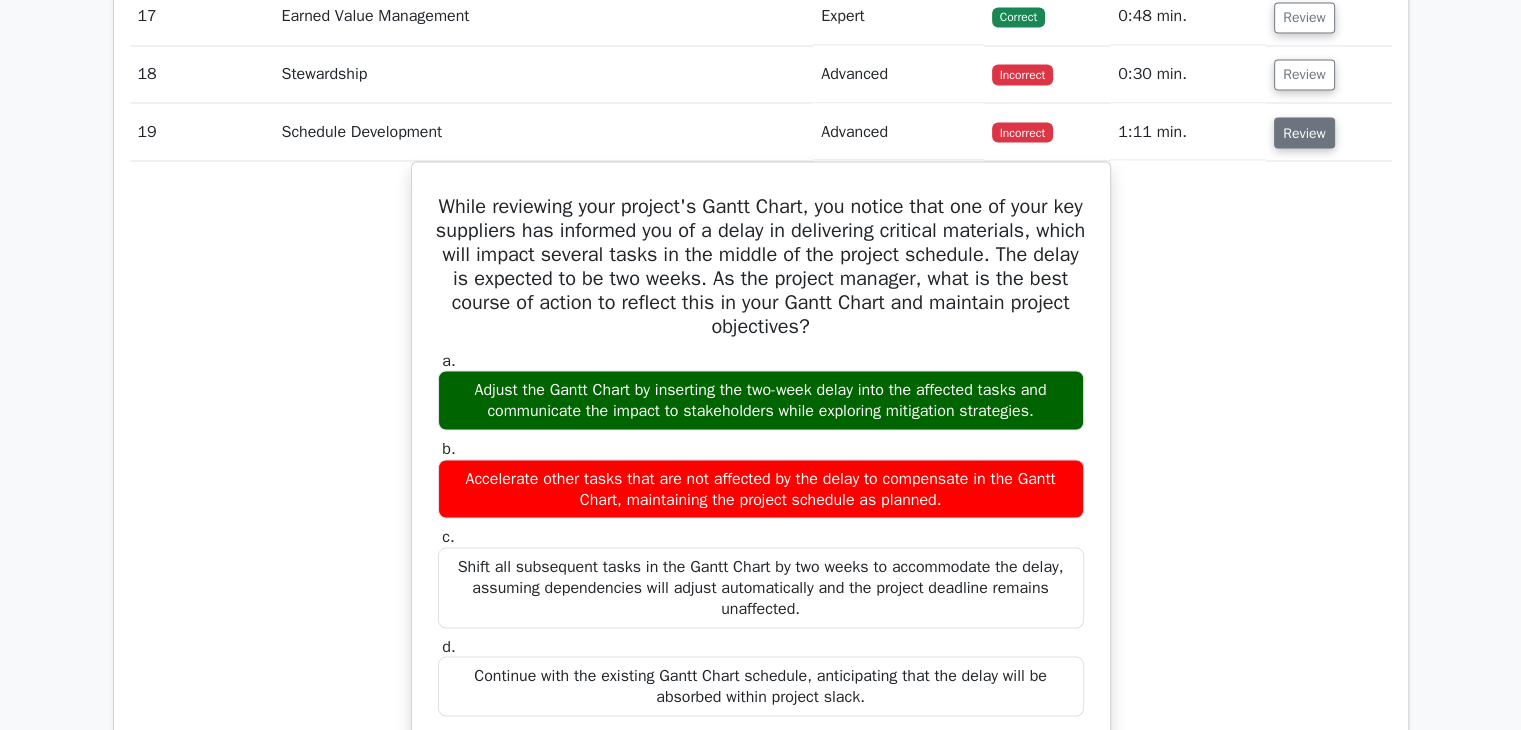 click on "Review" at bounding box center (1304, 132) 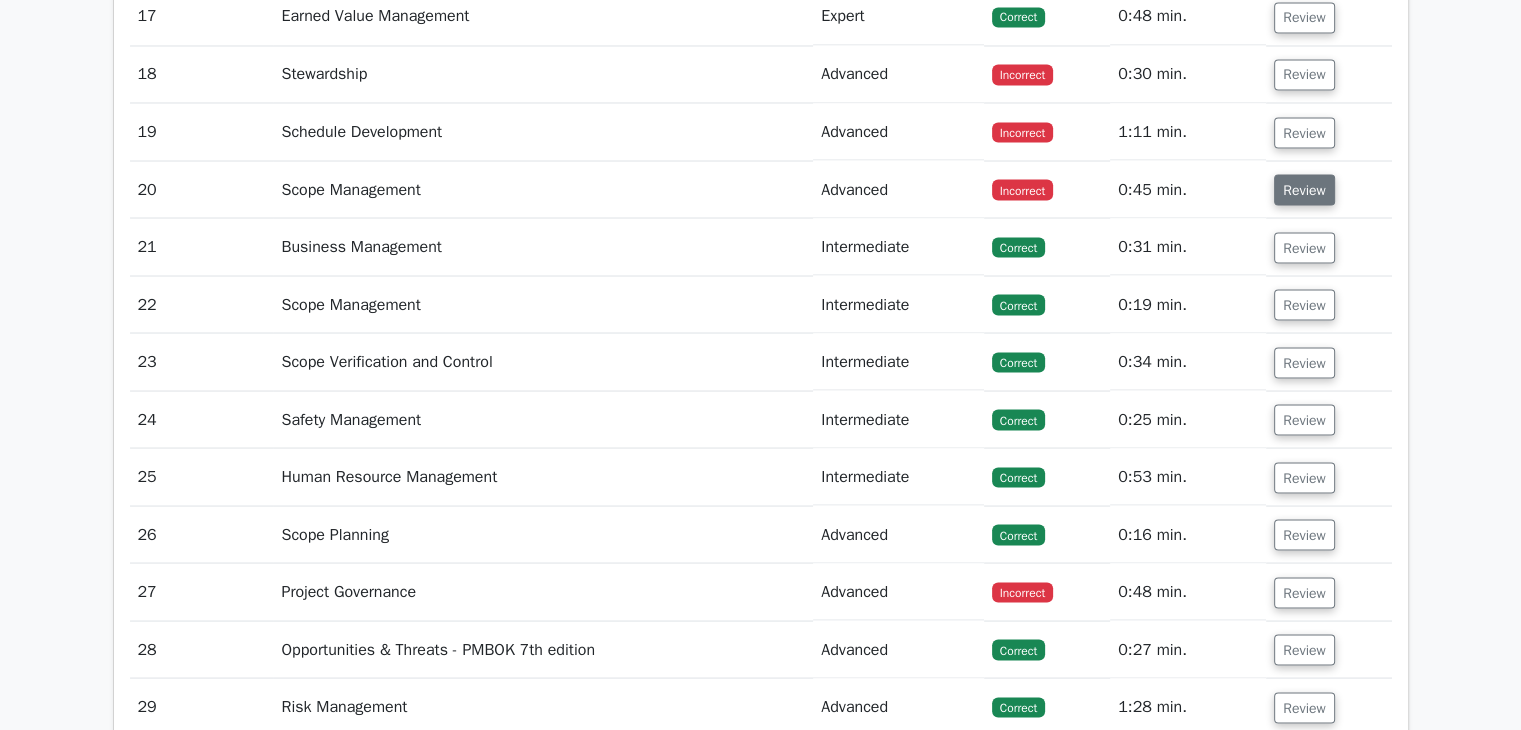 click on "Review" at bounding box center (1304, 189) 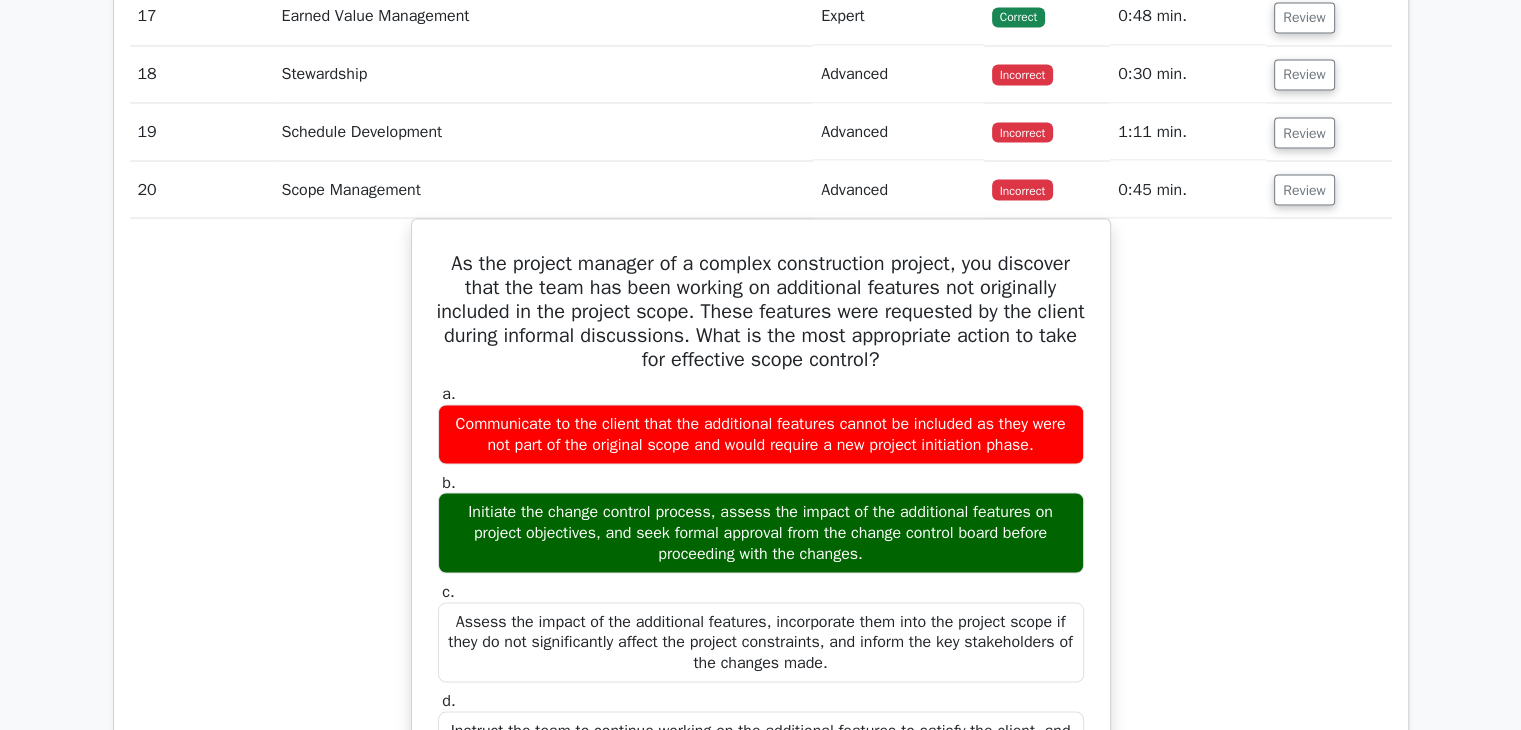 scroll, scrollTop: 3833, scrollLeft: 0, axis: vertical 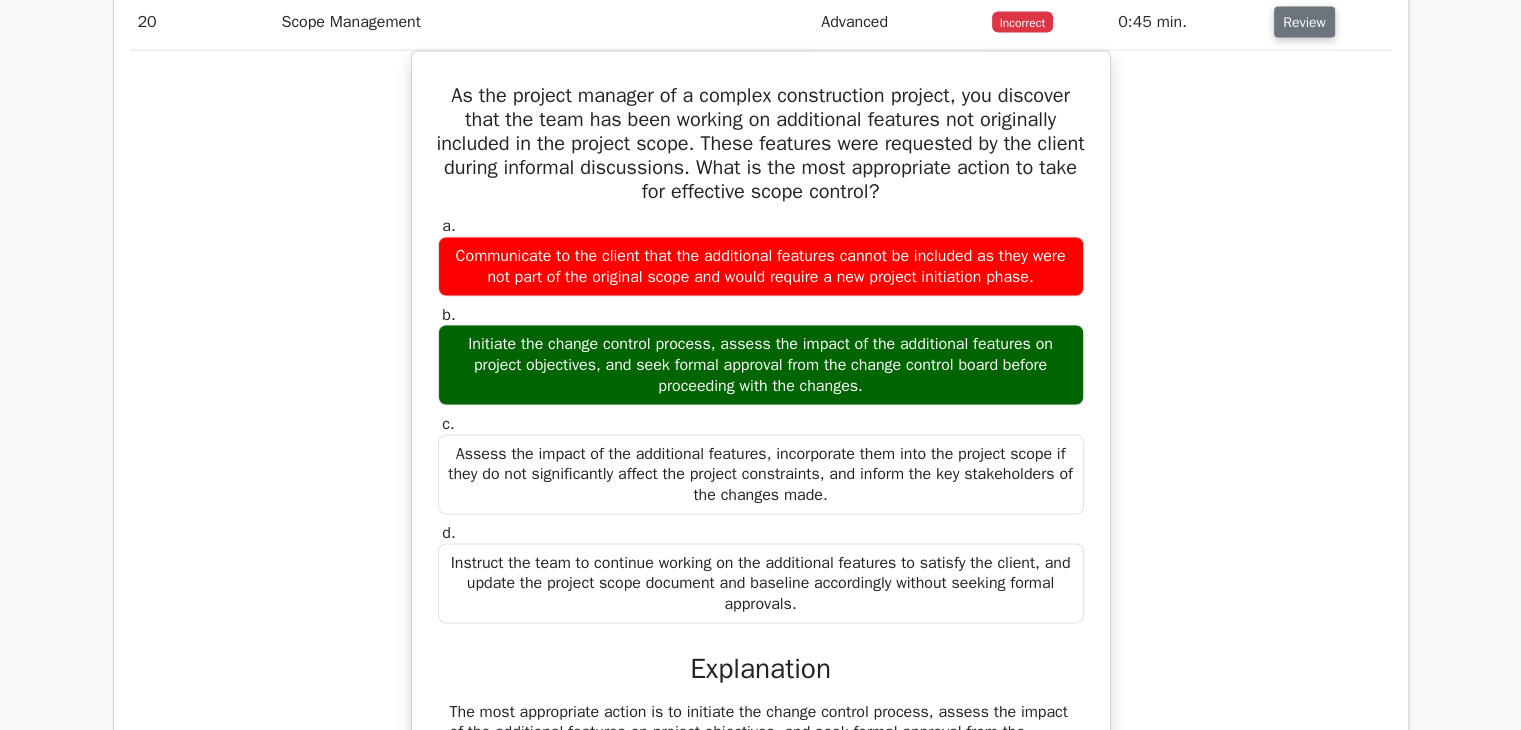click on "Review" at bounding box center [1304, 22] 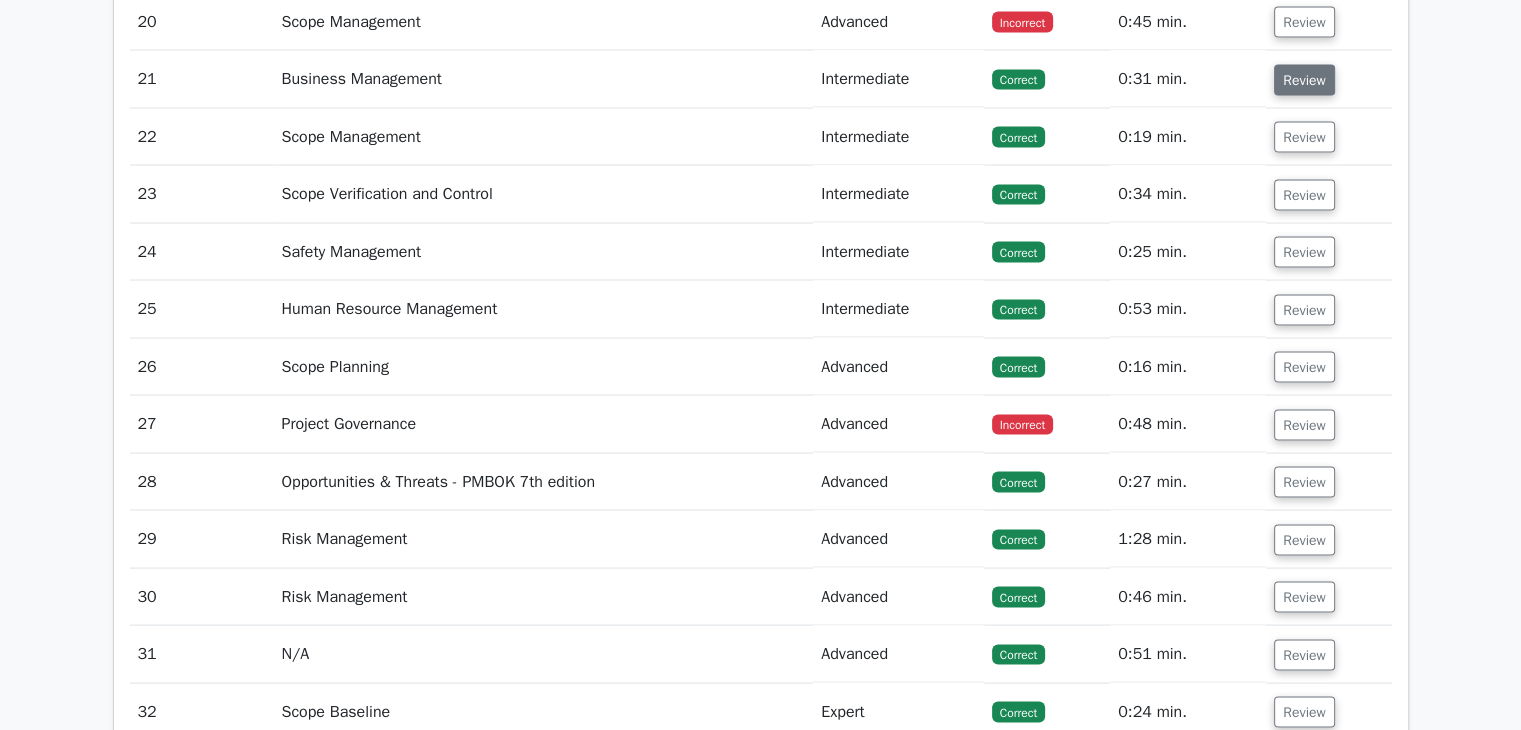 click on "Review" at bounding box center [1304, 80] 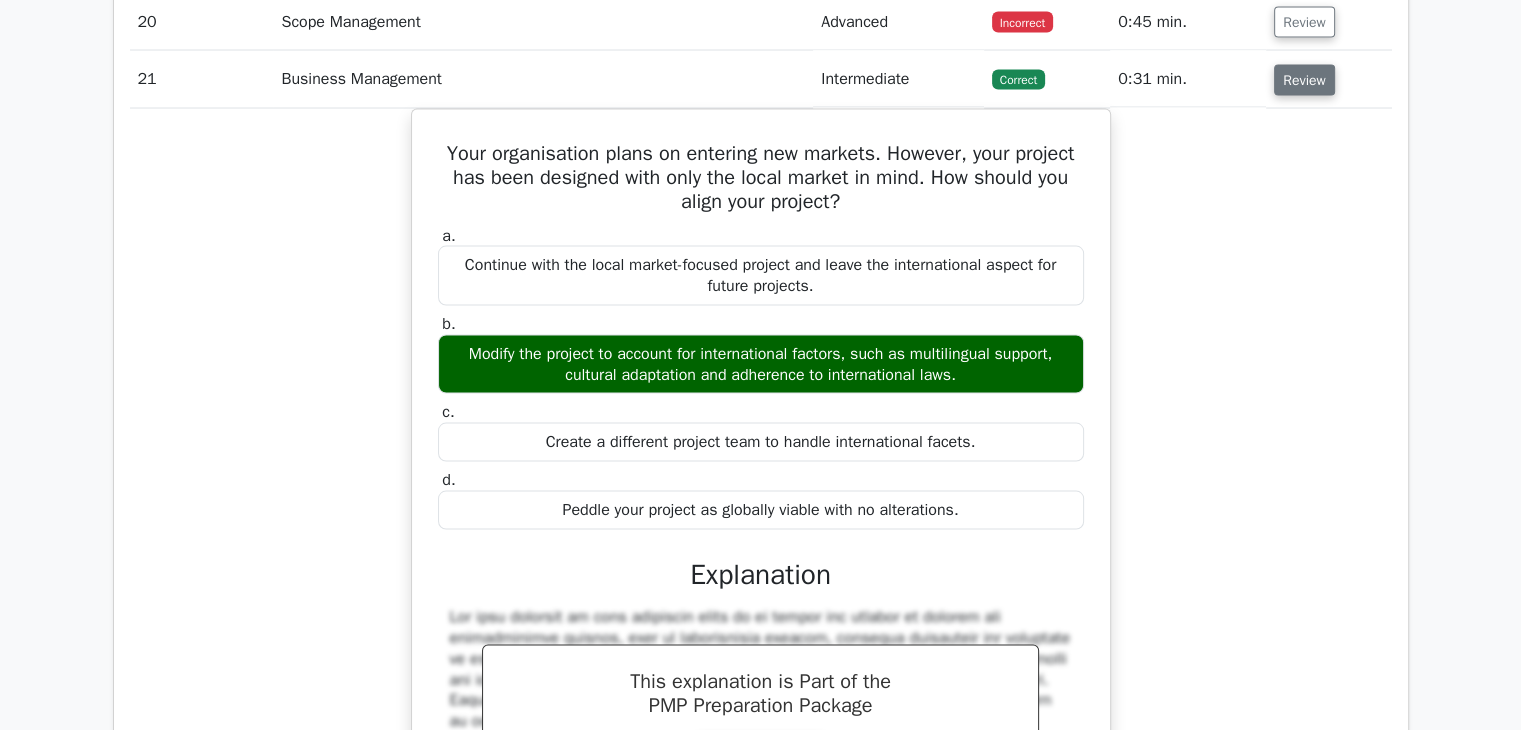 click on "Review" at bounding box center (1304, 80) 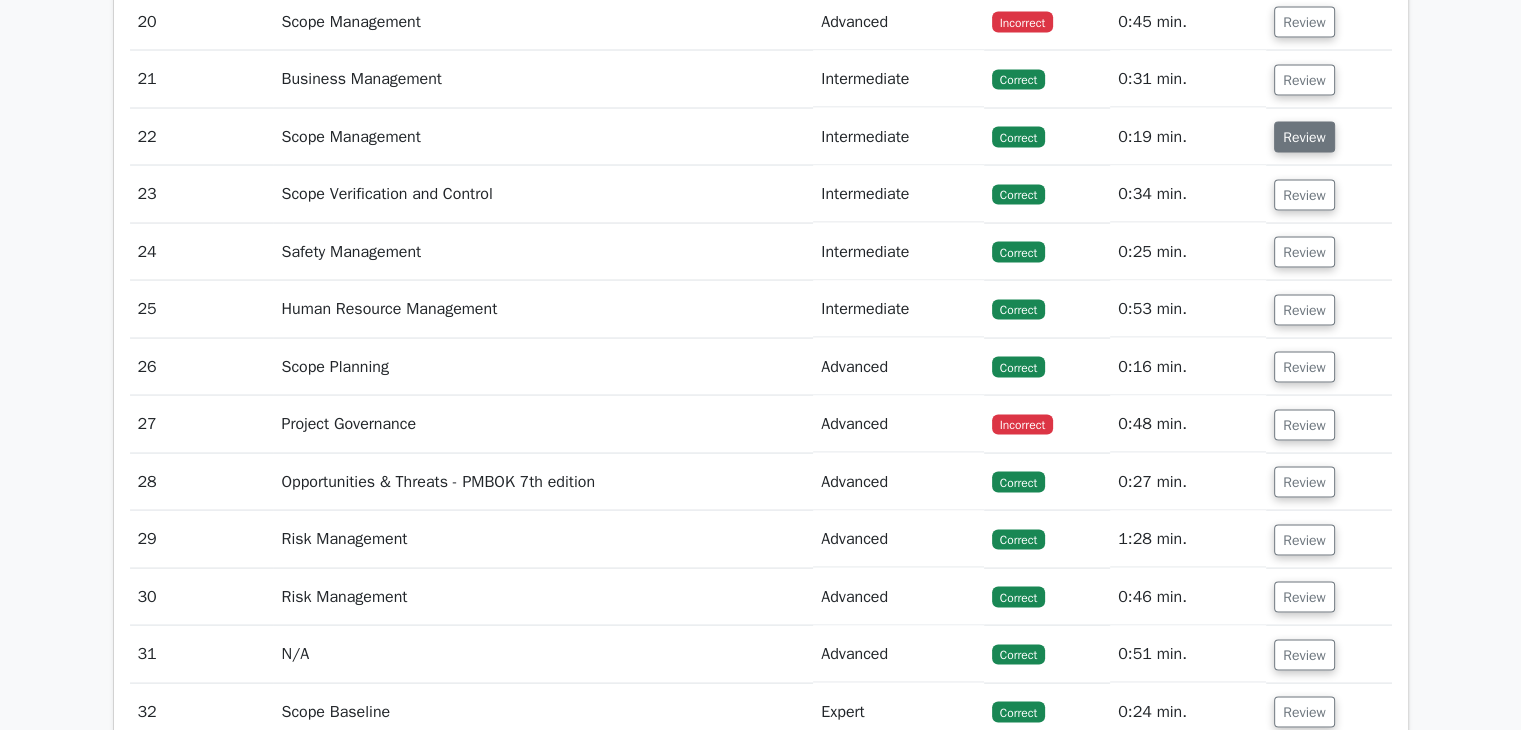 click on "Review" at bounding box center (1304, 137) 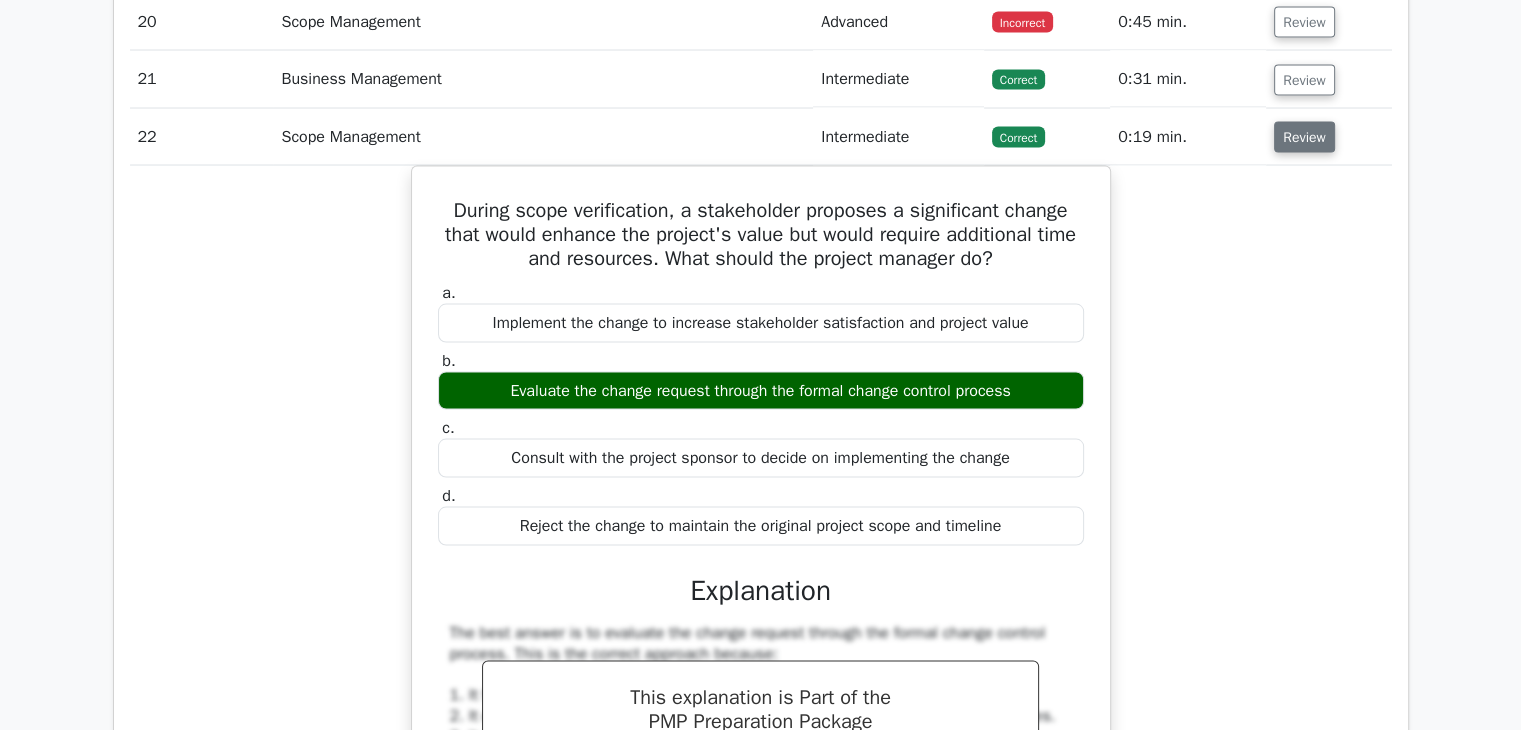 click on "Review" at bounding box center (1304, 137) 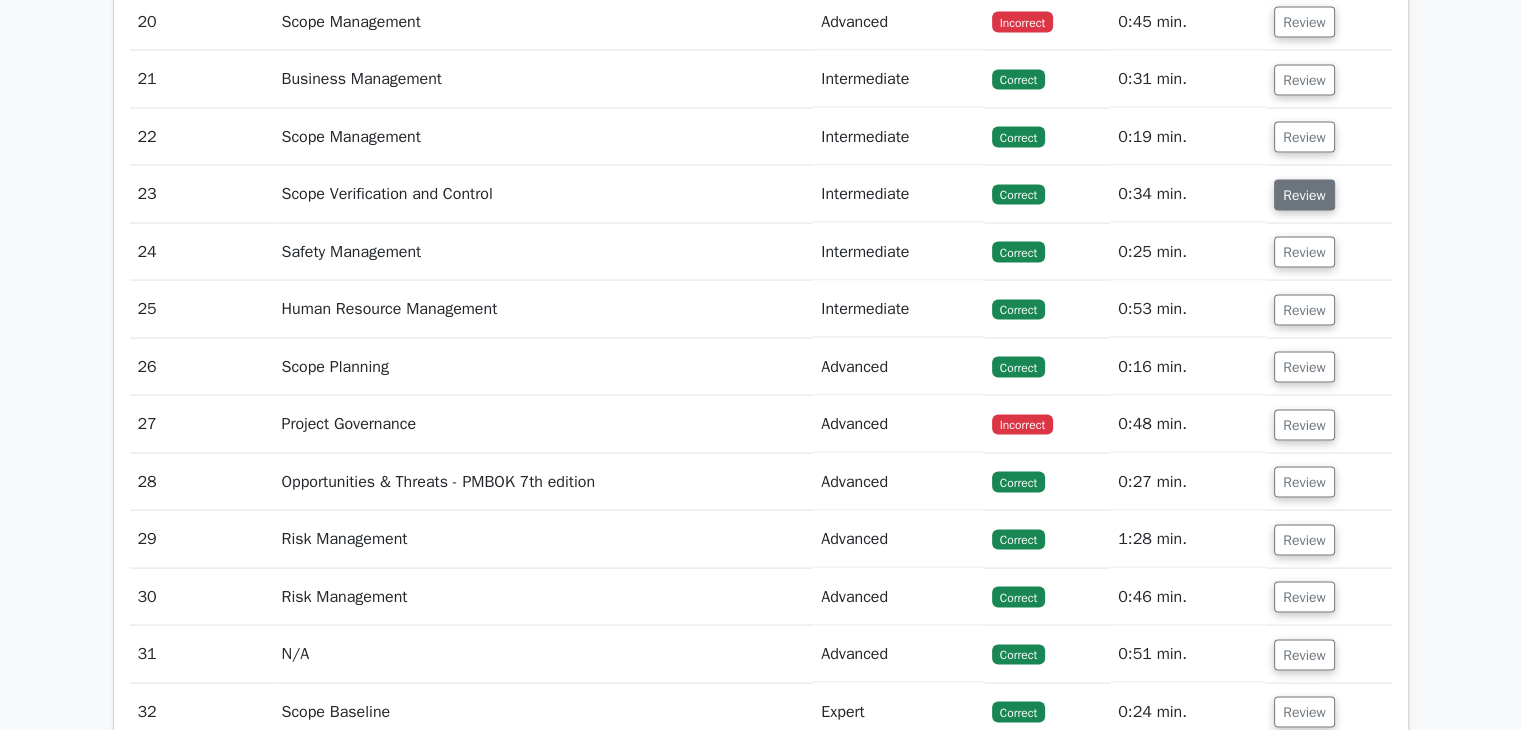 click on "Review" at bounding box center (1304, 195) 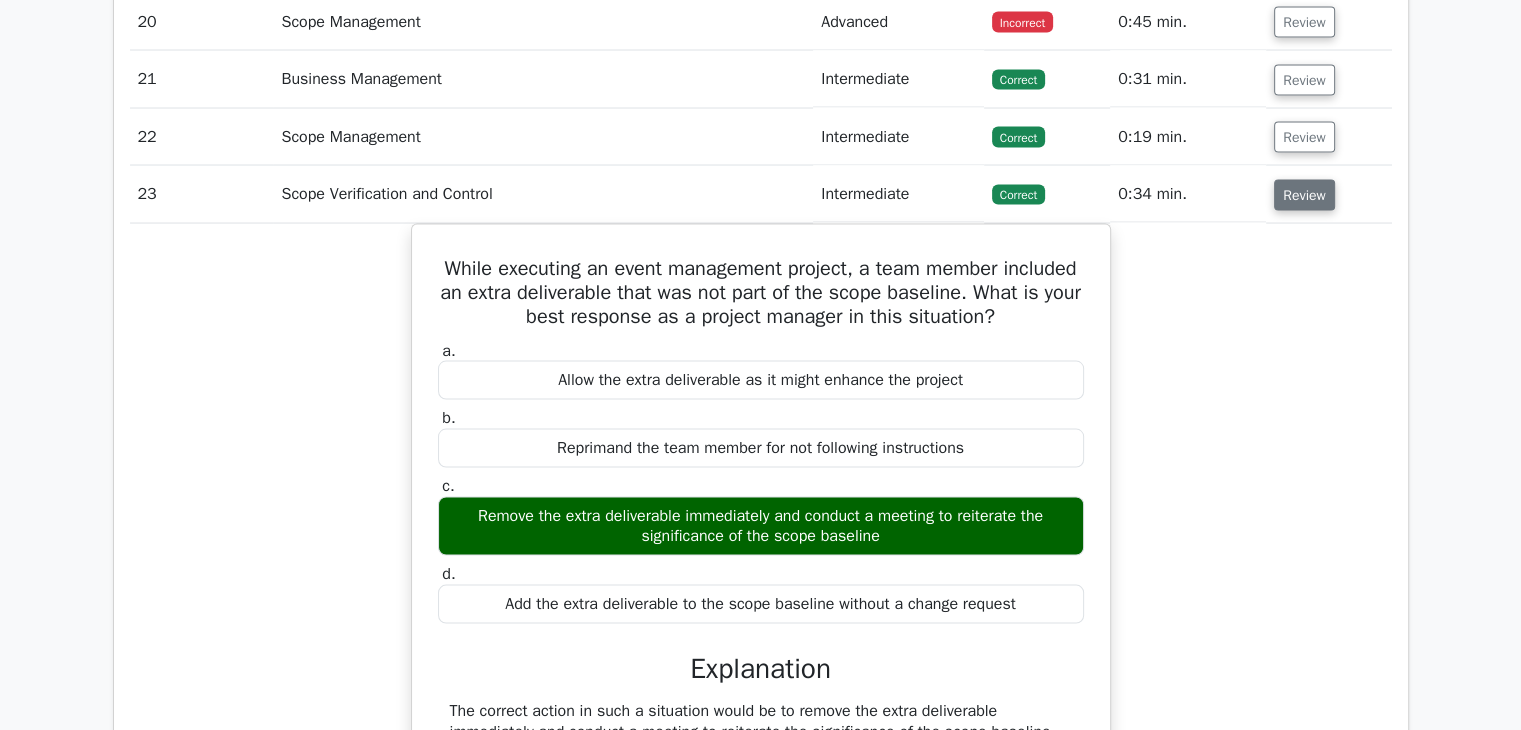 click on "Review" at bounding box center [1304, 195] 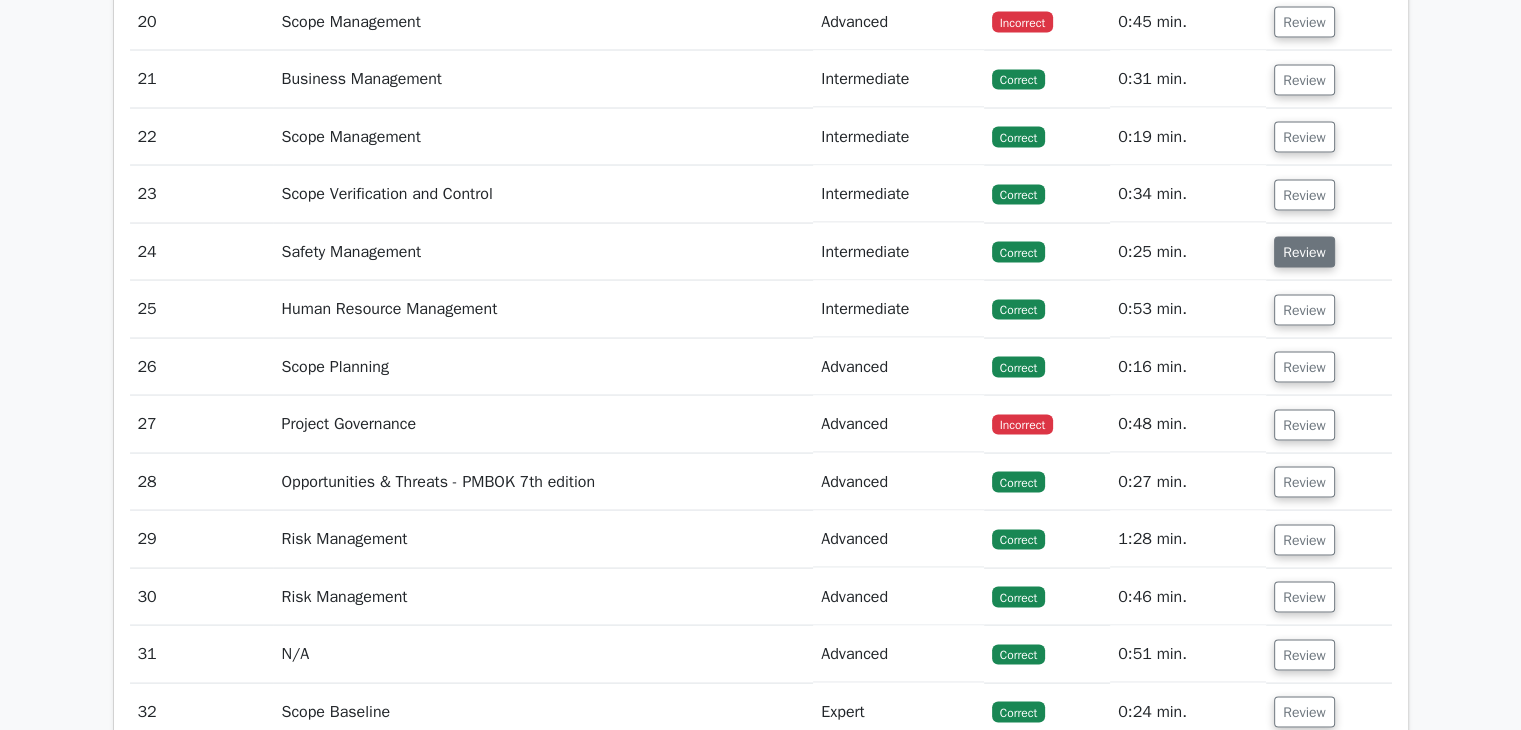 click on "Review" at bounding box center (1304, 252) 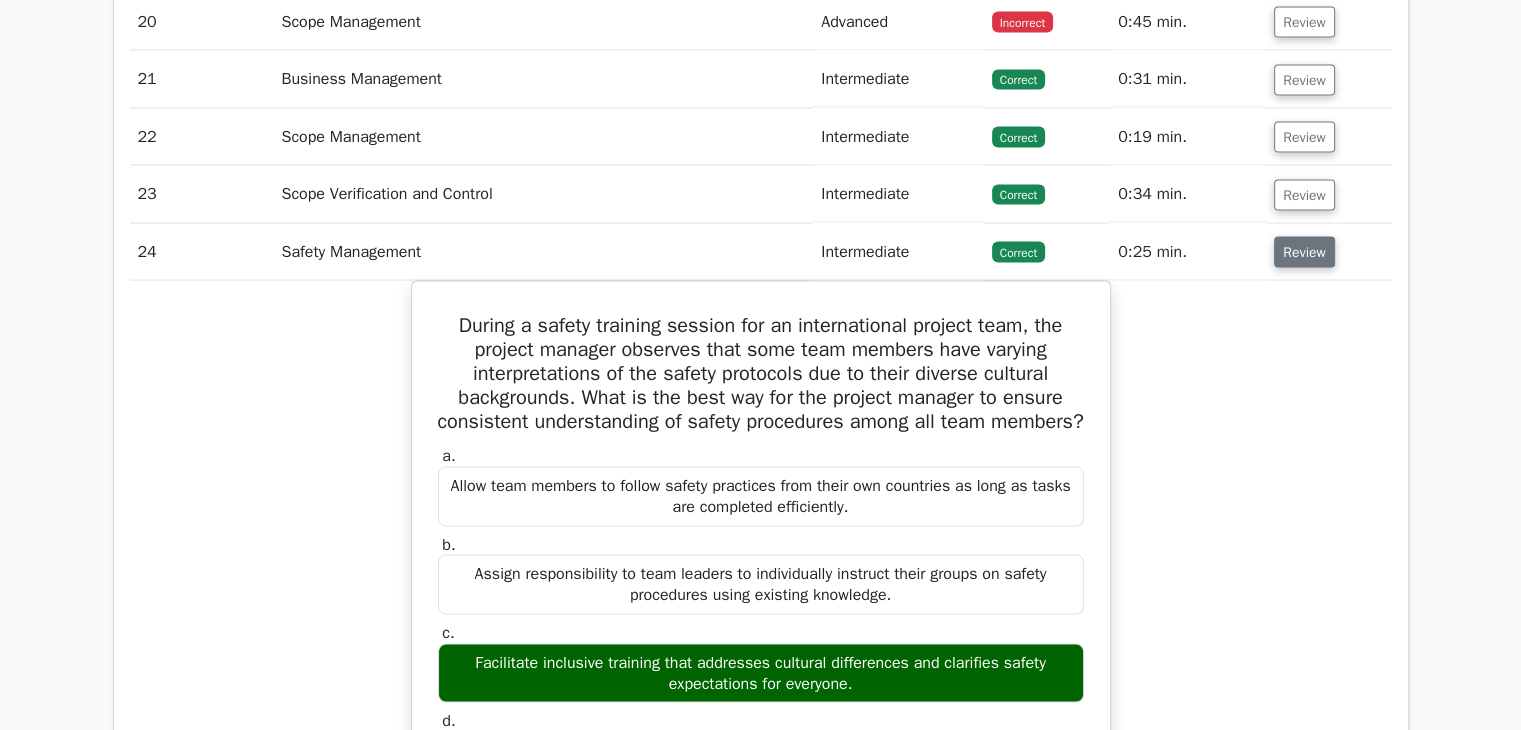 click on "Review" at bounding box center (1304, 252) 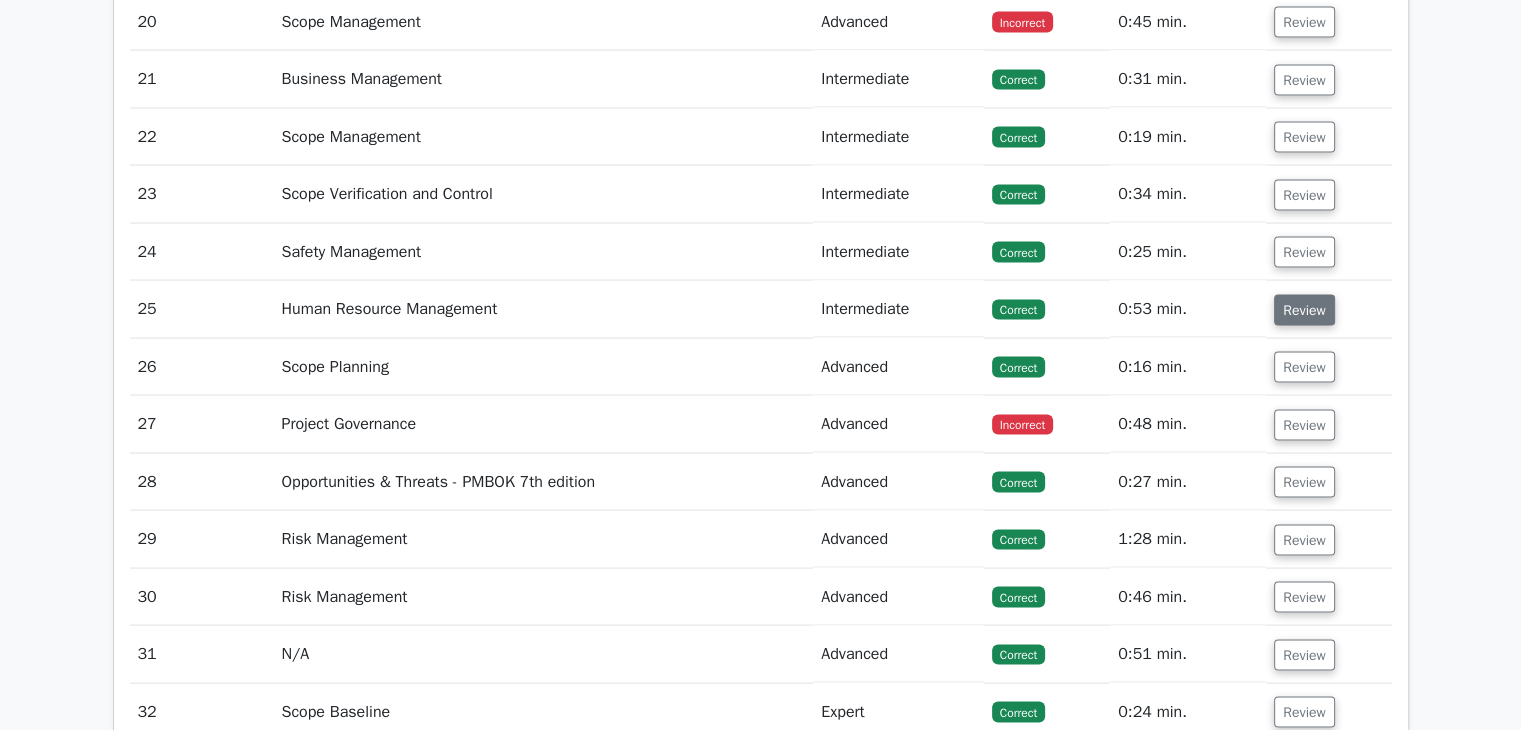 click on "Review" at bounding box center (1304, 310) 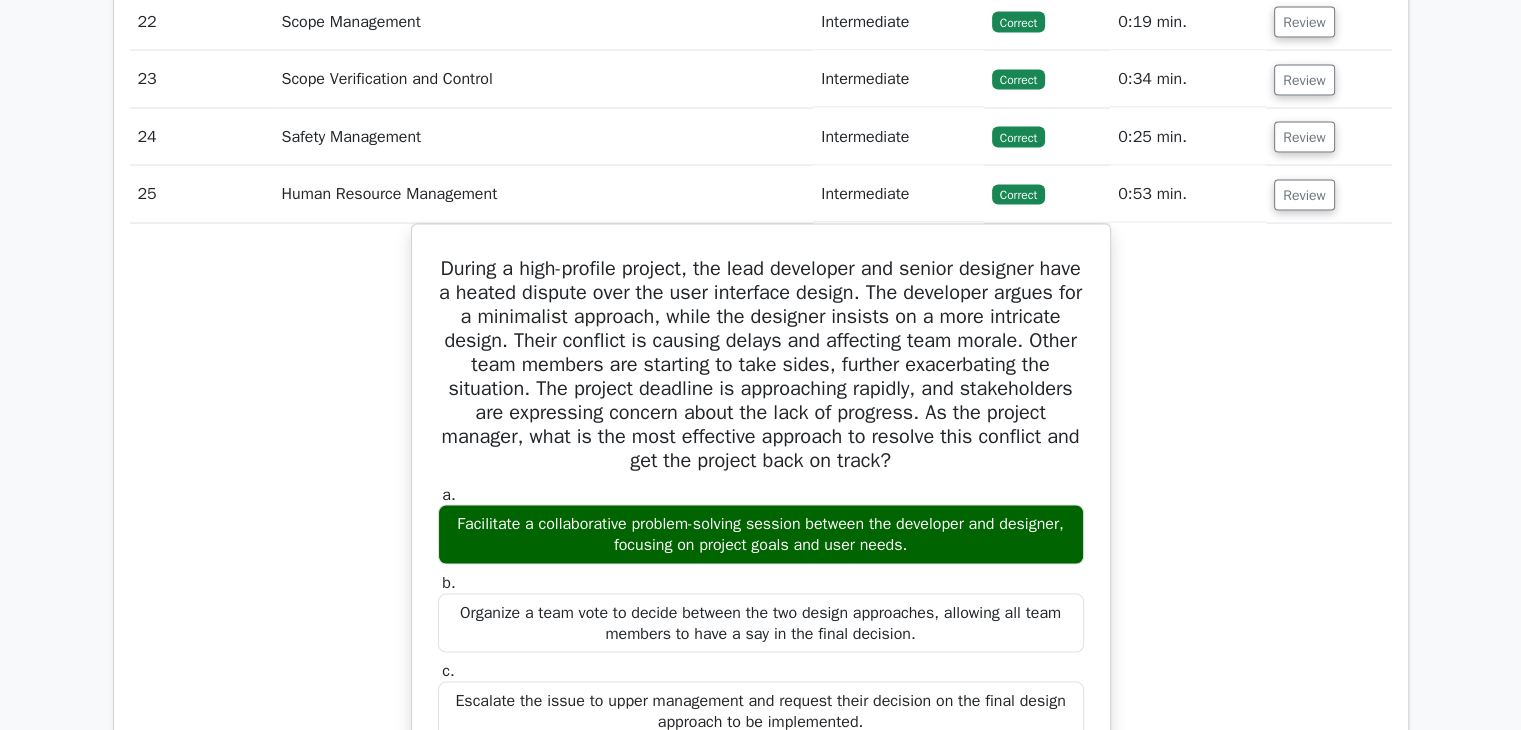 scroll, scrollTop: 4000, scrollLeft: 0, axis: vertical 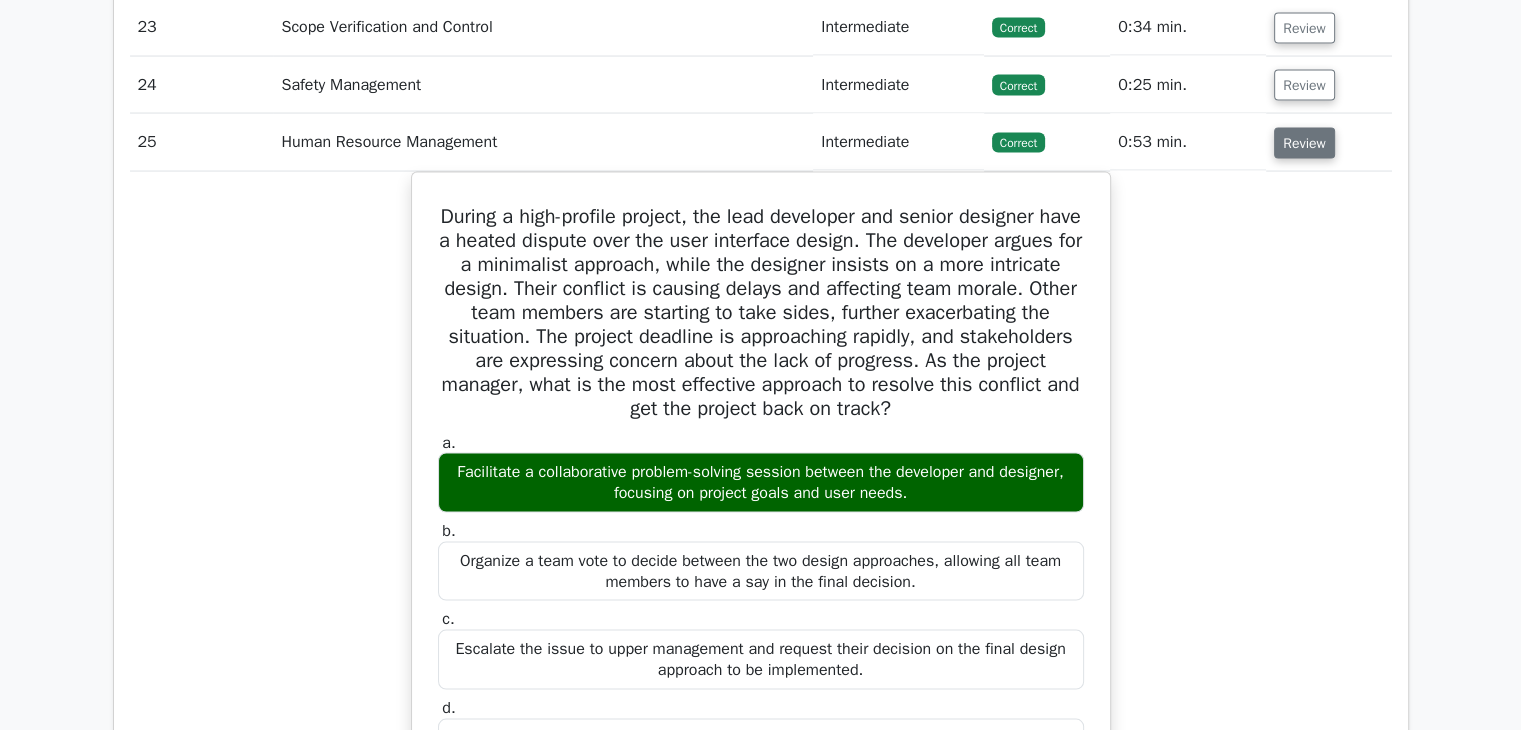 click on "Review" at bounding box center (1304, 143) 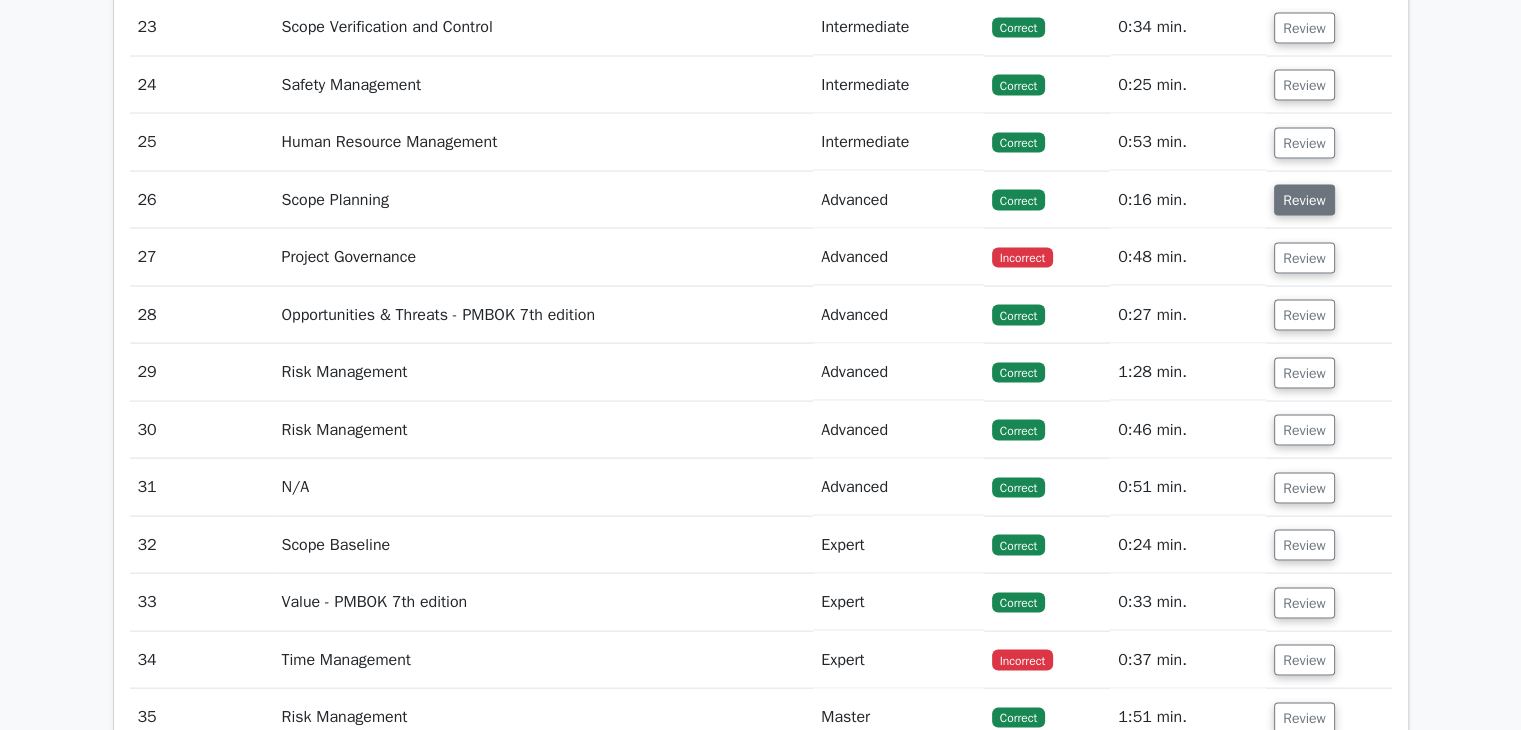 click on "Review" at bounding box center [1304, 200] 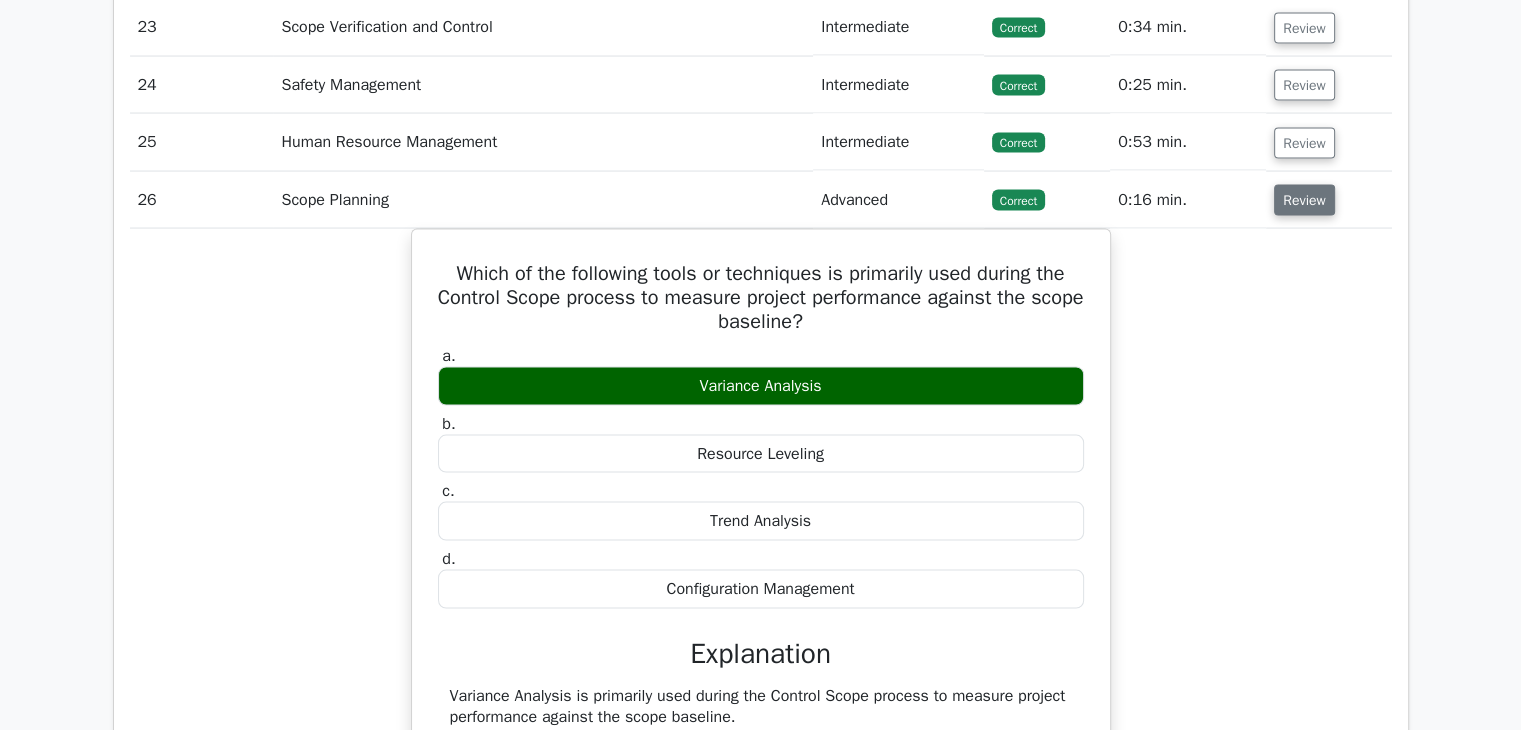 click on "Review" at bounding box center [1304, 200] 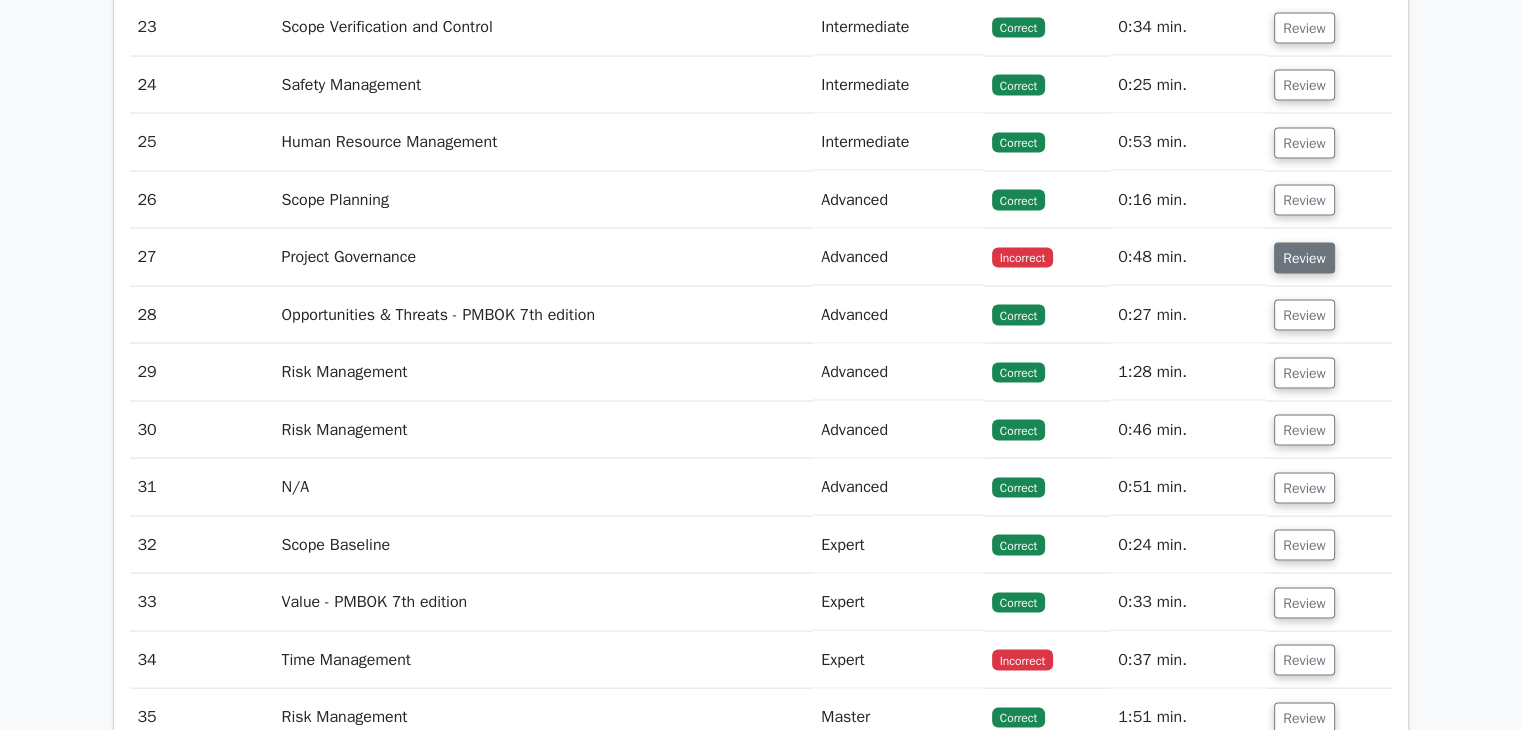 click on "Review" at bounding box center (1304, 258) 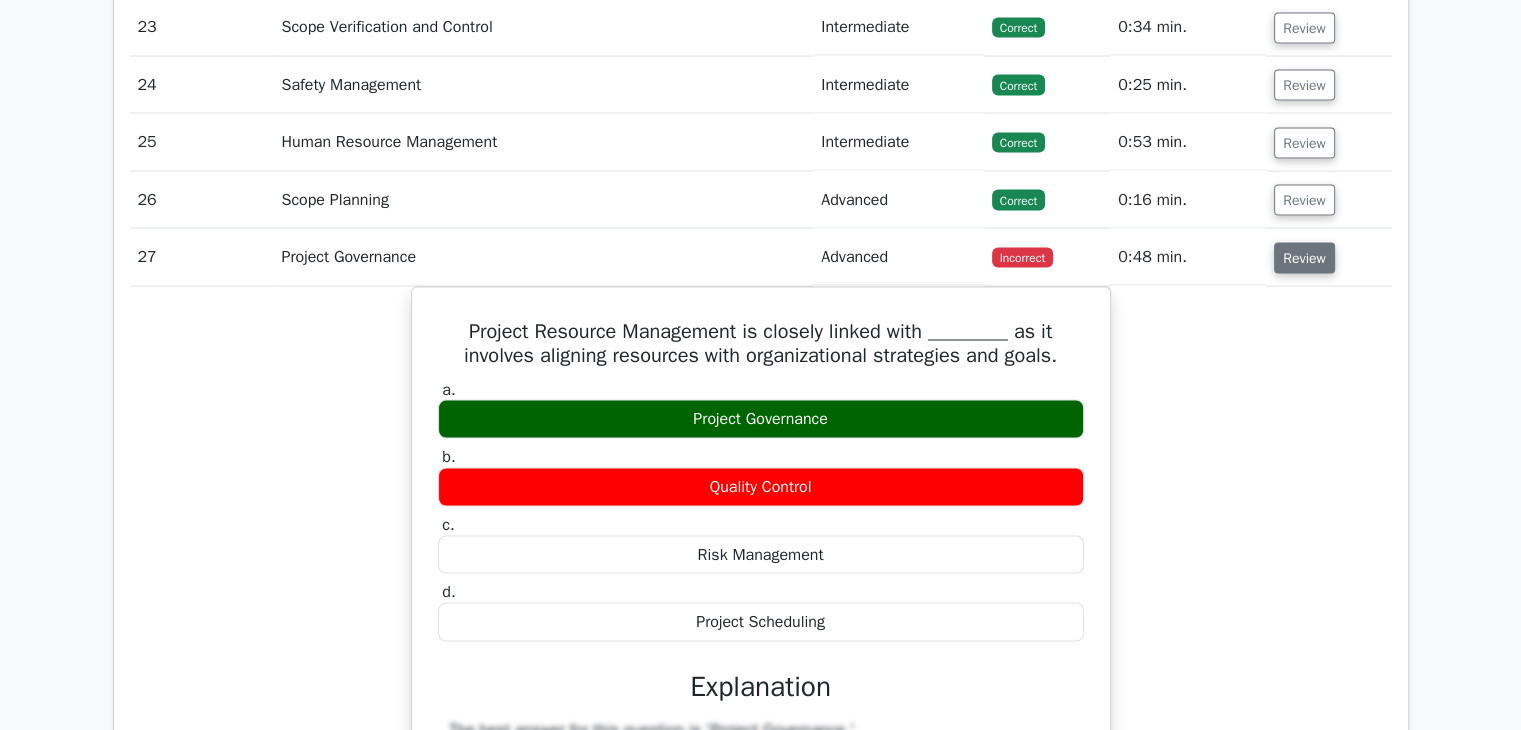 click on "Review" at bounding box center (1304, 258) 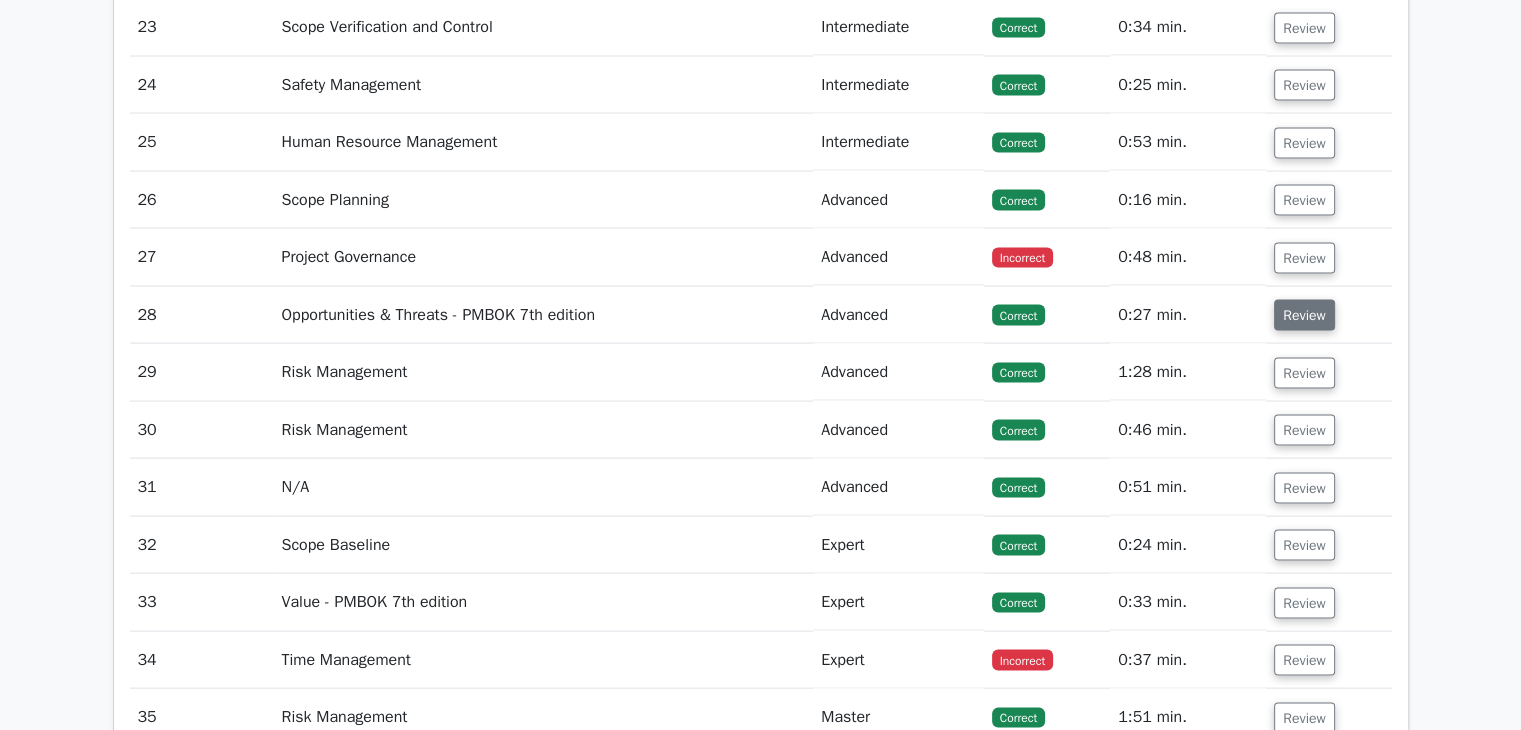 click on "Review" at bounding box center [1304, 315] 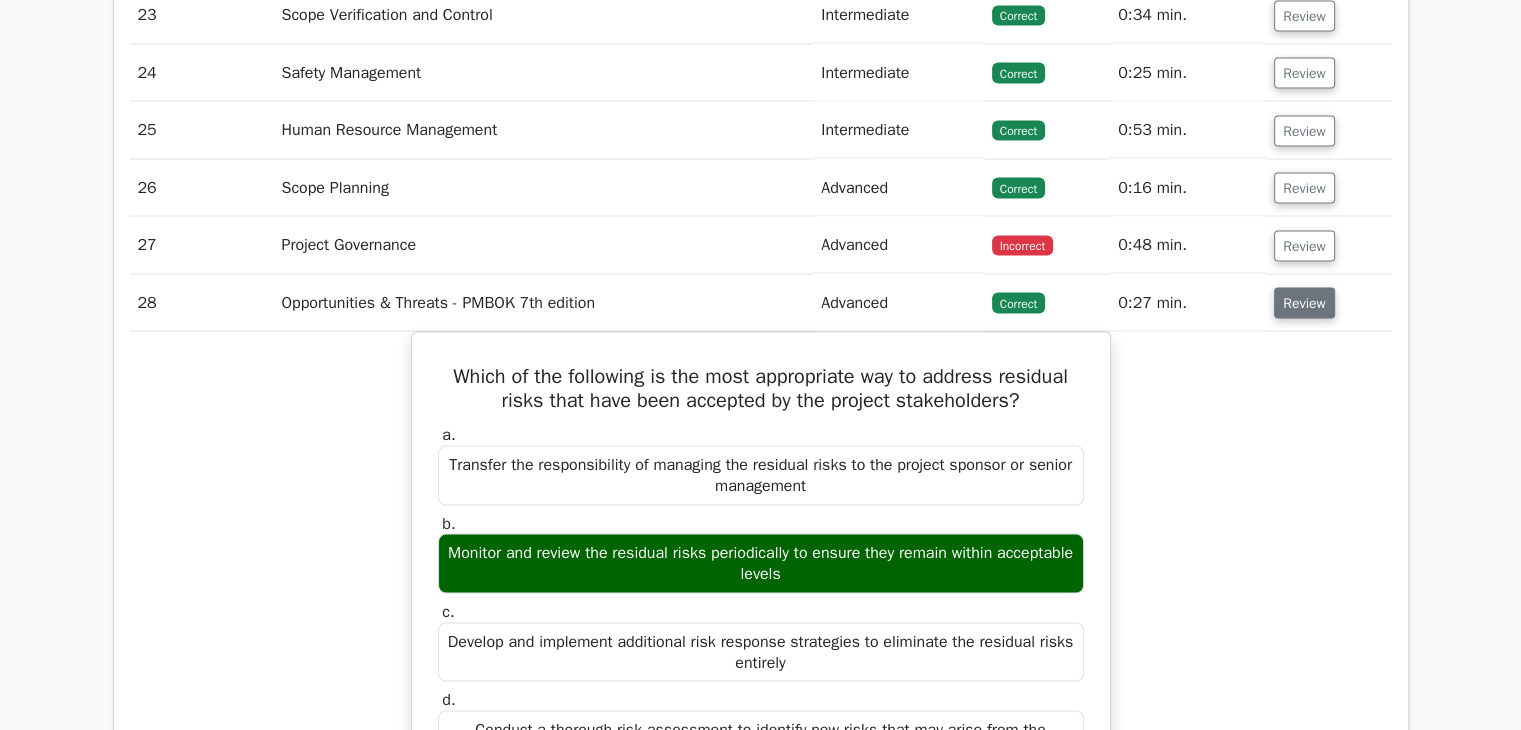 scroll, scrollTop: 4166, scrollLeft: 0, axis: vertical 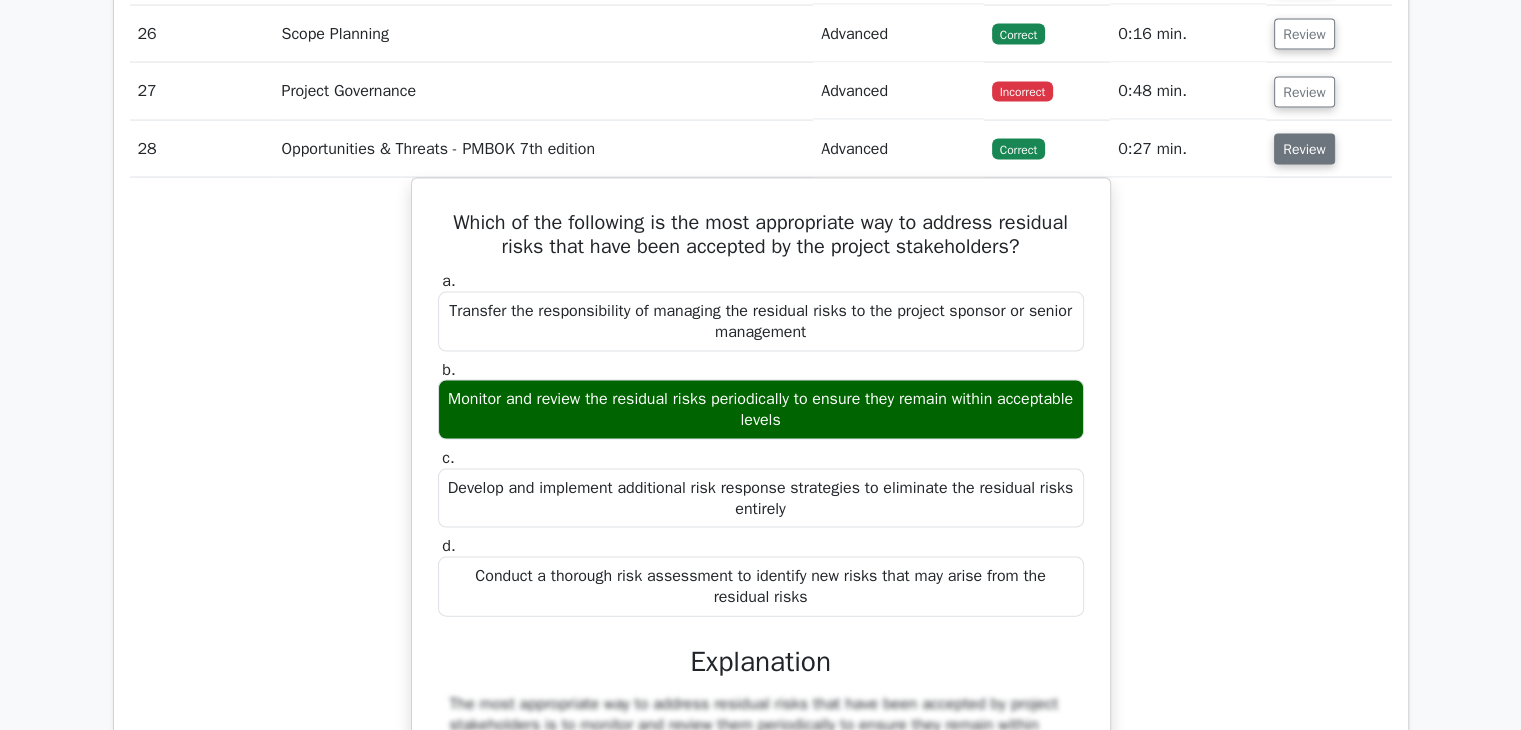 click on "Review" at bounding box center [1304, 149] 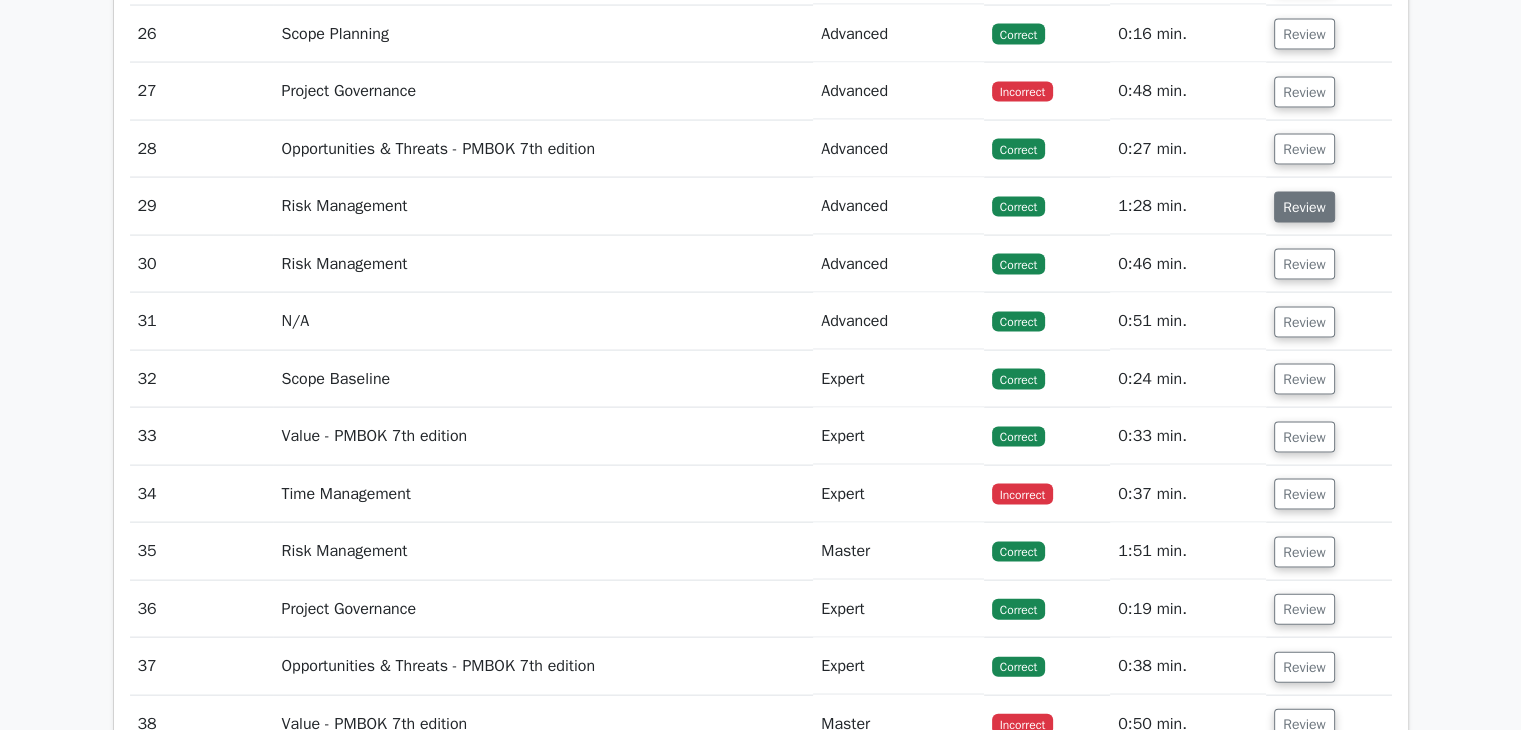 click on "Review" at bounding box center (1304, 207) 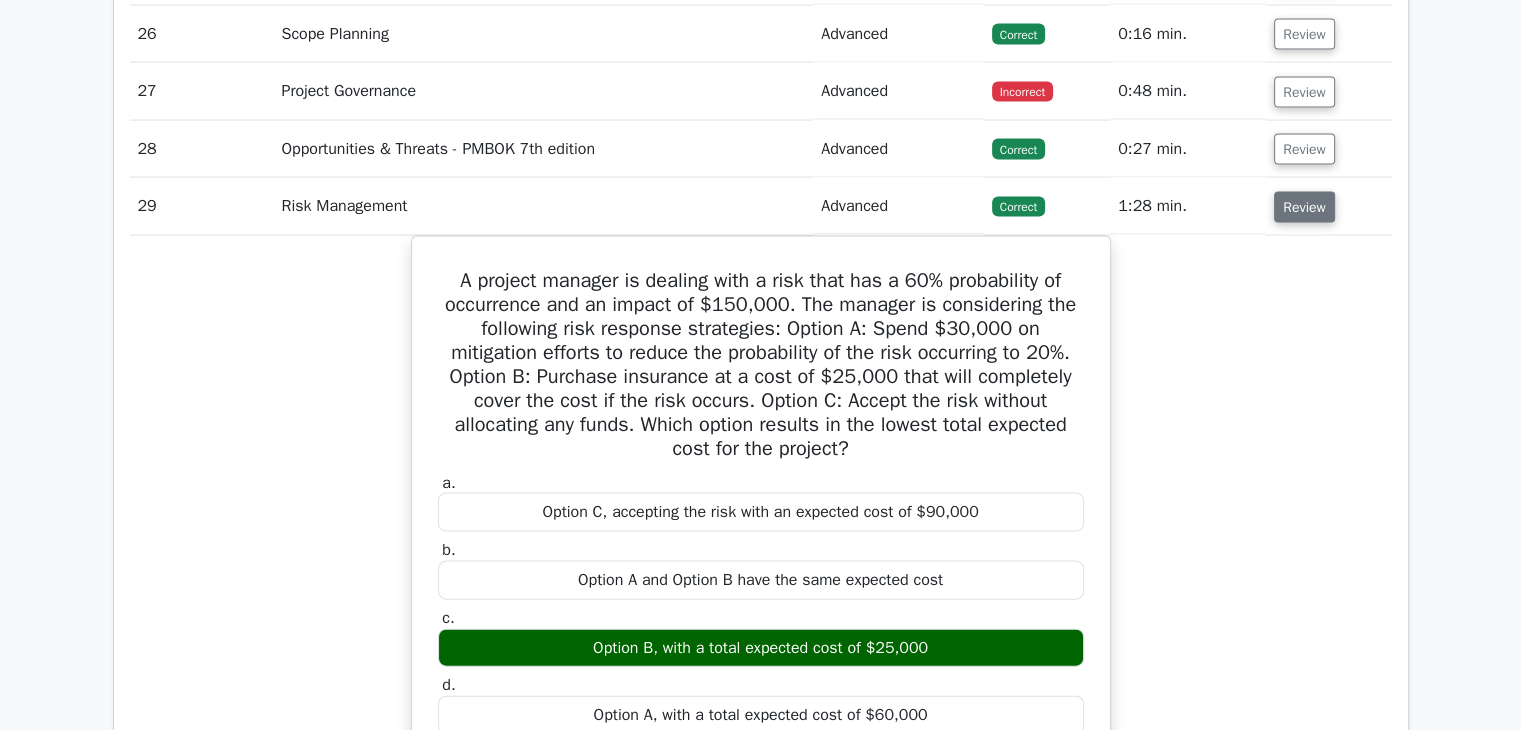click on "Review" at bounding box center (1304, 207) 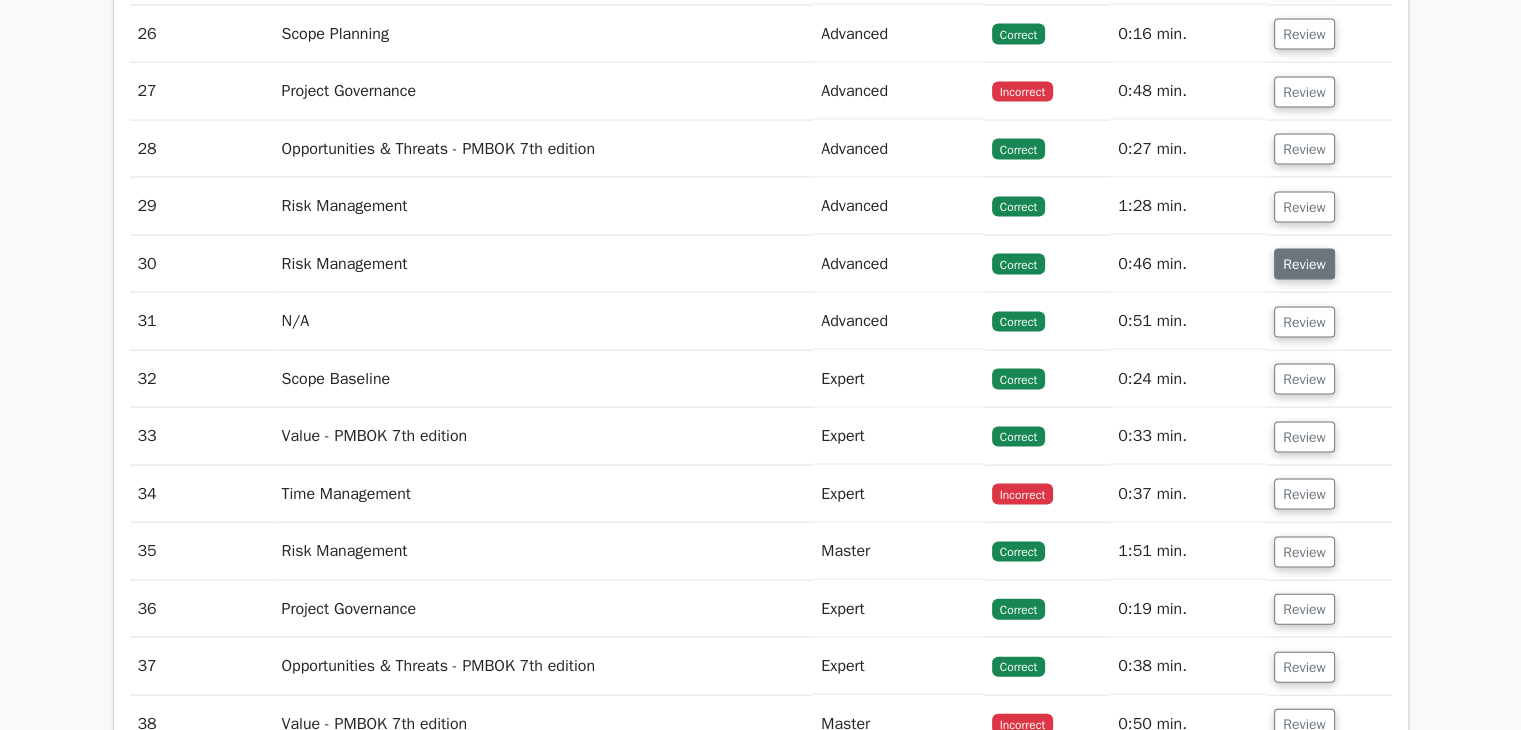 click on "Review" at bounding box center (1304, 264) 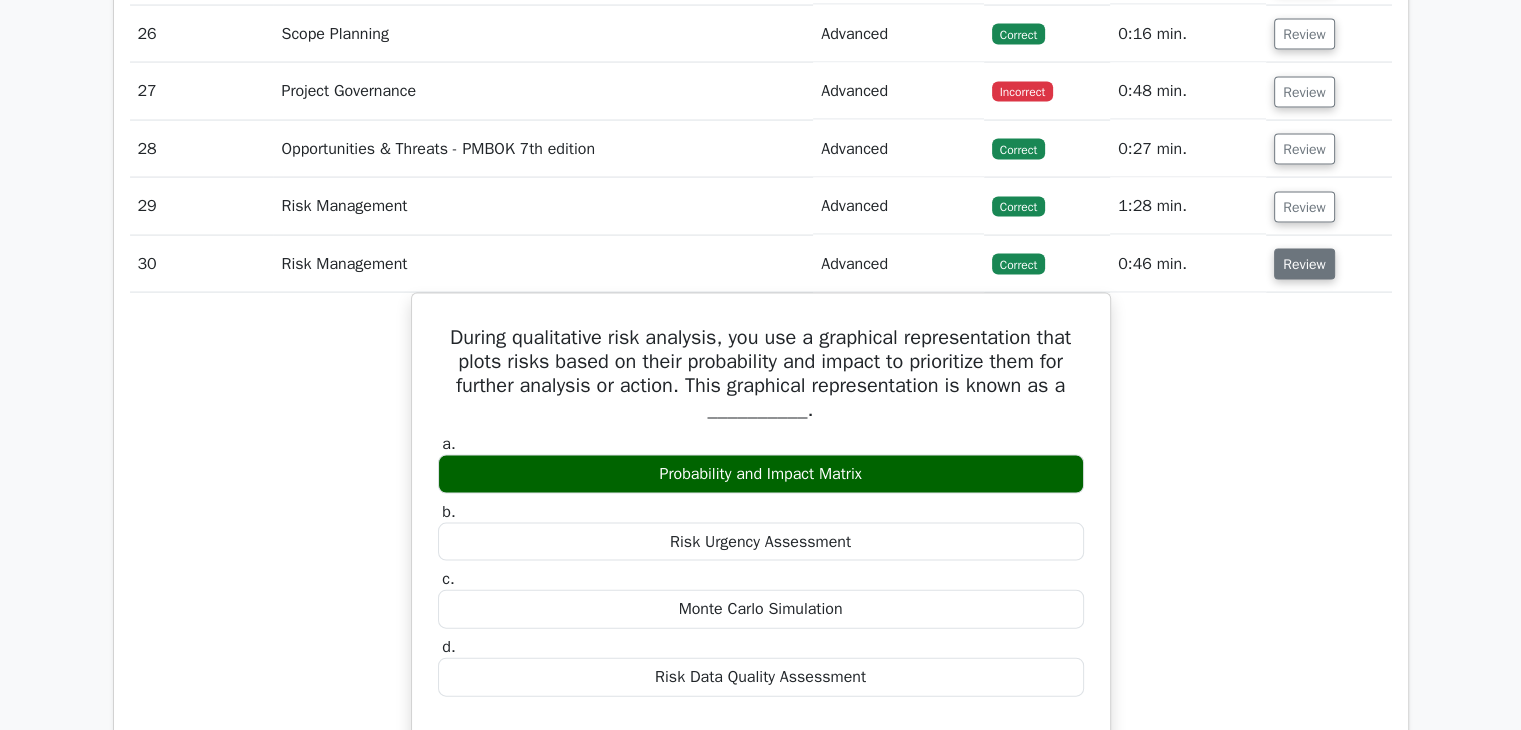 click on "Review" at bounding box center (1304, 264) 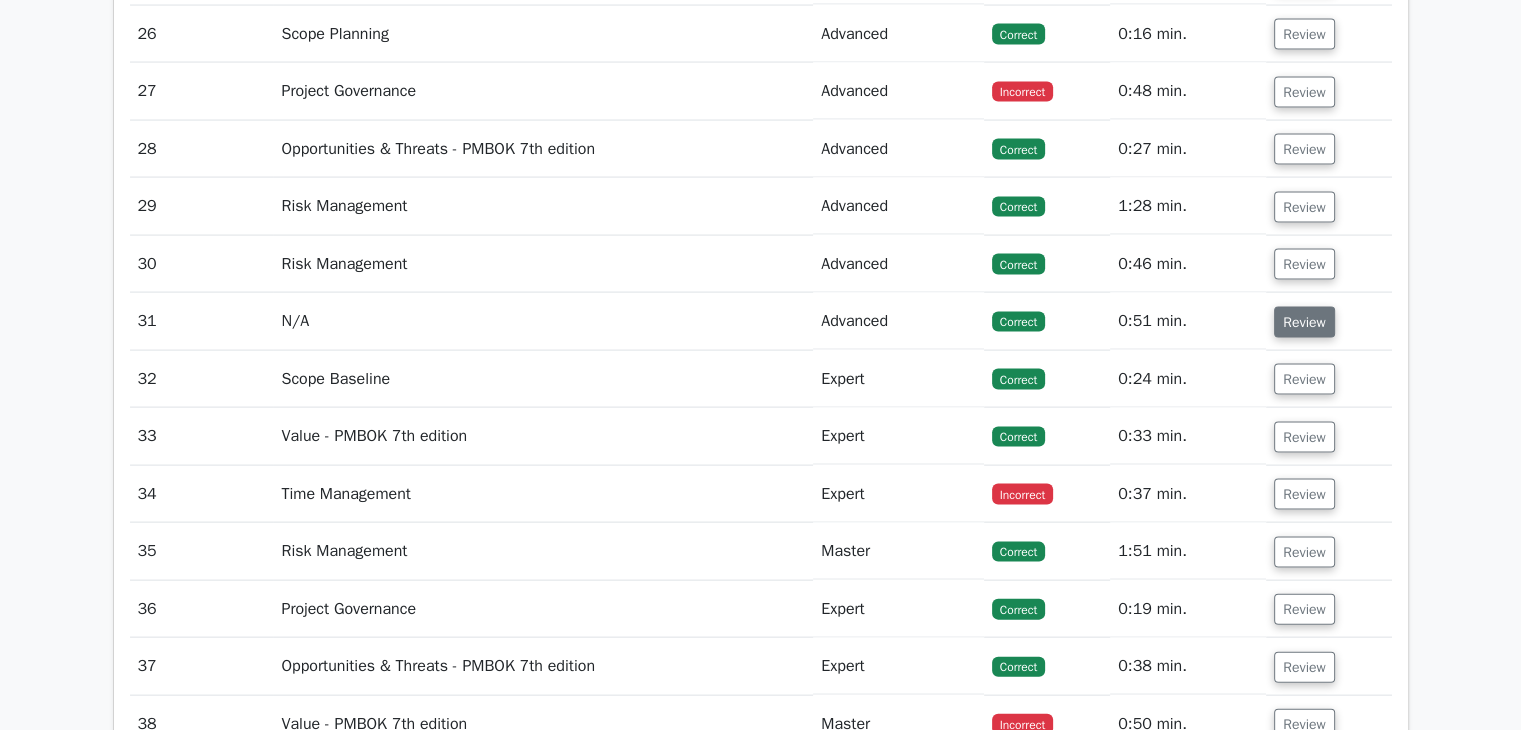 click on "Review" at bounding box center [1304, 322] 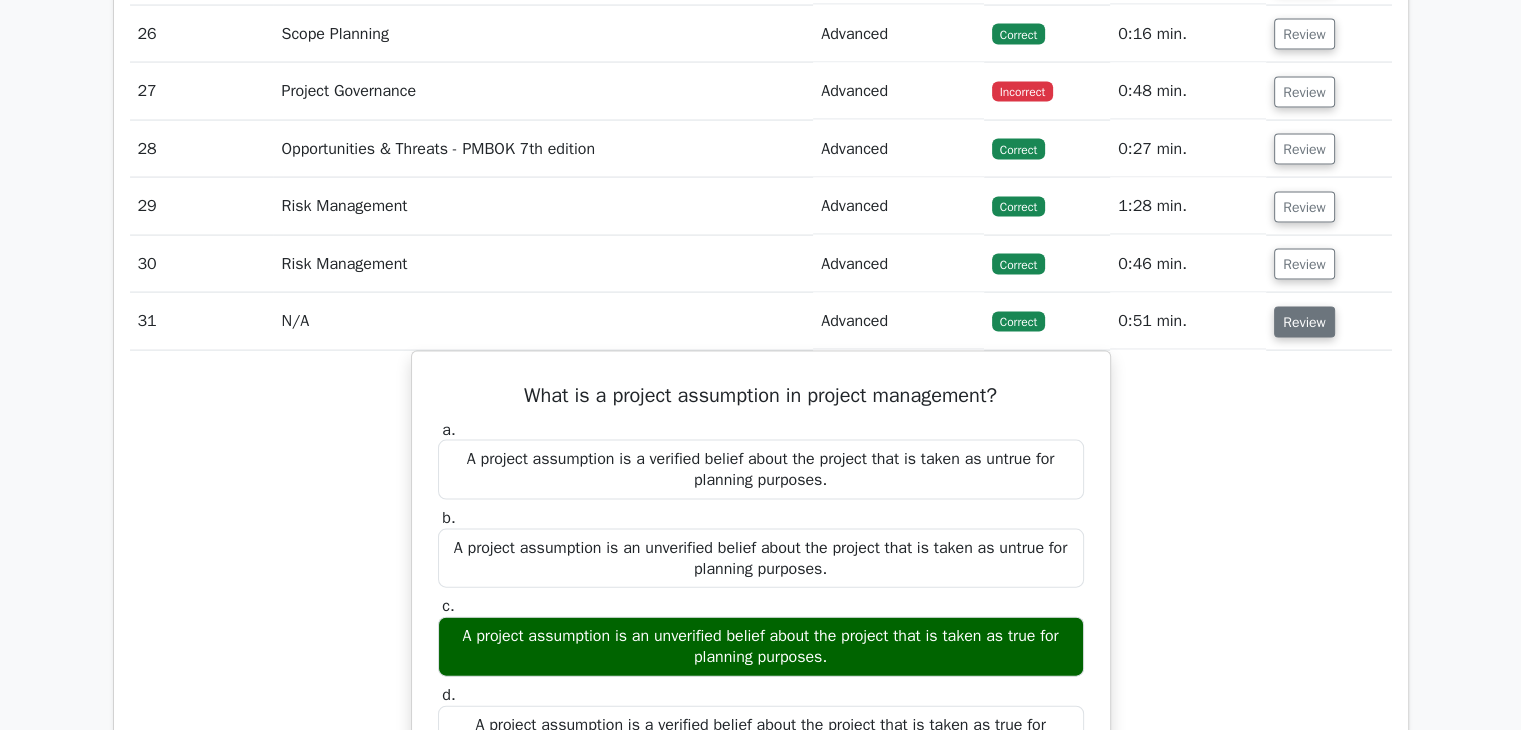 click on "Review" at bounding box center (1304, 322) 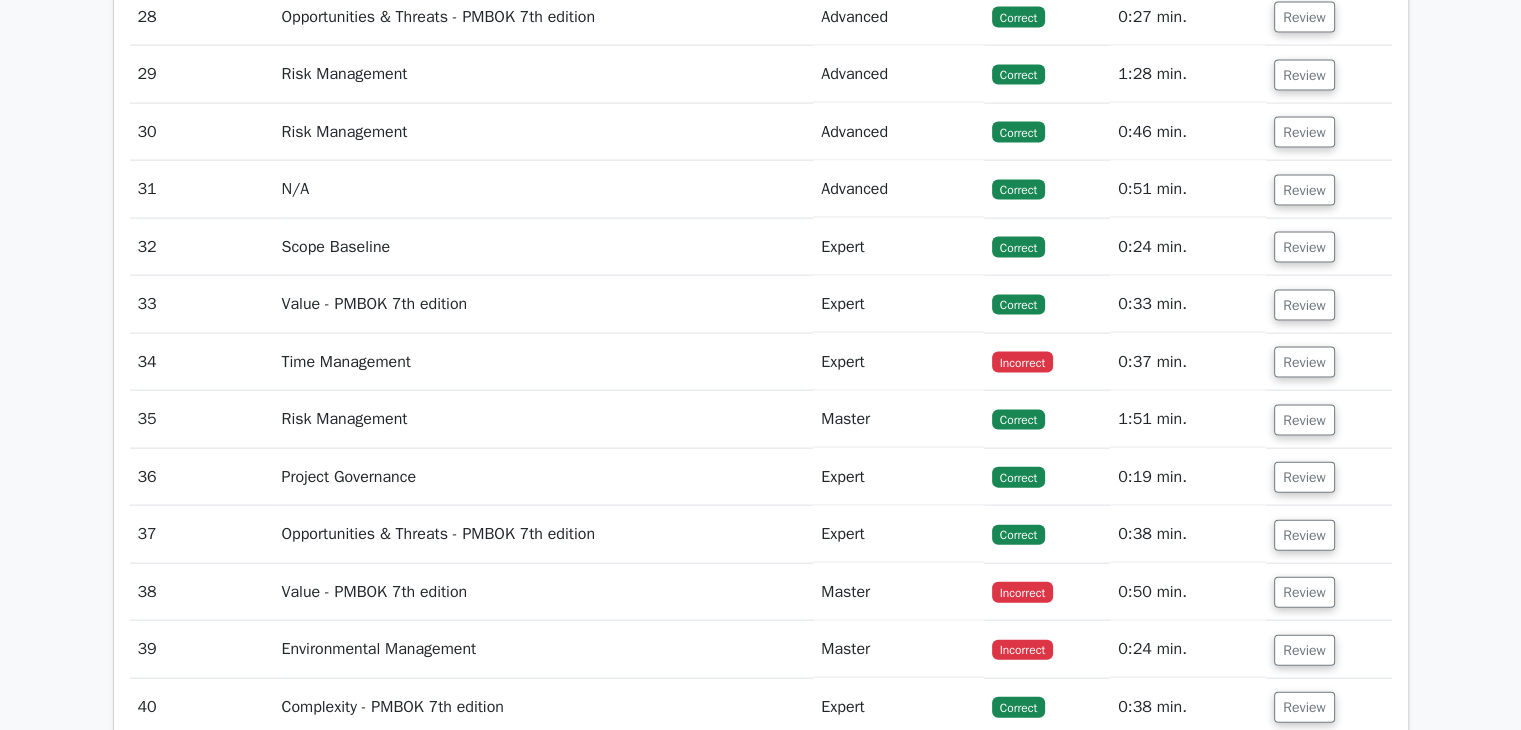 scroll, scrollTop: 4333, scrollLeft: 0, axis: vertical 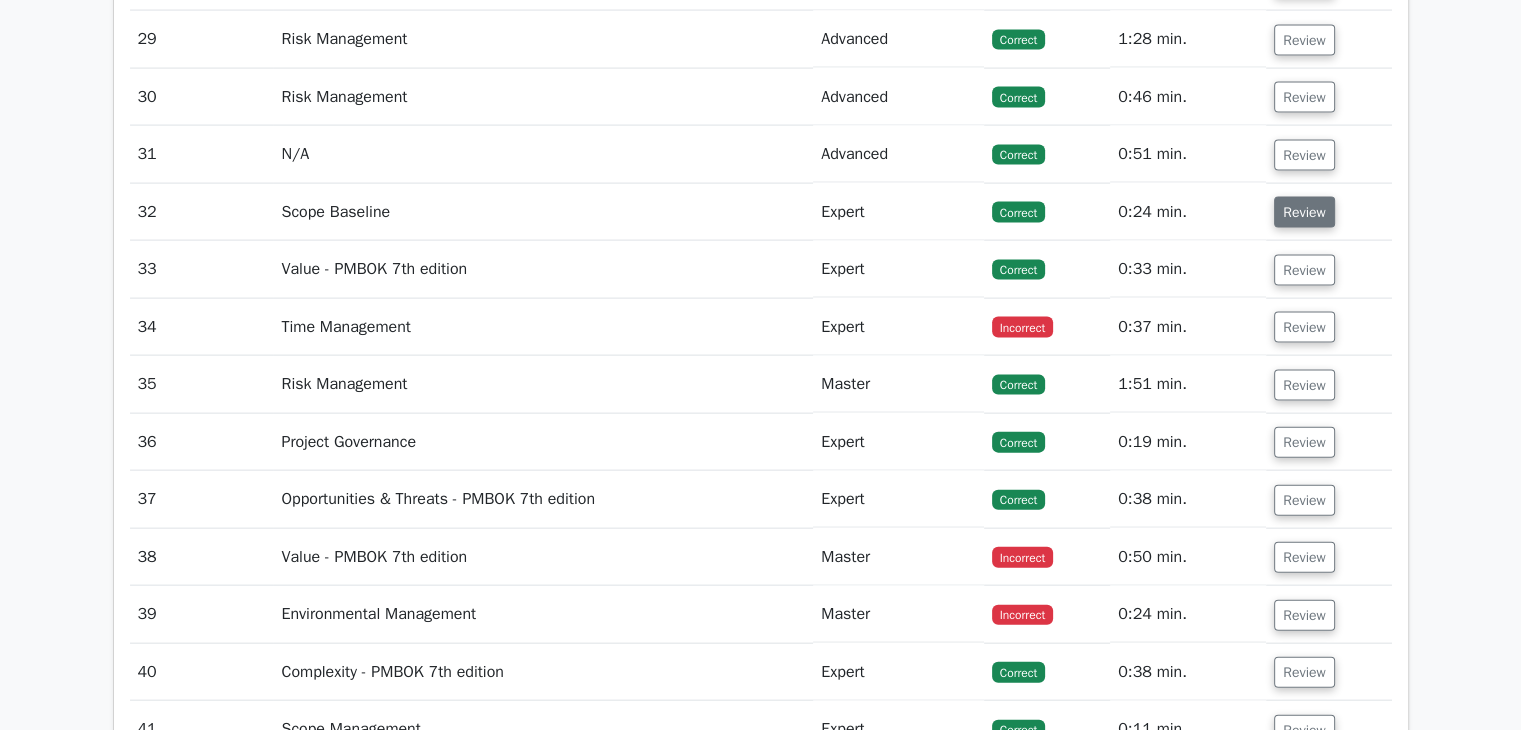 click on "Review" at bounding box center (1304, 212) 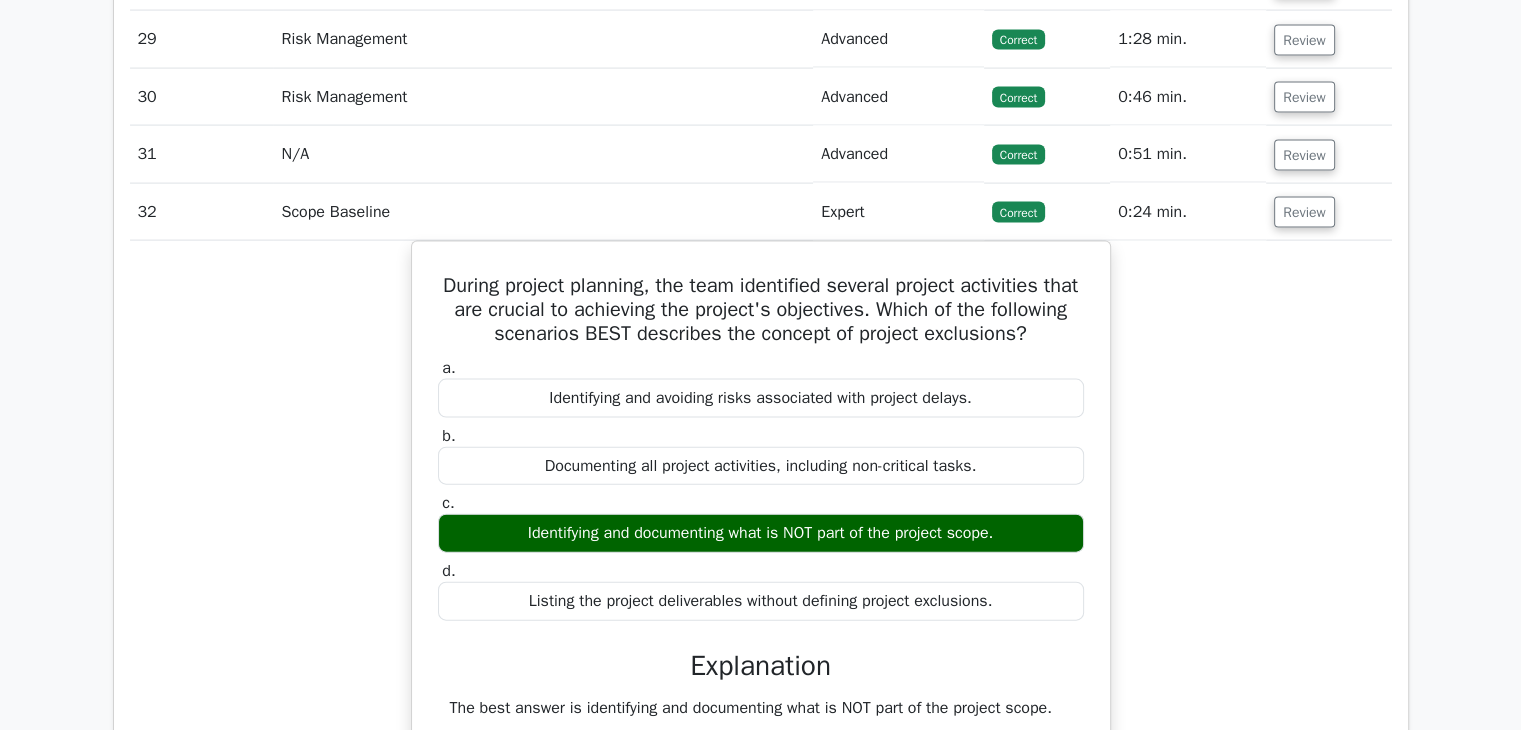 click on "0:24 min." at bounding box center [1188, 212] 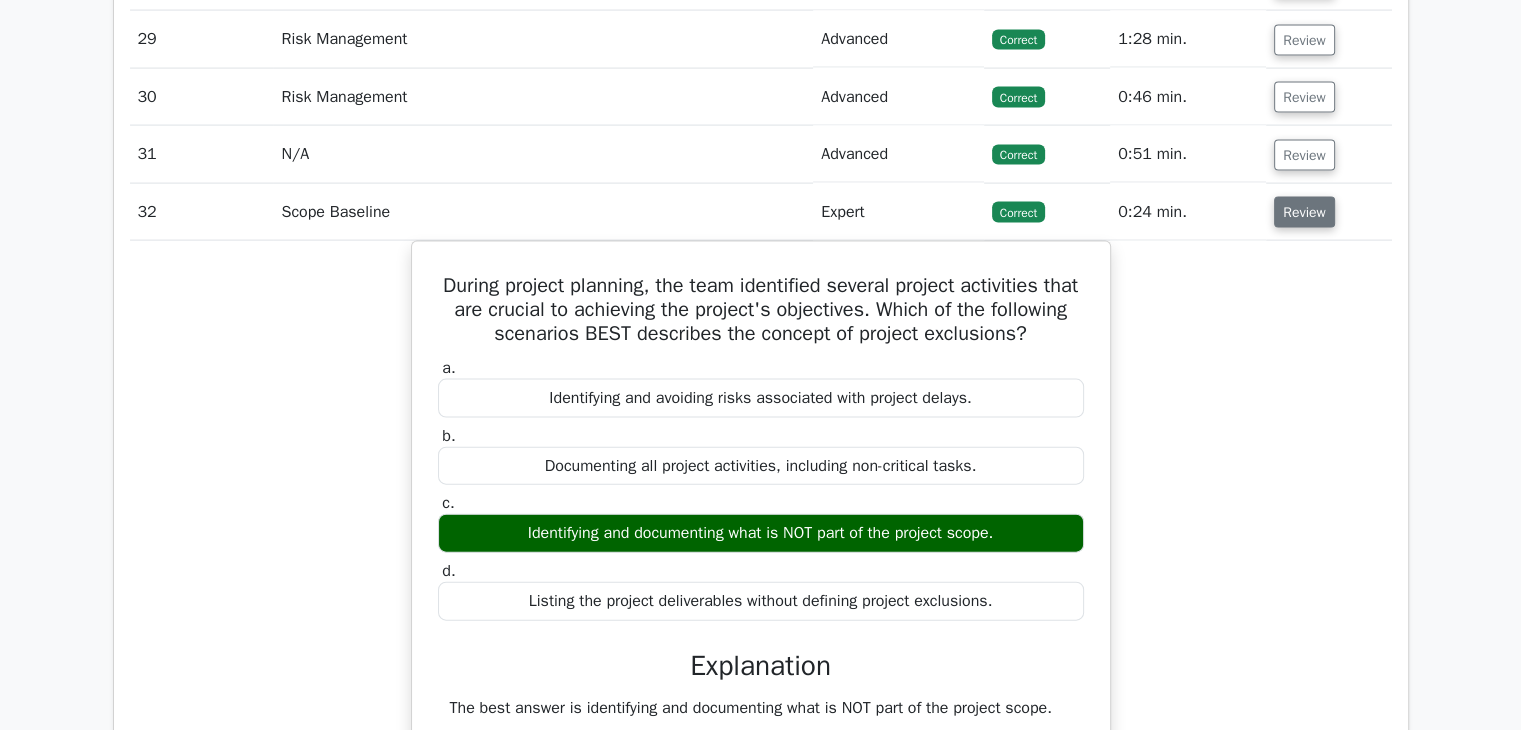 click on "Review" at bounding box center [1304, 212] 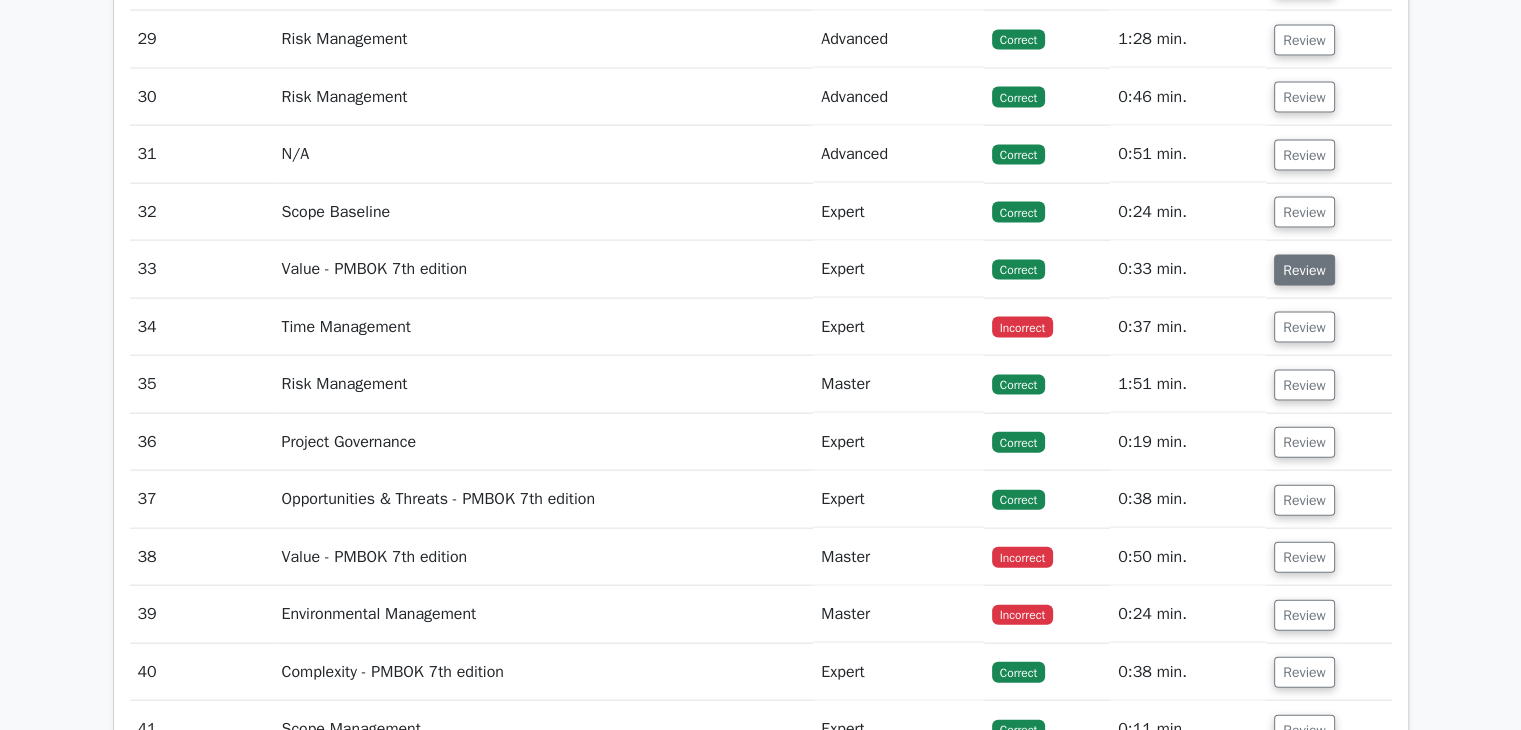click on "Review" at bounding box center [1304, 270] 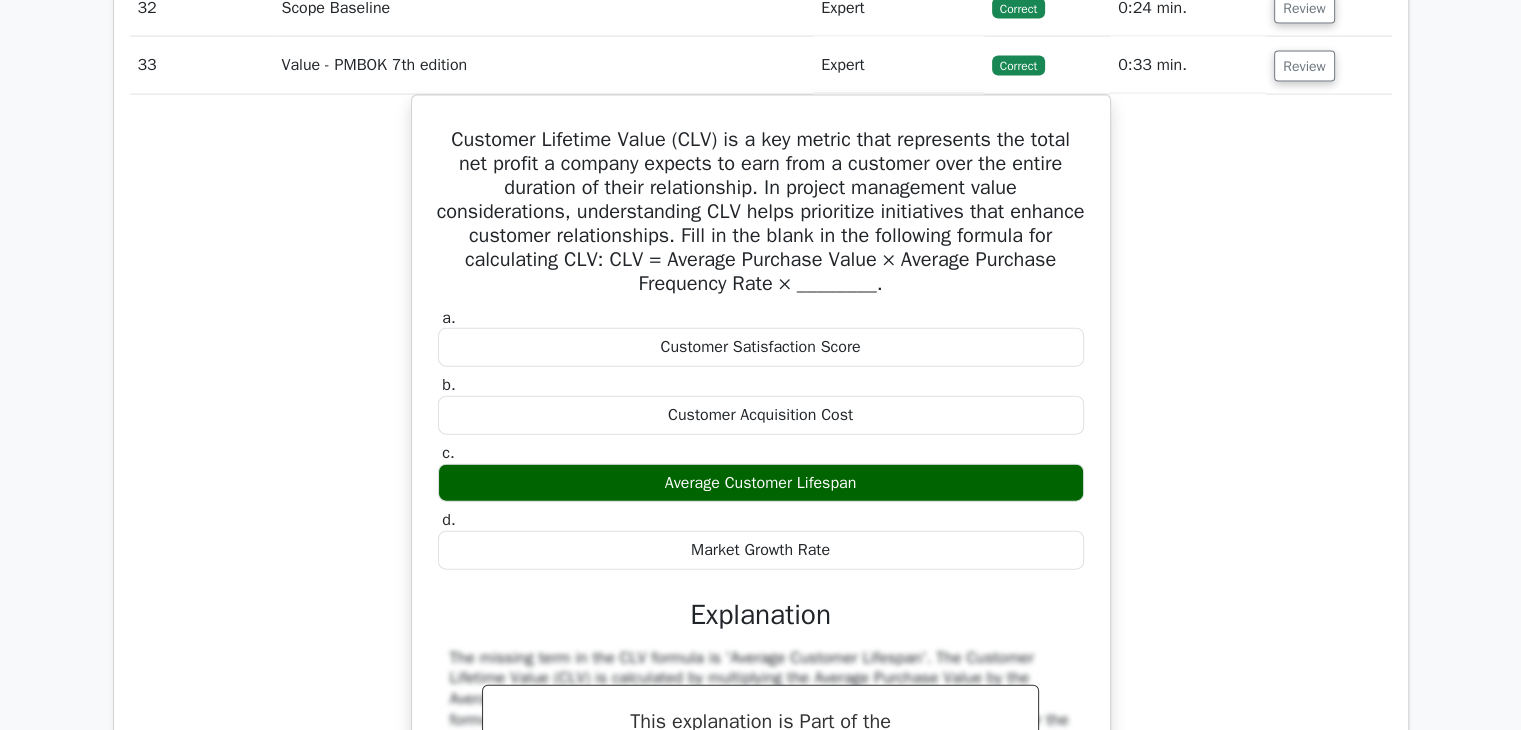 scroll, scrollTop: 4500, scrollLeft: 0, axis: vertical 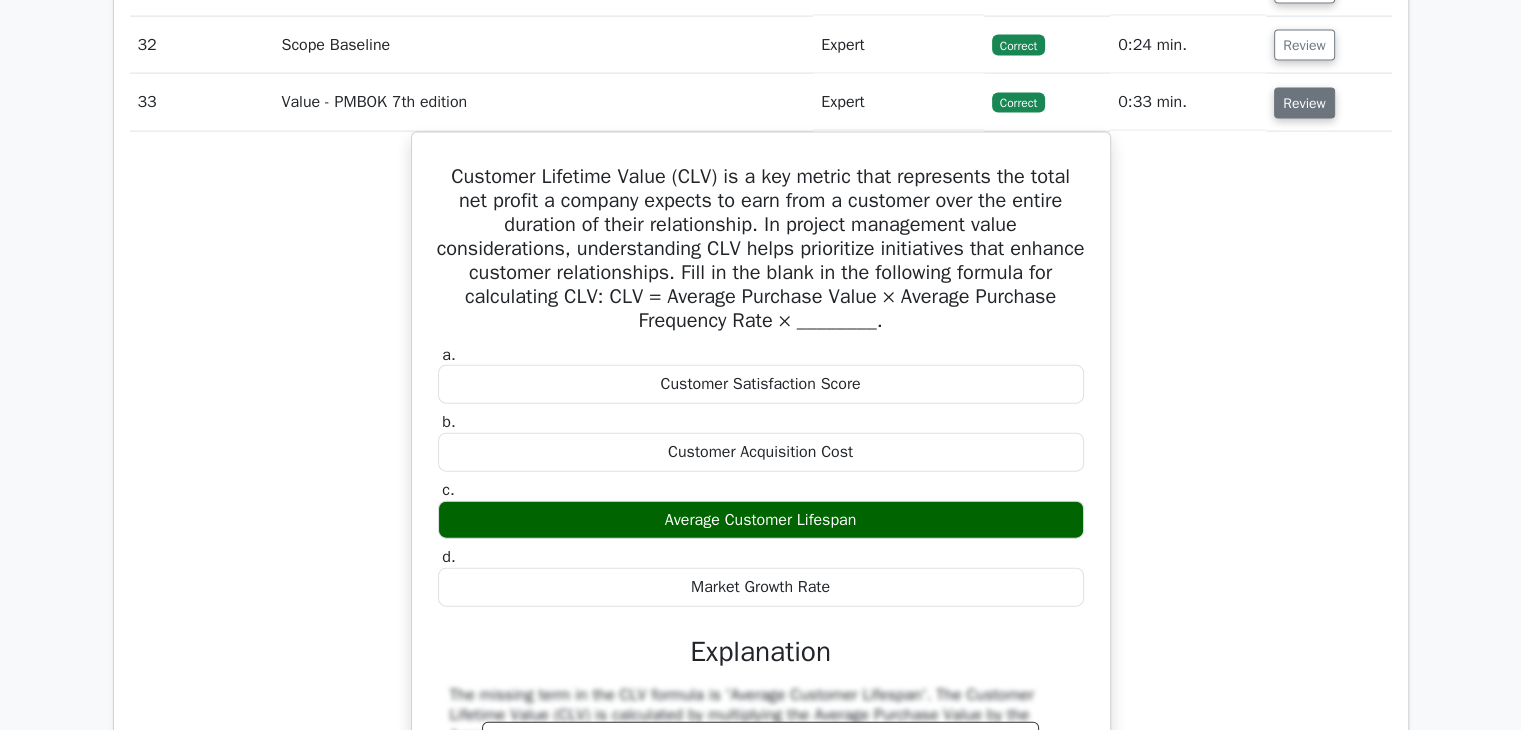 click on "Review" at bounding box center [1304, 103] 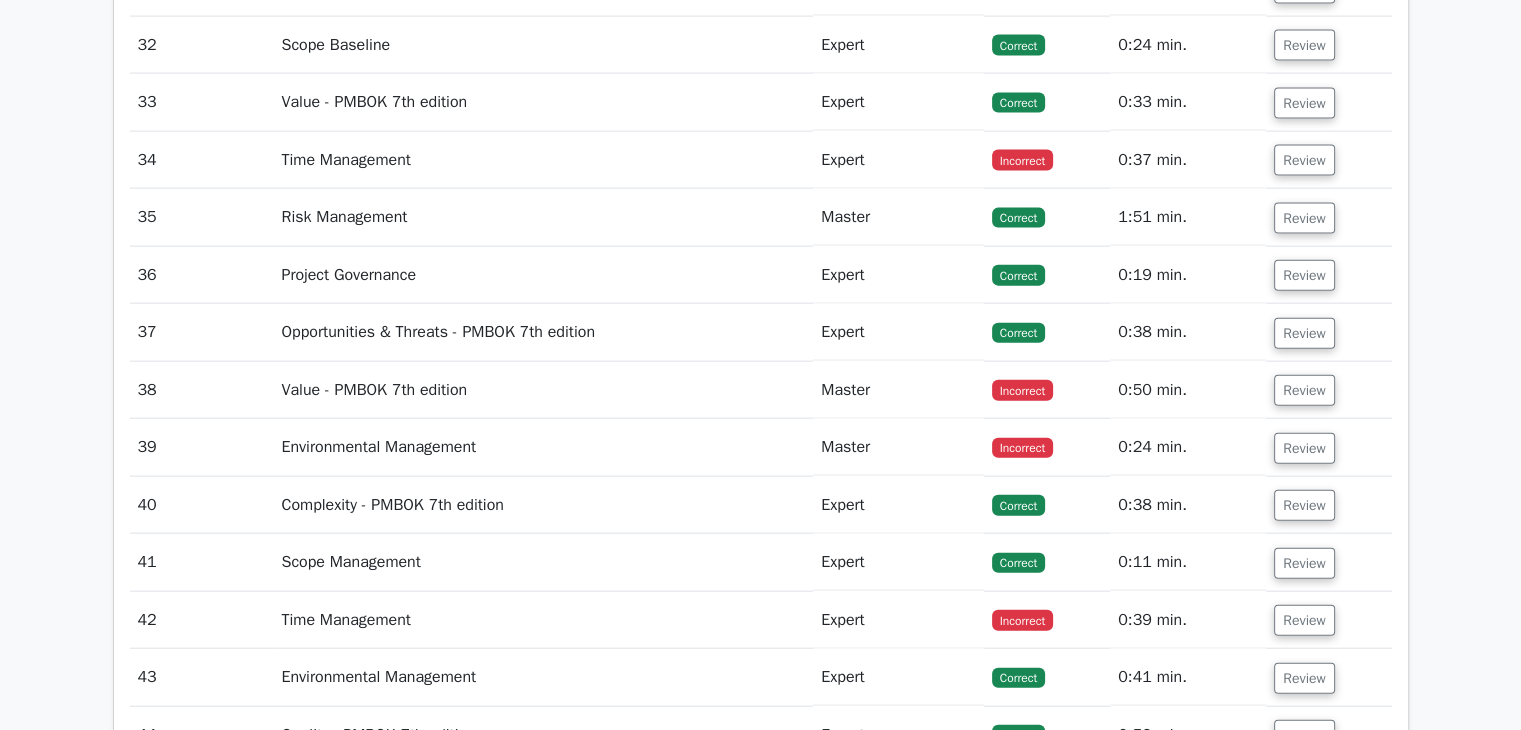 click on "Review" at bounding box center (1328, 160) 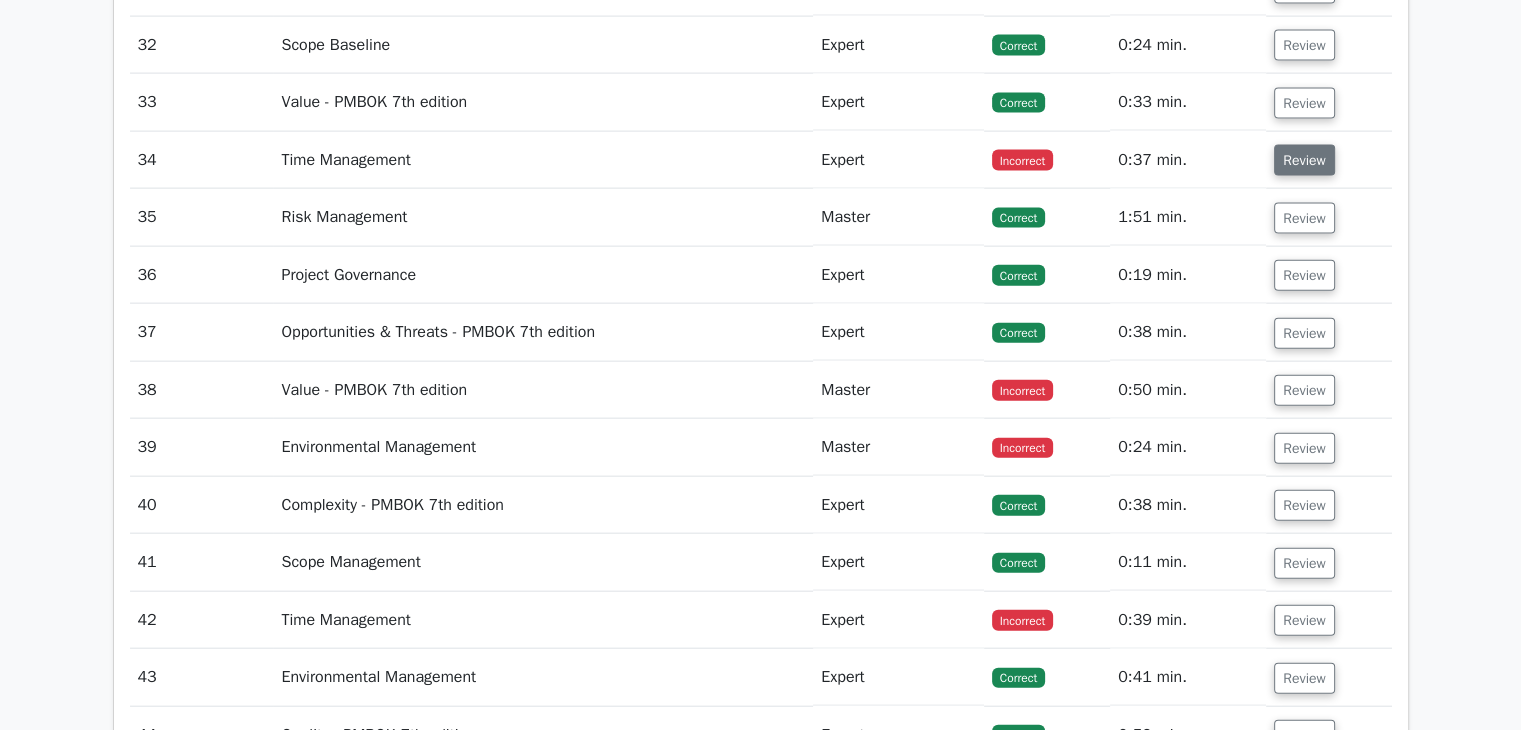 click on "Review" at bounding box center (1304, 160) 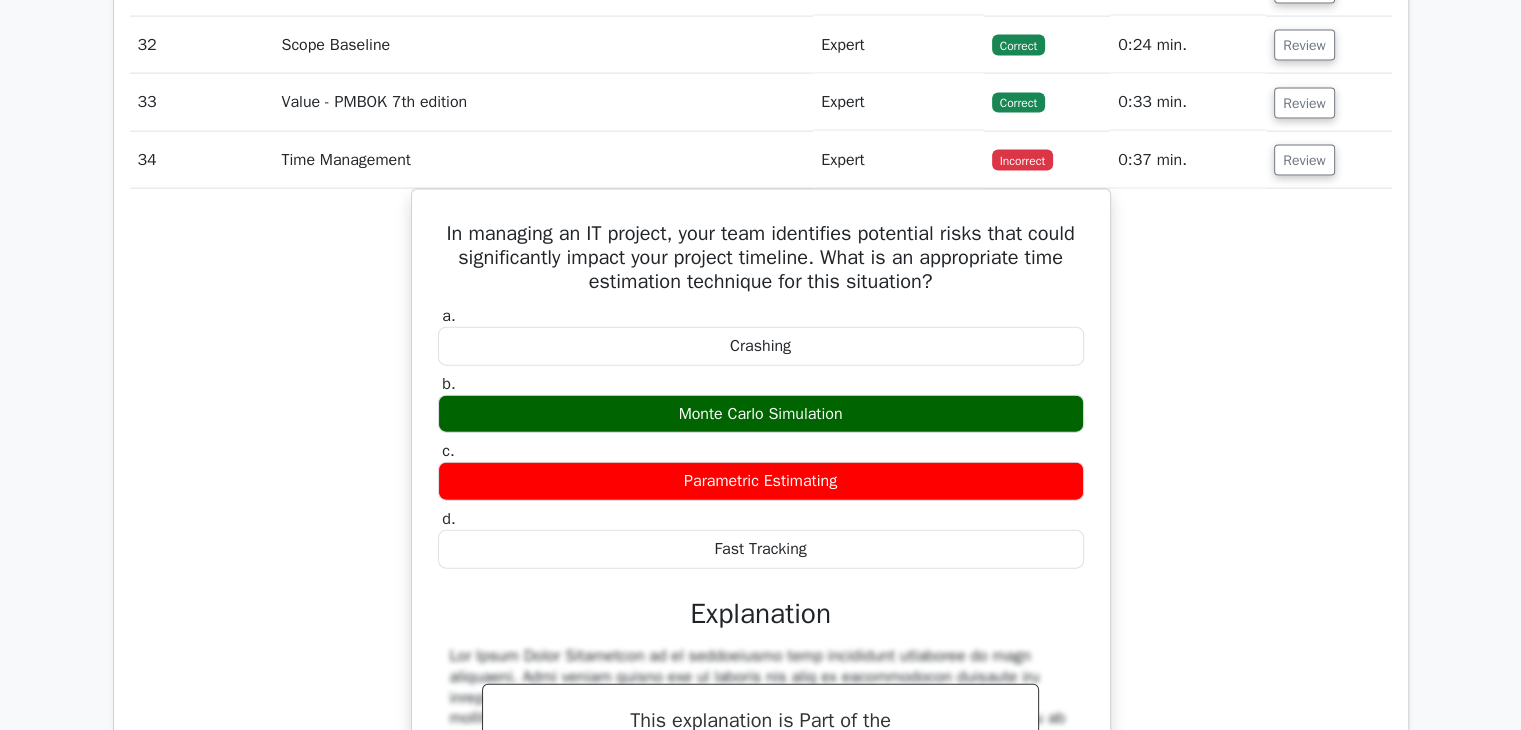 click on "Review" at bounding box center [1328, 160] 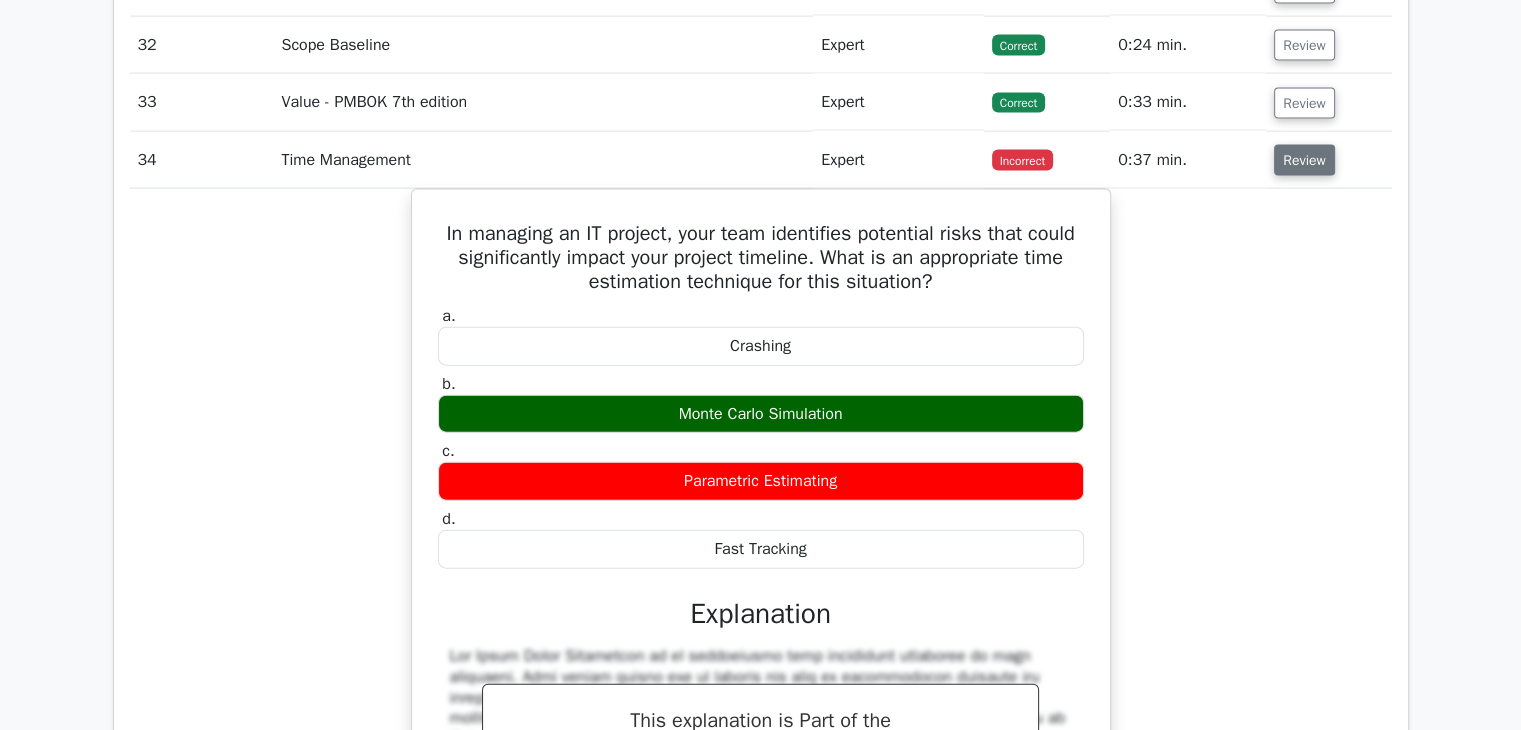 click on "Review" at bounding box center [1304, 160] 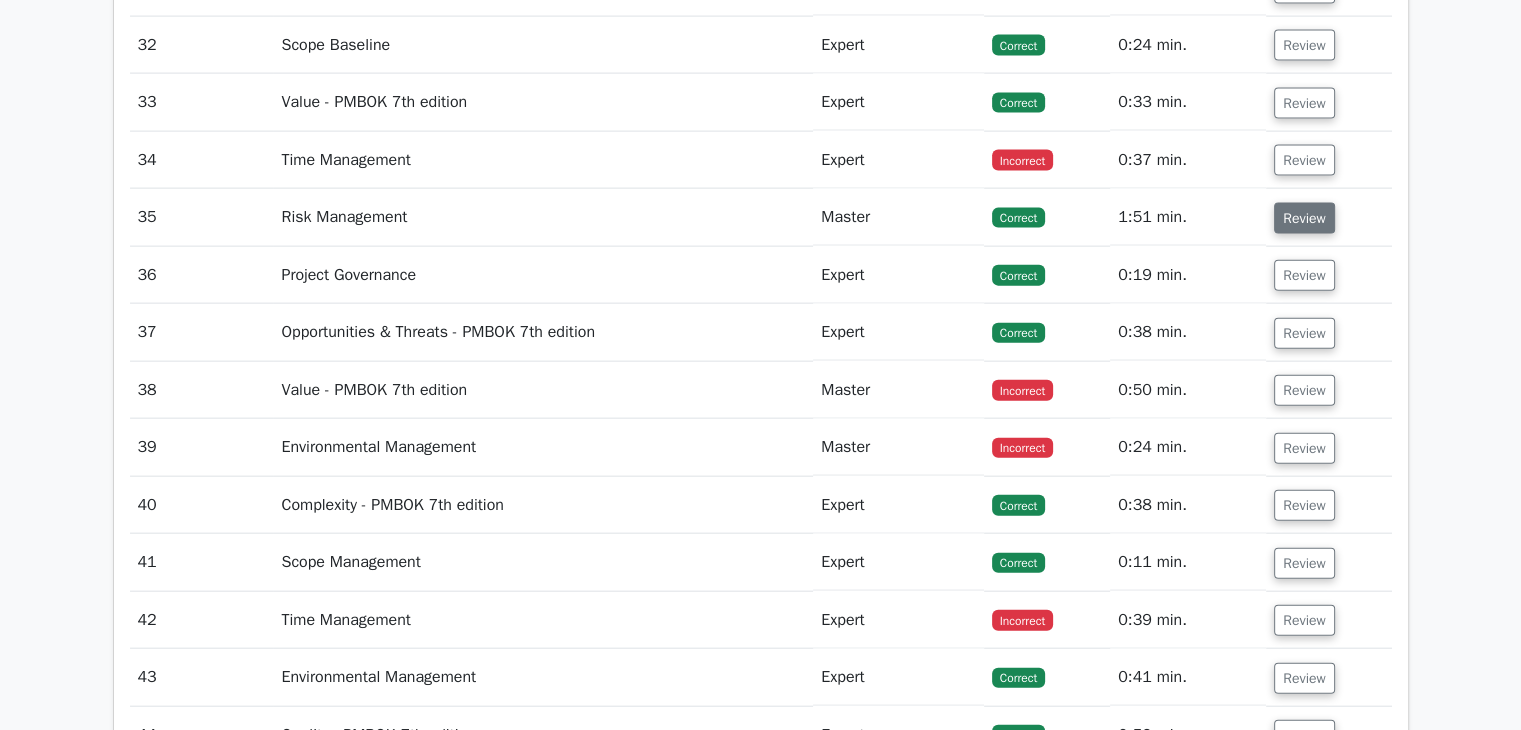 click on "Review" at bounding box center [1304, 218] 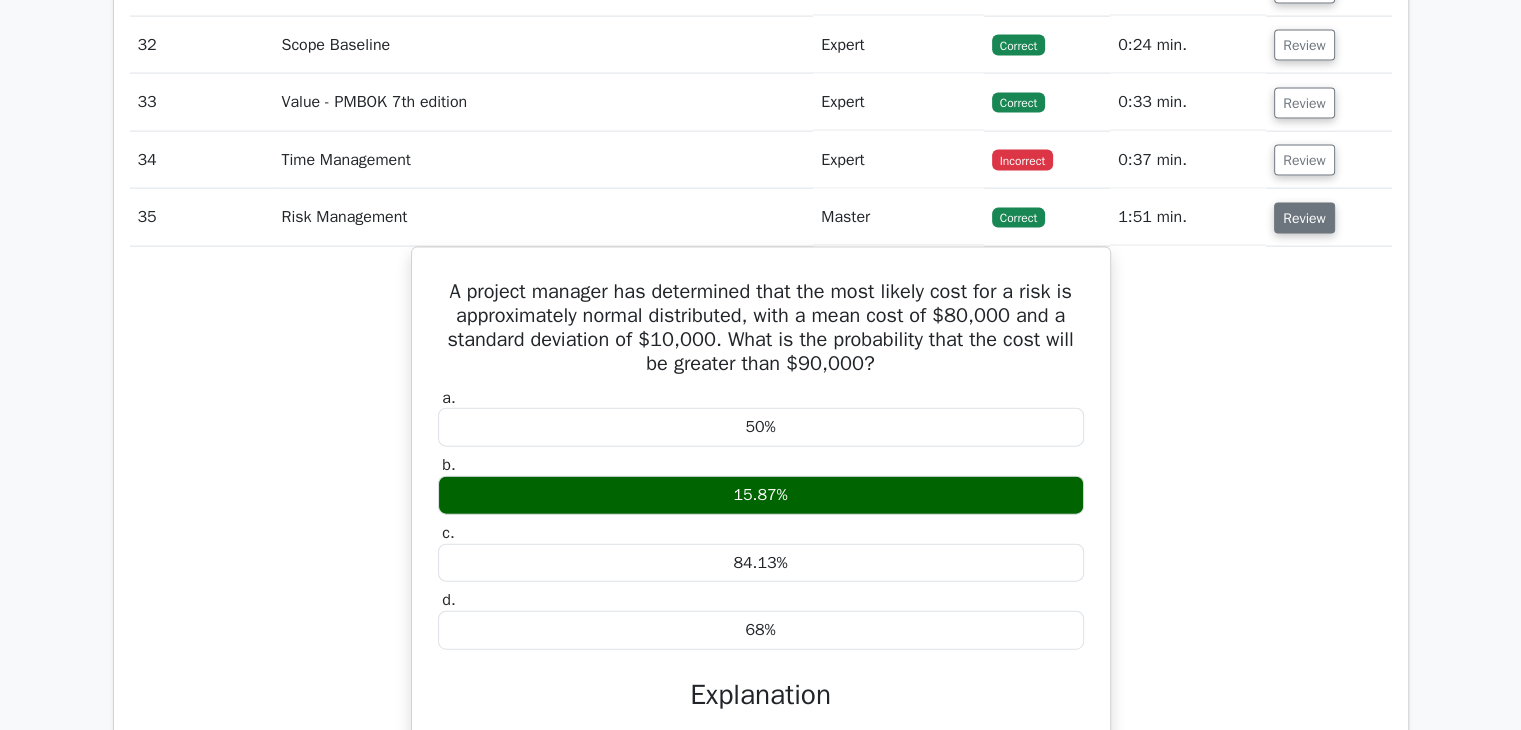 click on "Review" at bounding box center (1304, 218) 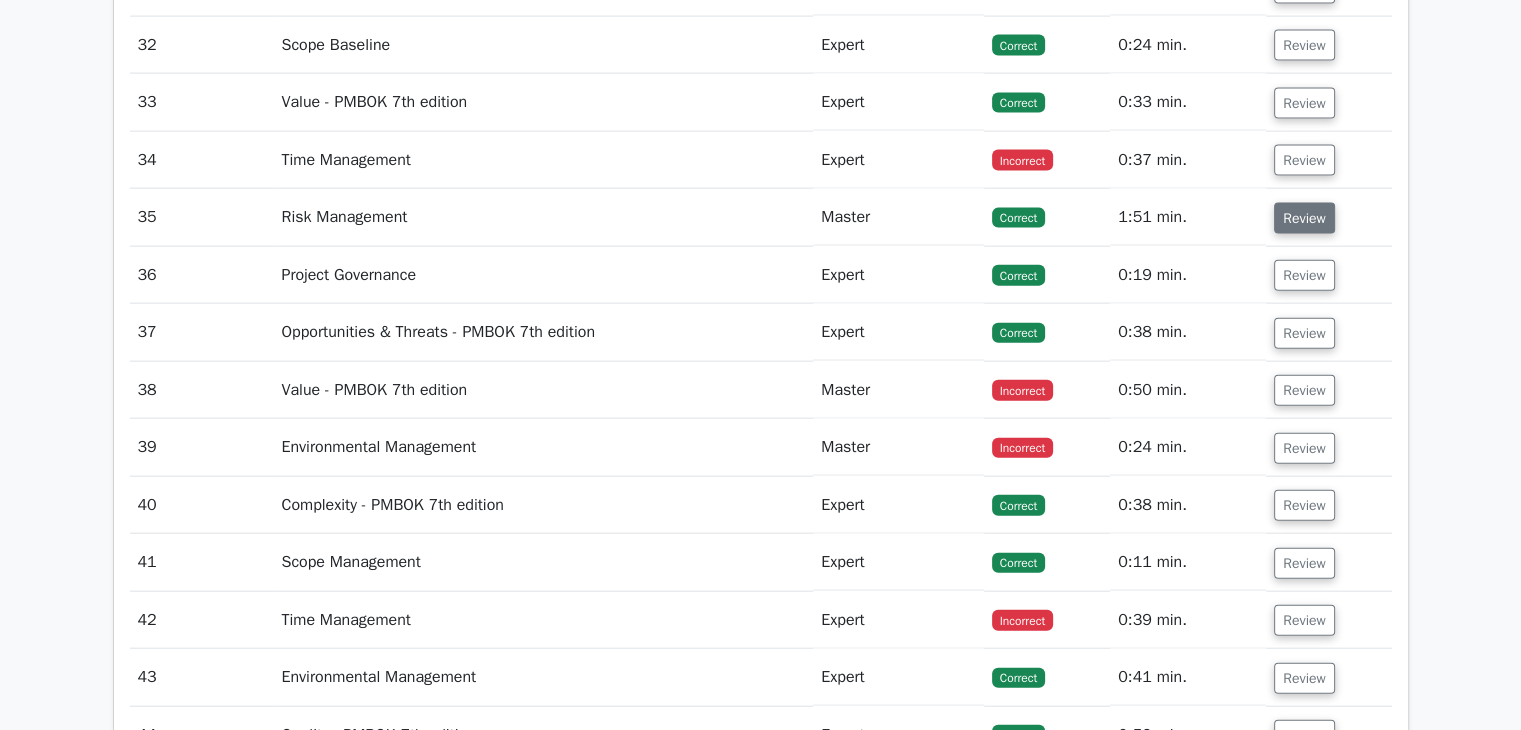 click on "Review" at bounding box center [1304, 218] 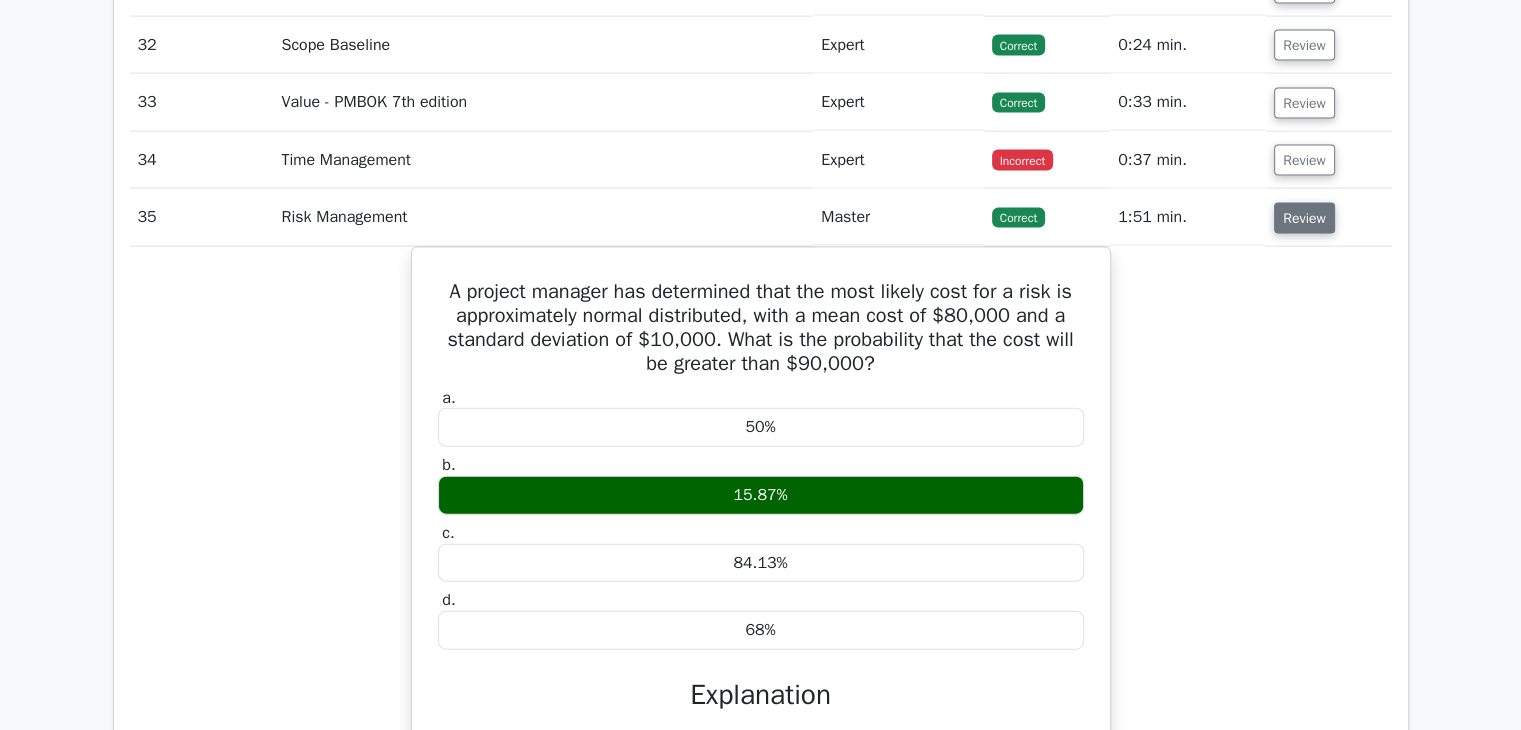 click on "Review" at bounding box center (1304, 218) 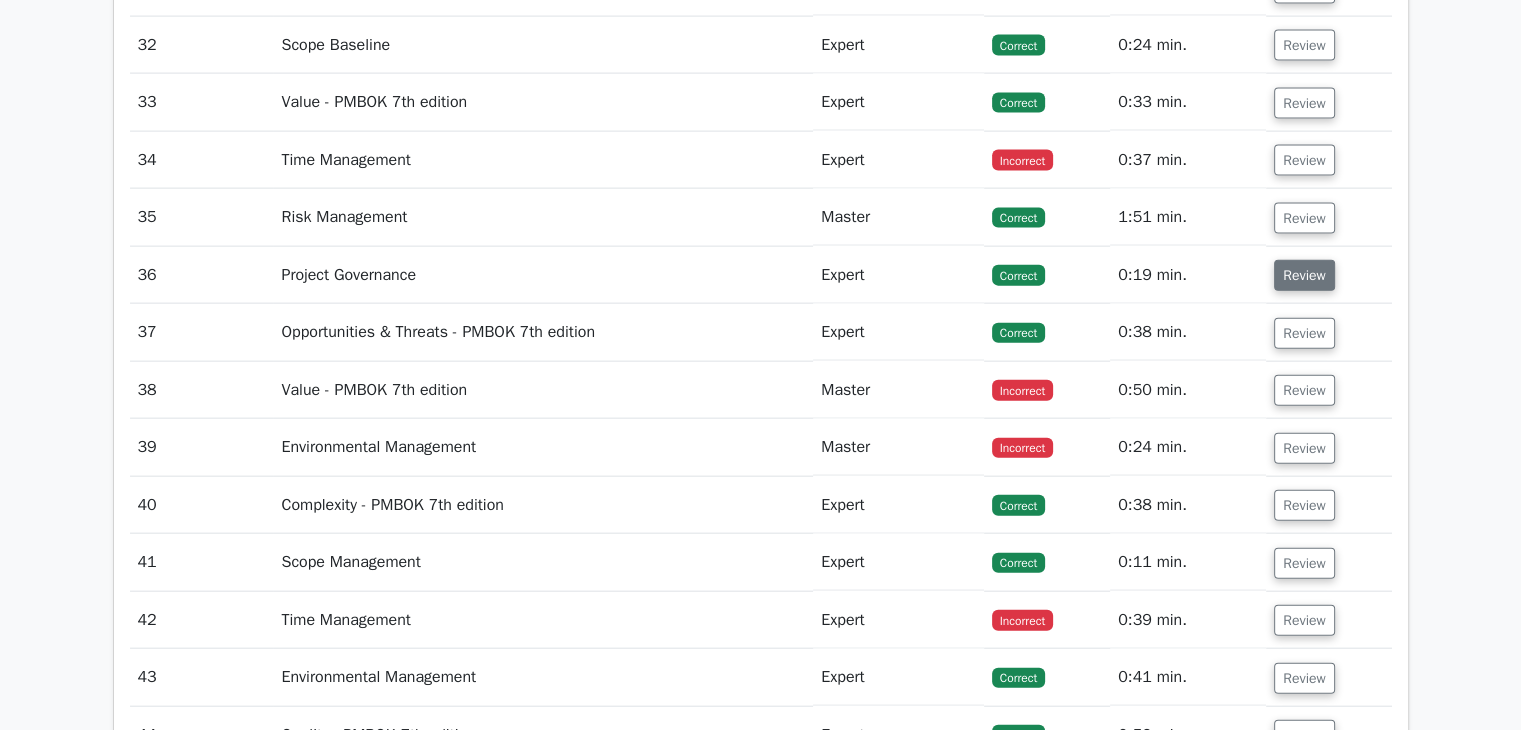 click on "Review" at bounding box center (1304, 275) 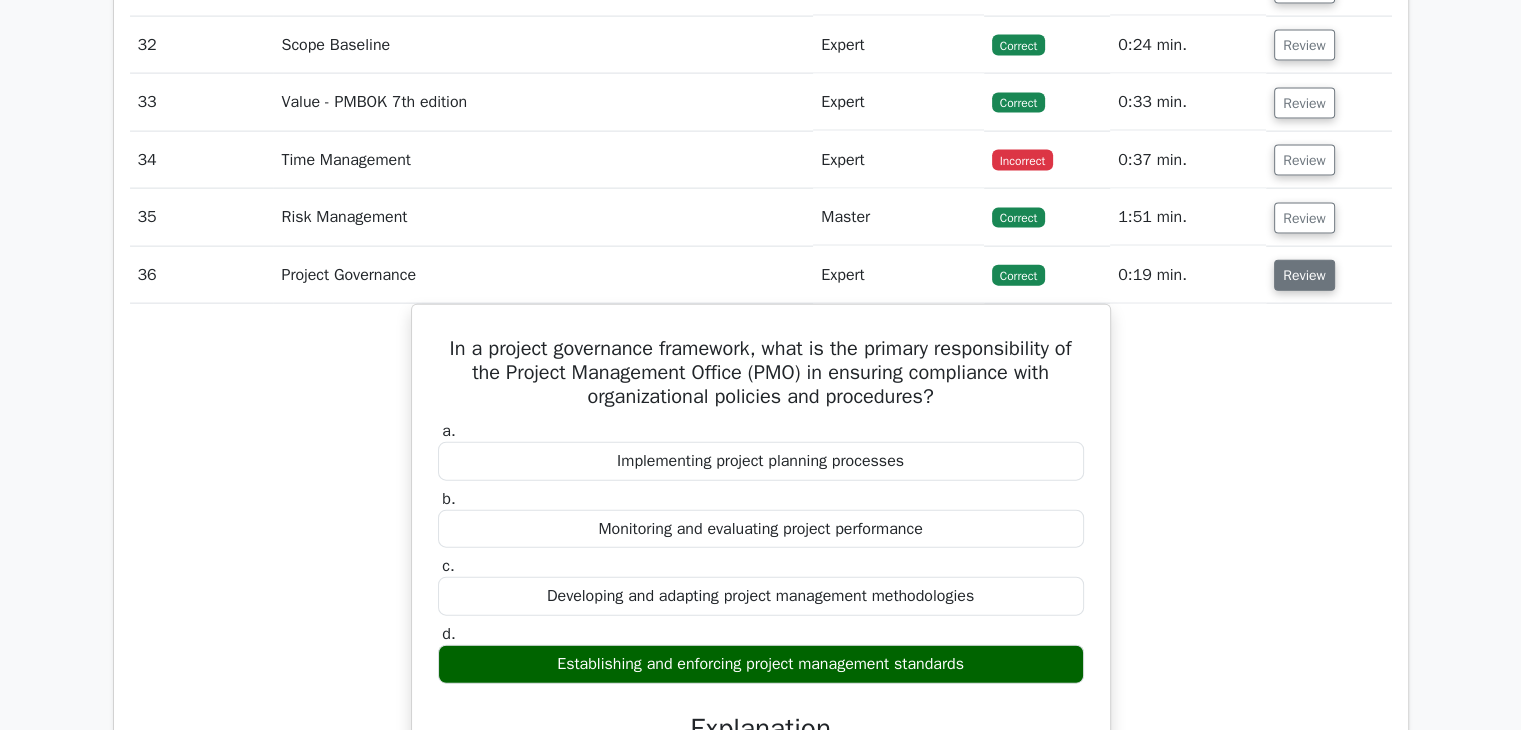 click on "Review" at bounding box center (1304, 275) 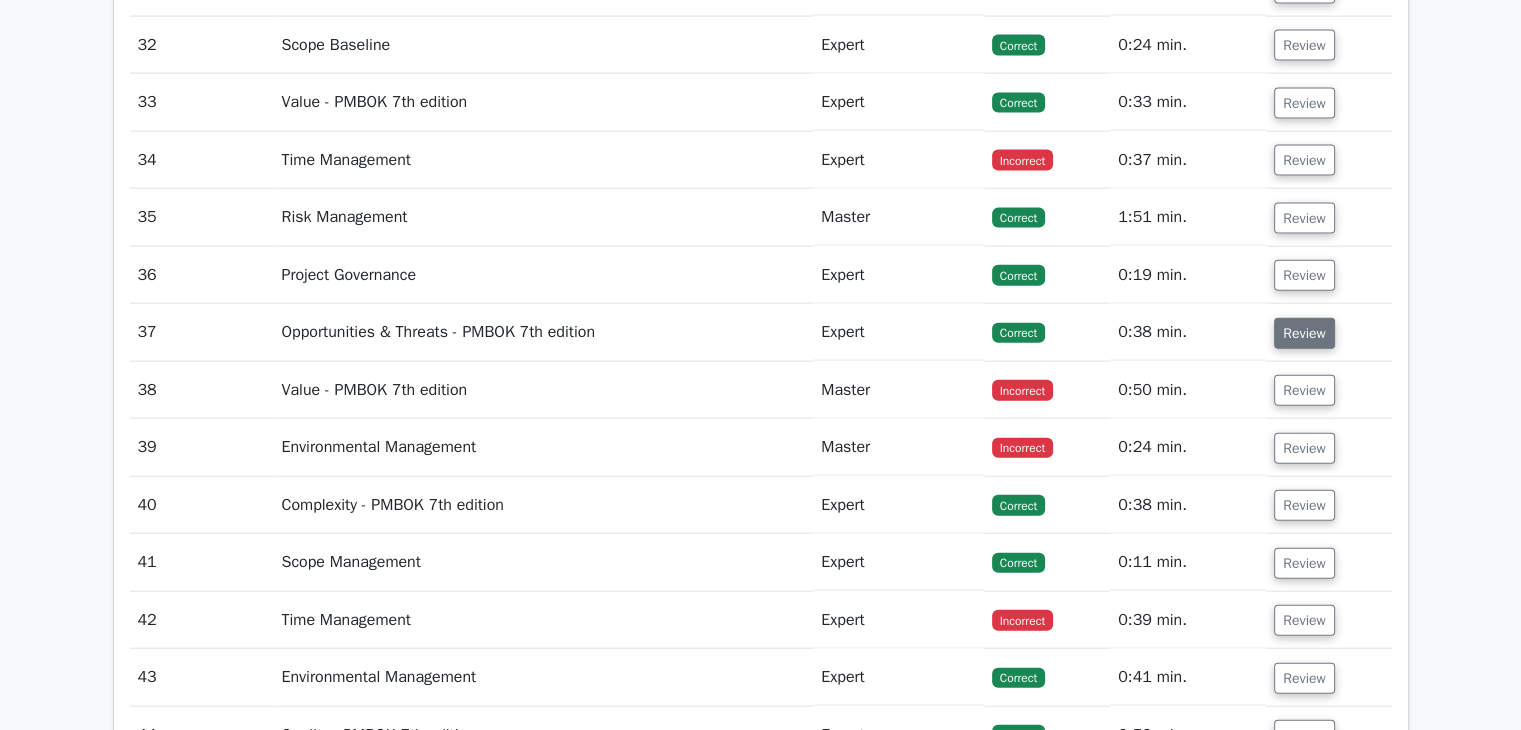 click on "Review" at bounding box center (1304, 333) 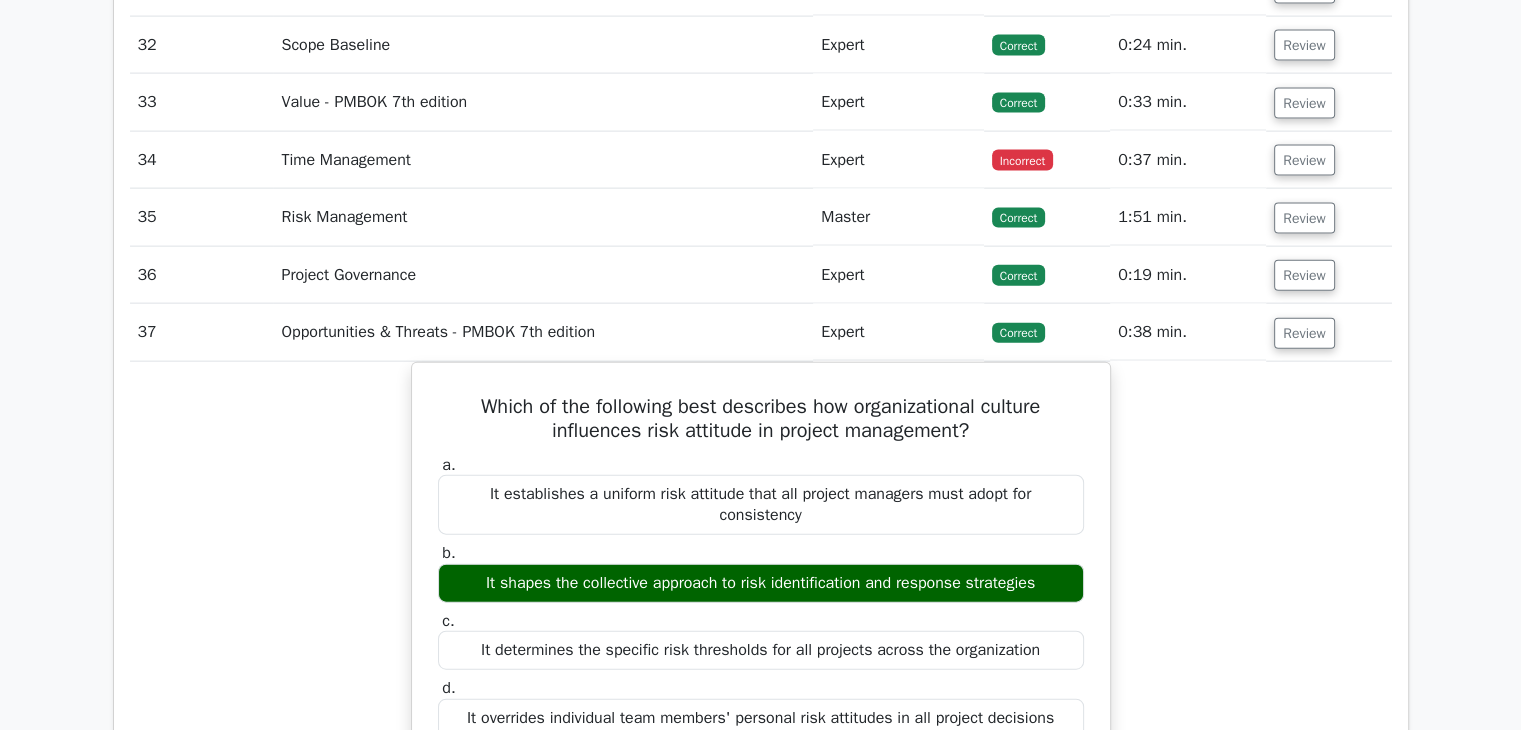 scroll, scrollTop: 4666, scrollLeft: 0, axis: vertical 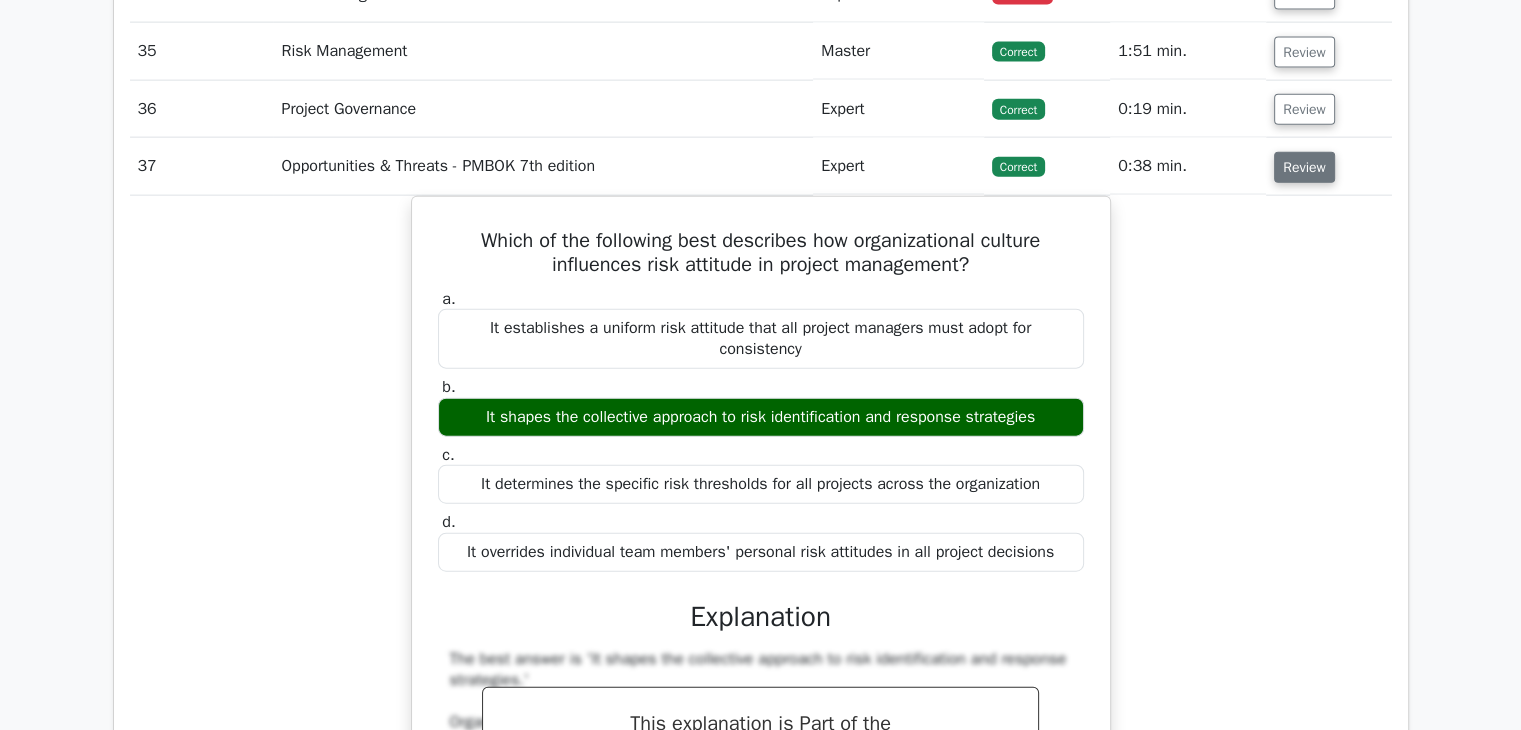 click on "Review" at bounding box center [1304, 167] 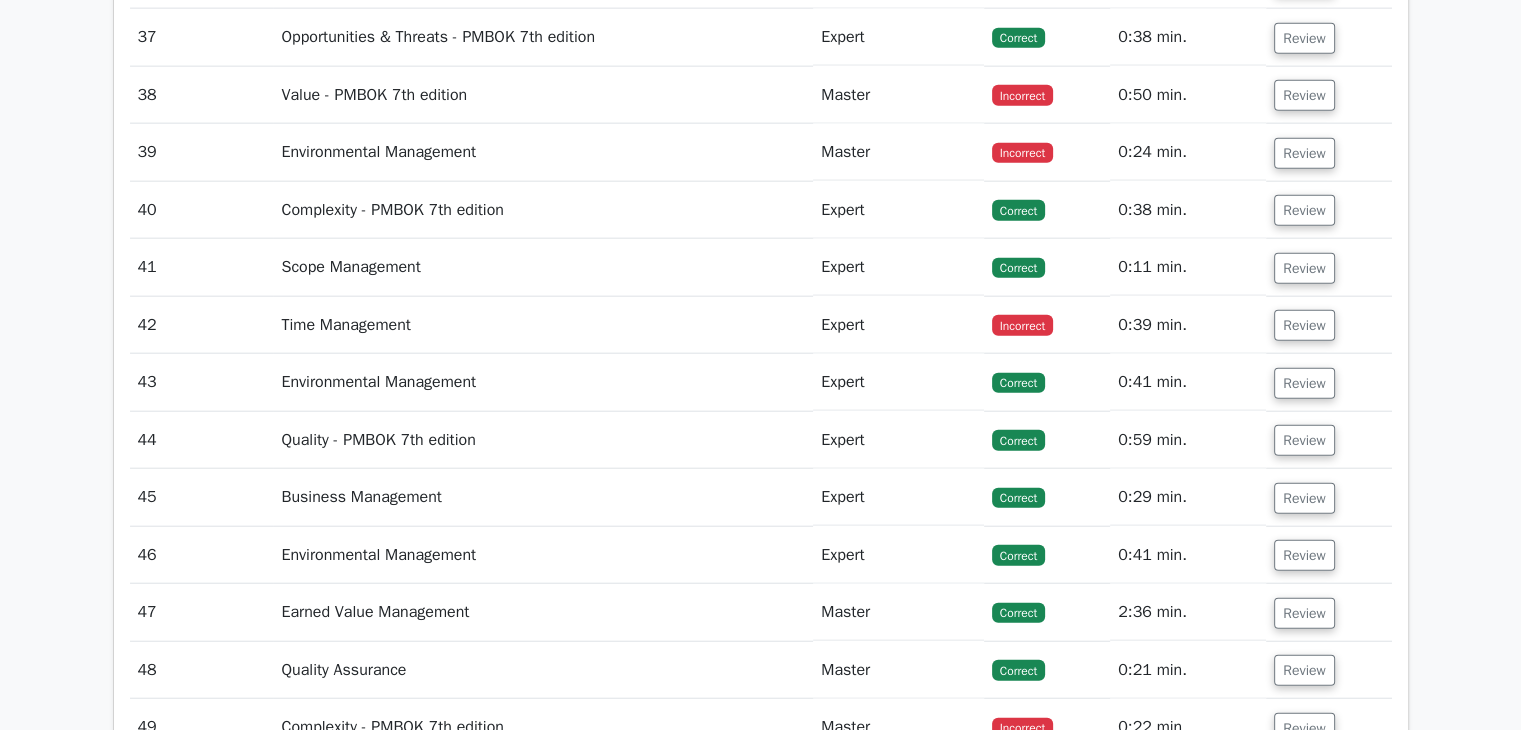 scroll, scrollTop: 4833, scrollLeft: 0, axis: vertical 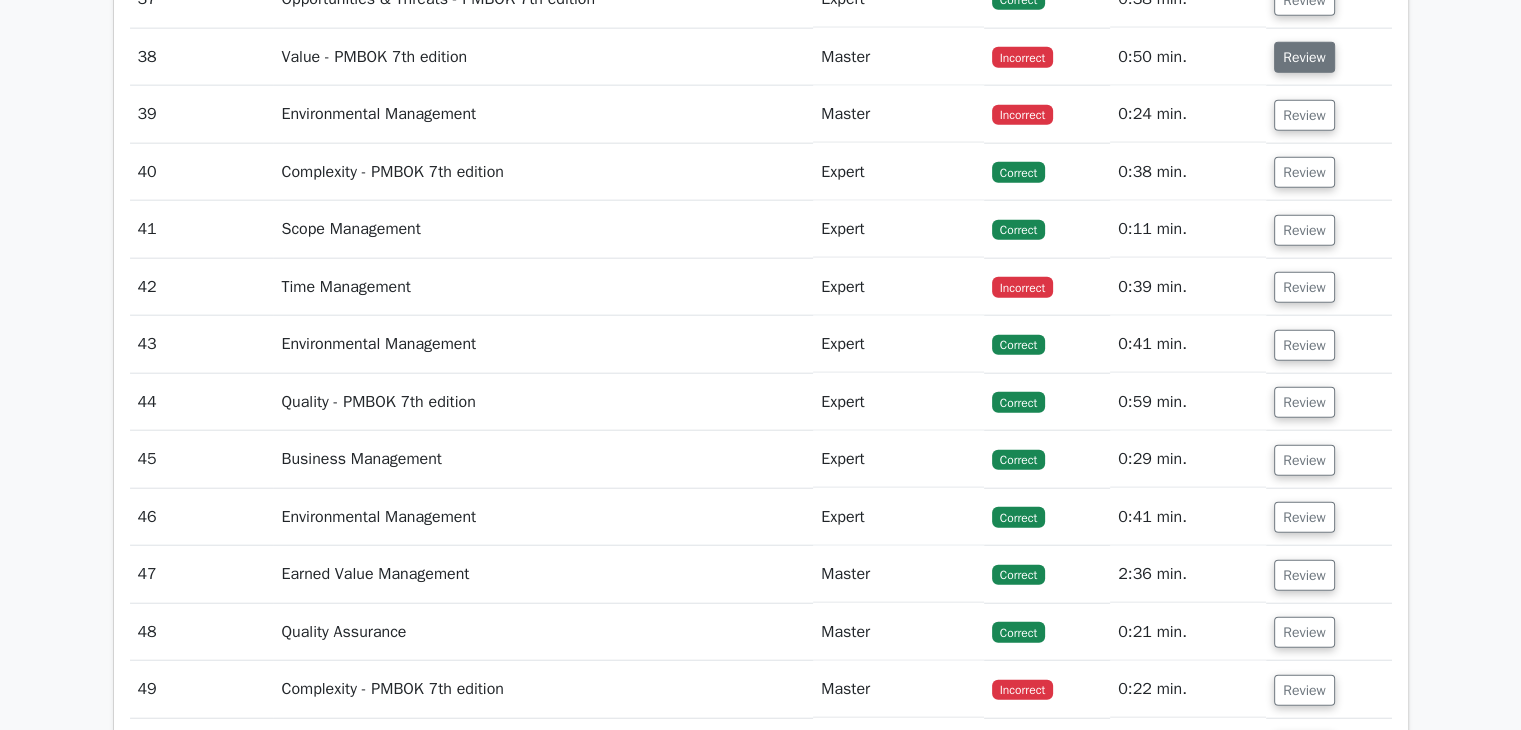 click on "Review" at bounding box center (1304, 57) 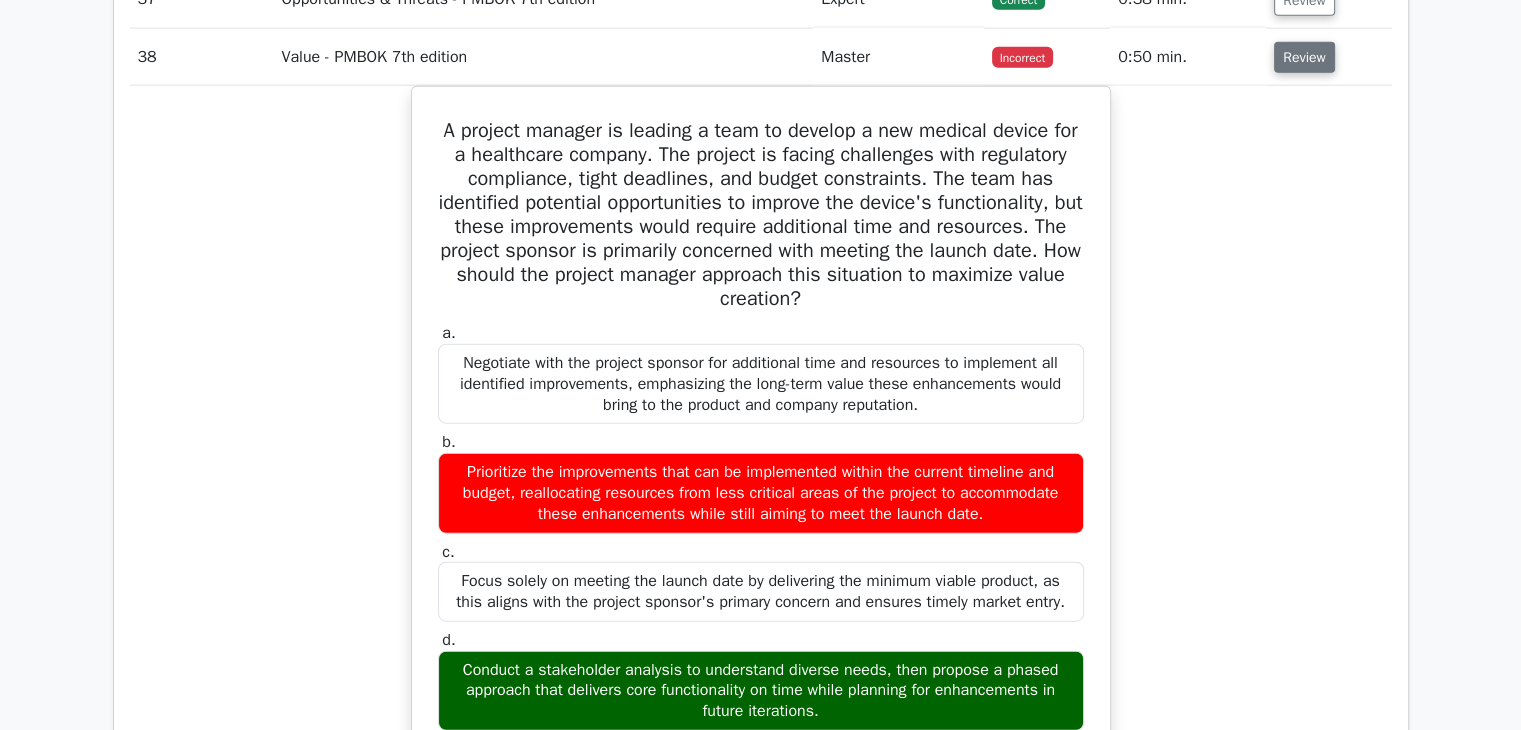 click on "Review" at bounding box center (1304, 57) 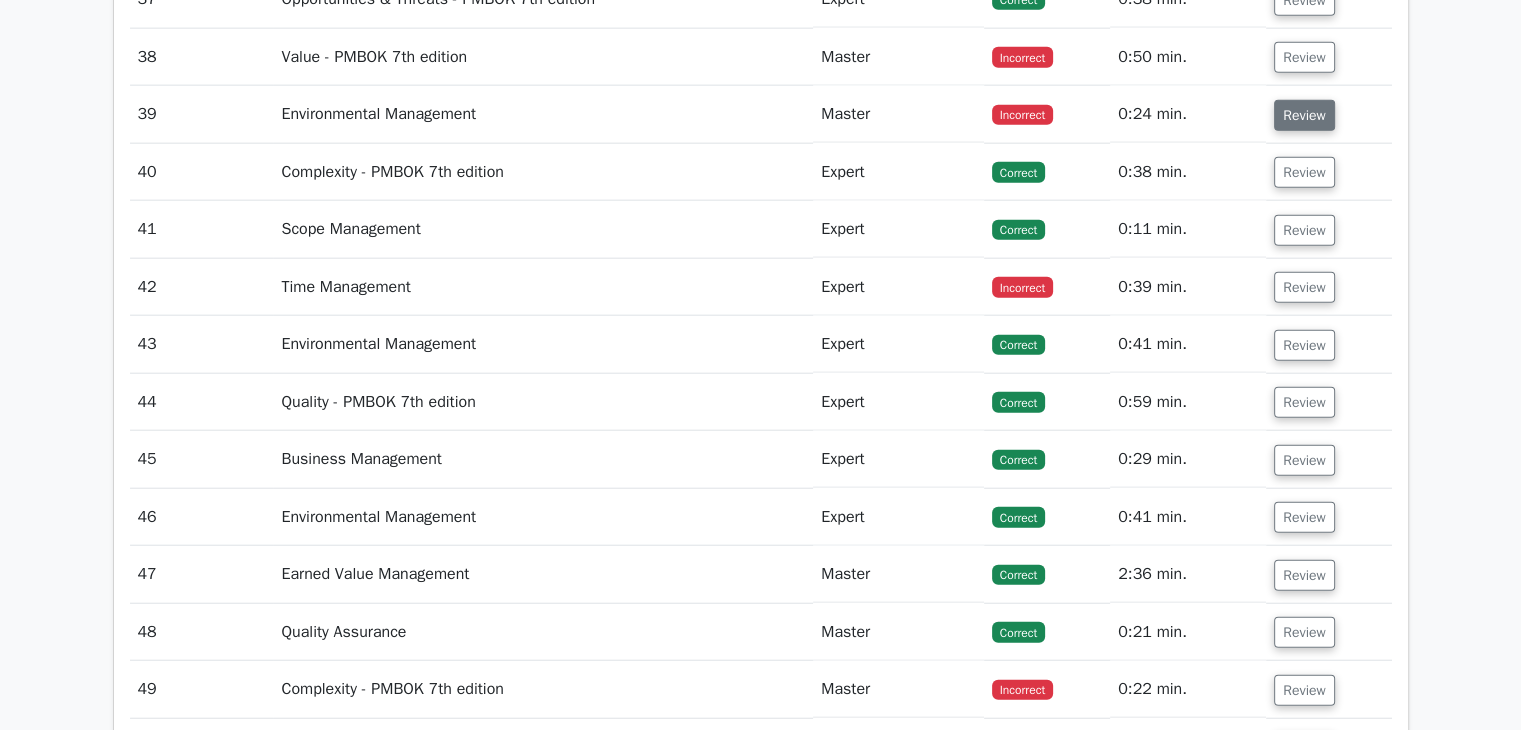 click on "Review" at bounding box center [1304, 115] 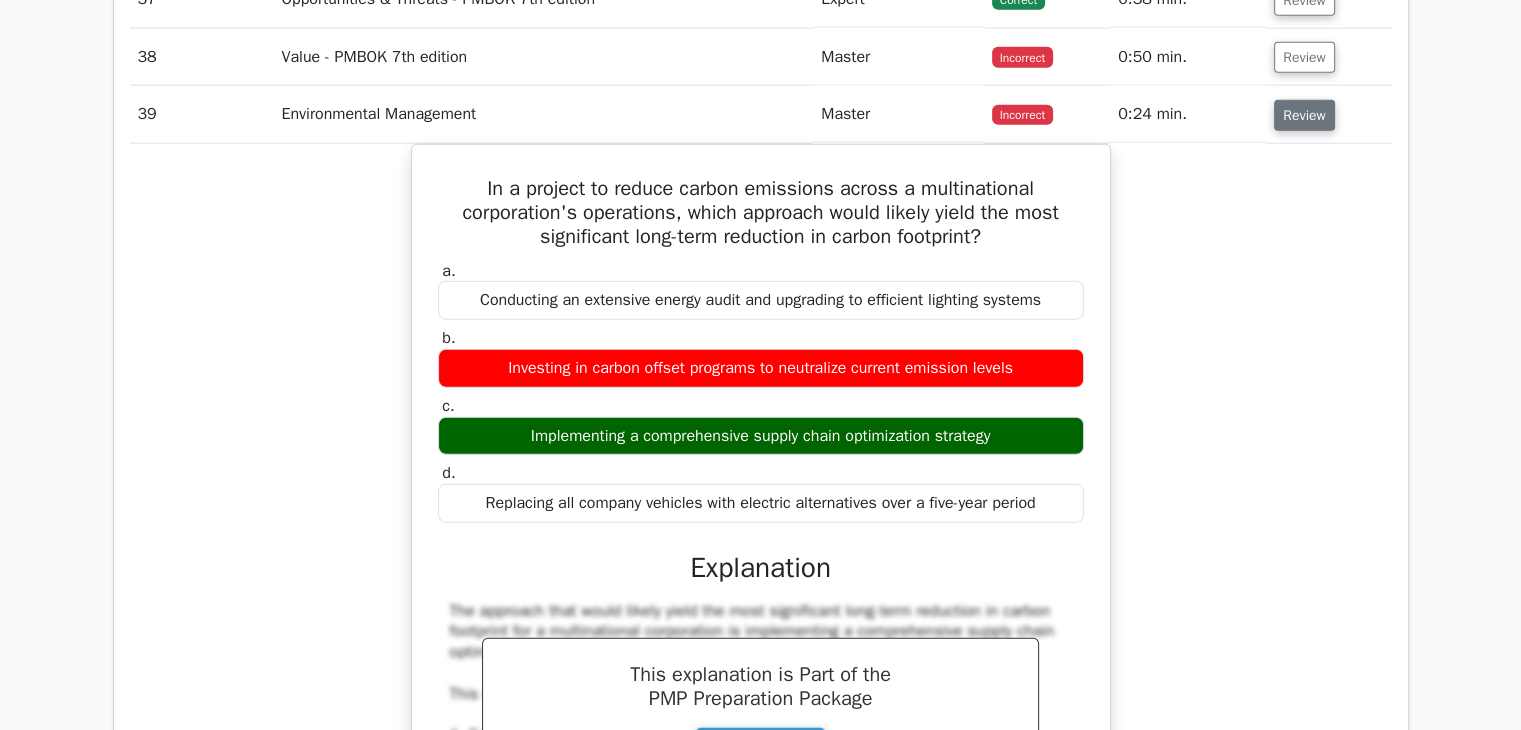 click on "Review" at bounding box center [1304, 115] 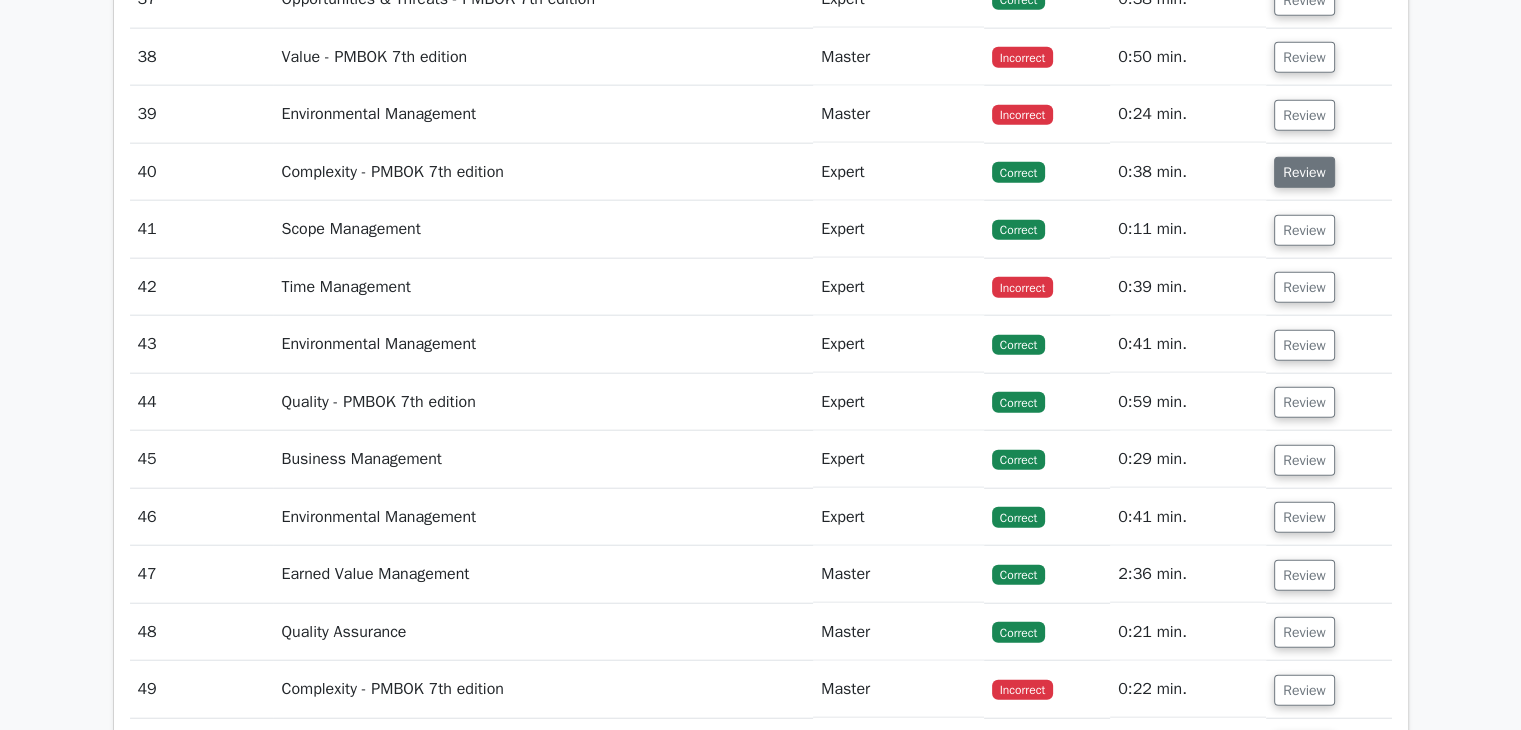 click on "Review" at bounding box center (1304, 172) 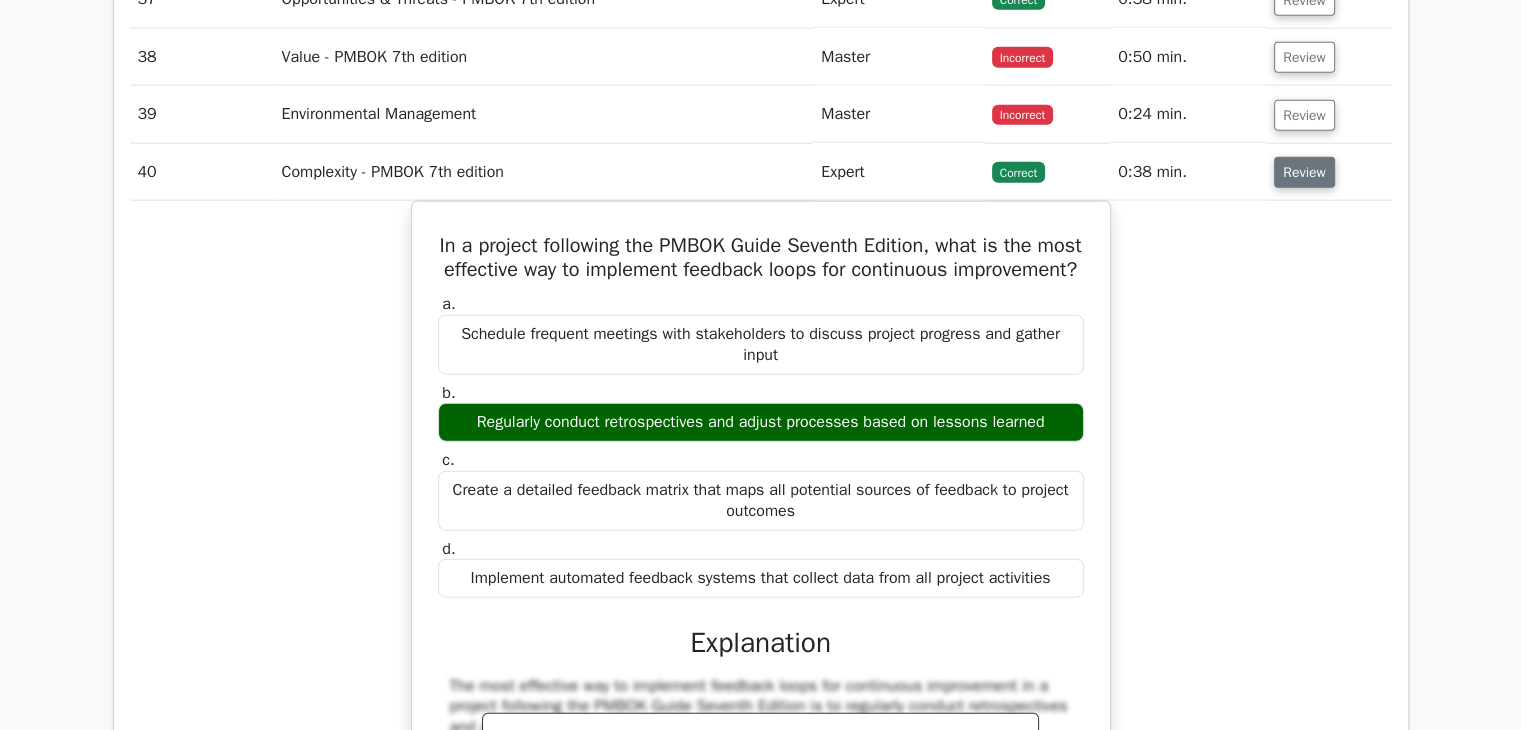 click on "Review" at bounding box center [1304, 172] 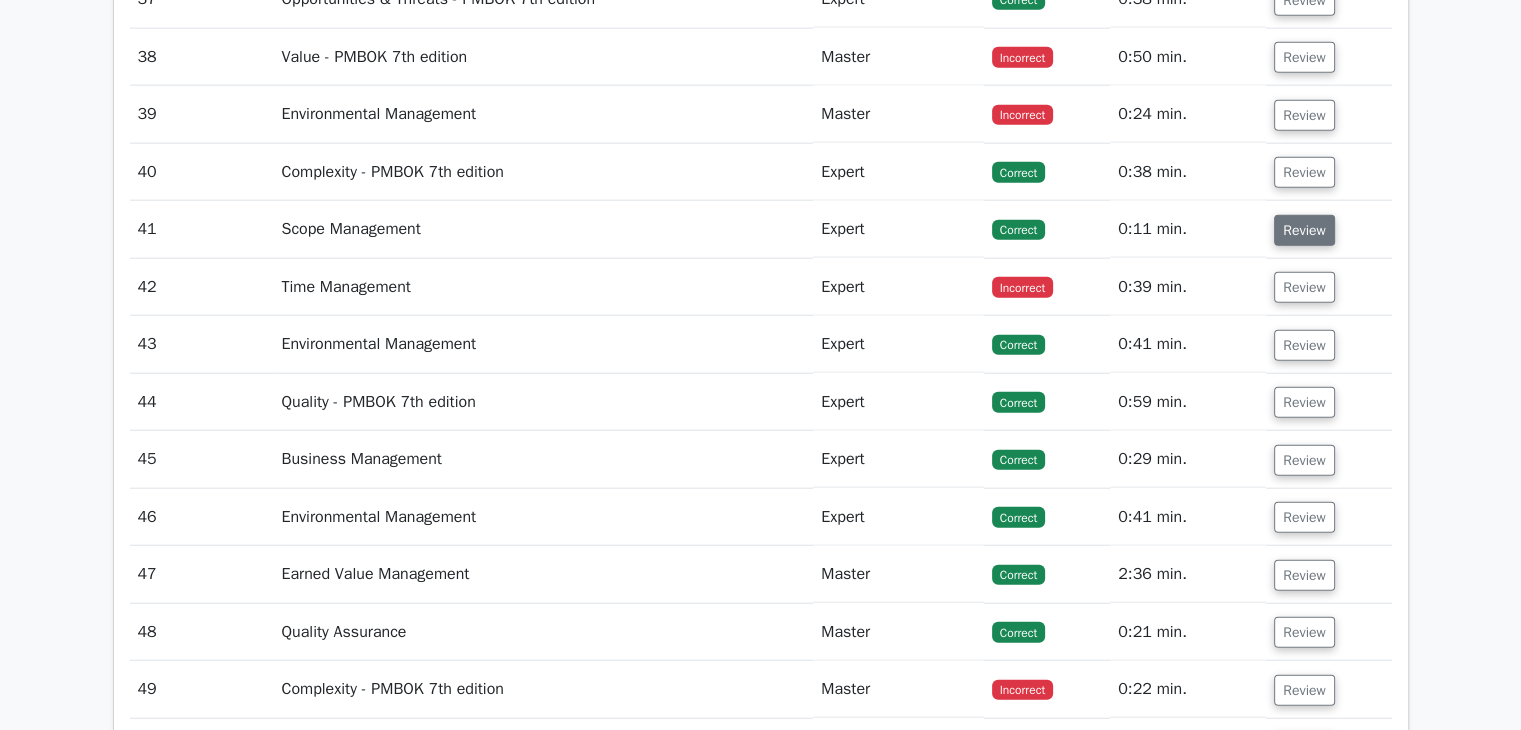 click on "Review" at bounding box center (1304, 230) 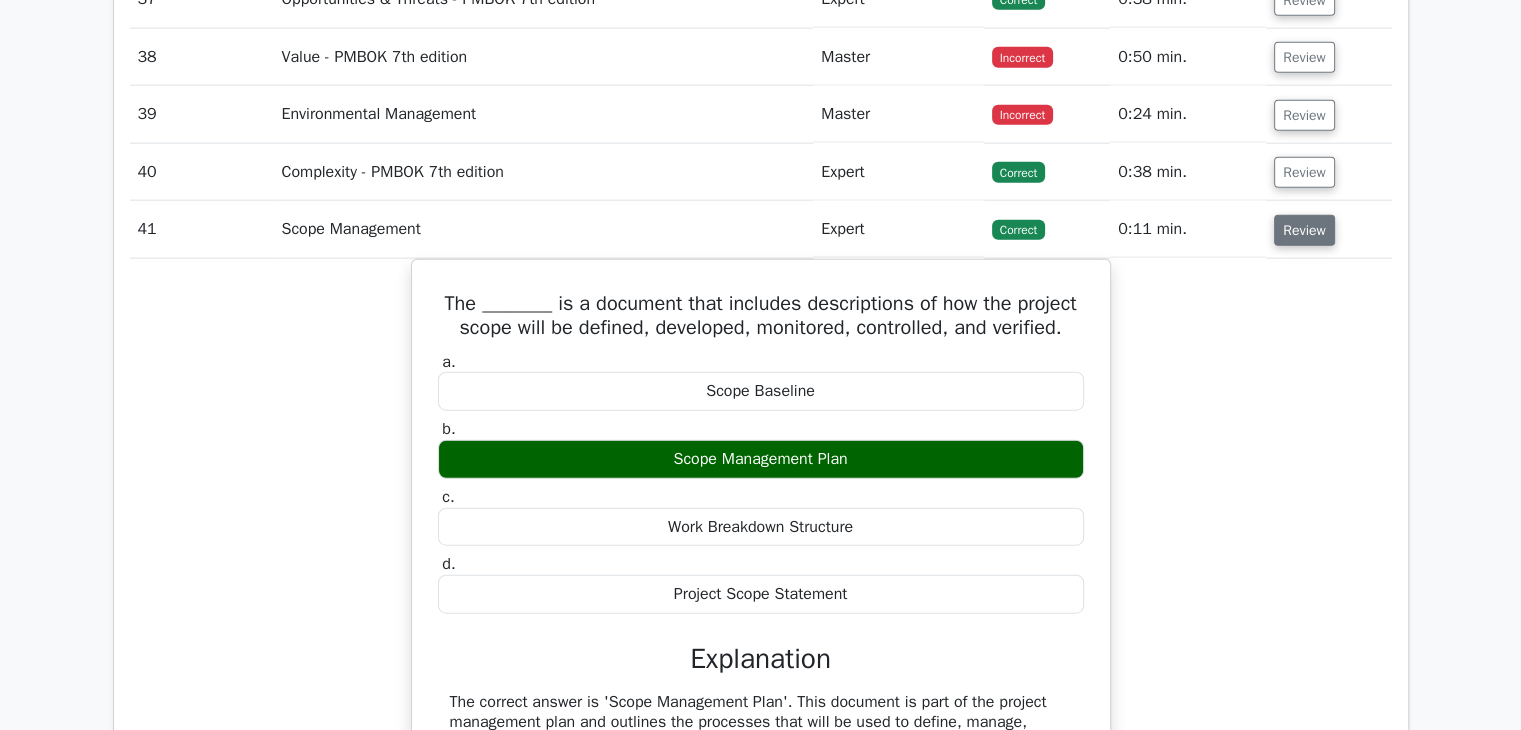 click on "Review" at bounding box center [1304, 230] 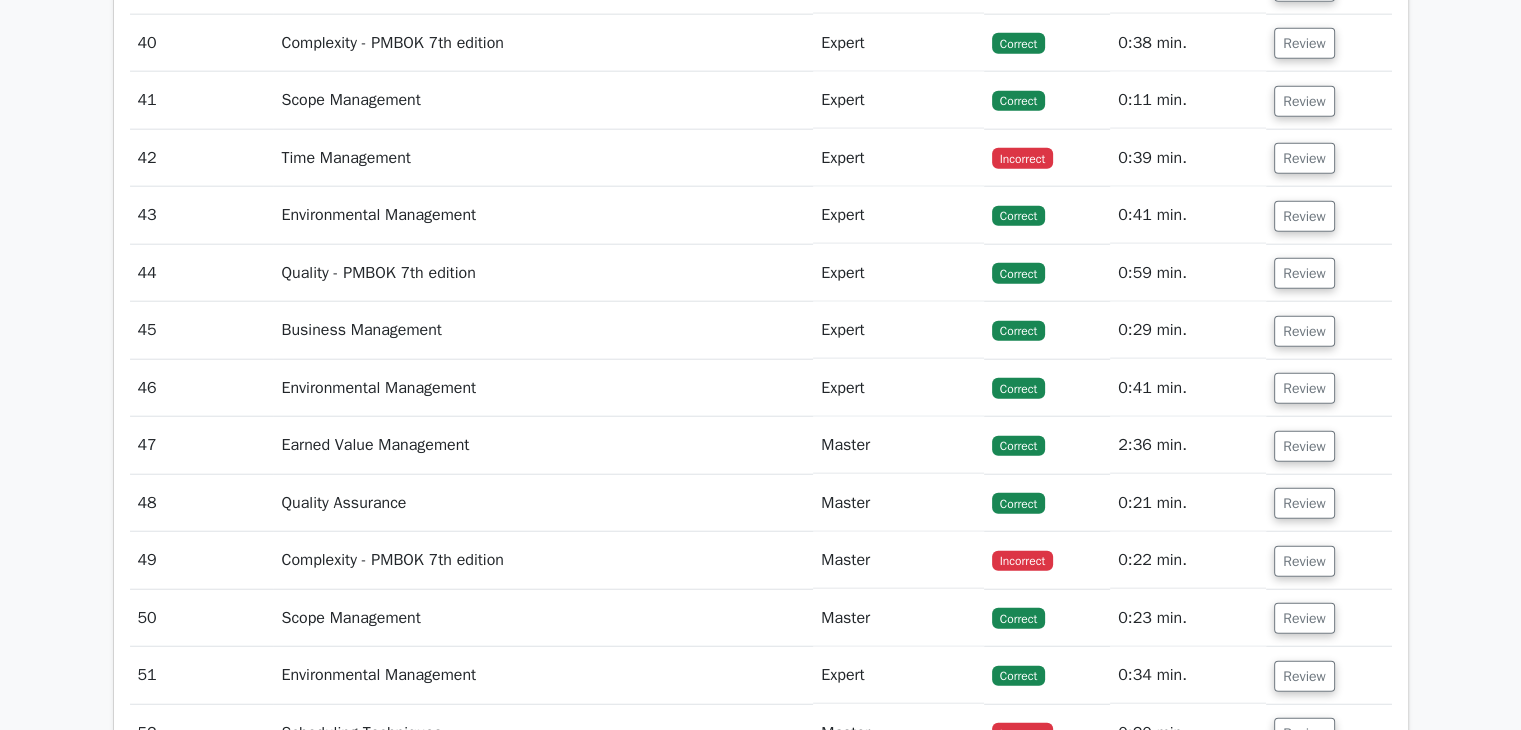 scroll, scrollTop: 5000, scrollLeft: 0, axis: vertical 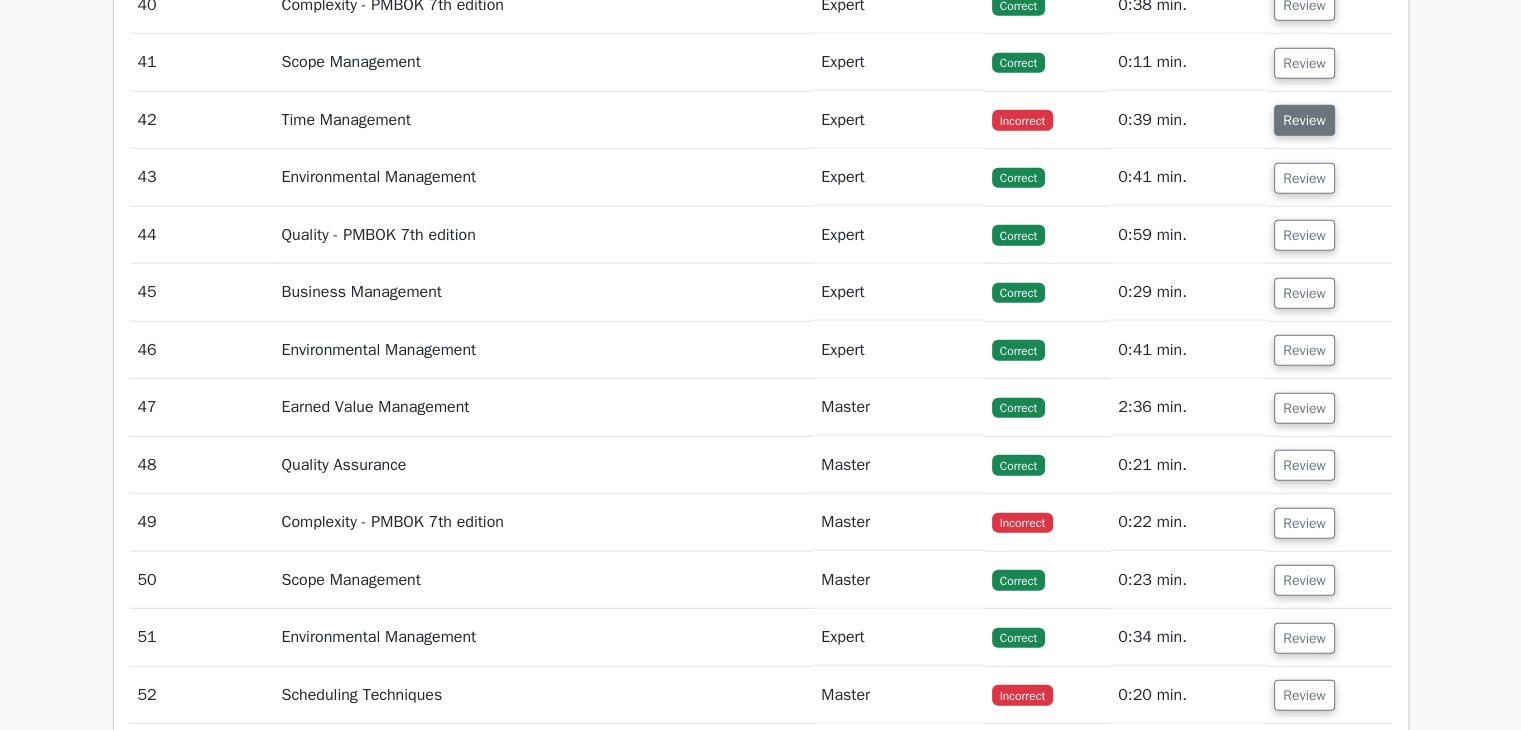 click on "Review" at bounding box center (1304, 120) 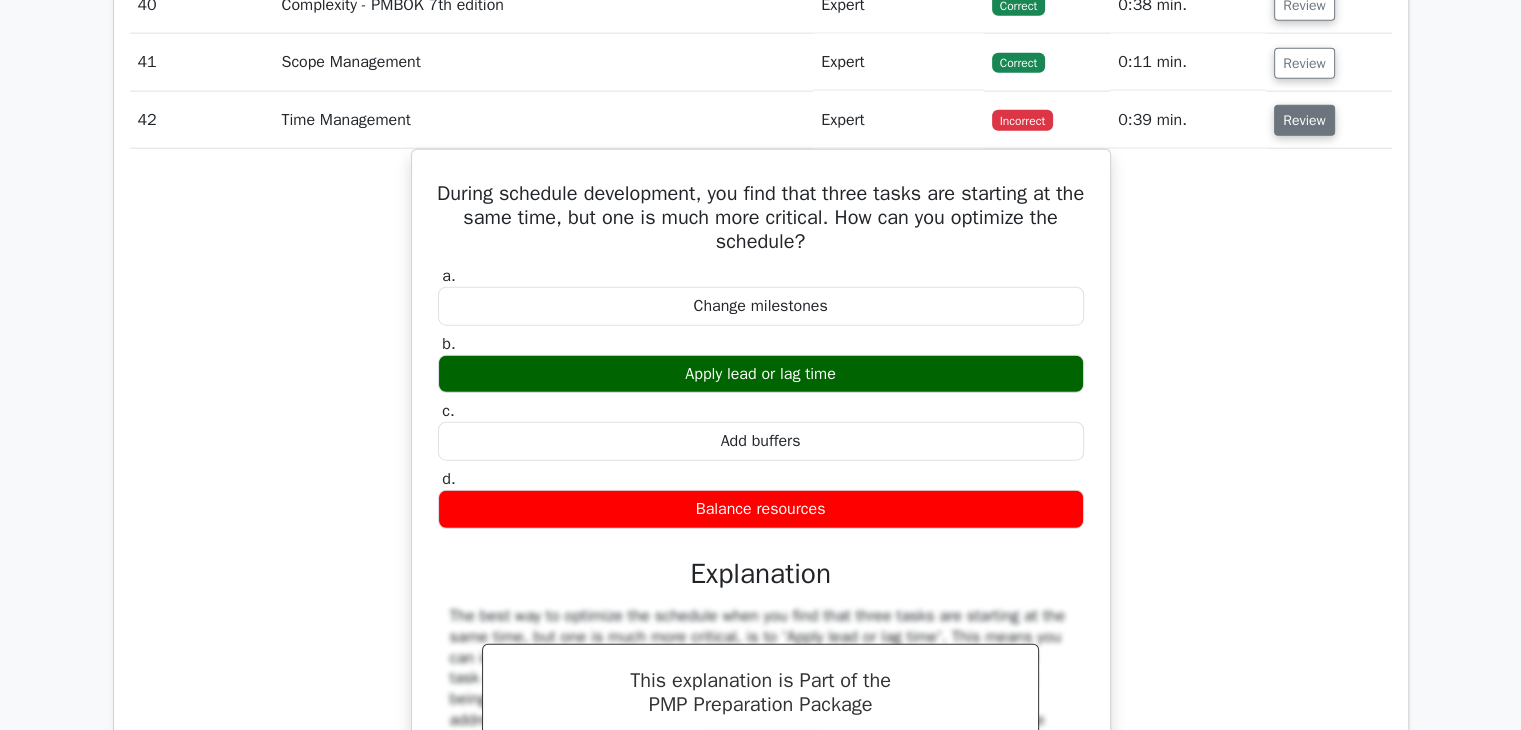 click on "Review" at bounding box center (1304, 120) 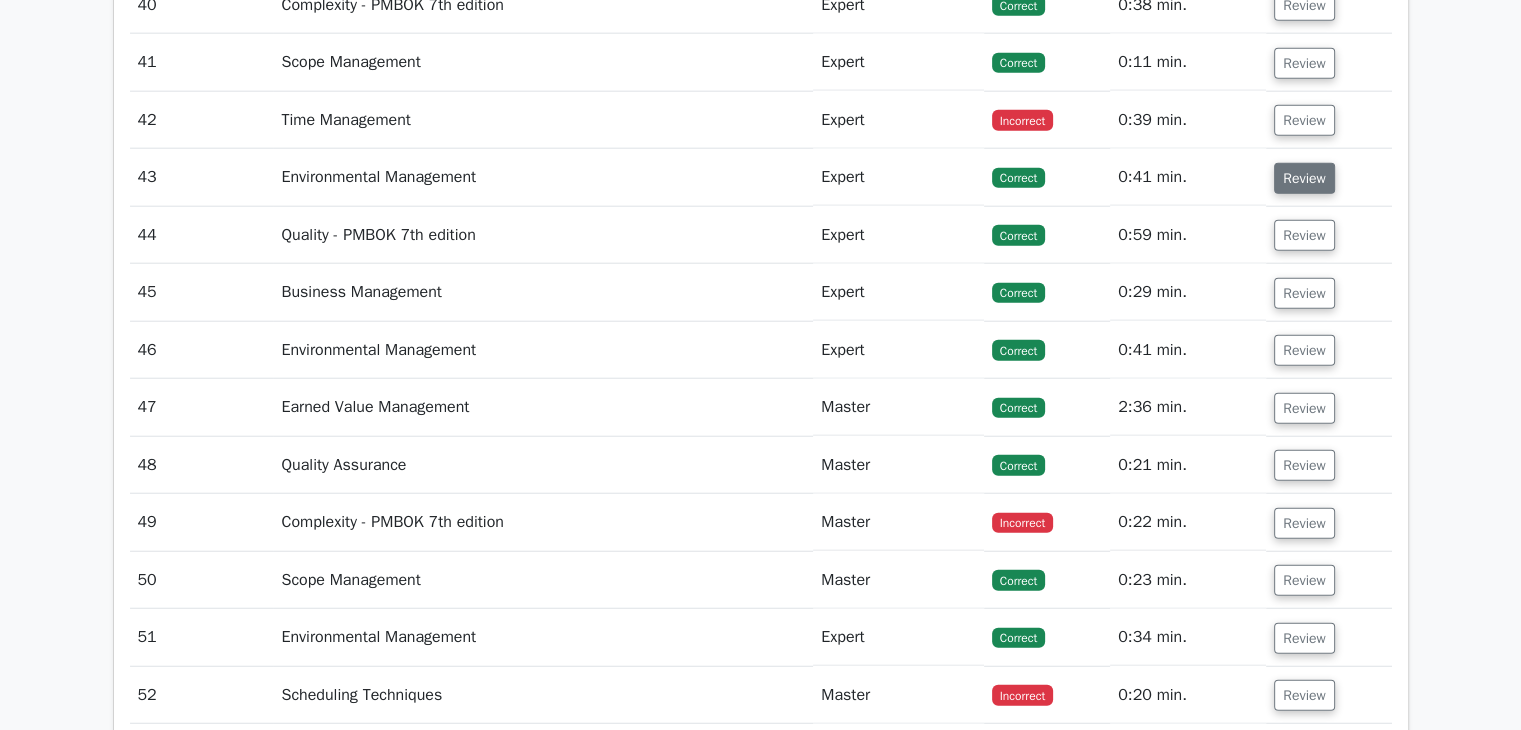 click on "Review" at bounding box center [1304, 178] 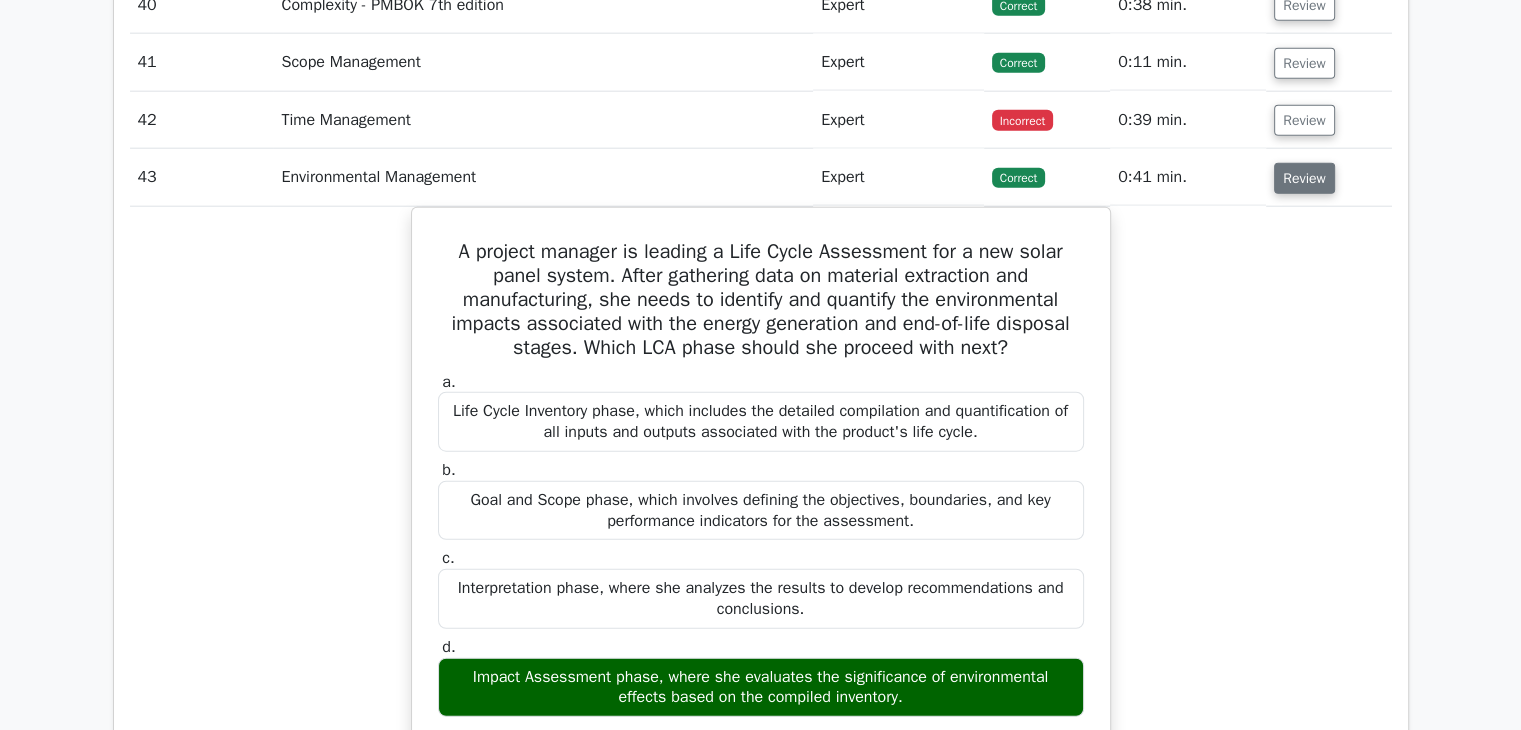click on "Review" at bounding box center (1304, 178) 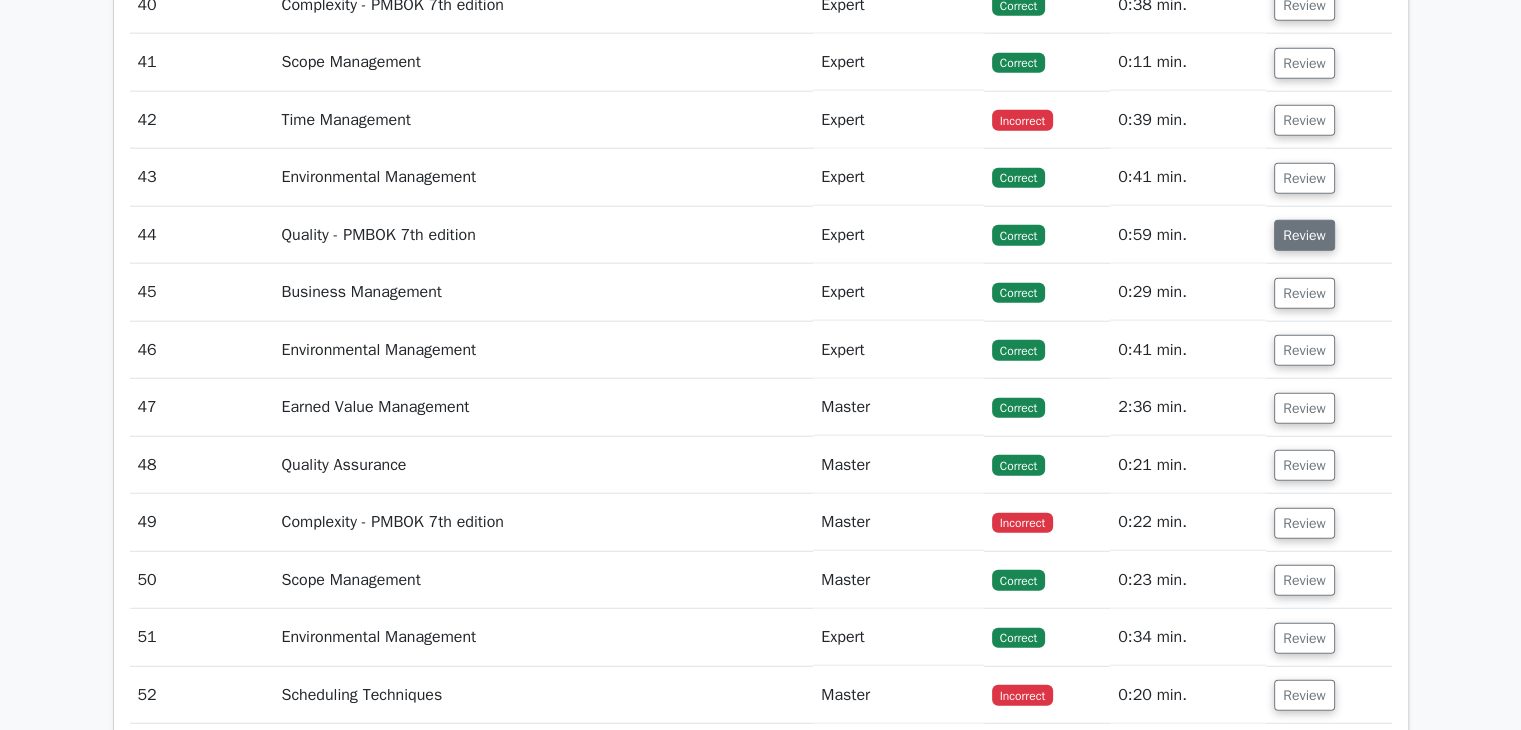 click on "Review" at bounding box center (1304, 235) 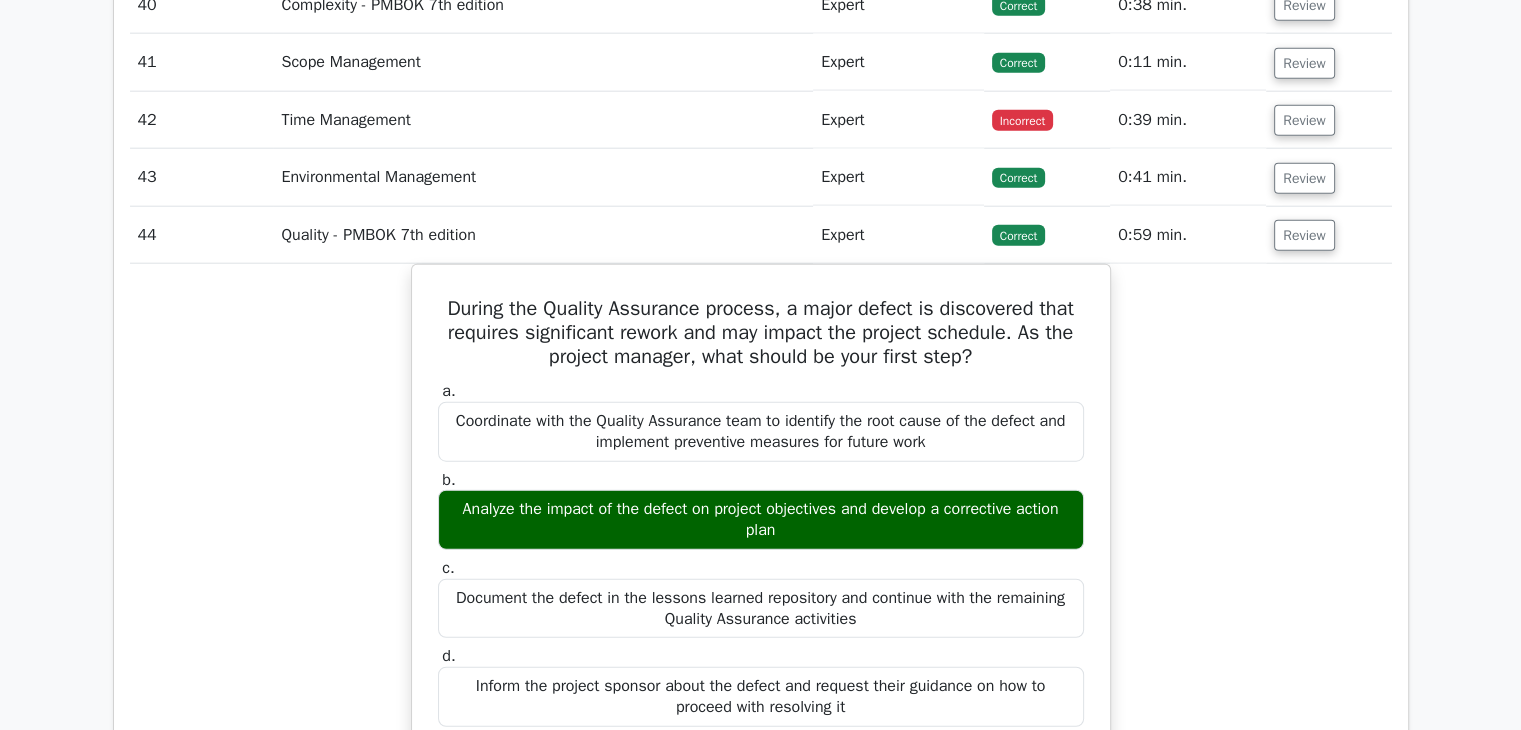 click on "Review" at bounding box center [1328, 235] 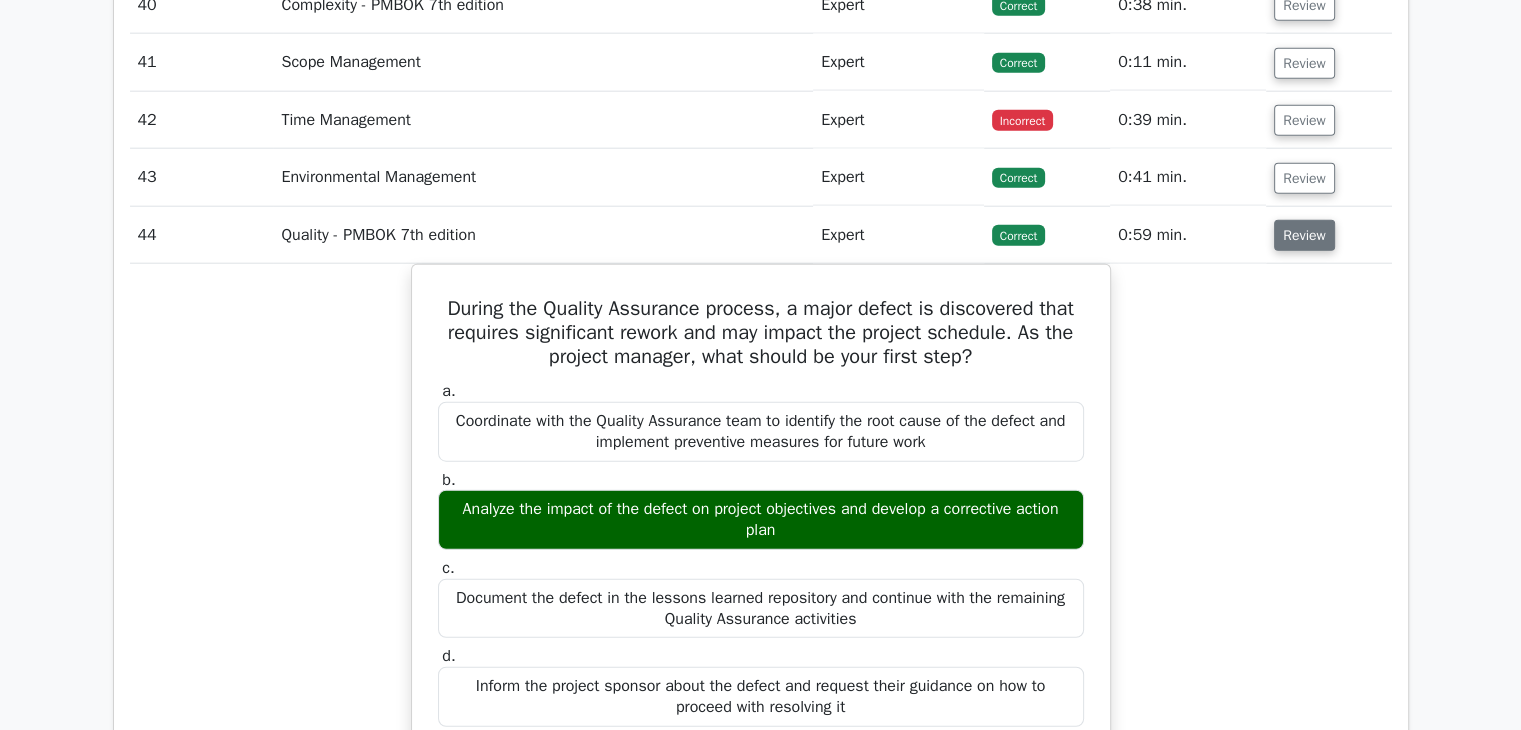 click on "Review" at bounding box center [1304, 235] 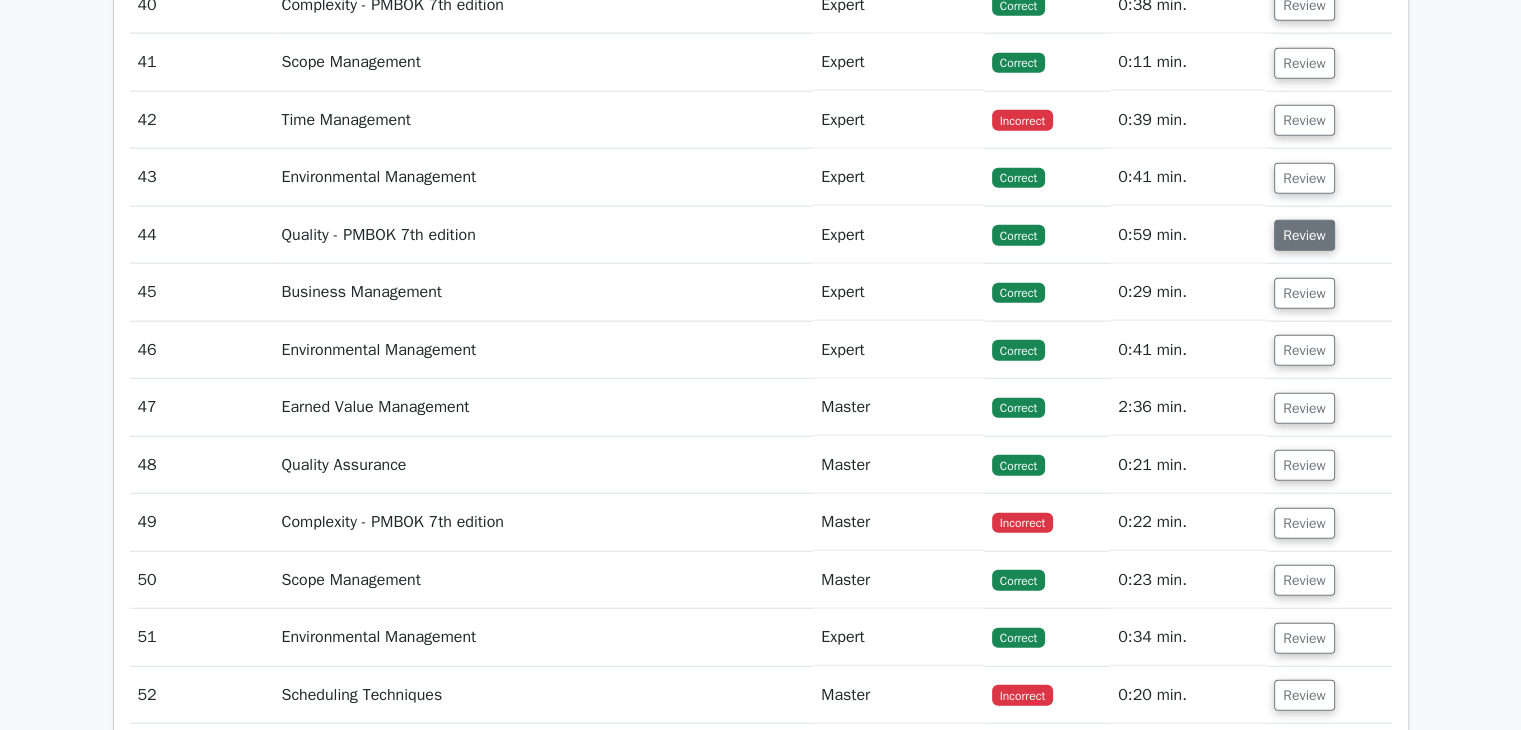 click on "Review" at bounding box center [1304, 235] 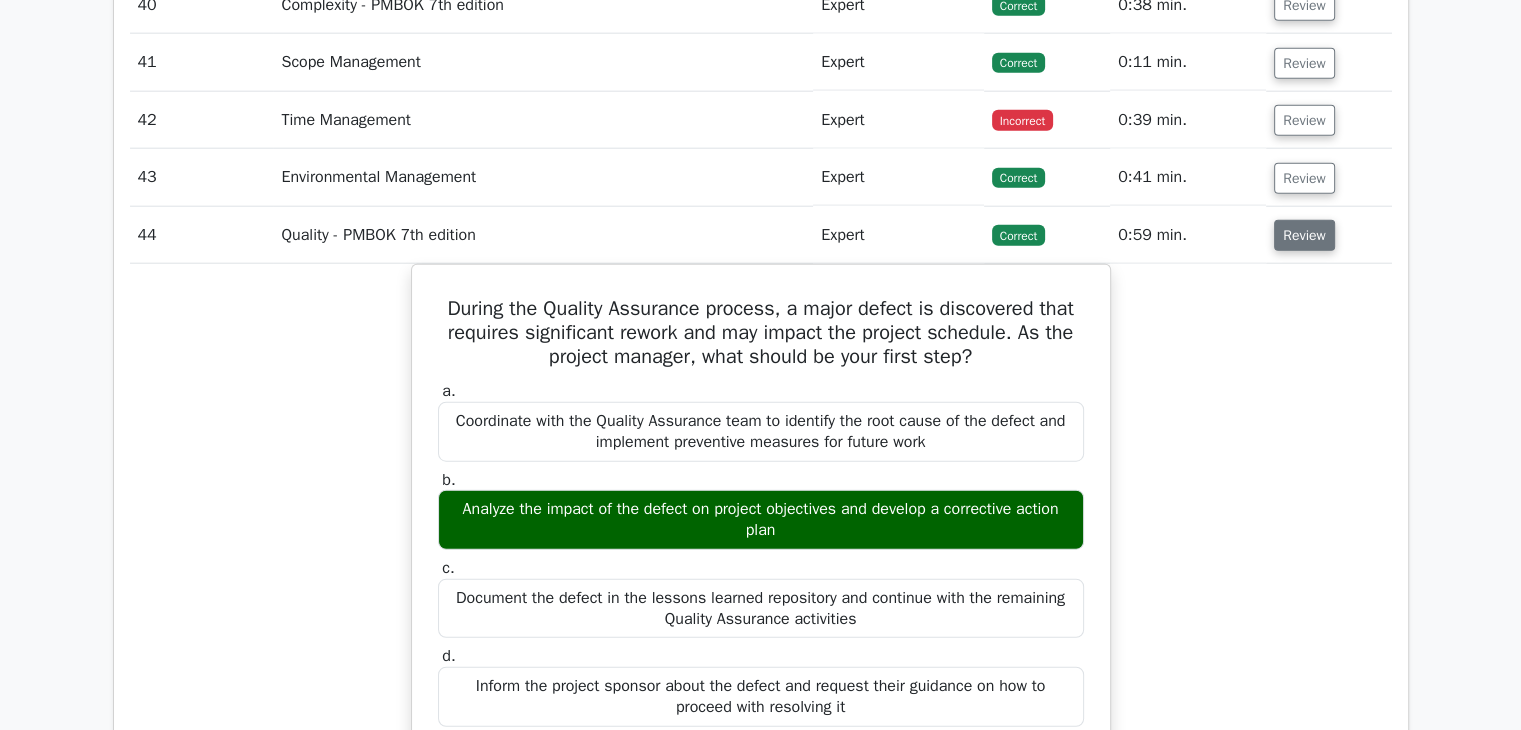 click on "Review" at bounding box center (1304, 235) 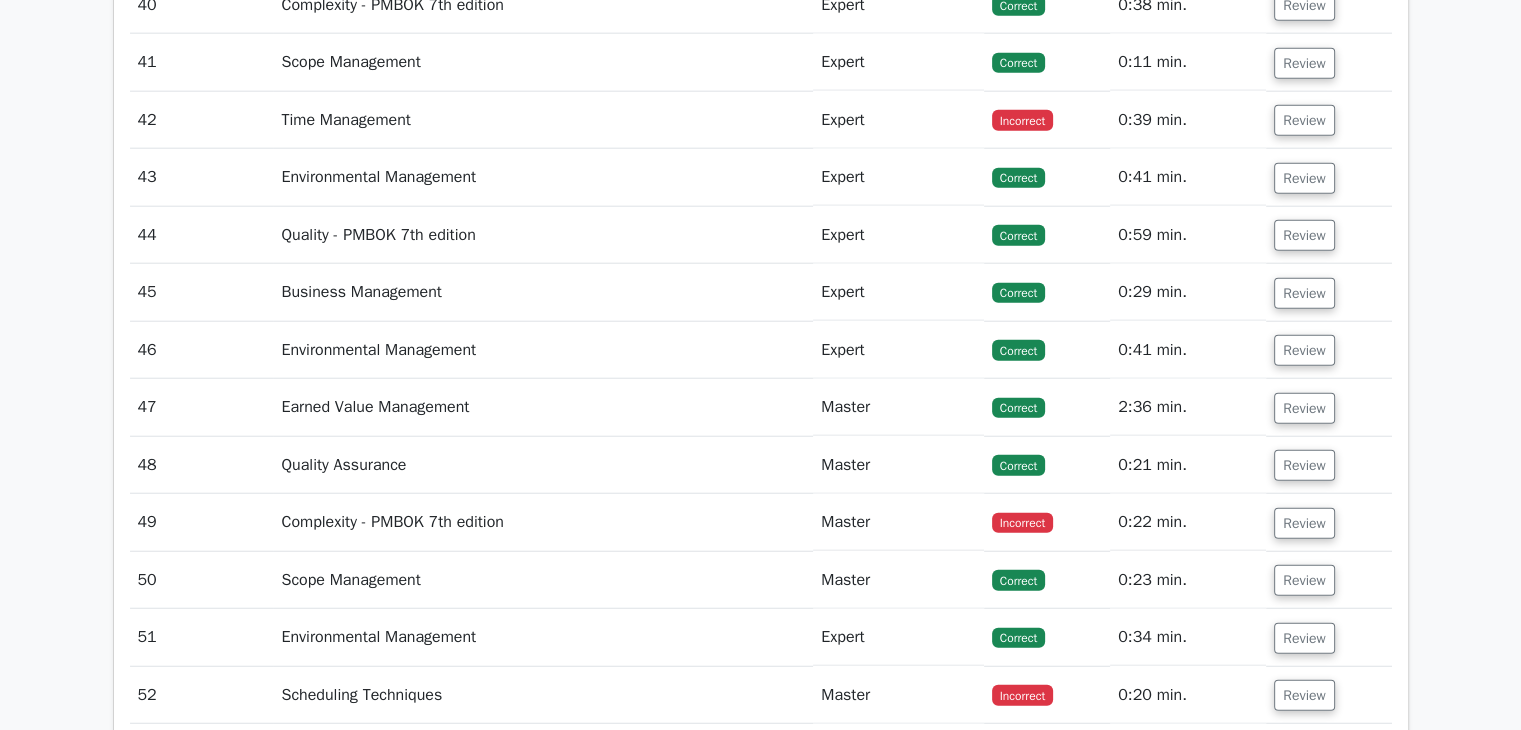 click on "Review" at bounding box center (1328, 292) 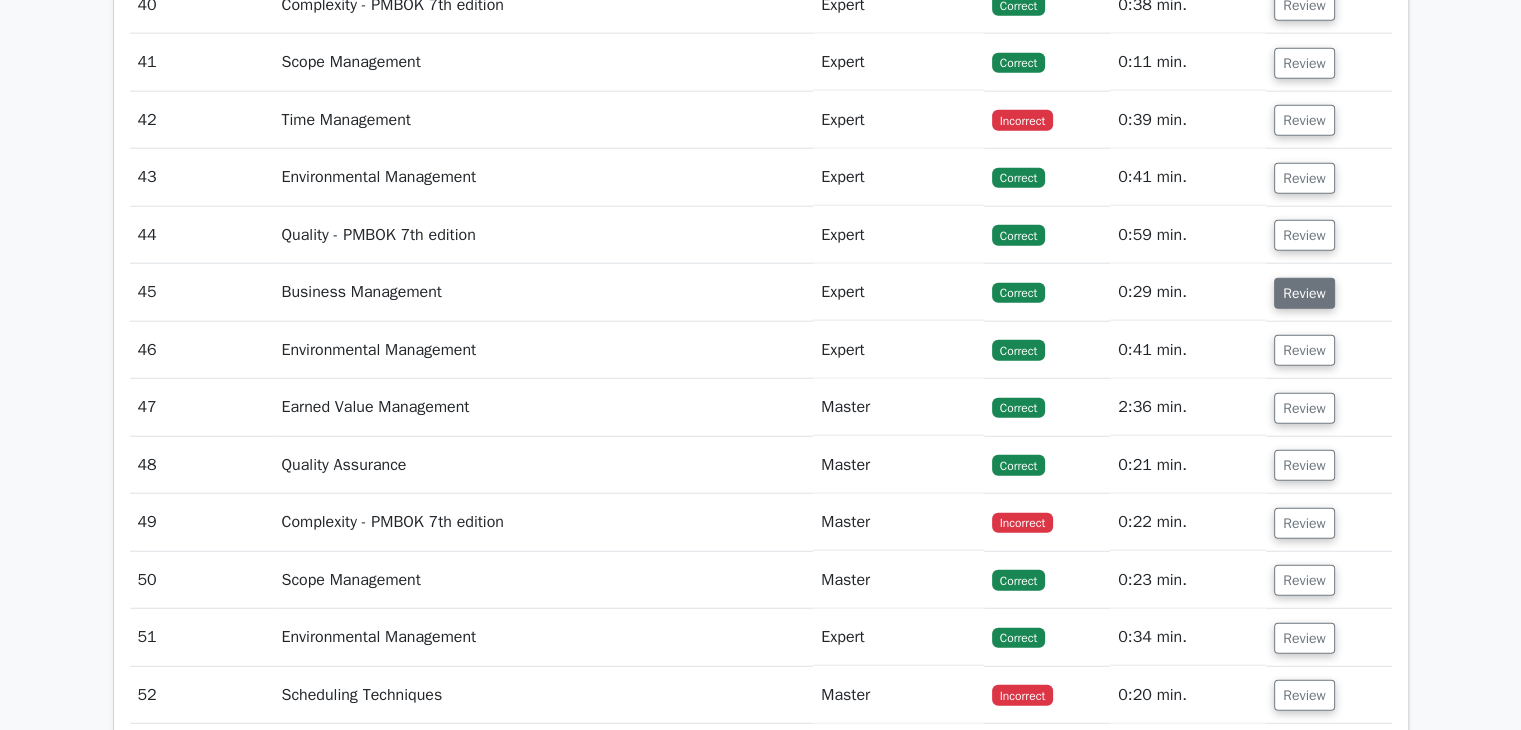 click on "Review" at bounding box center [1304, 293] 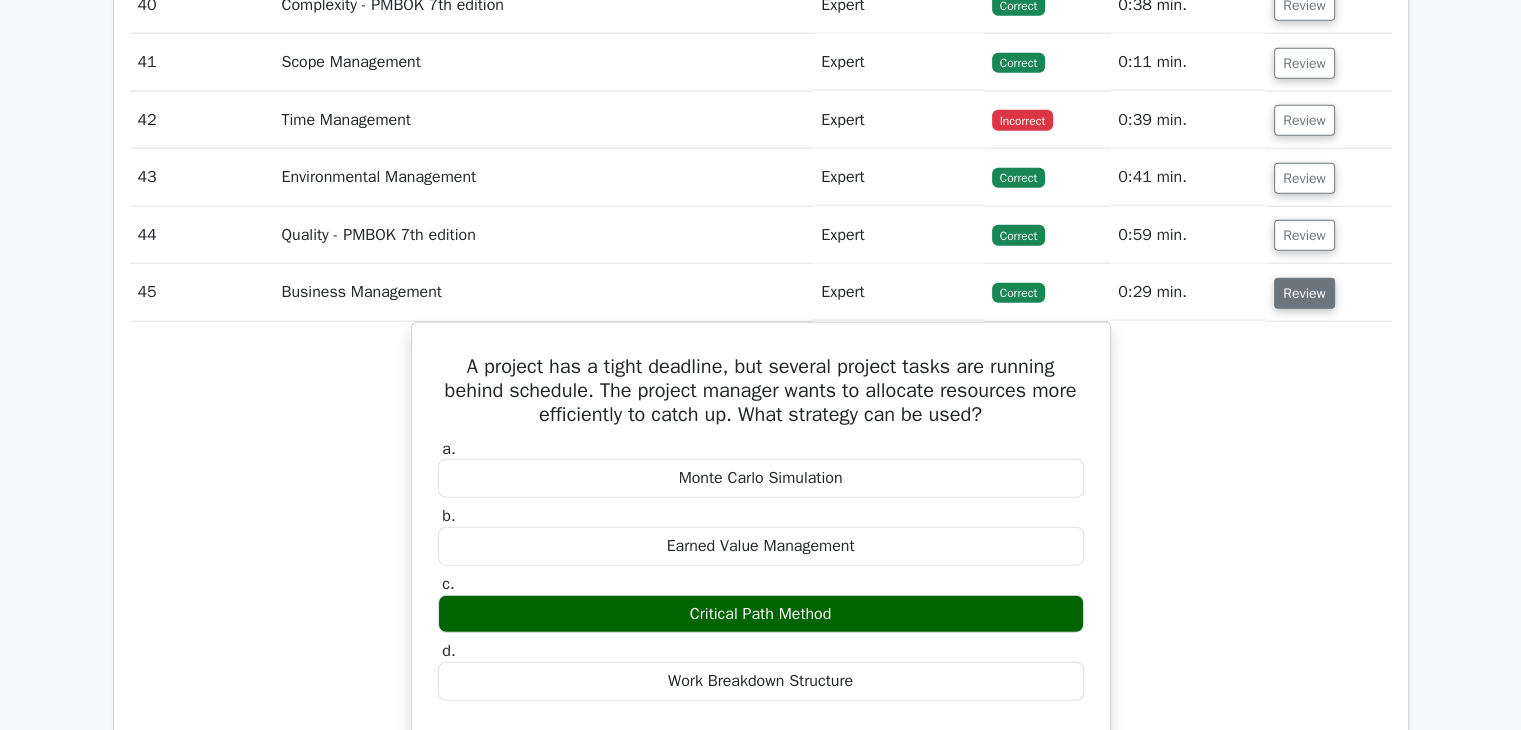 click on "Review" at bounding box center (1304, 293) 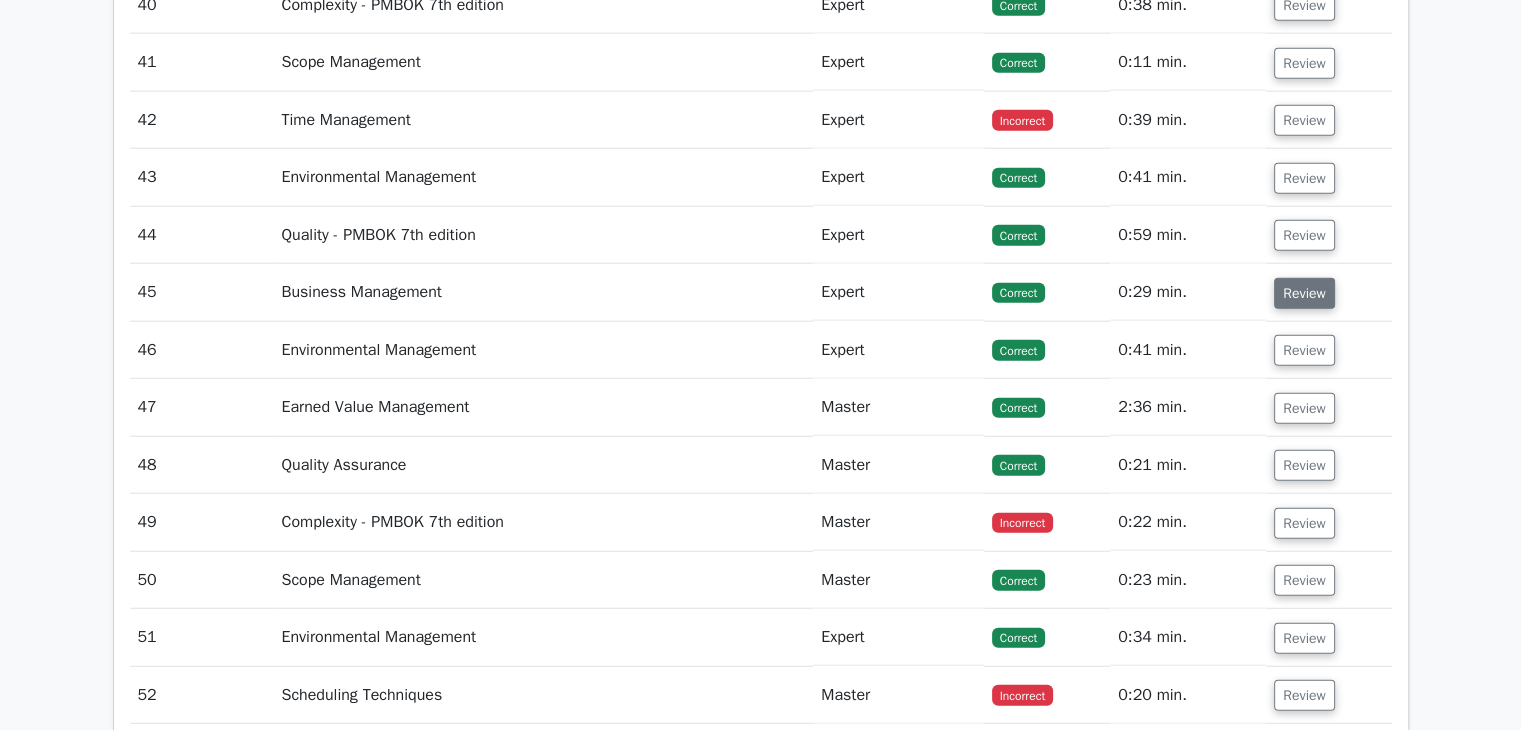 click on "Review" at bounding box center [1304, 293] 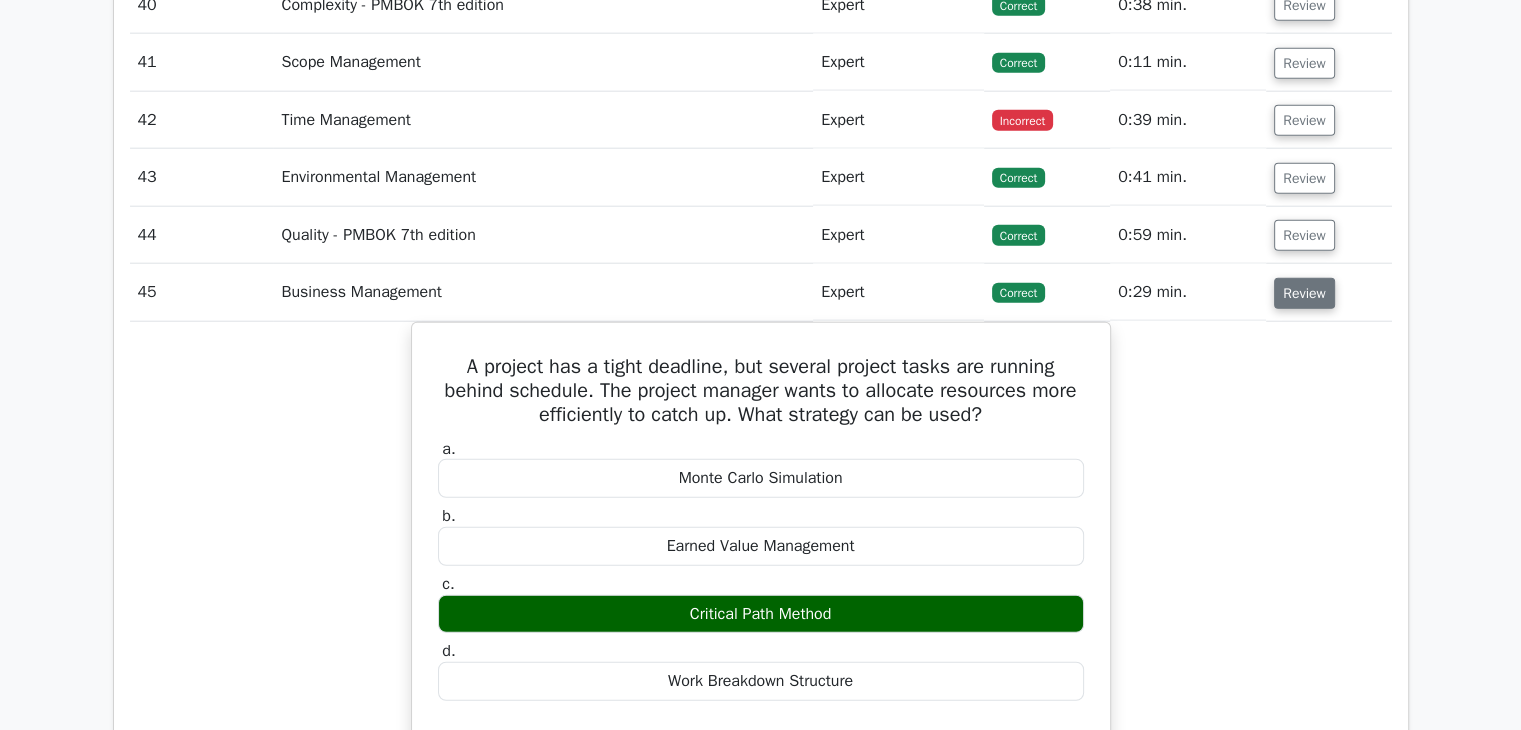 click on "Review" at bounding box center [1304, 293] 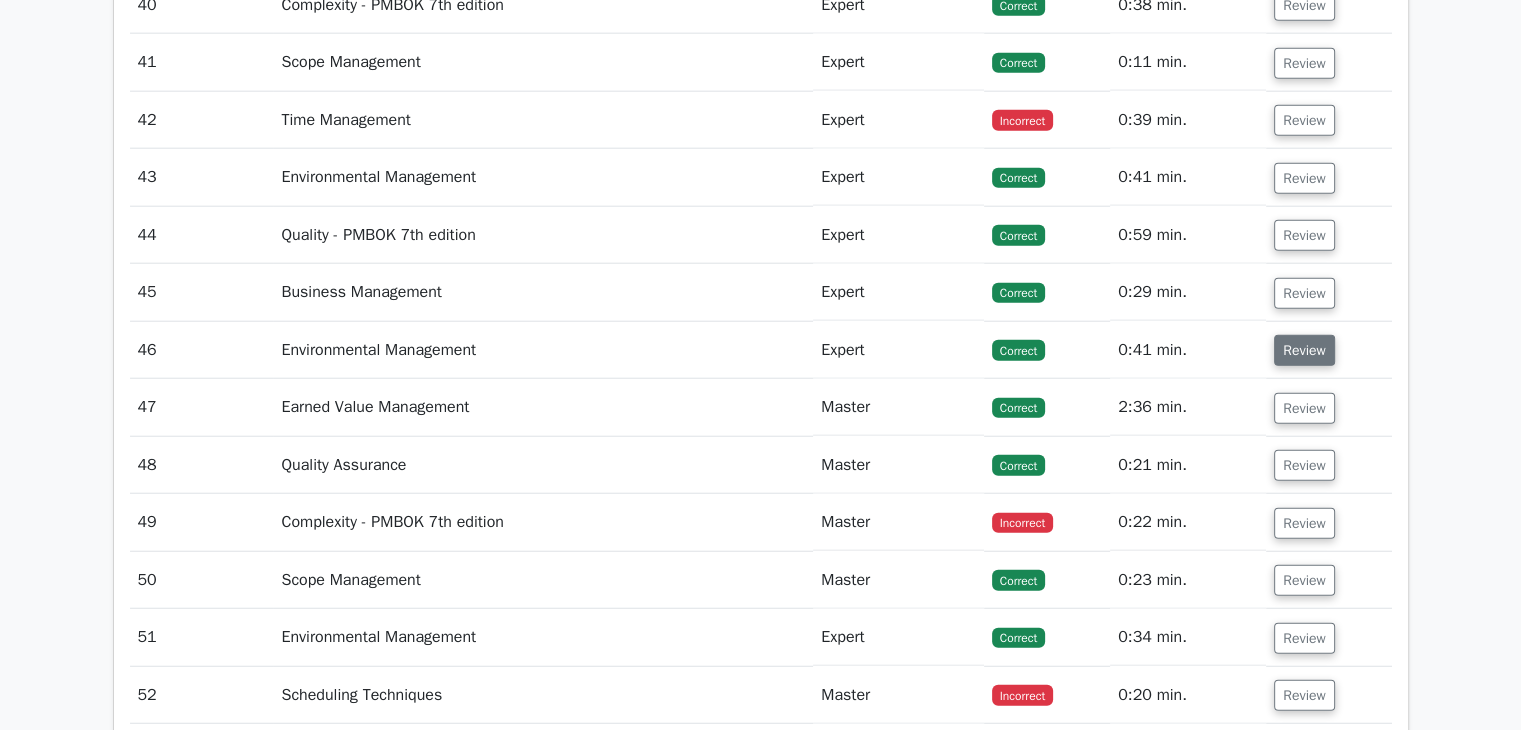 click on "Review" at bounding box center [1304, 350] 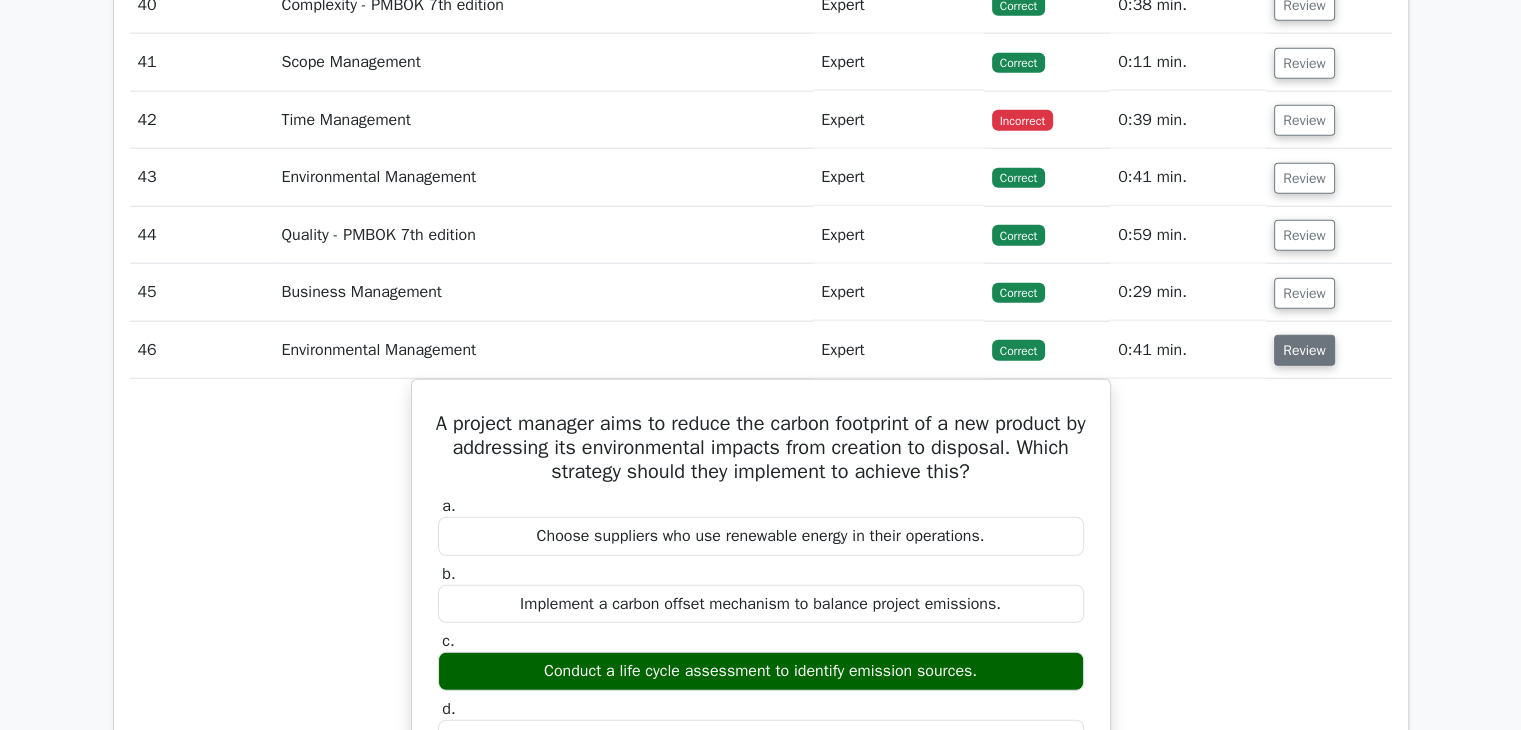 click on "Review" at bounding box center [1304, 350] 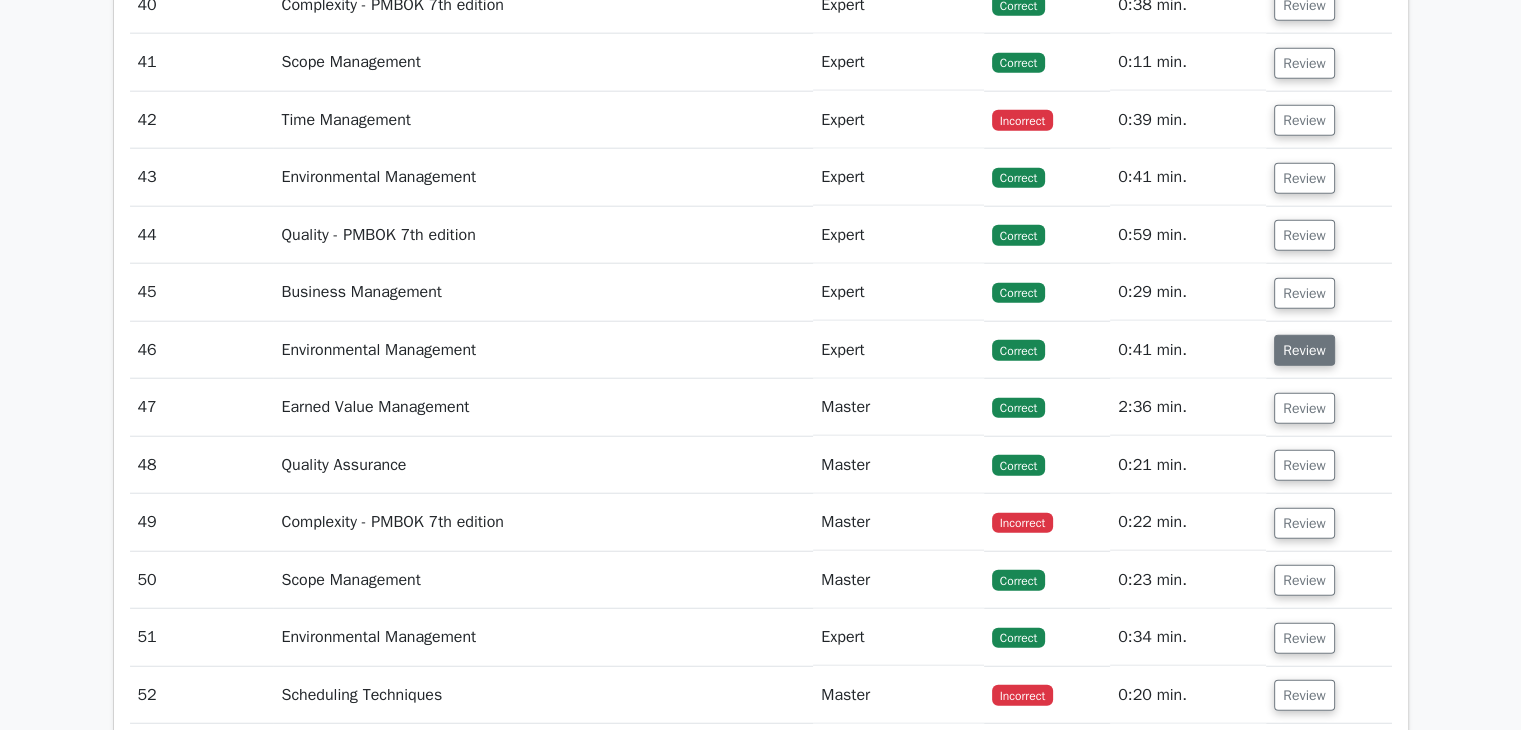 scroll, scrollTop: 5166, scrollLeft: 0, axis: vertical 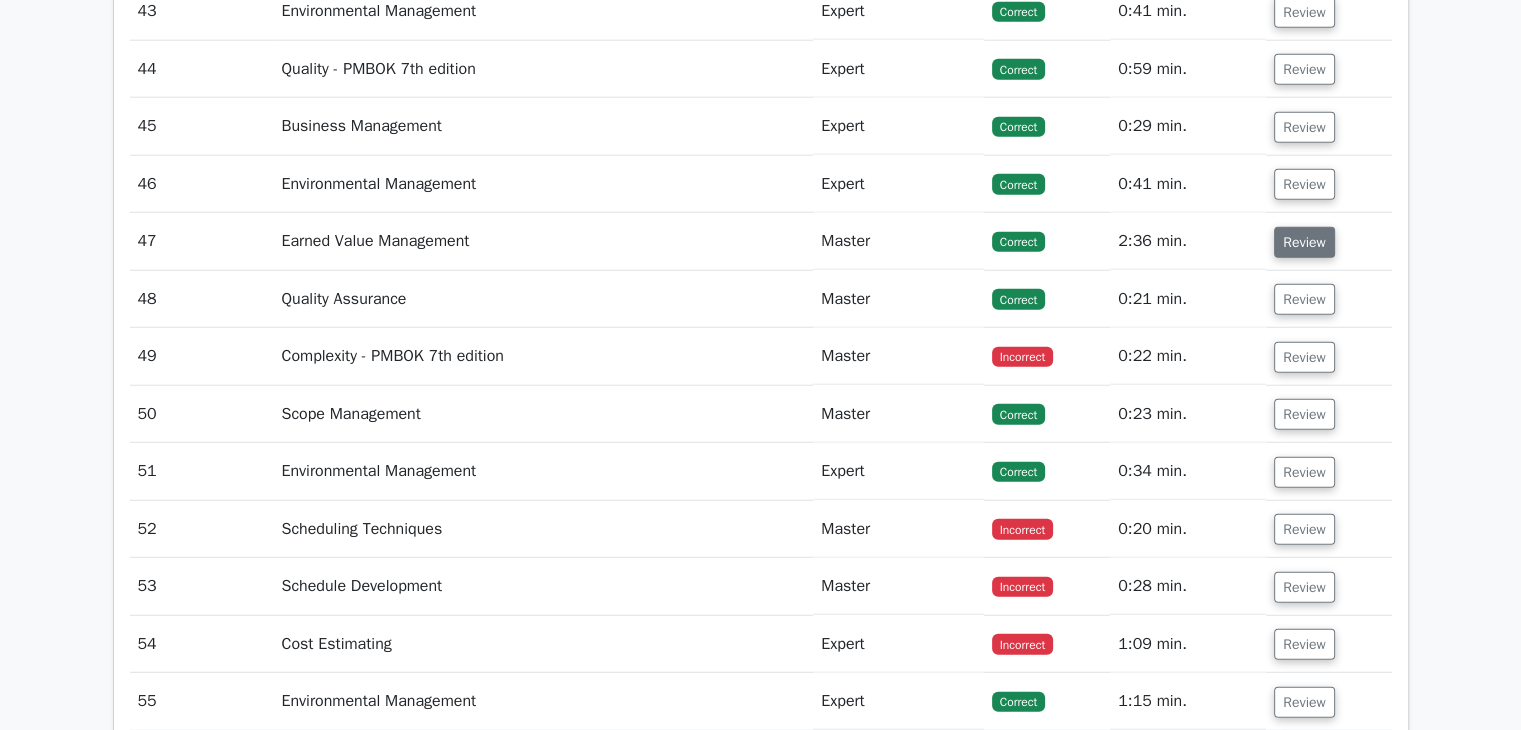 click on "Review" at bounding box center [1304, 242] 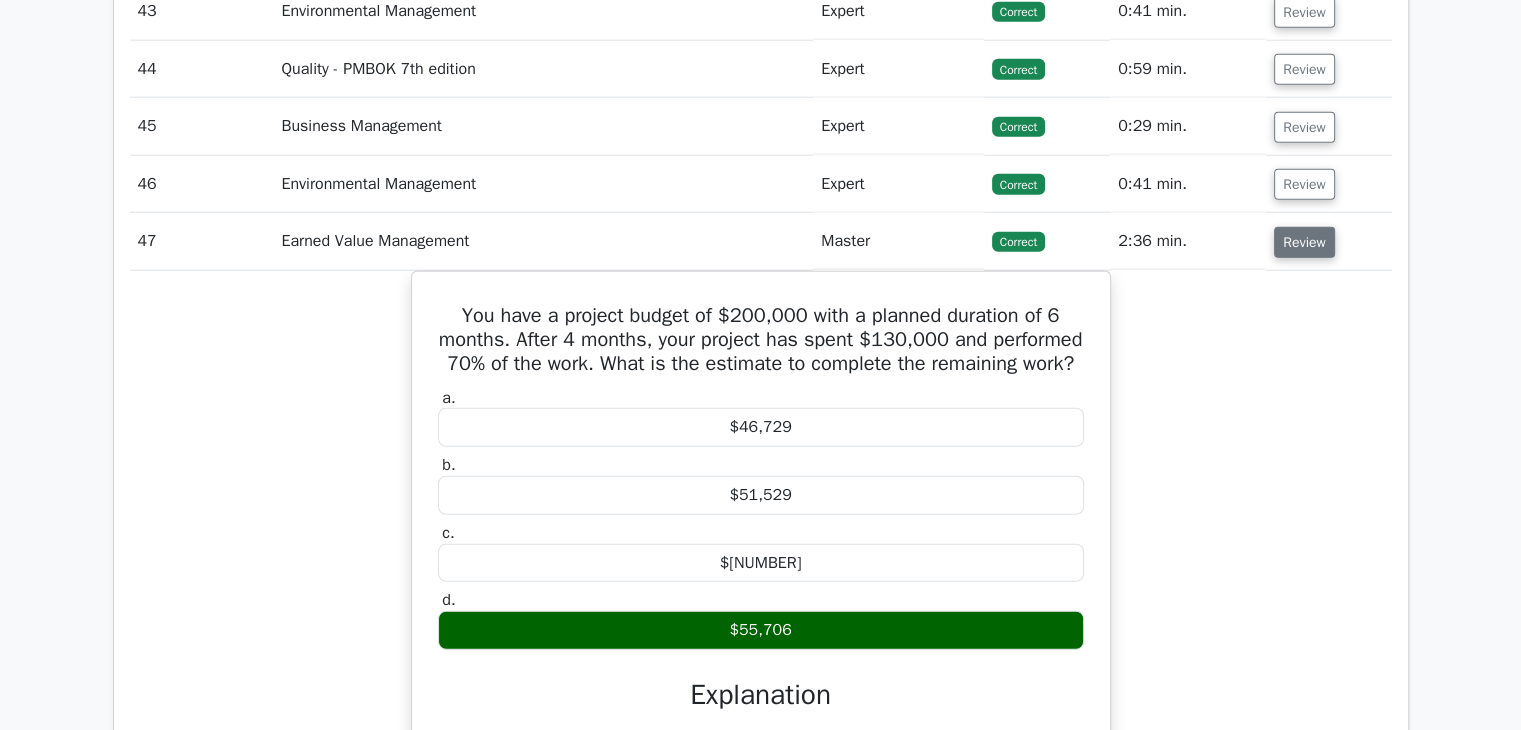 click on "Review" at bounding box center (1304, 242) 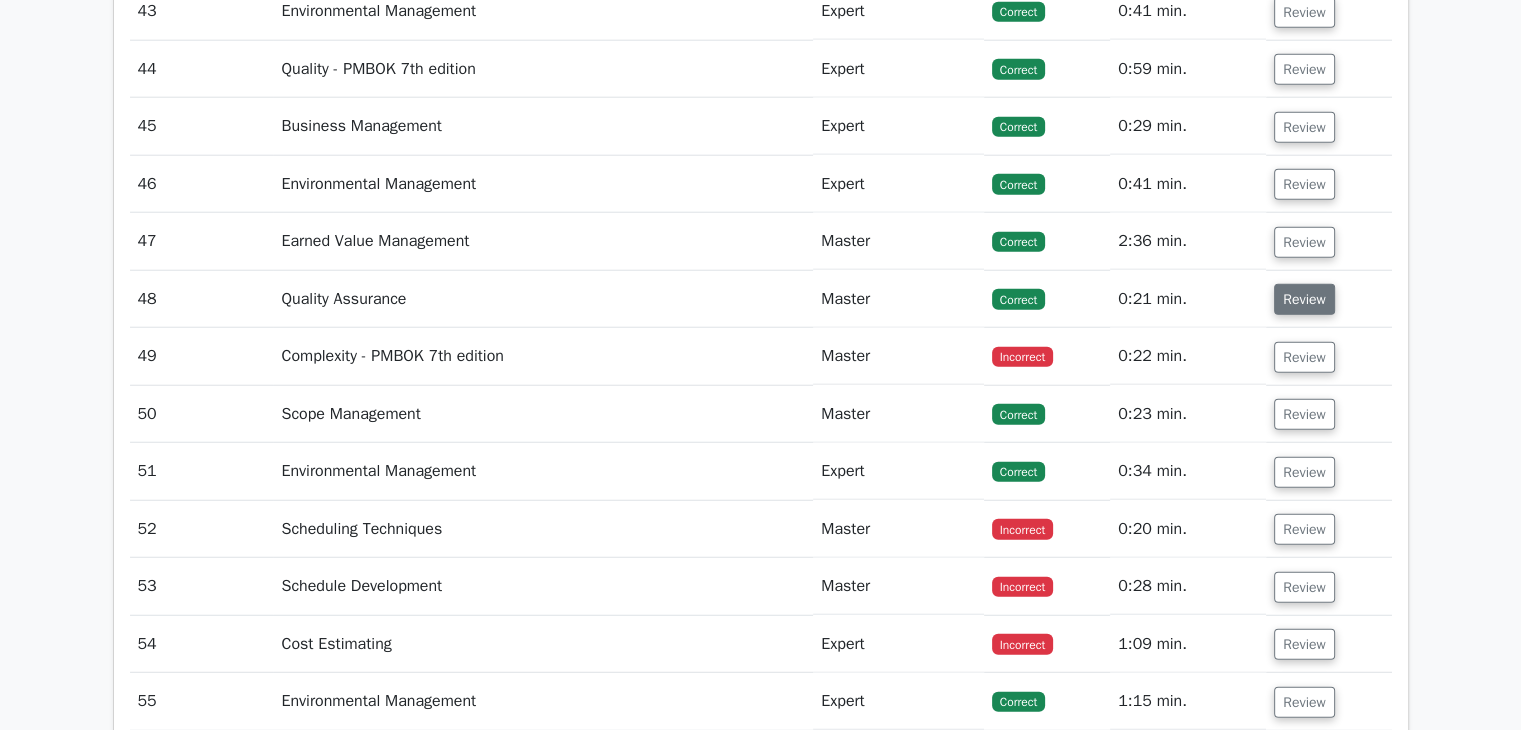click on "Review" at bounding box center [1304, 299] 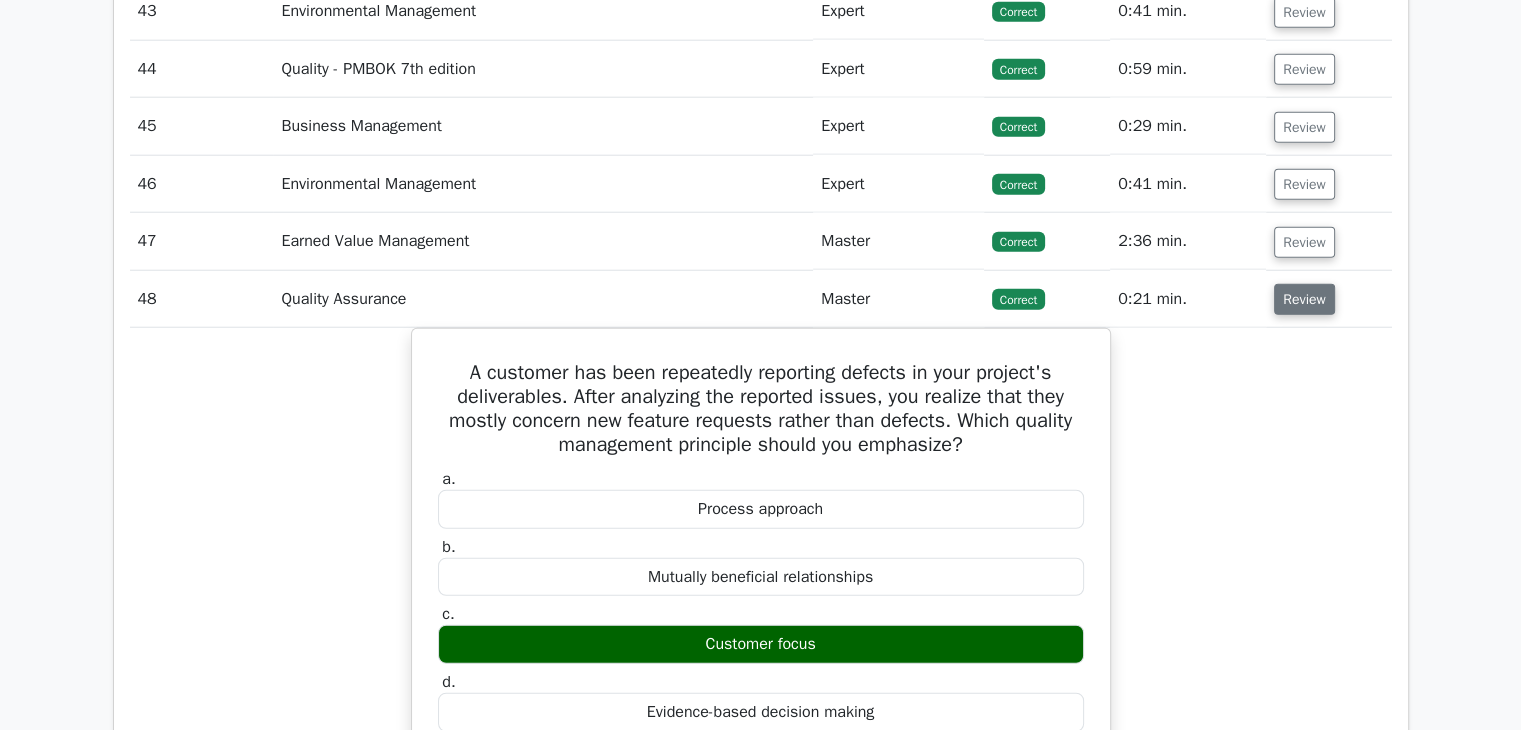 click on "Review" at bounding box center (1304, 299) 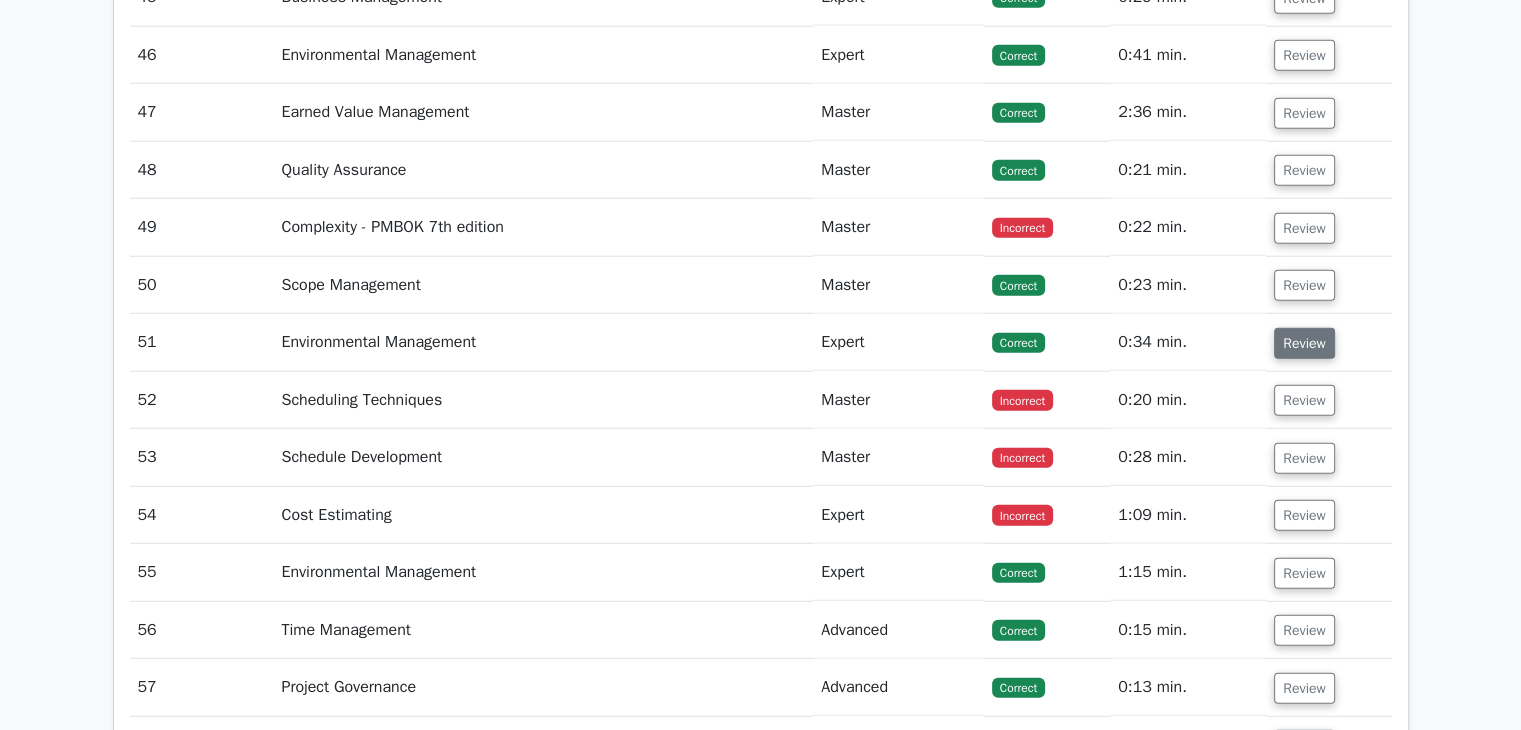 scroll, scrollTop: 5333, scrollLeft: 0, axis: vertical 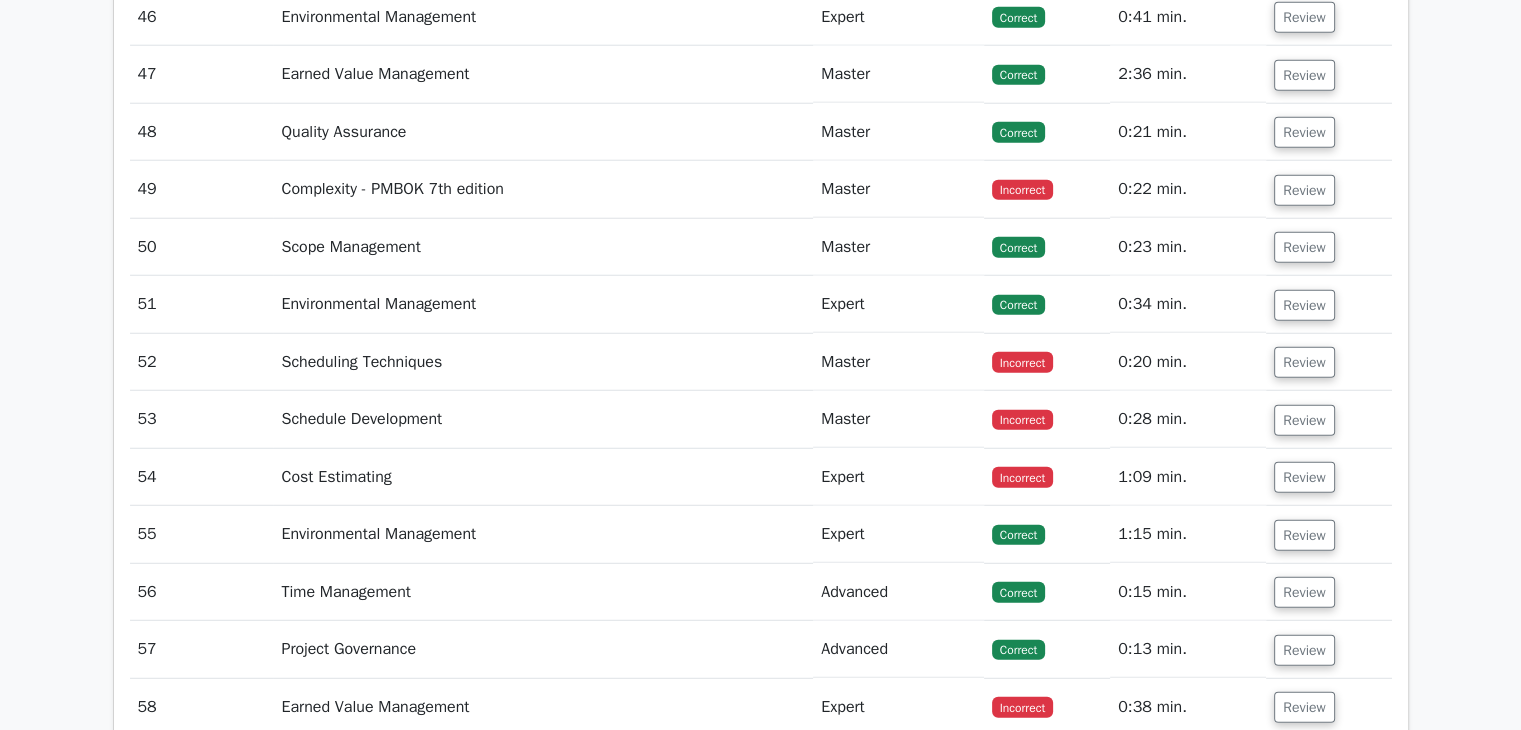 click on "Review" at bounding box center (1328, 189) 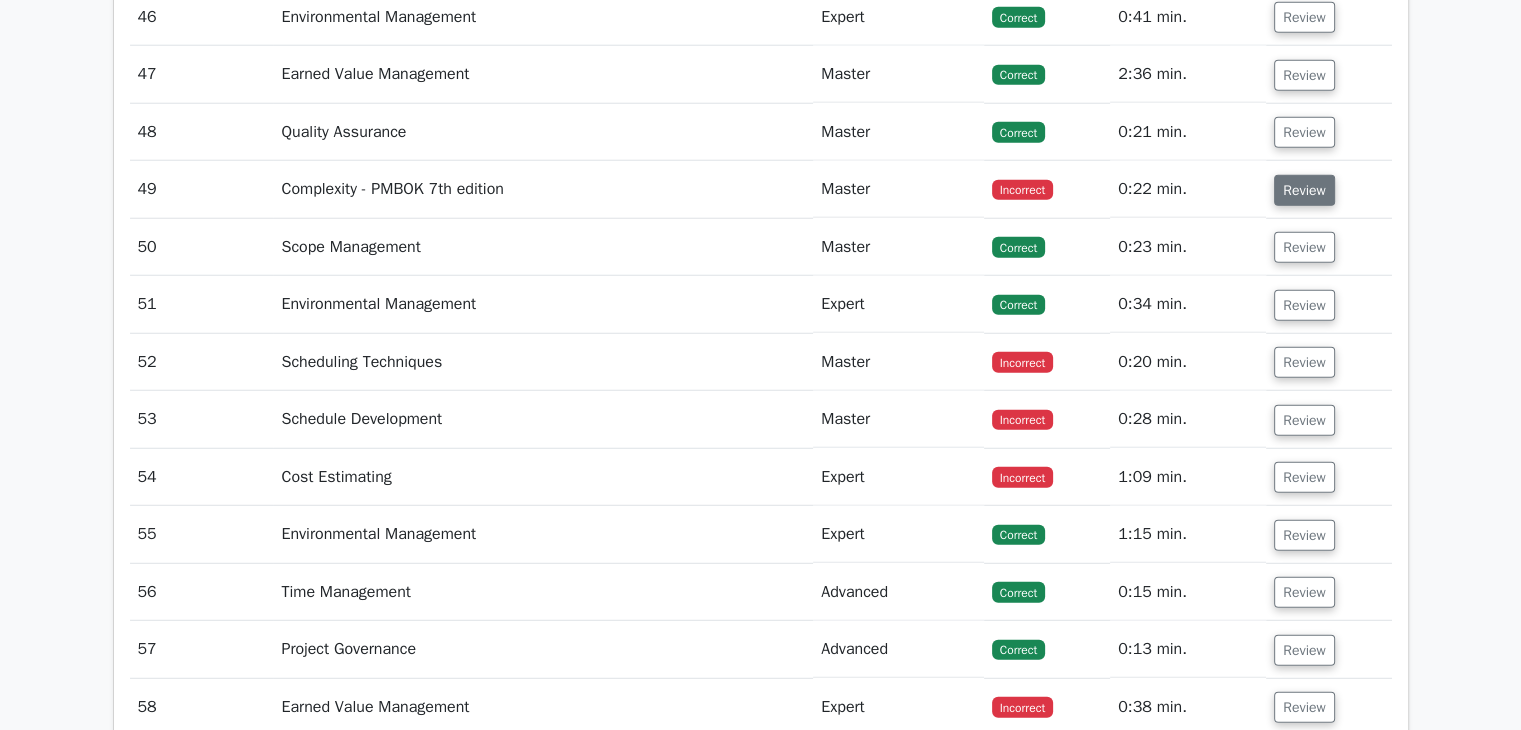 click on "Review" at bounding box center [1304, 190] 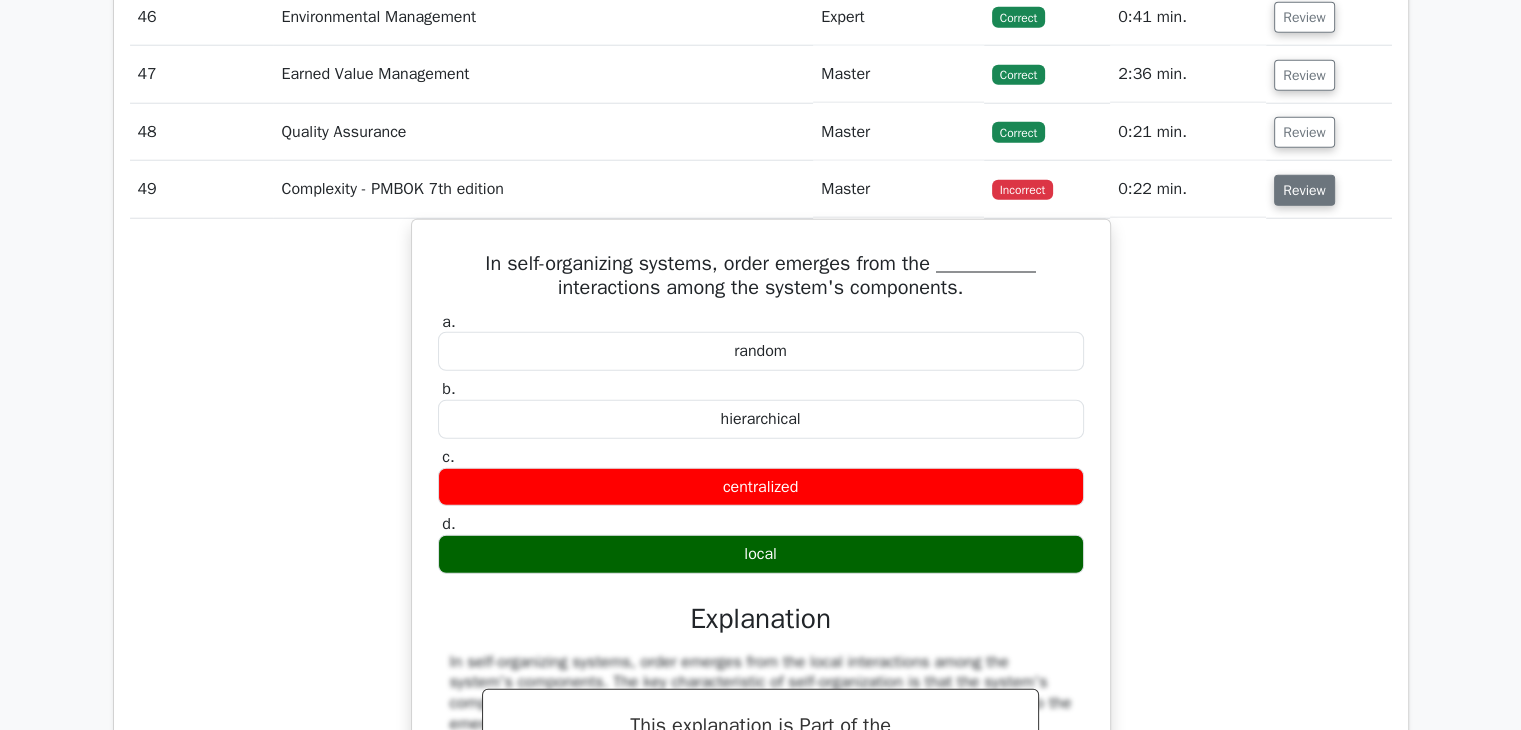 click on "Review" at bounding box center [1304, 190] 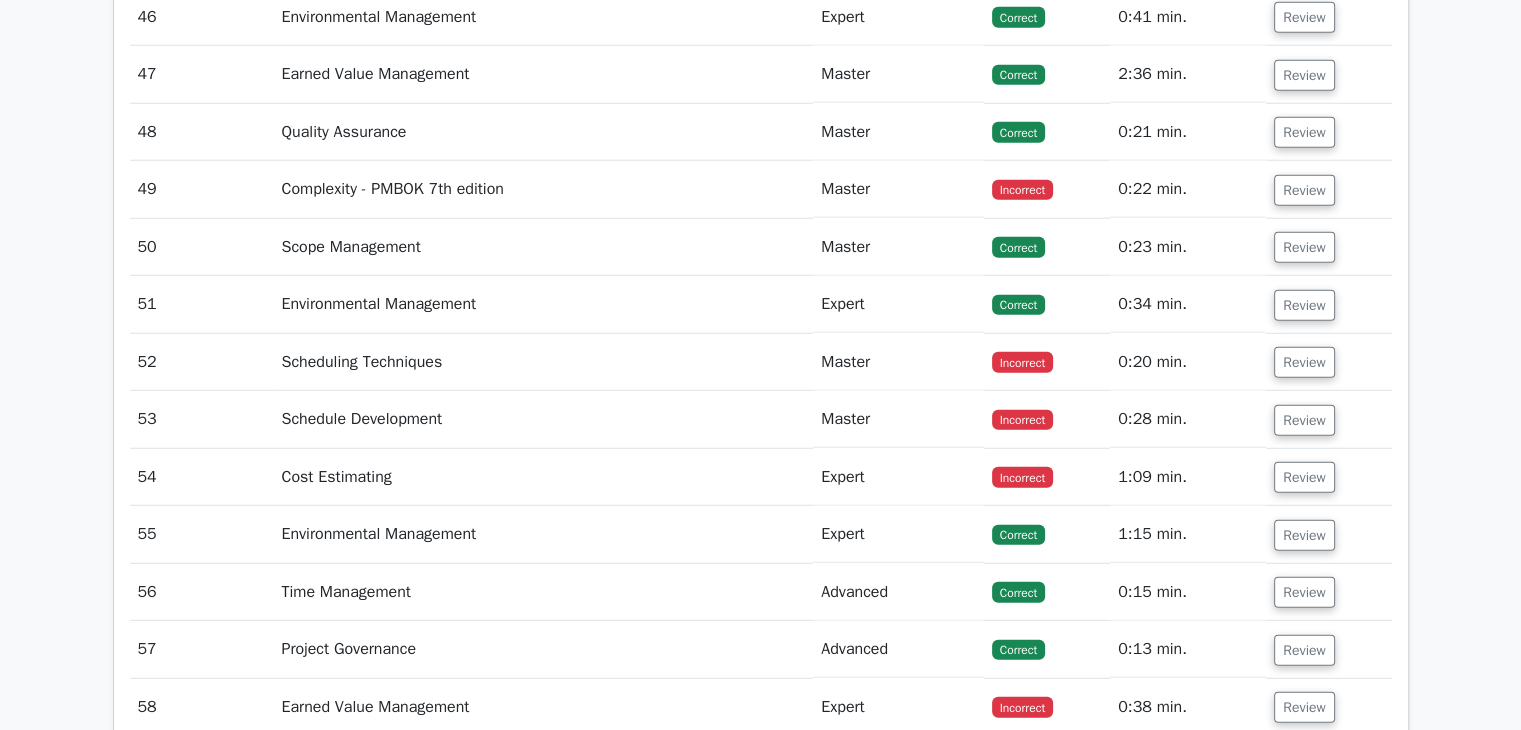 click on "Review" at bounding box center [1328, 247] 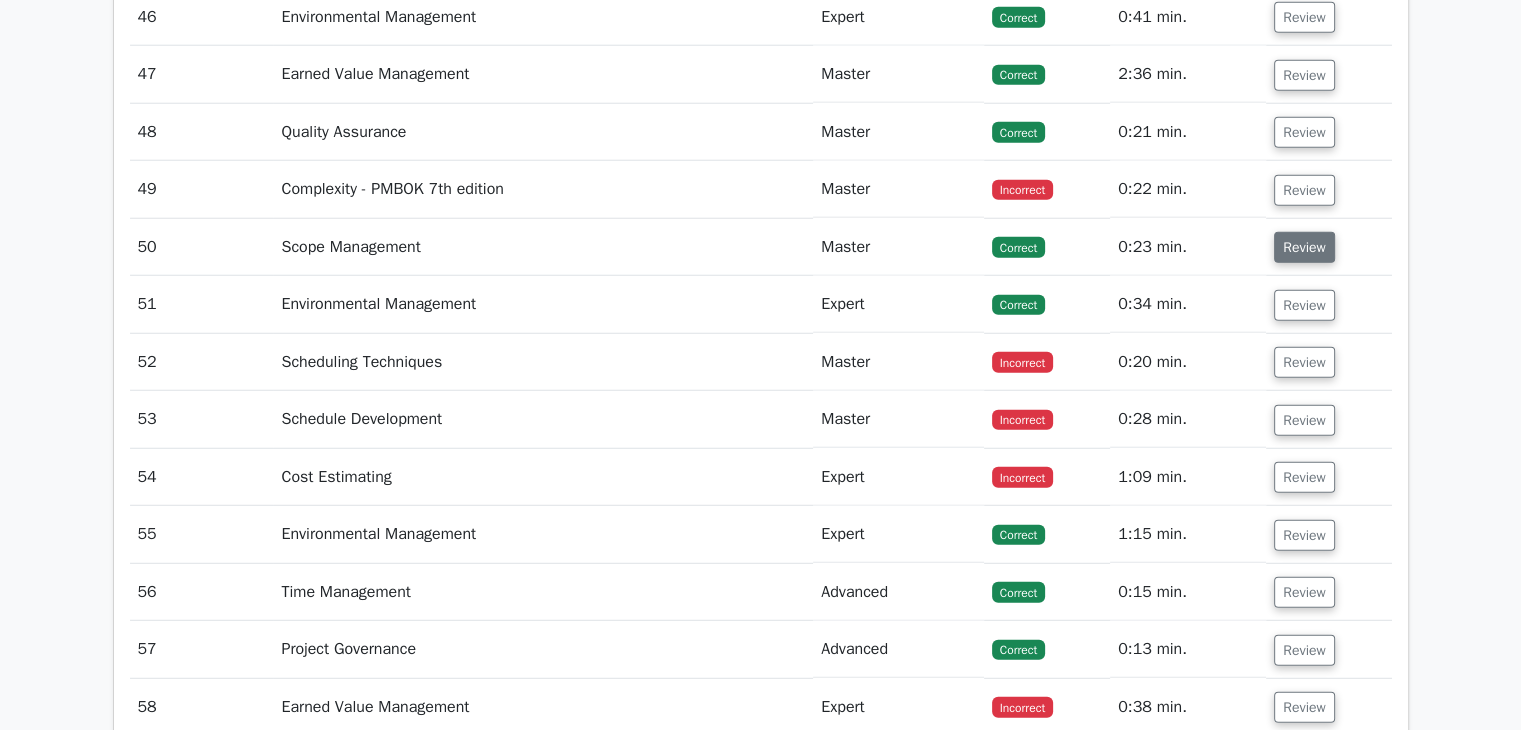 click on "Review" at bounding box center (1304, 247) 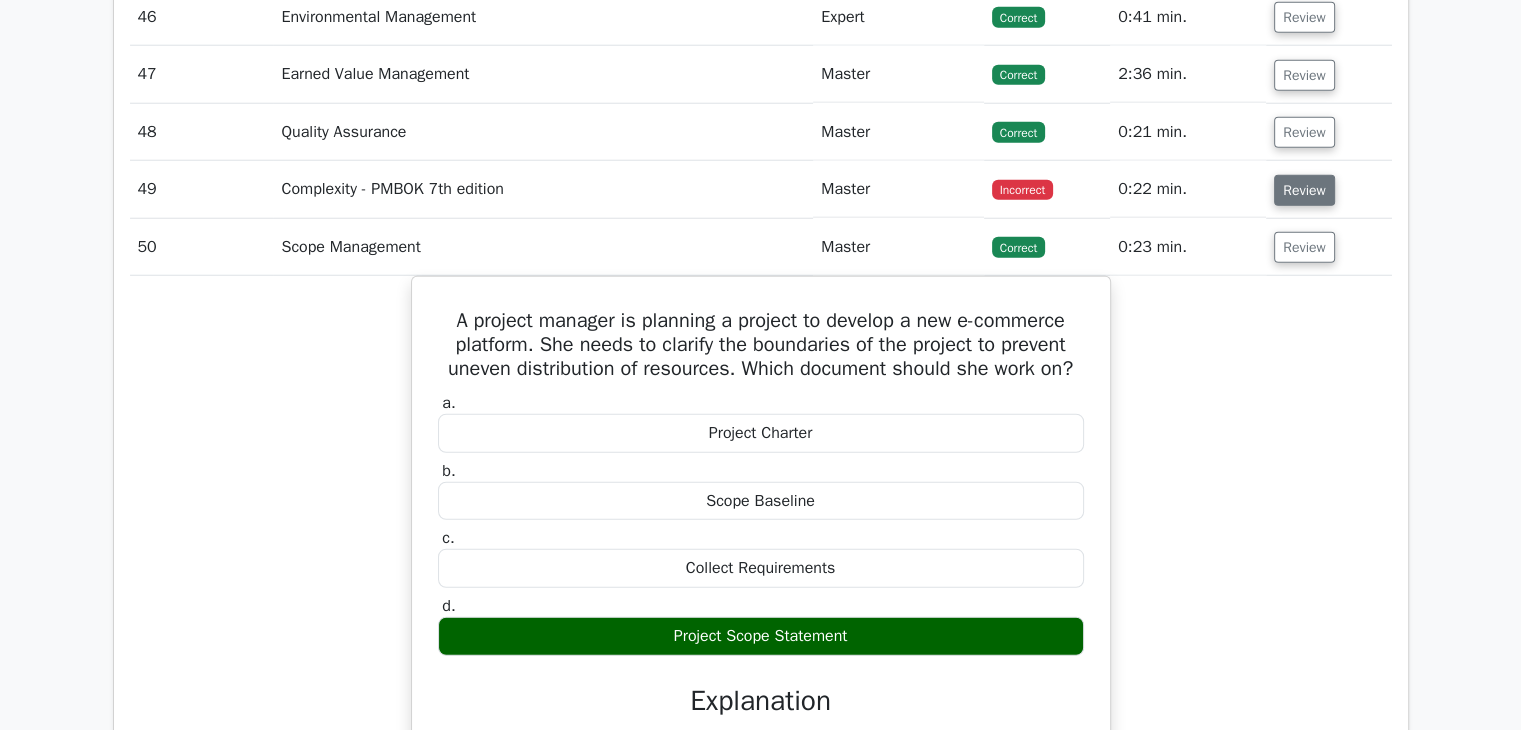 click on "Review" at bounding box center [1304, 190] 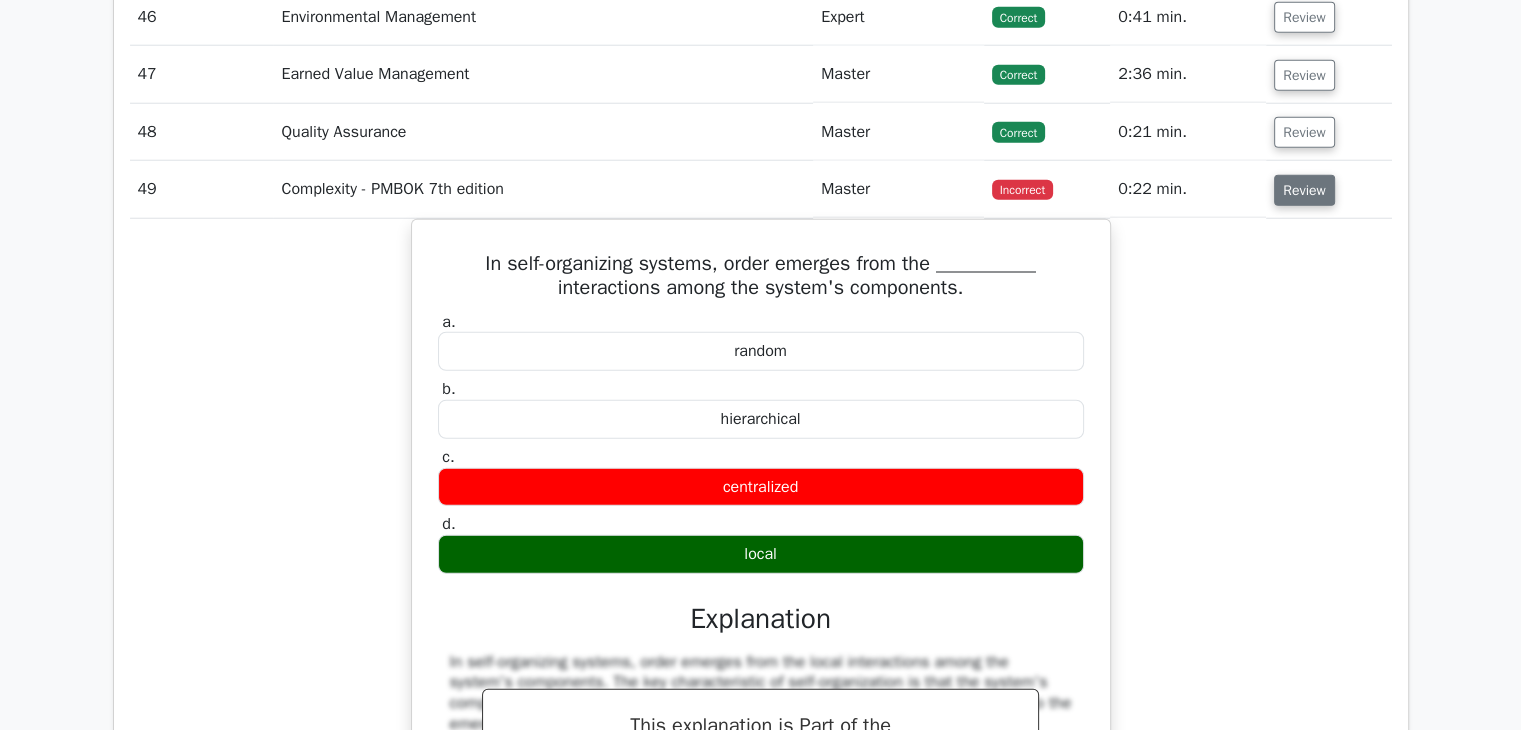 click on "Review" at bounding box center [1304, 190] 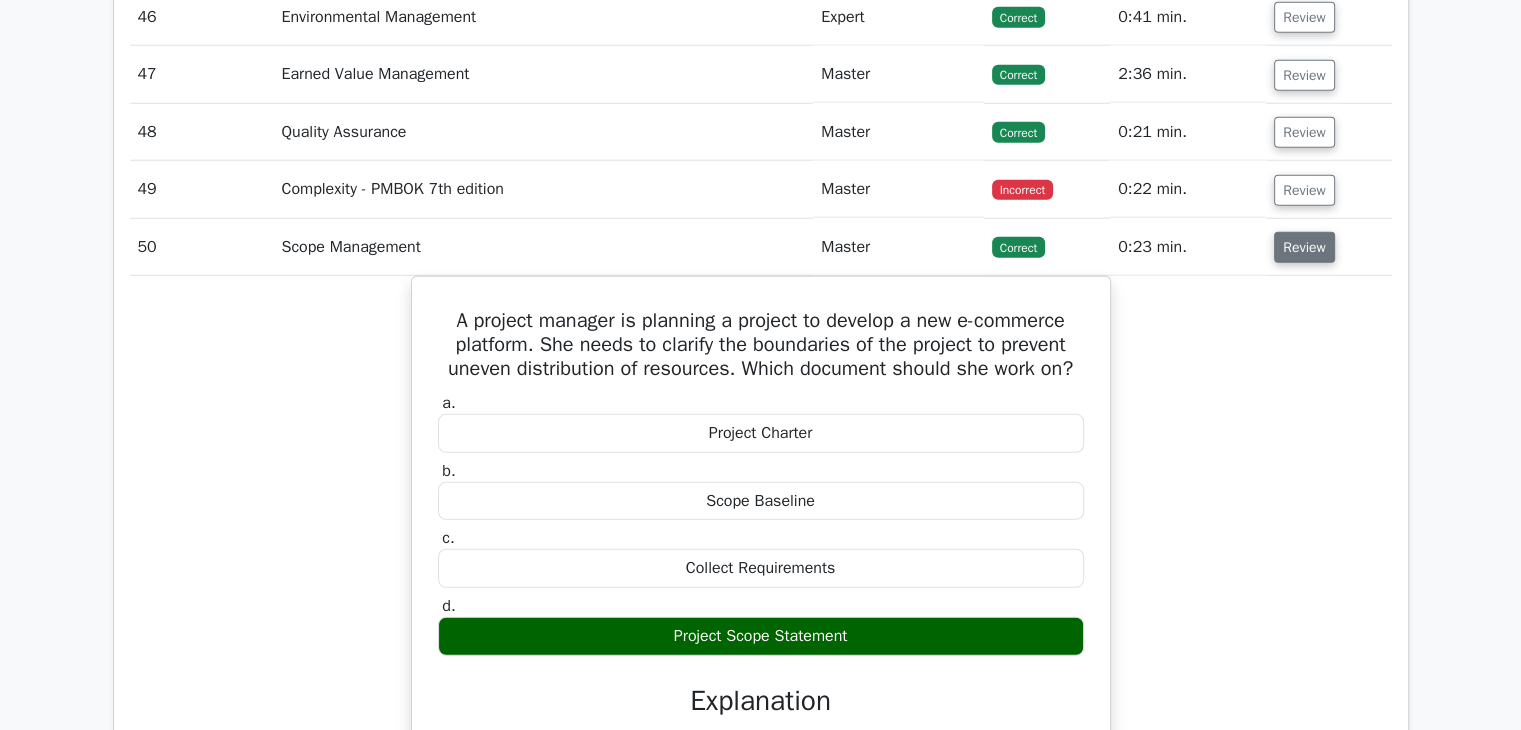 click on "Review" at bounding box center [1304, 247] 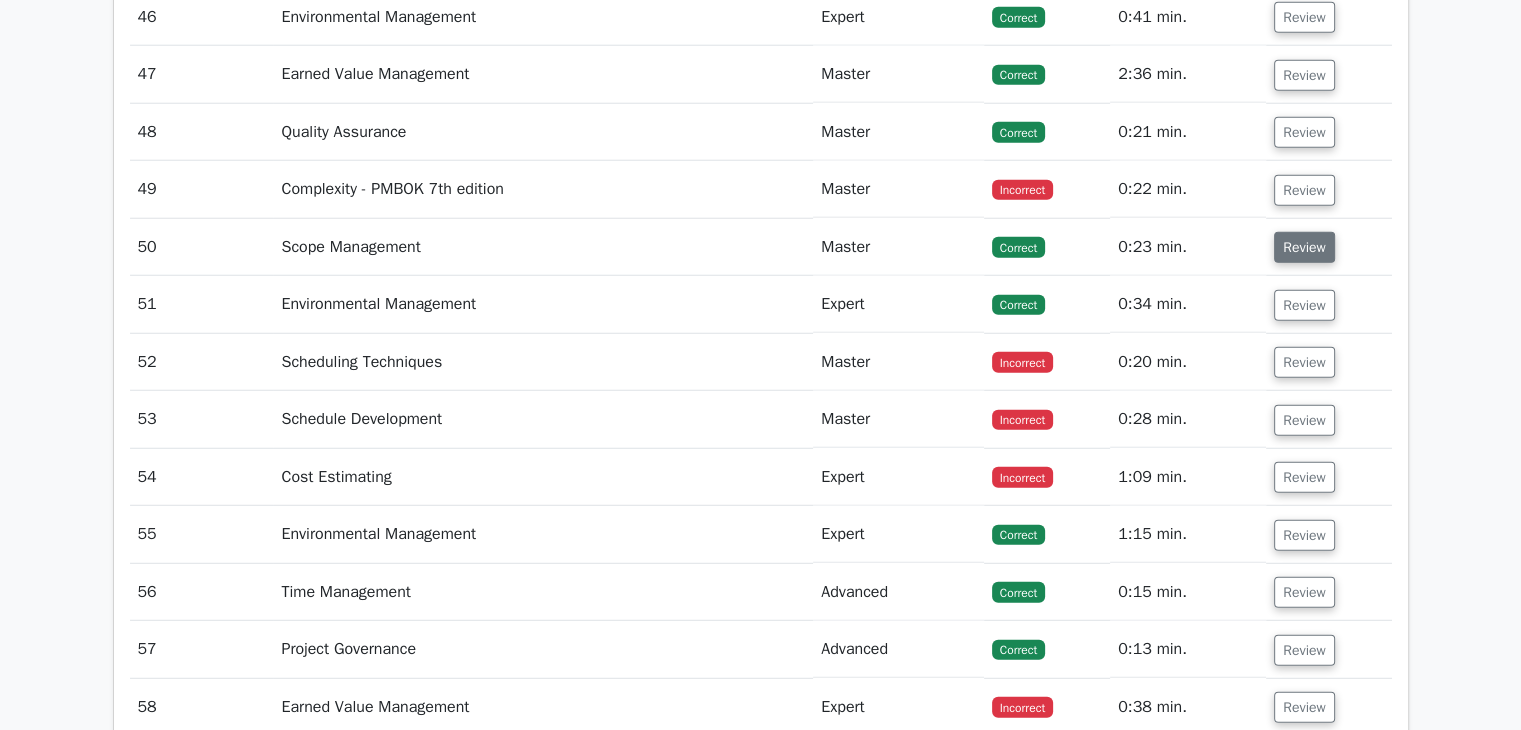 click on "Review" at bounding box center [1304, 247] 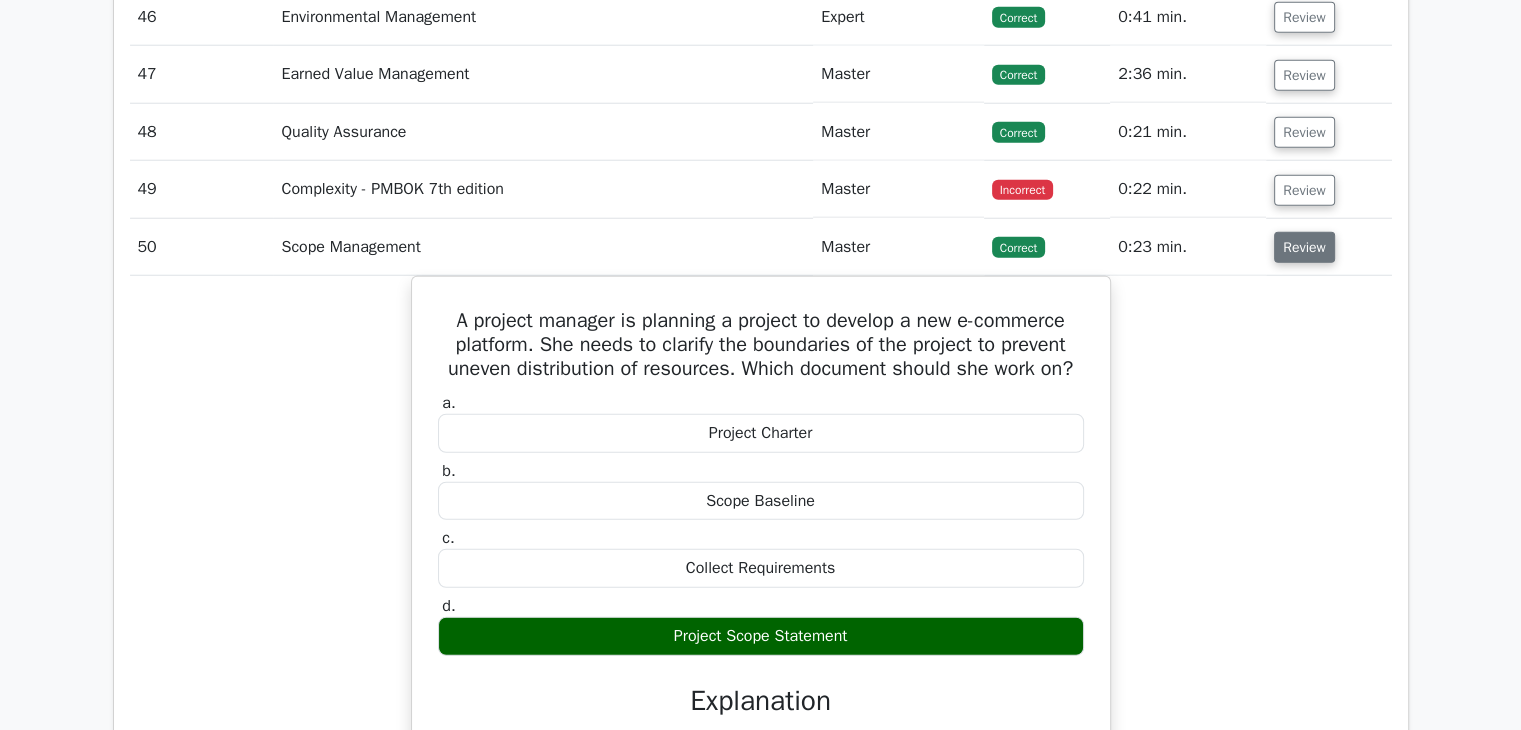 click on "Review" at bounding box center [1304, 247] 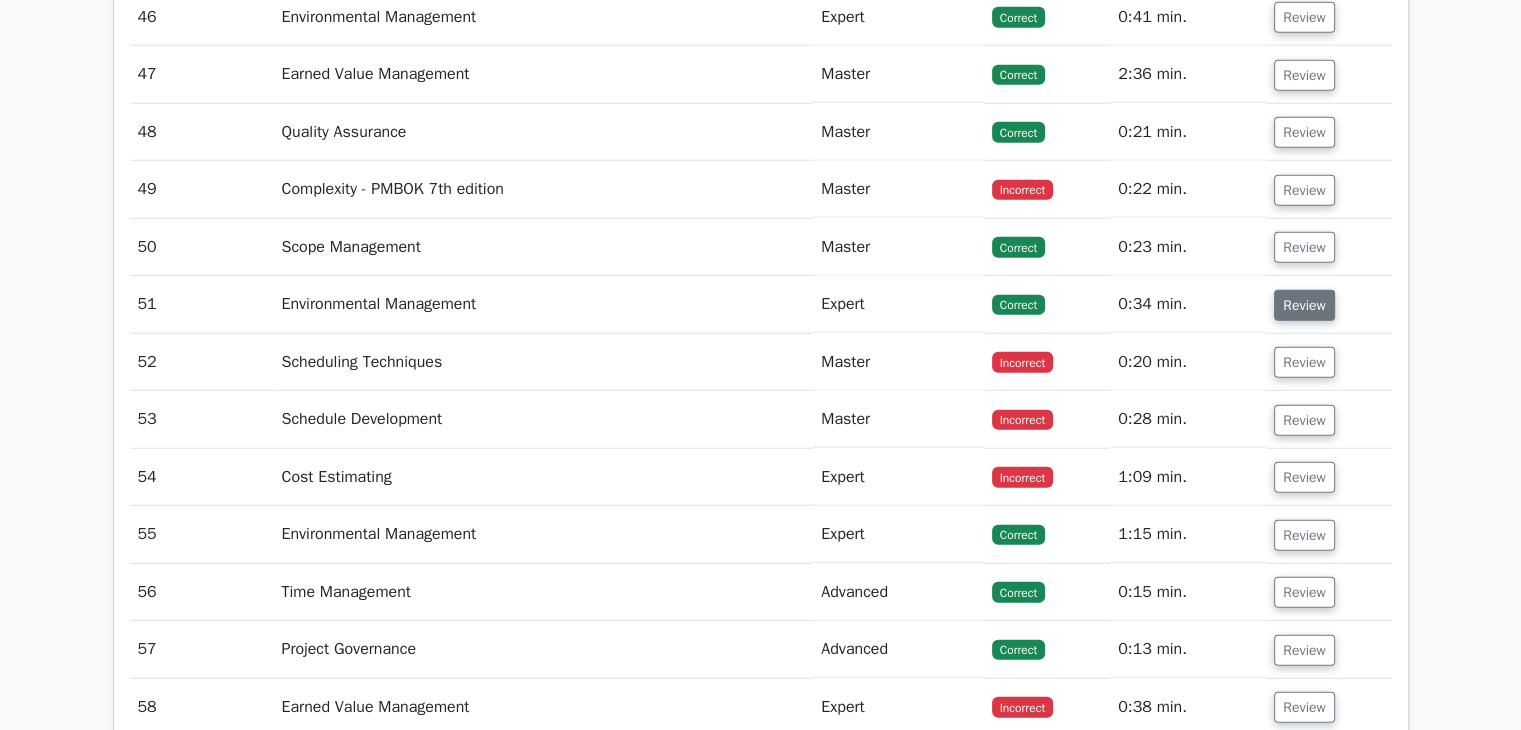 click on "Review" at bounding box center (1304, 305) 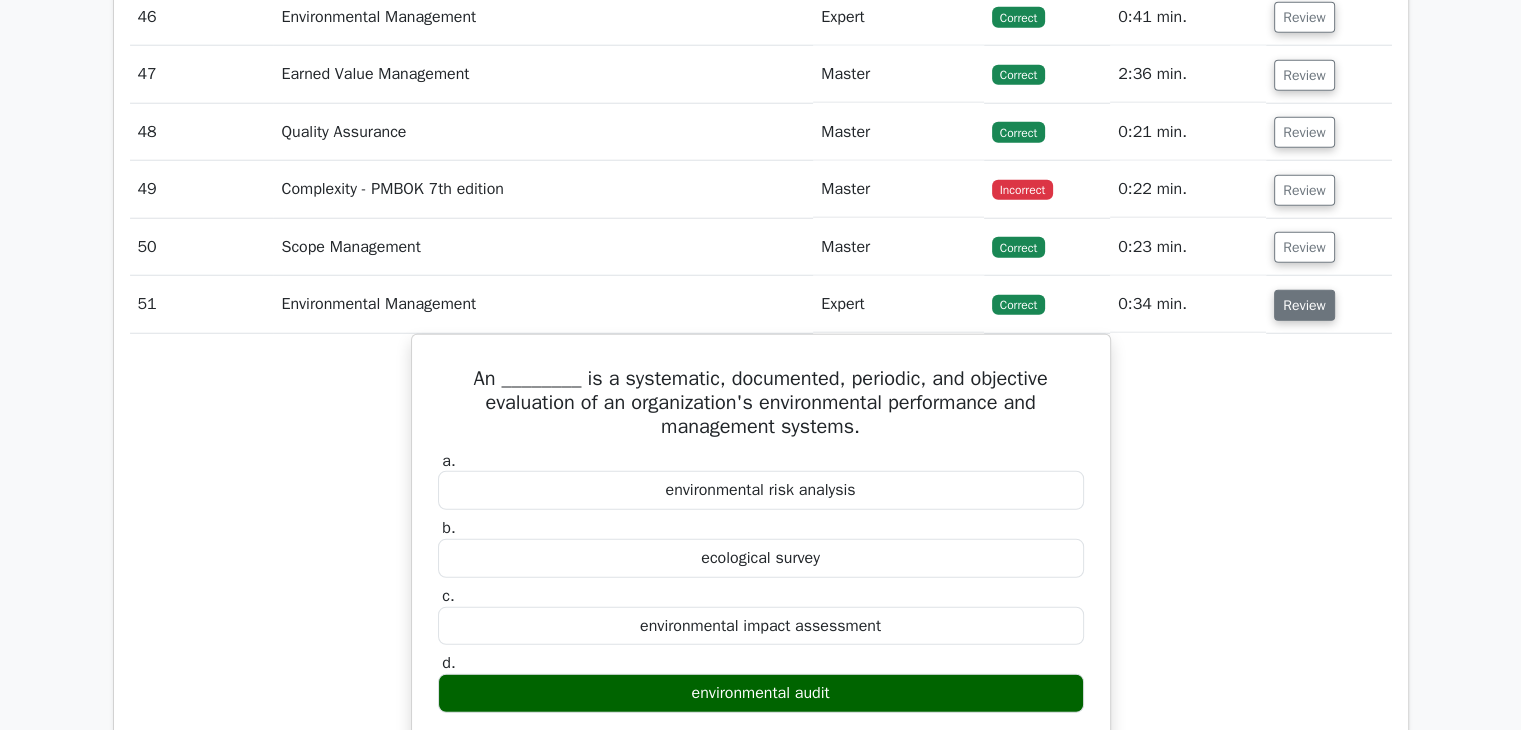click on "Review" at bounding box center [1304, 305] 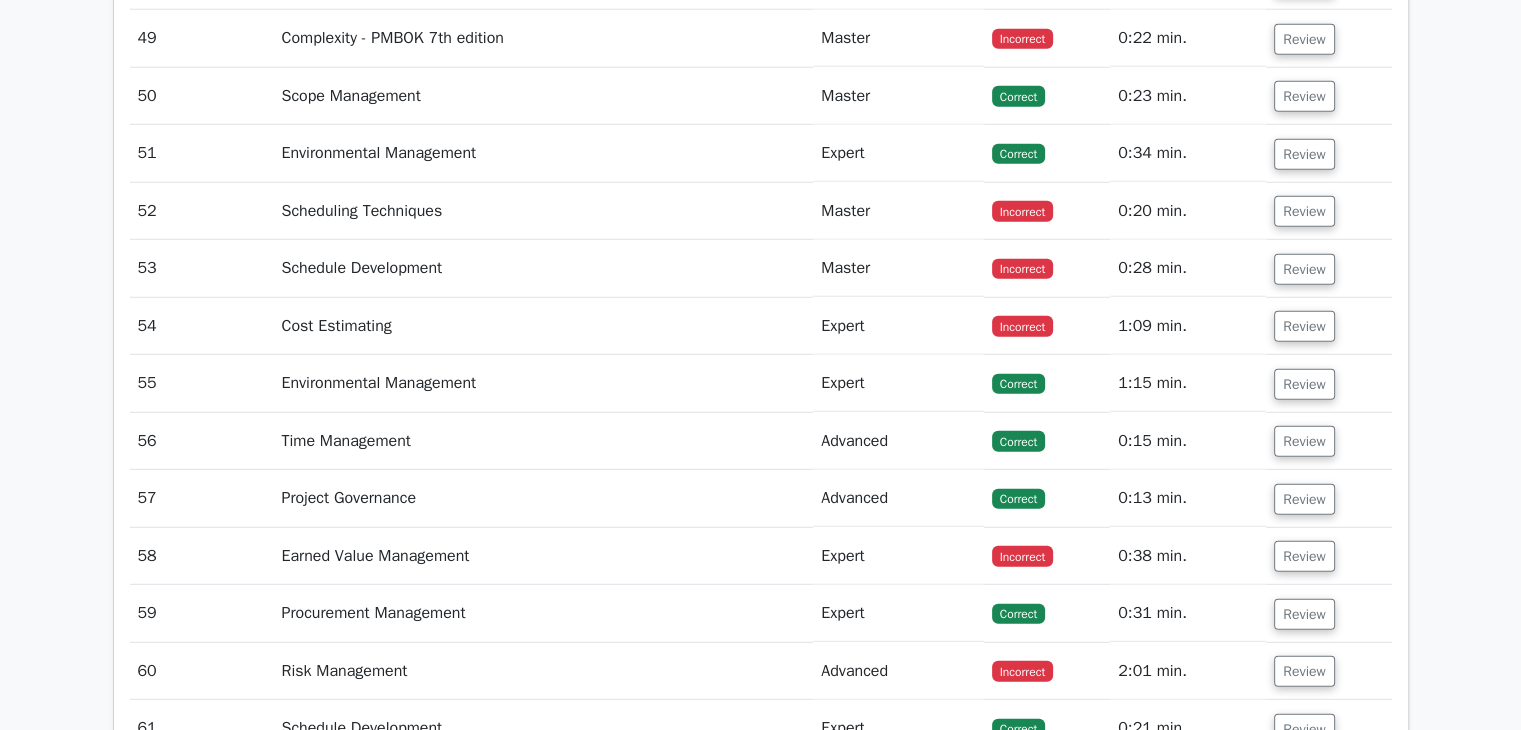 scroll, scrollTop: 5500, scrollLeft: 0, axis: vertical 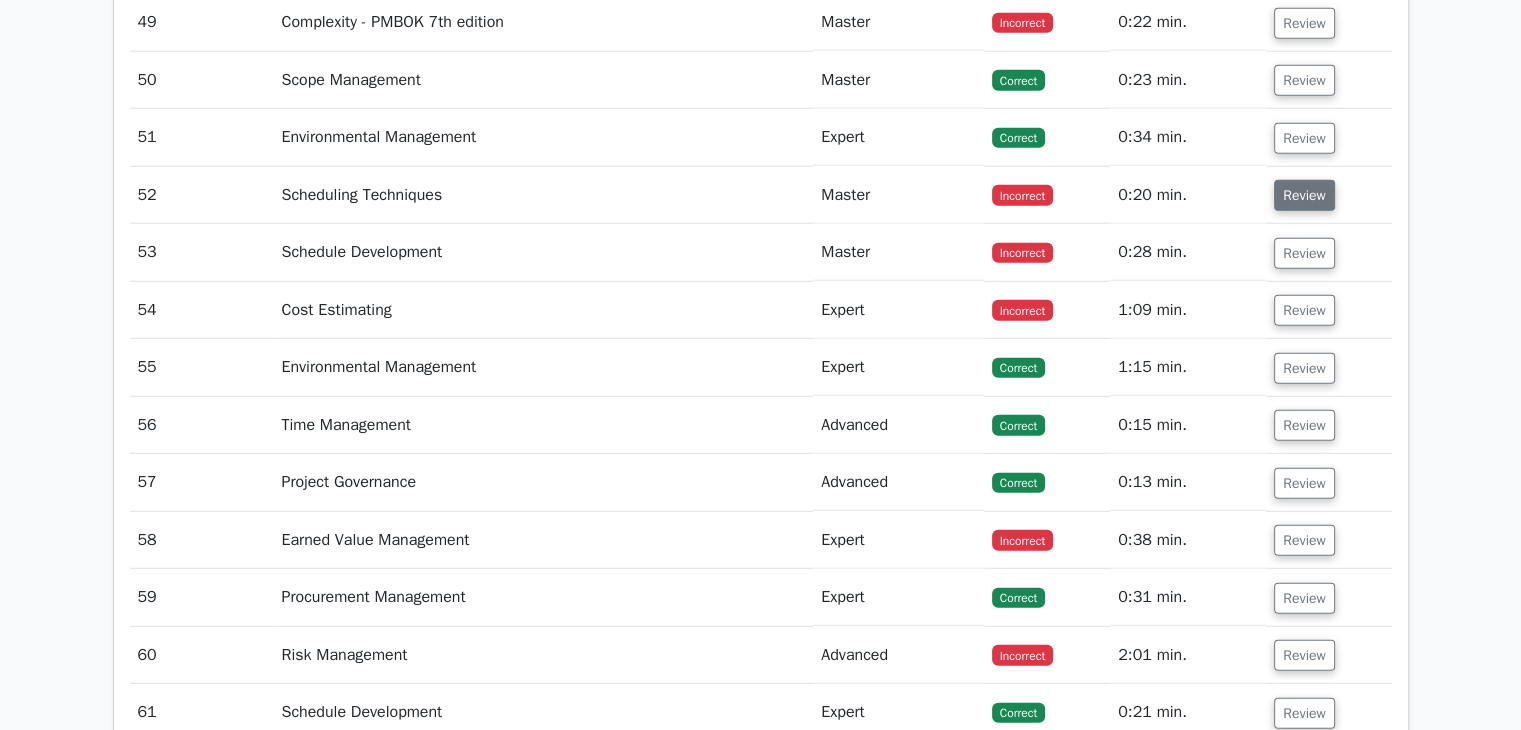 click on "Review" at bounding box center (1304, 195) 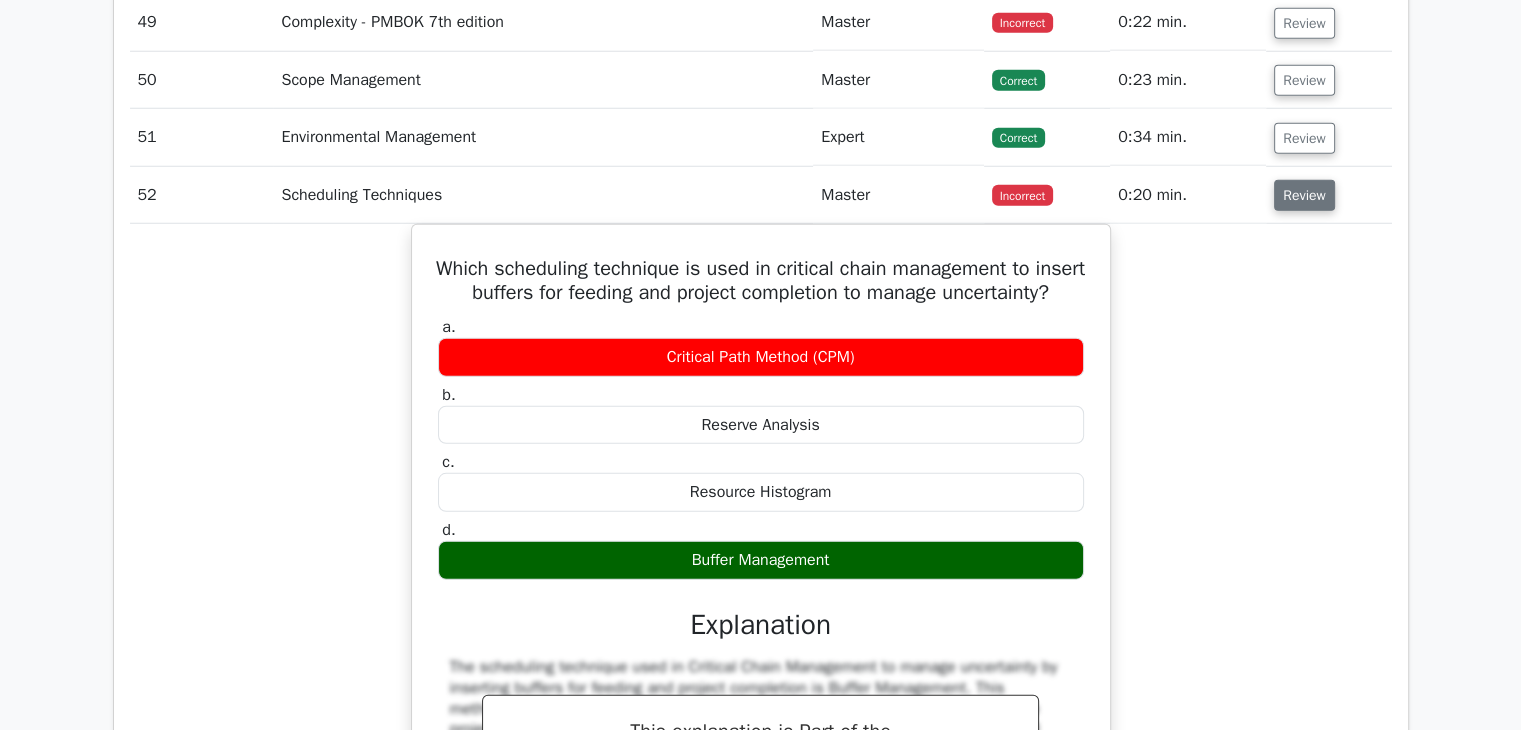 click on "Review" at bounding box center [1304, 195] 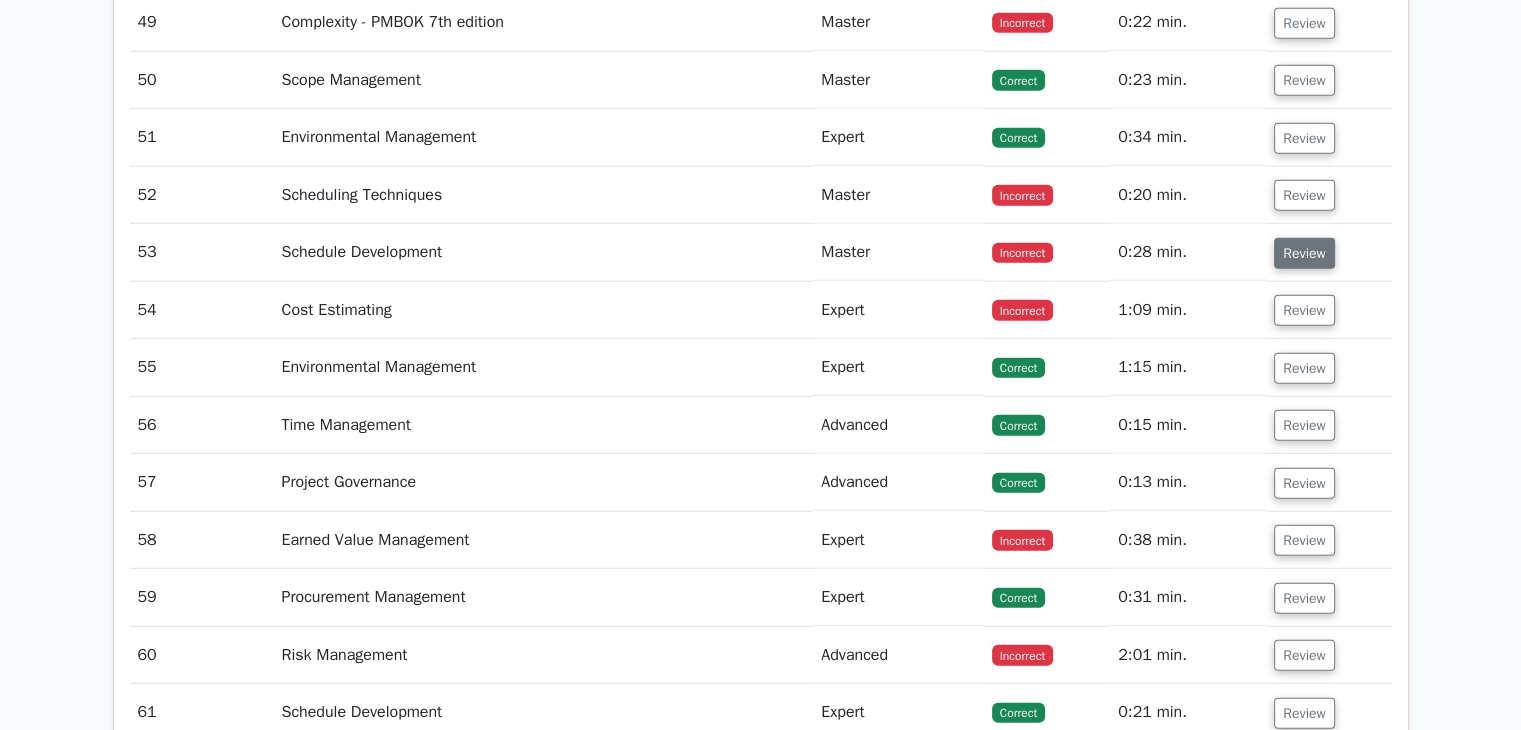 click on "Review" at bounding box center [1304, 253] 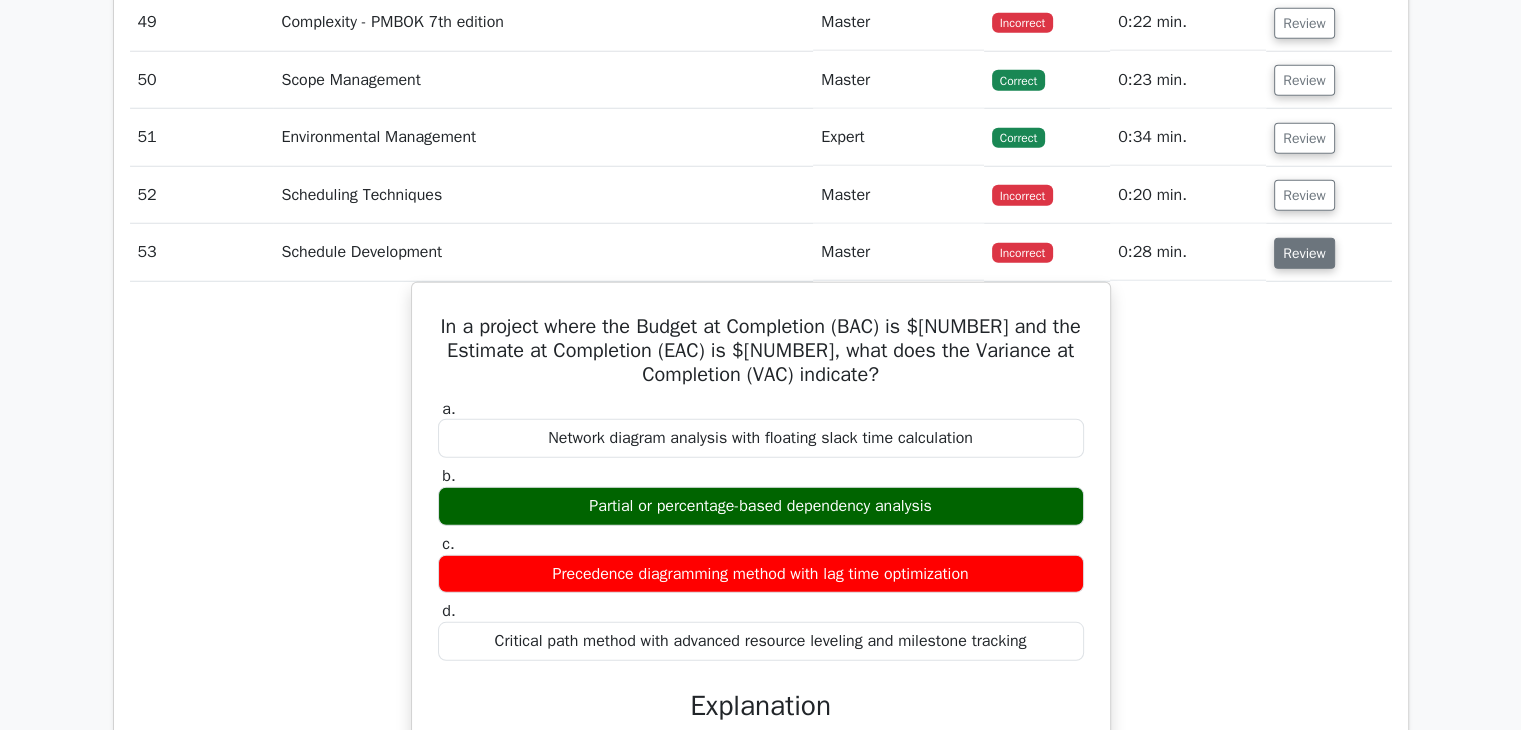 click on "Review" at bounding box center (1304, 253) 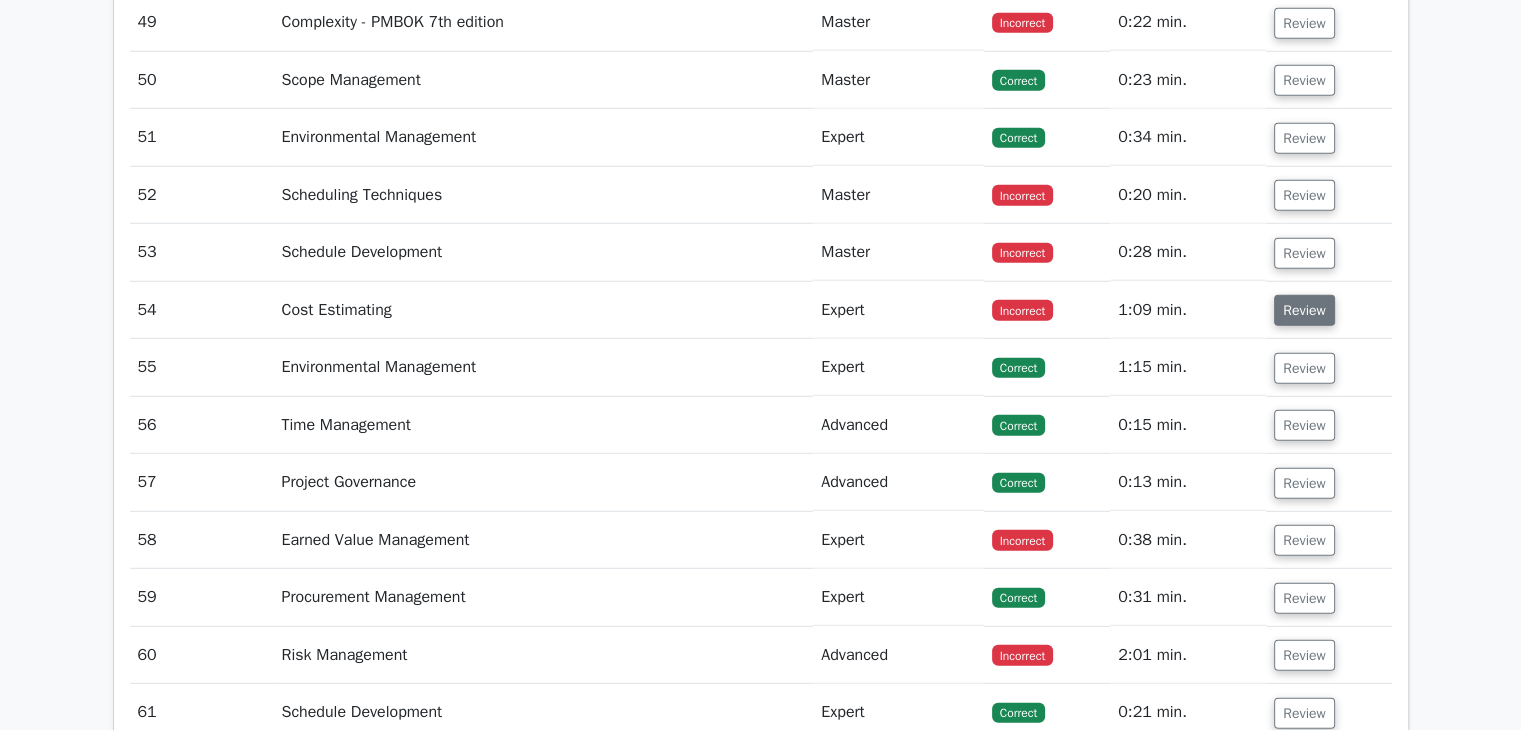 click on "Review" at bounding box center [1304, 310] 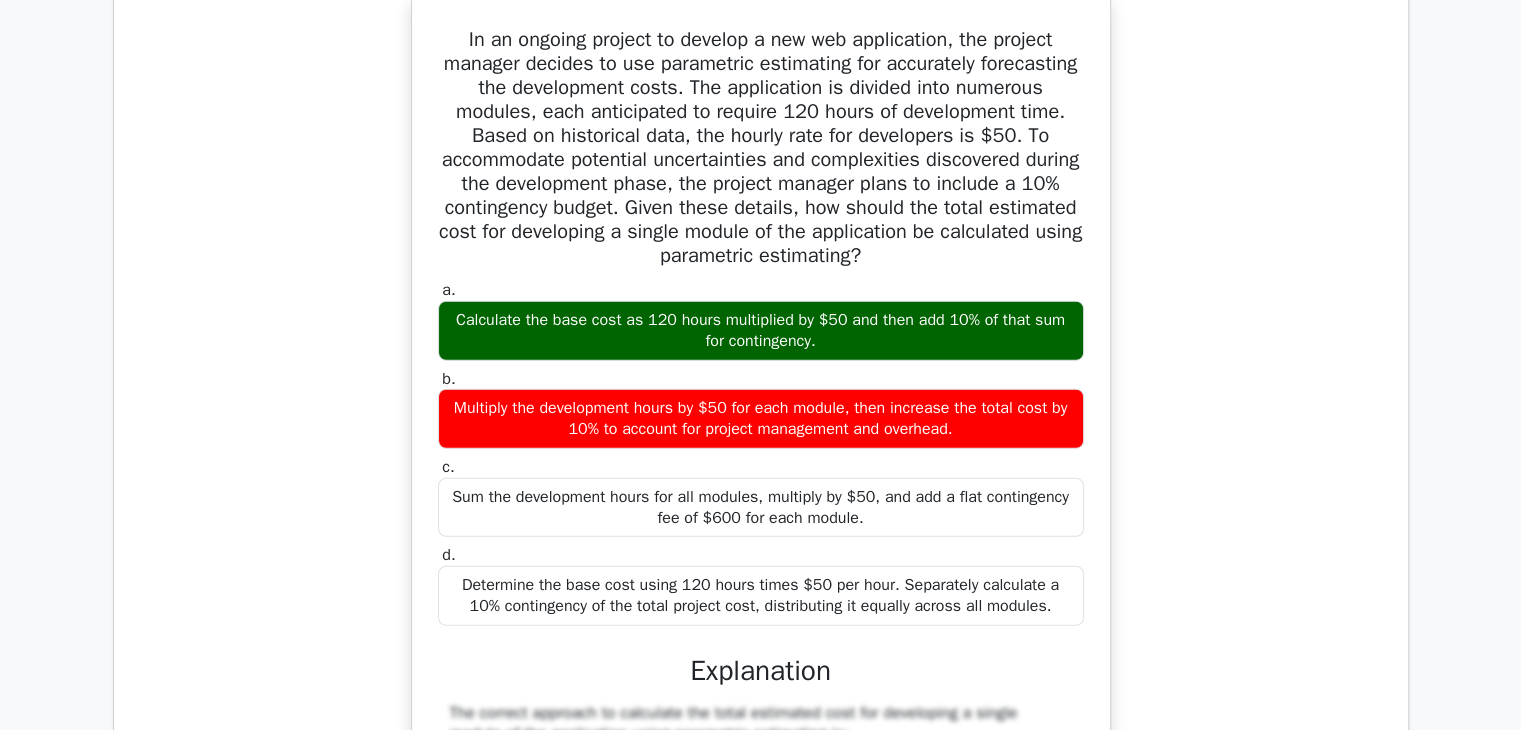 scroll, scrollTop: 5666, scrollLeft: 0, axis: vertical 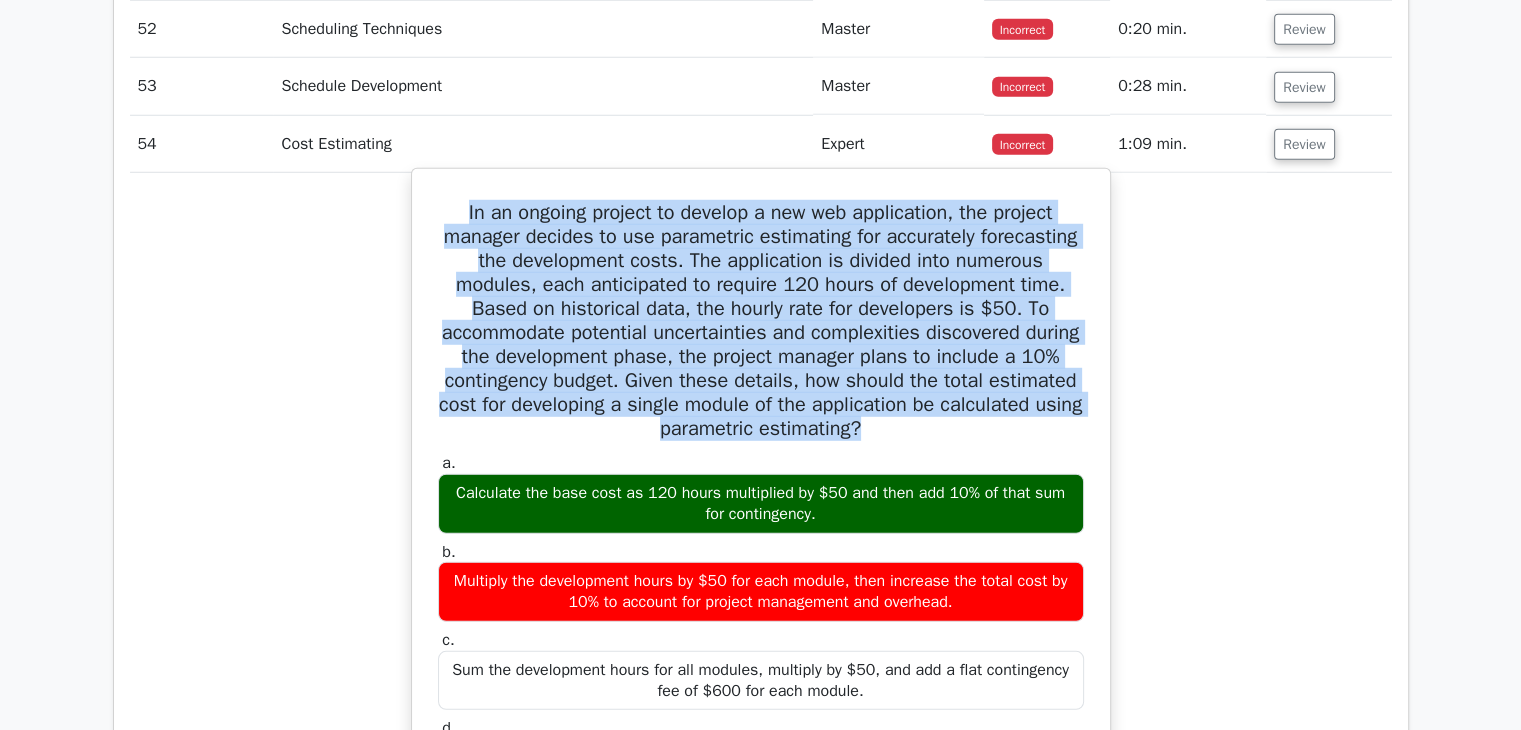 drag, startPoint x: 449, startPoint y: 189, endPoint x: 1080, endPoint y: 409, distance: 668.2522 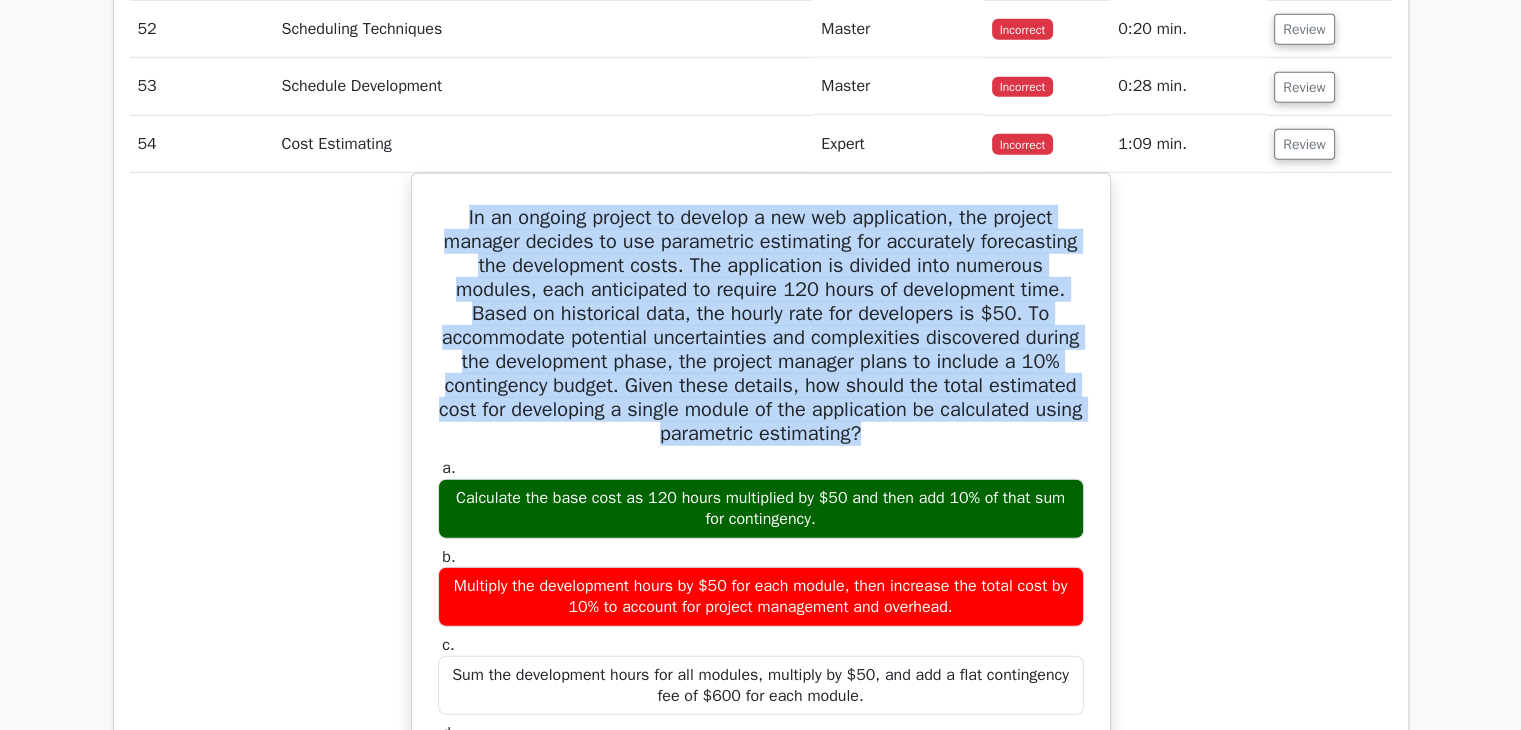 copy on "In an ongoing project to develop a new web application, the project manager decides to use parametric estimating for accurately forecasting the development costs. The application is divided into numerous modules, each anticipated to require 120 hours of development time. Based on historical data, the hourly rate for developers is $50. To accommodate potential uncertainties and complexities discovered during the development phase, the project manager plans to include a 10% contingency budget. Given these details, how should the total estimated cost for developing a single module of the application be calculated using parametric estimating?" 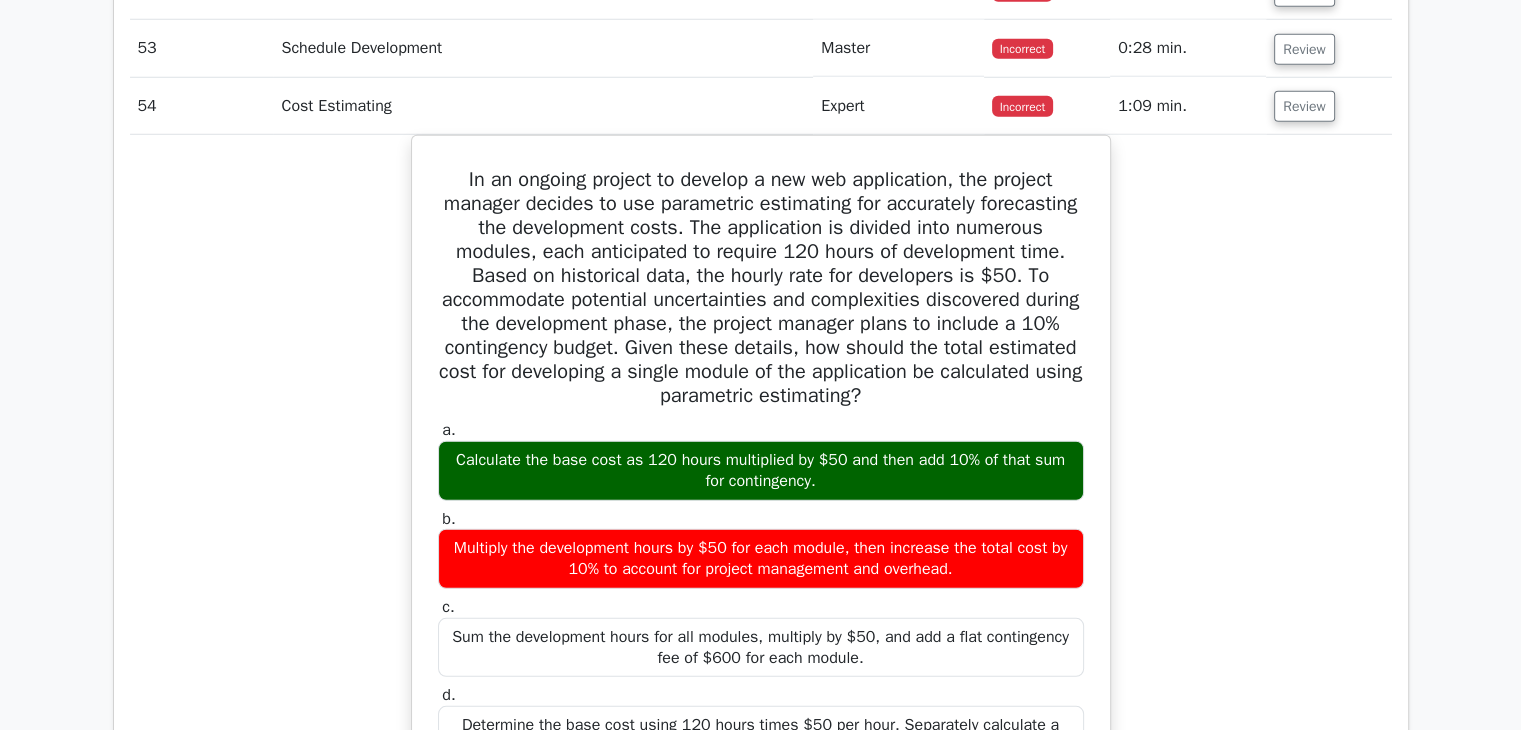 scroll, scrollTop: 5666, scrollLeft: 0, axis: vertical 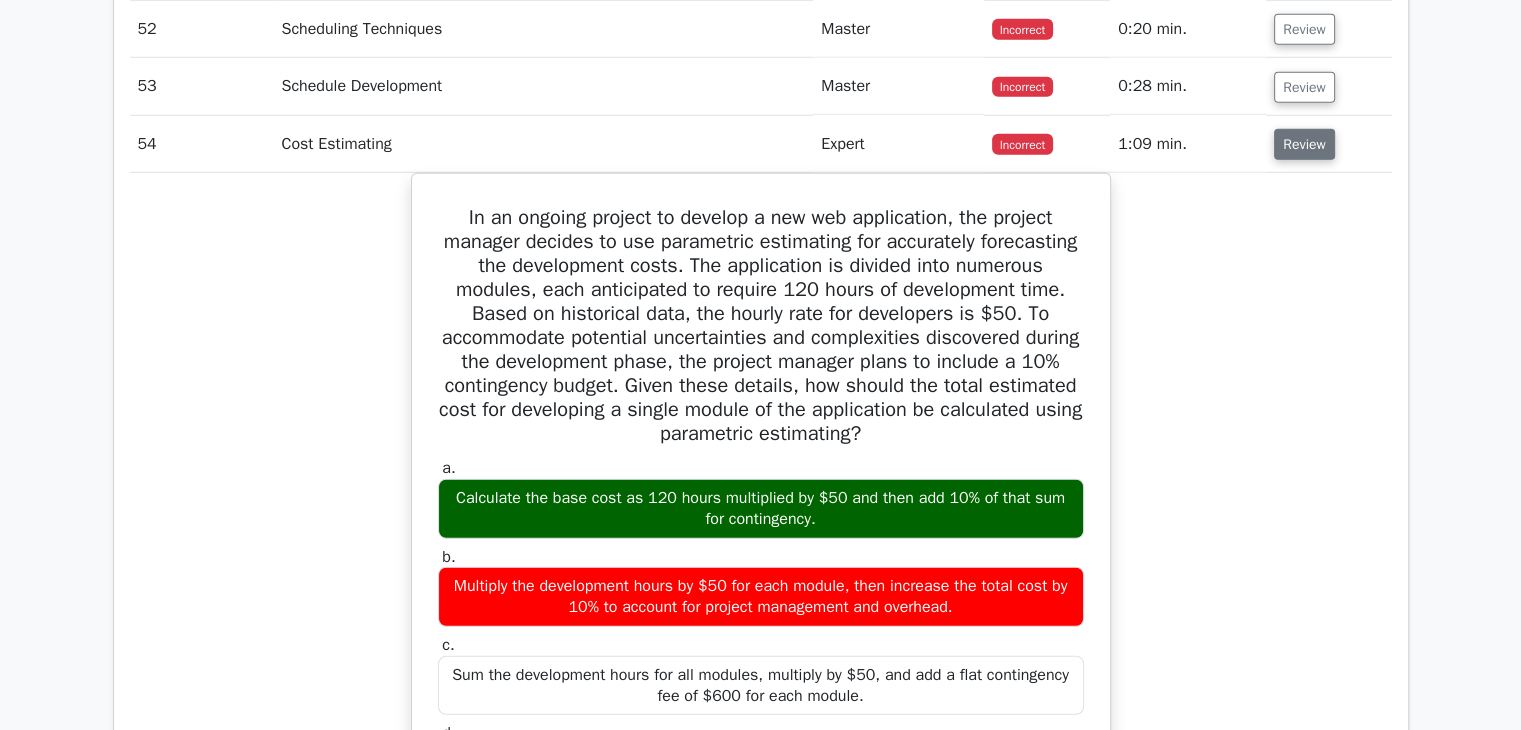 click on "Review" at bounding box center [1304, 144] 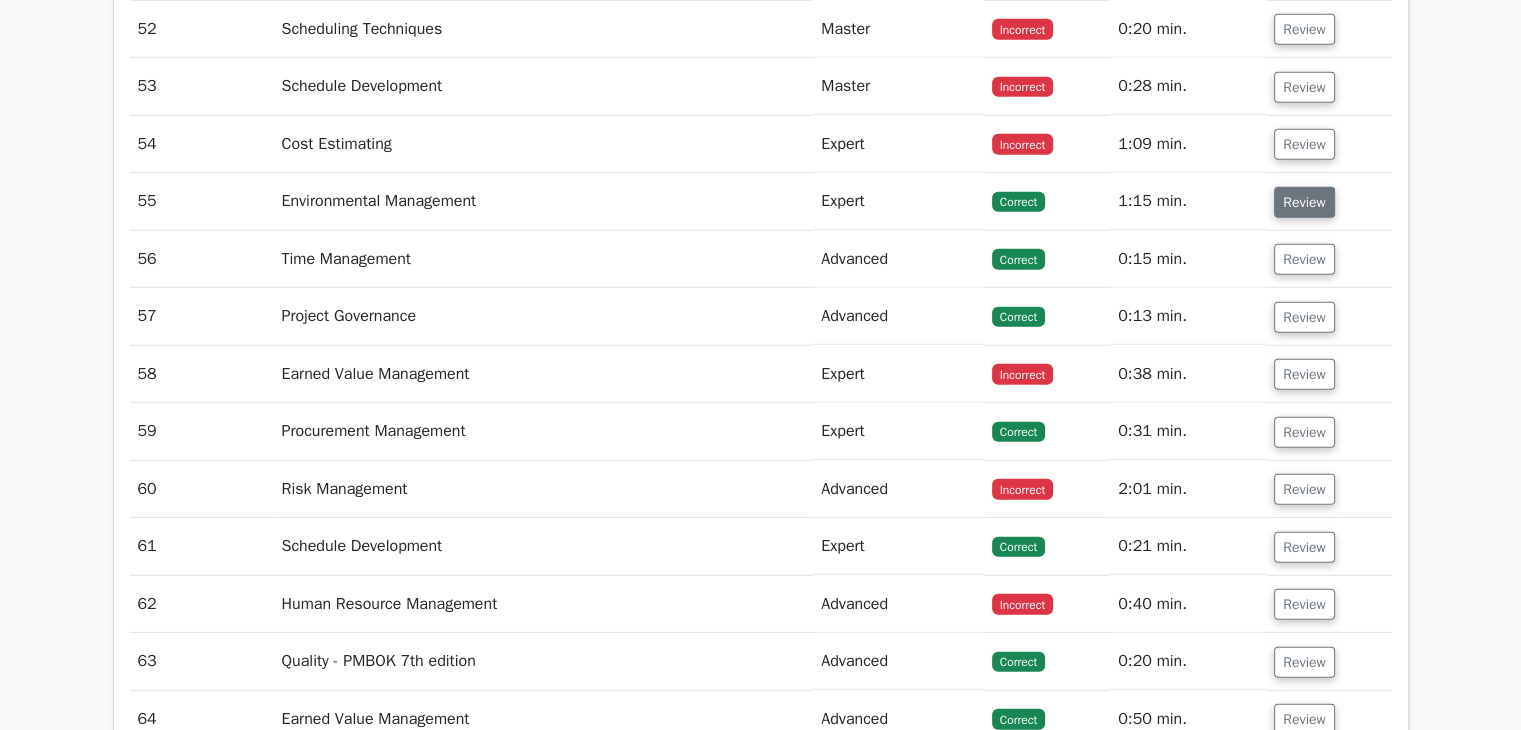click on "Review" at bounding box center (1304, 202) 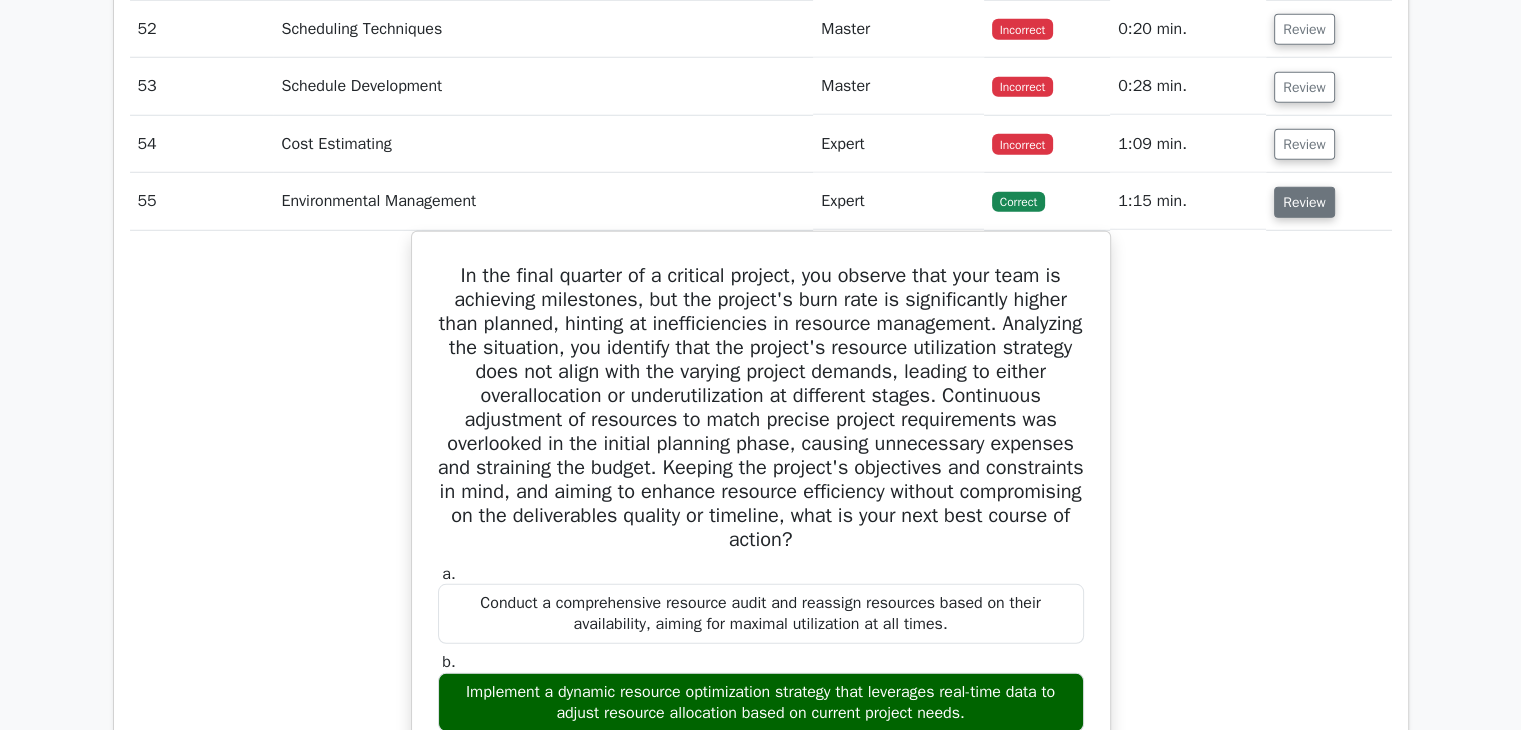 click on "Review" at bounding box center (1304, 202) 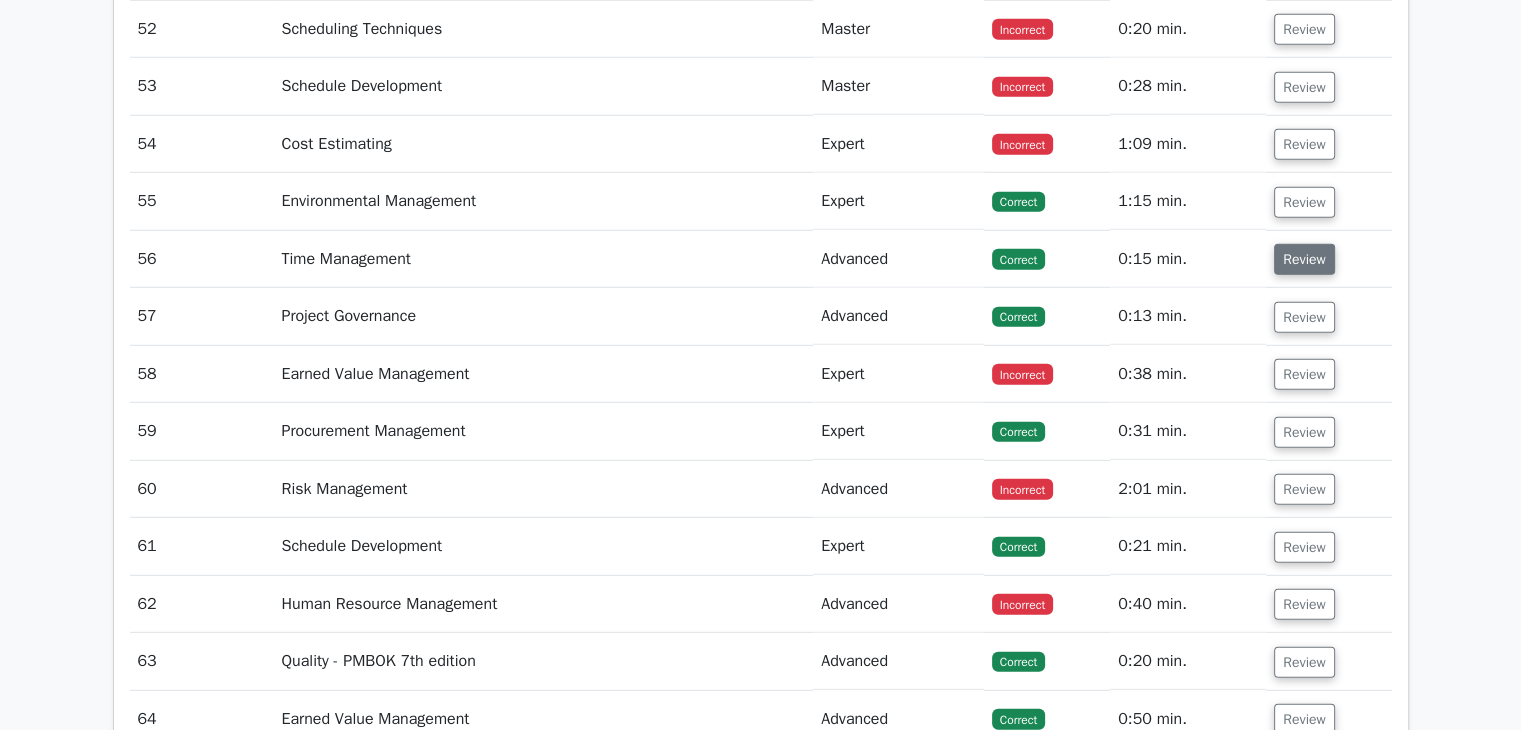 click on "Review" at bounding box center [1304, 259] 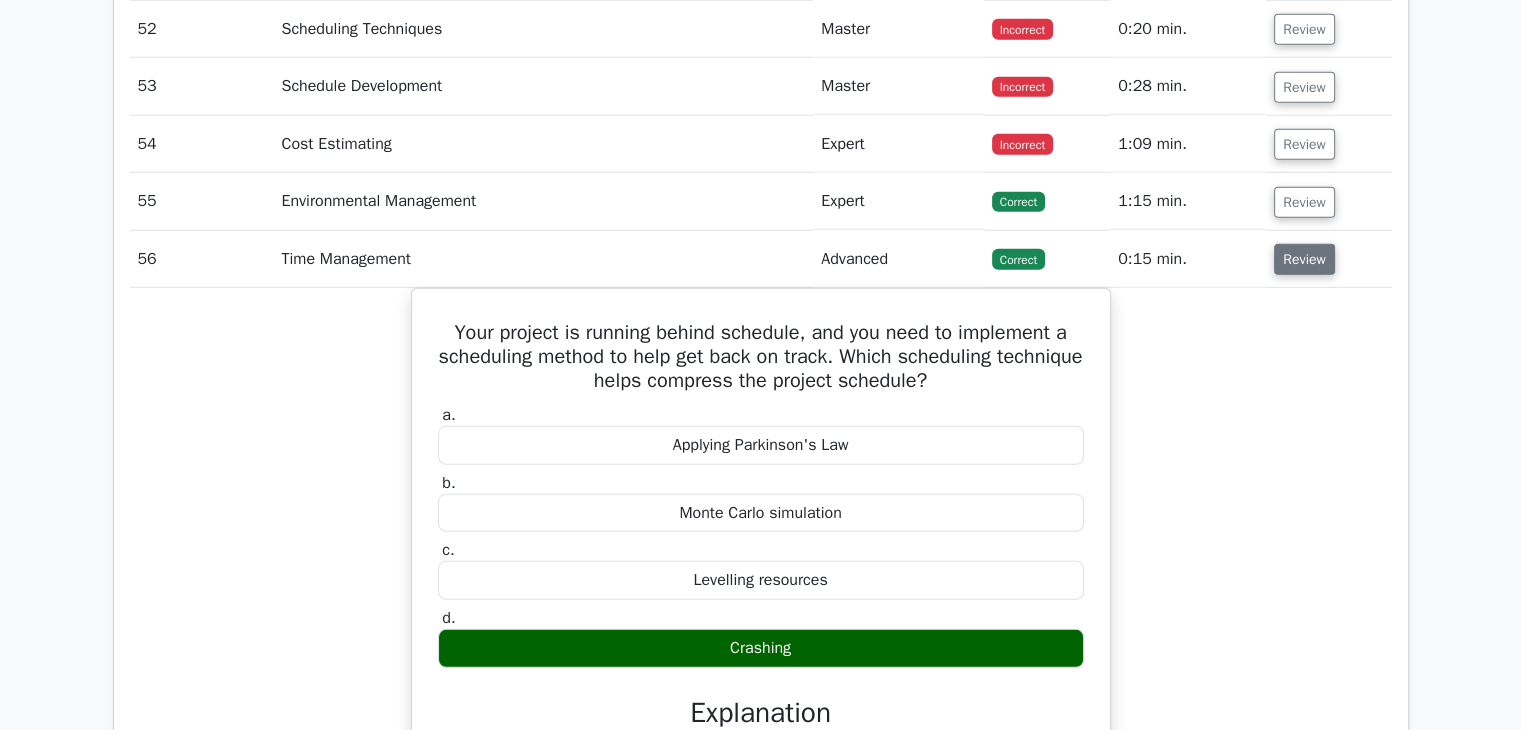 click on "Review" at bounding box center (1304, 259) 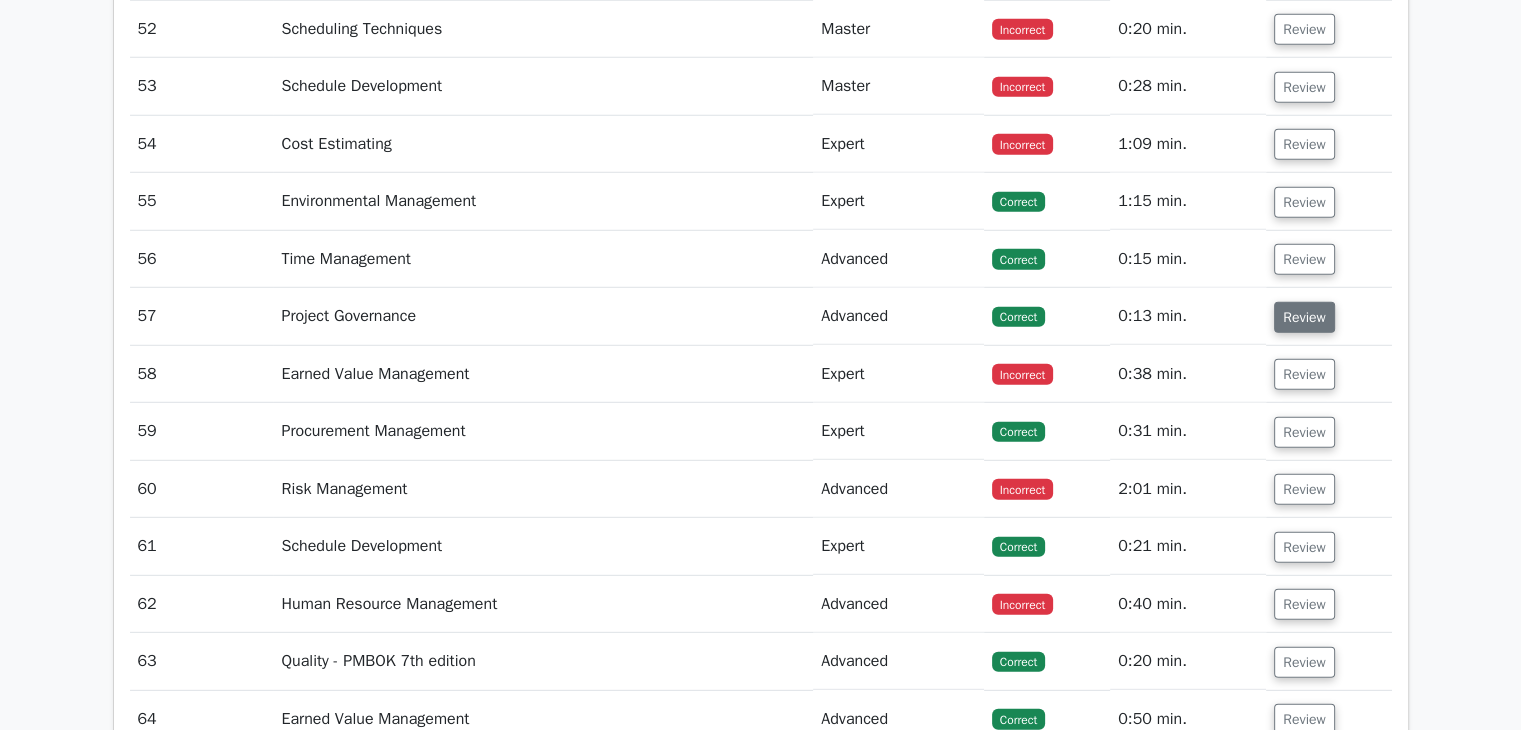 click on "Review" at bounding box center [1304, 317] 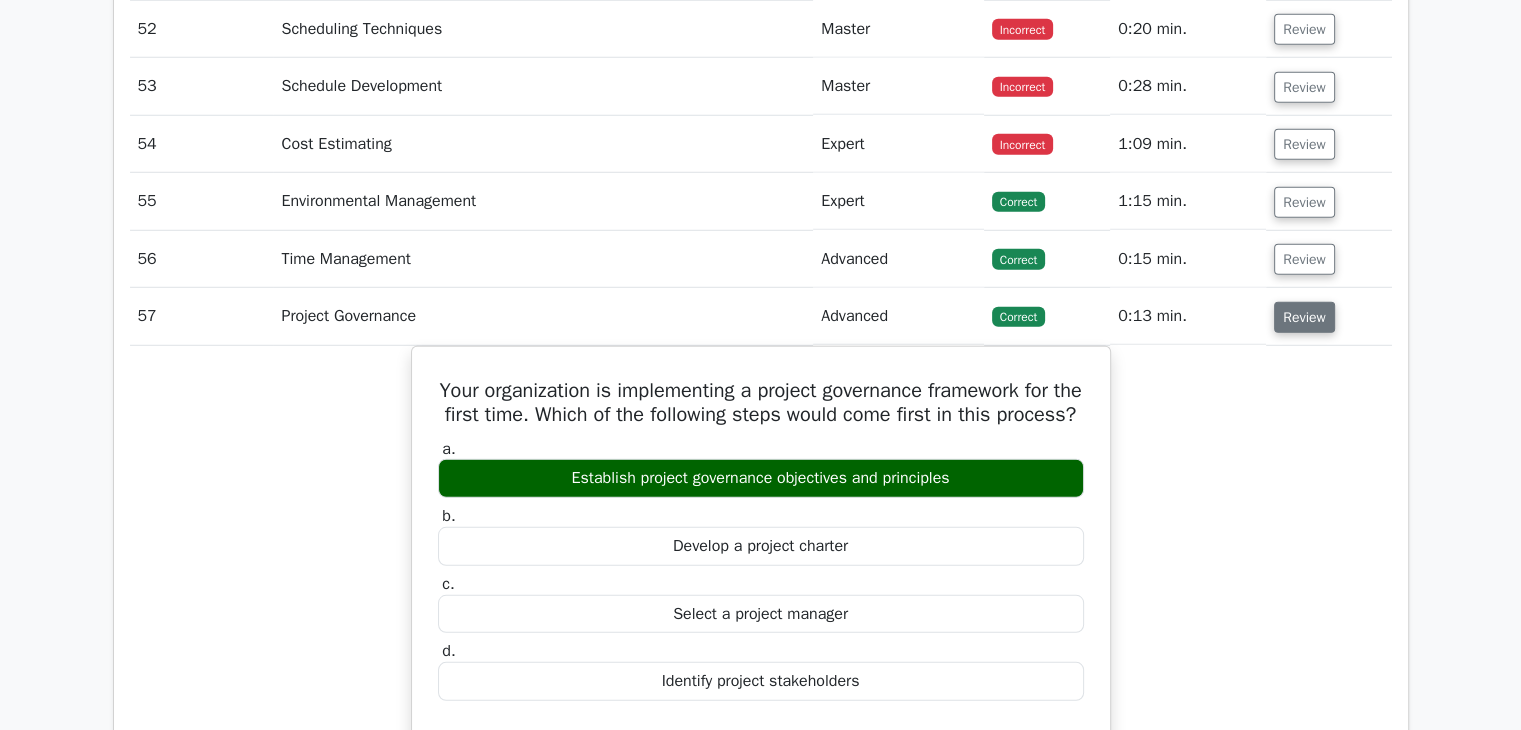 click on "Review" at bounding box center (1304, 317) 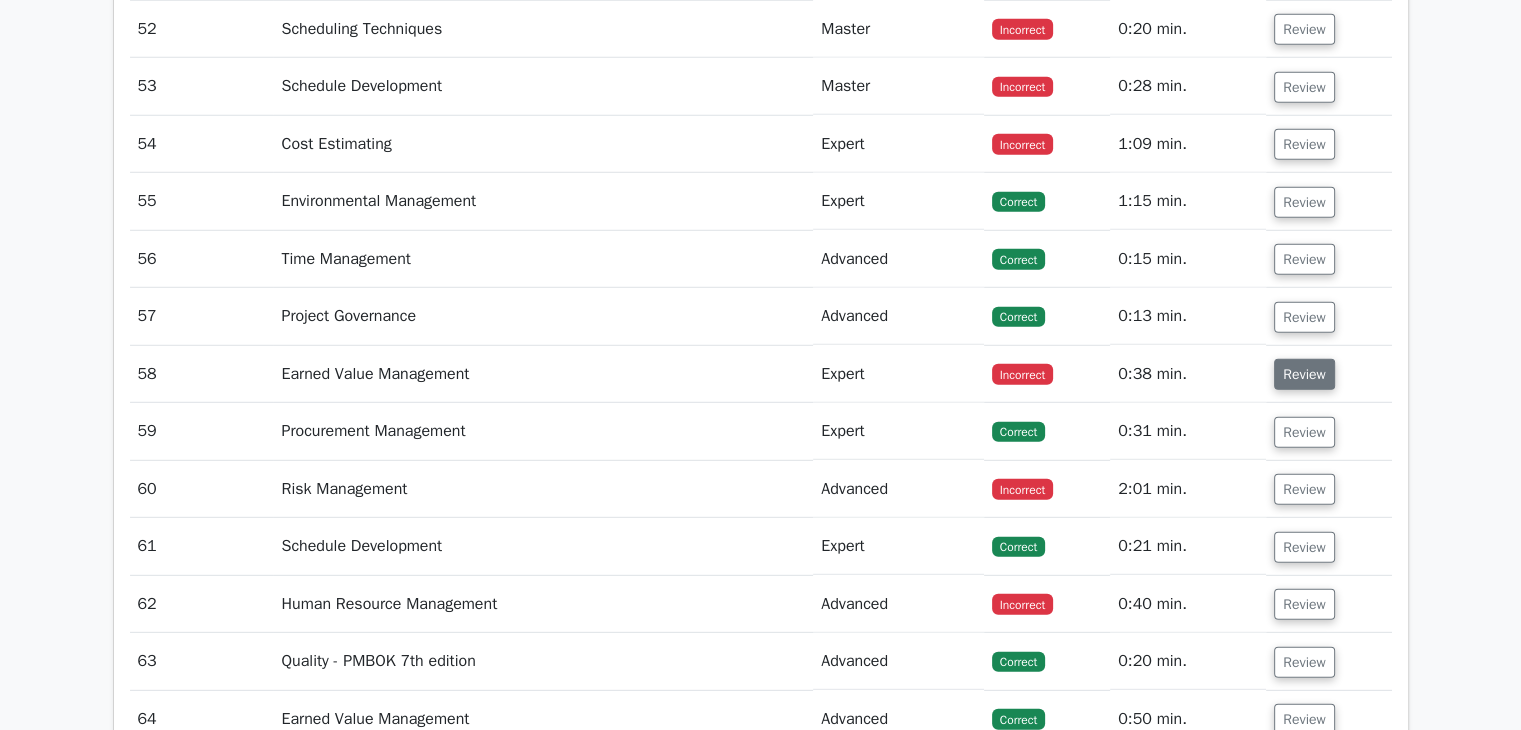 click on "Review" at bounding box center [1304, 374] 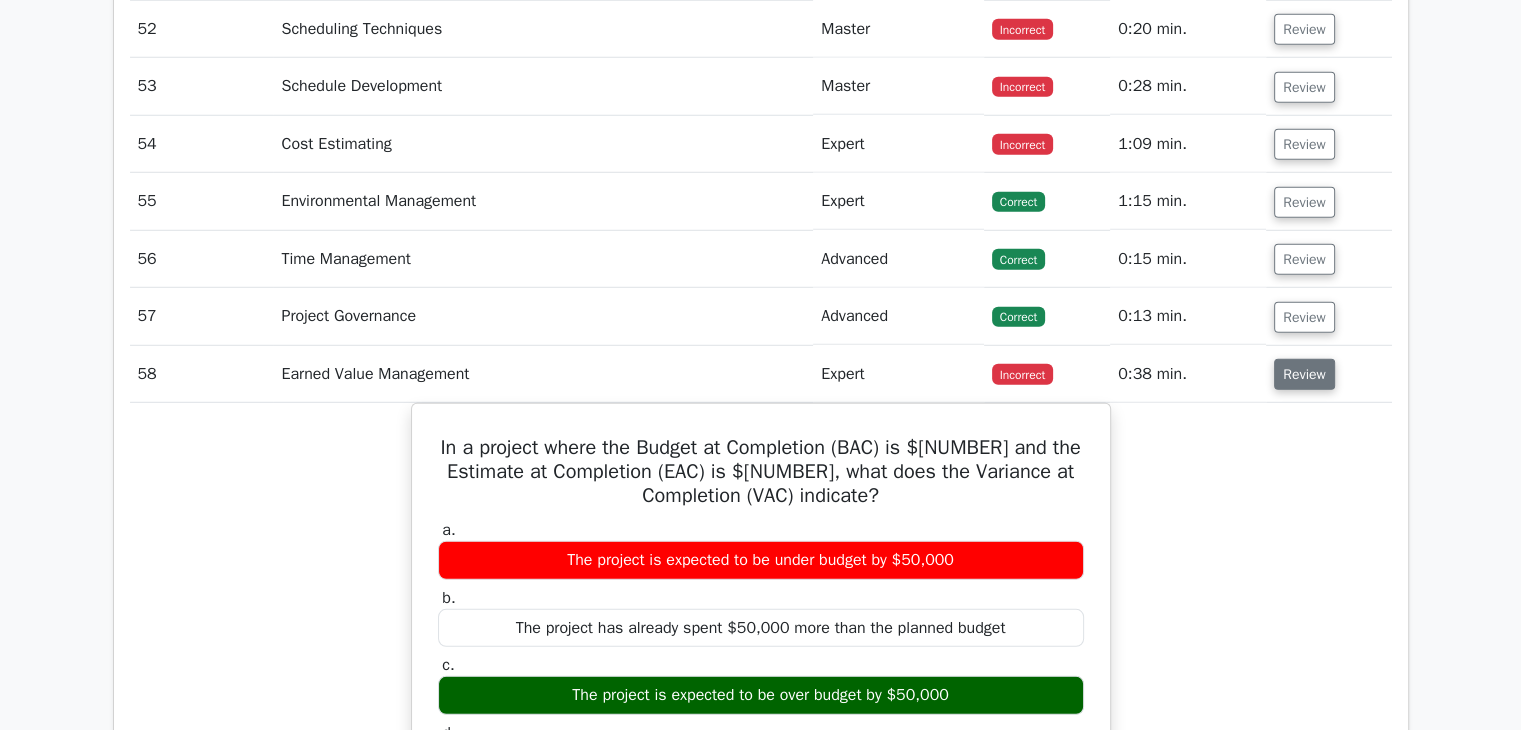 scroll, scrollTop: 5833, scrollLeft: 0, axis: vertical 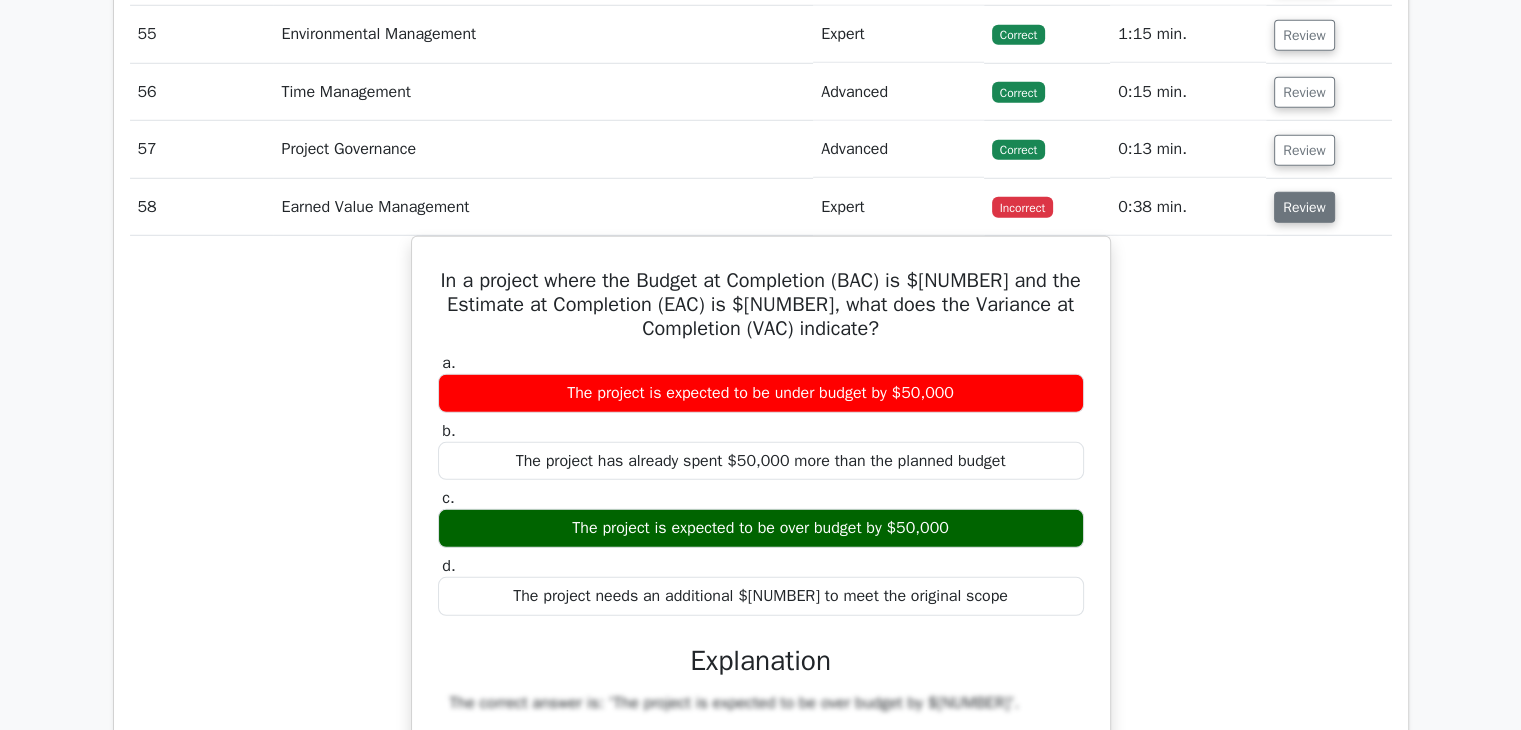 click on "Review" at bounding box center [1304, 207] 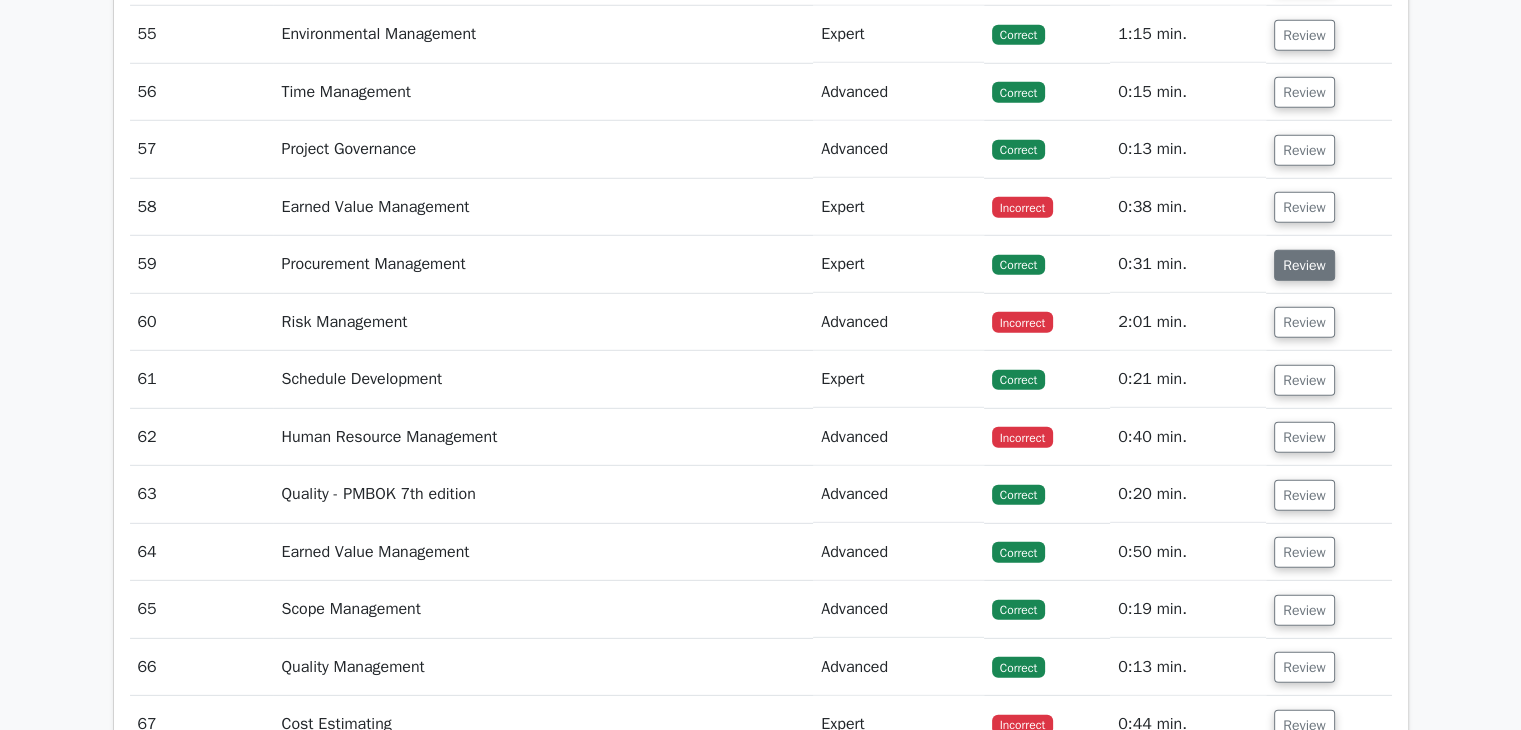 click on "Review" at bounding box center (1304, 265) 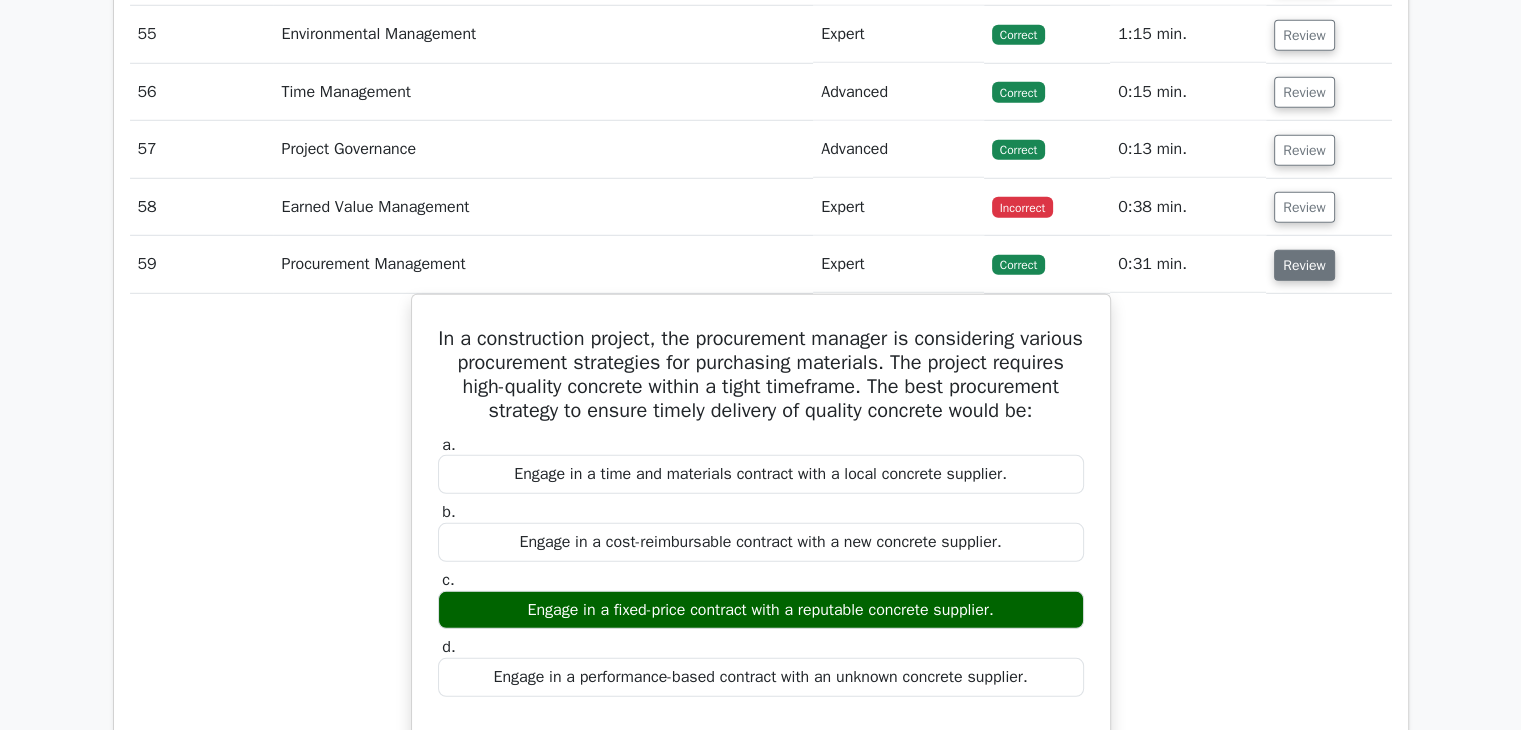 click on "Review" at bounding box center [1304, 265] 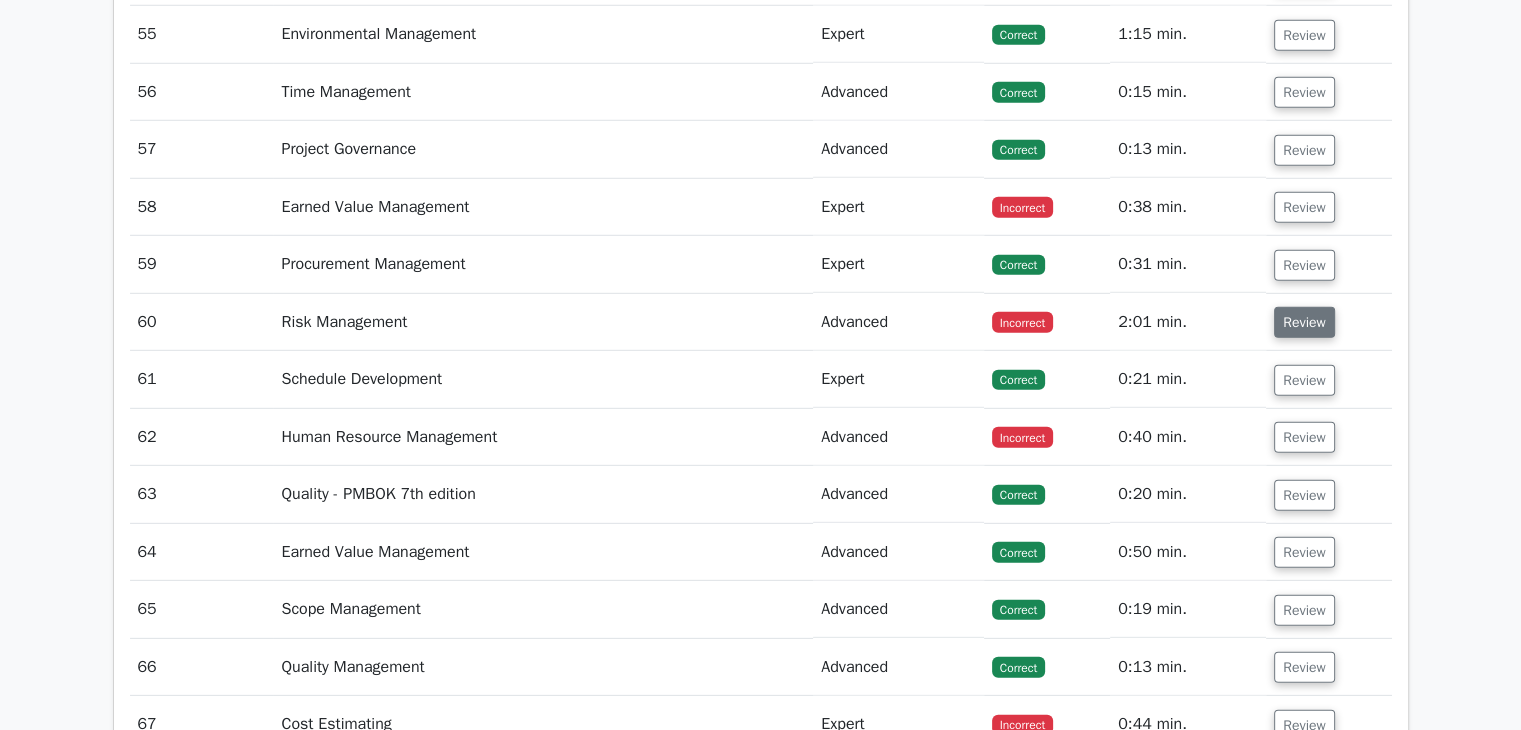 click on "Review" at bounding box center [1304, 322] 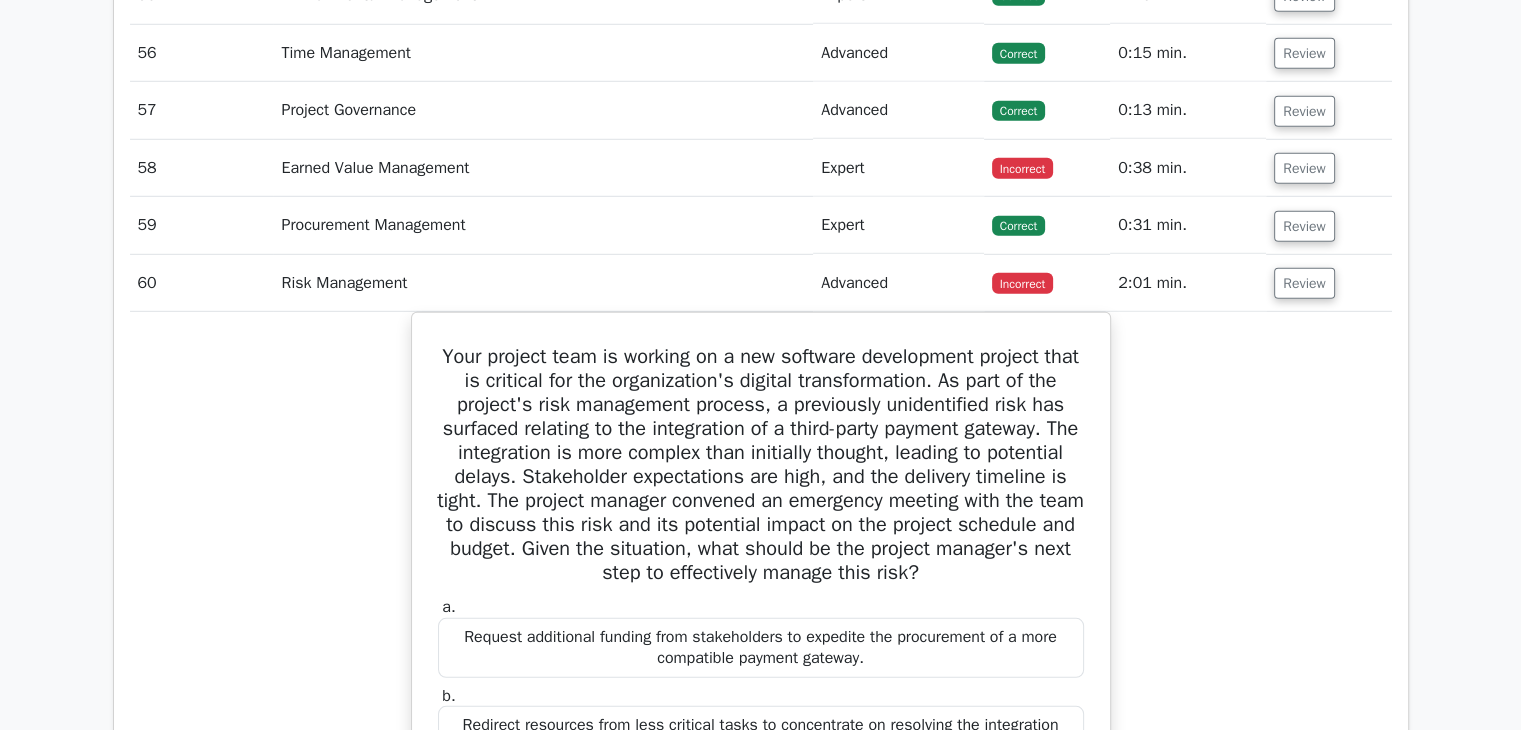 scroll, scrollTop: 5833, scrollLeft: 0, axis: vertical 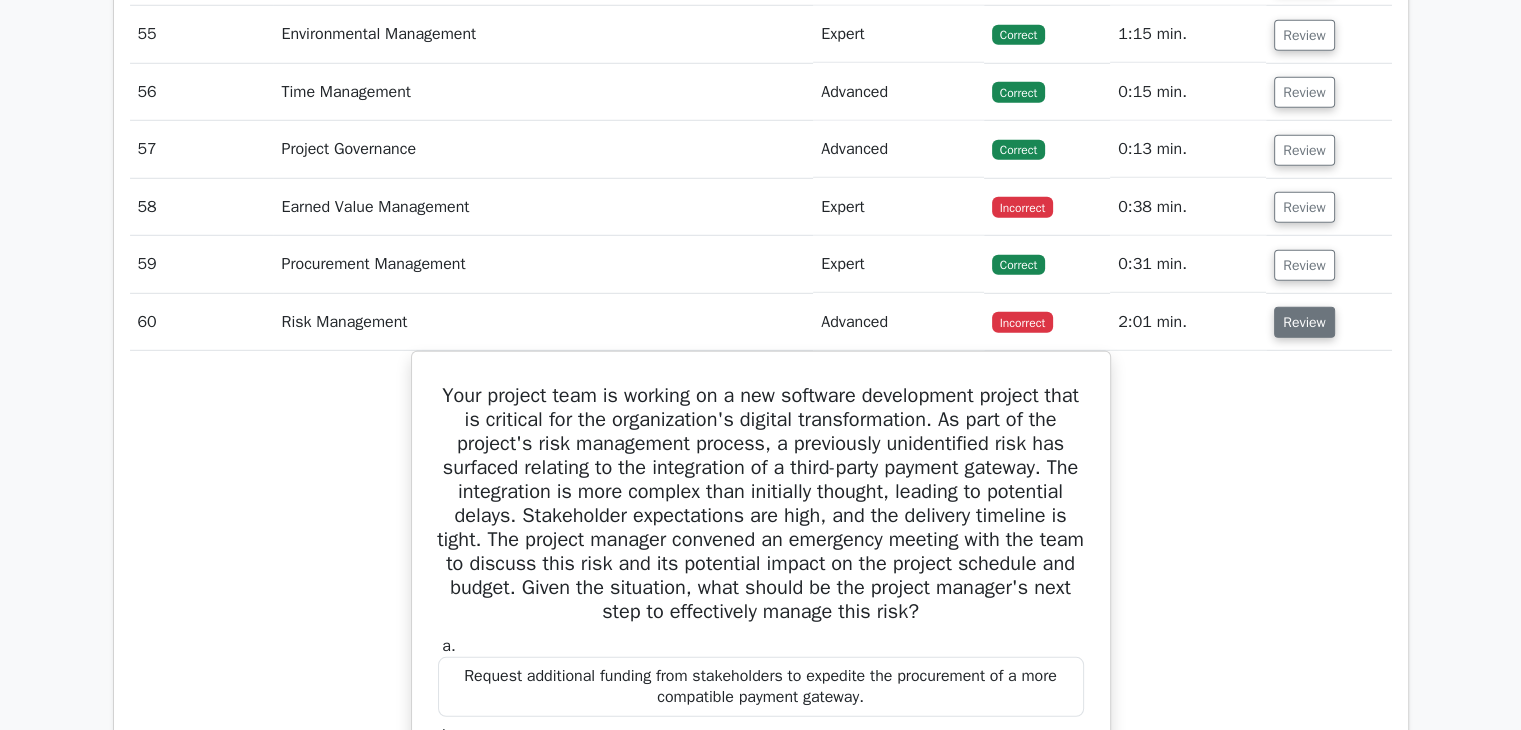 click on "Review" at bounding box center [1304, 322] 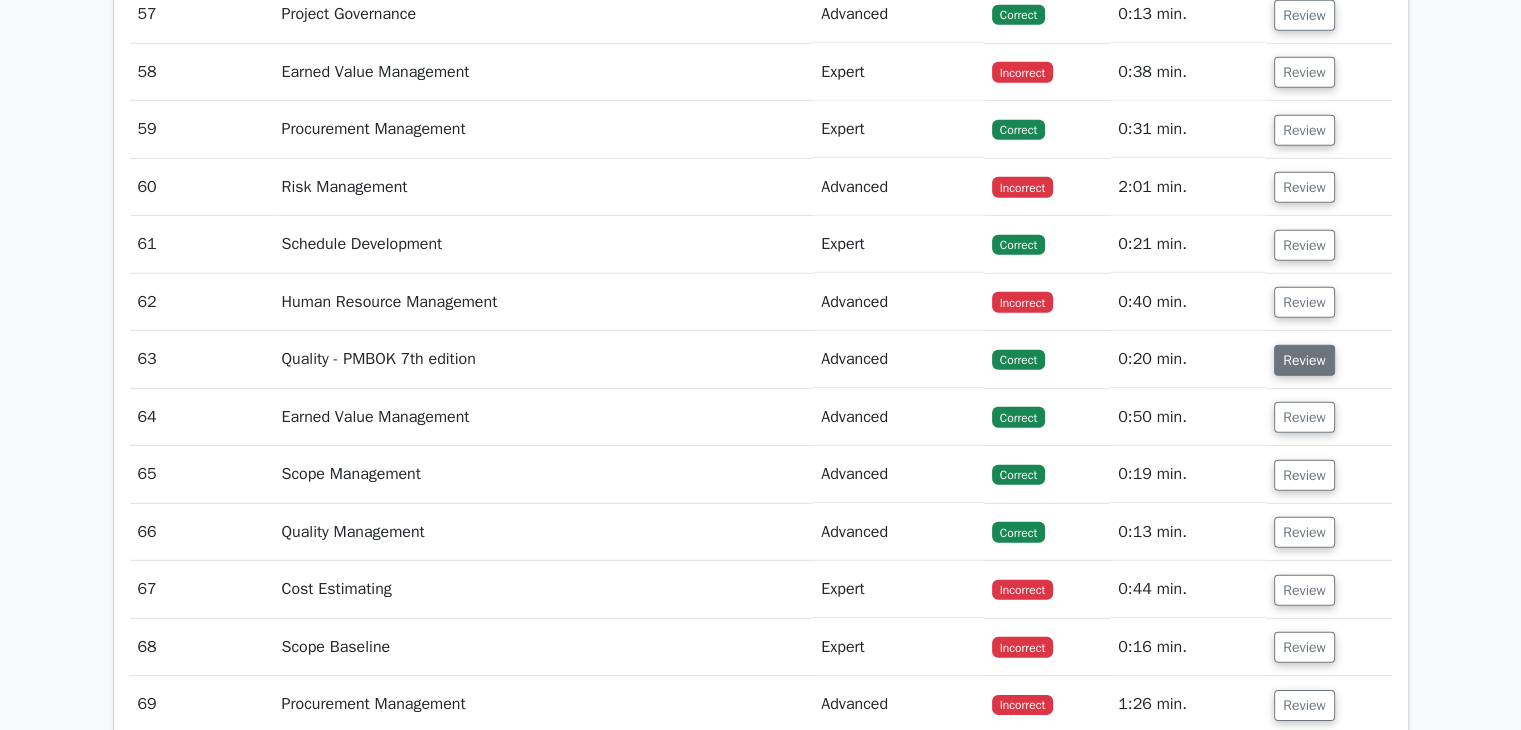 scroll, scrollTop: 6000, scrollLeft: 0, axis: vertical 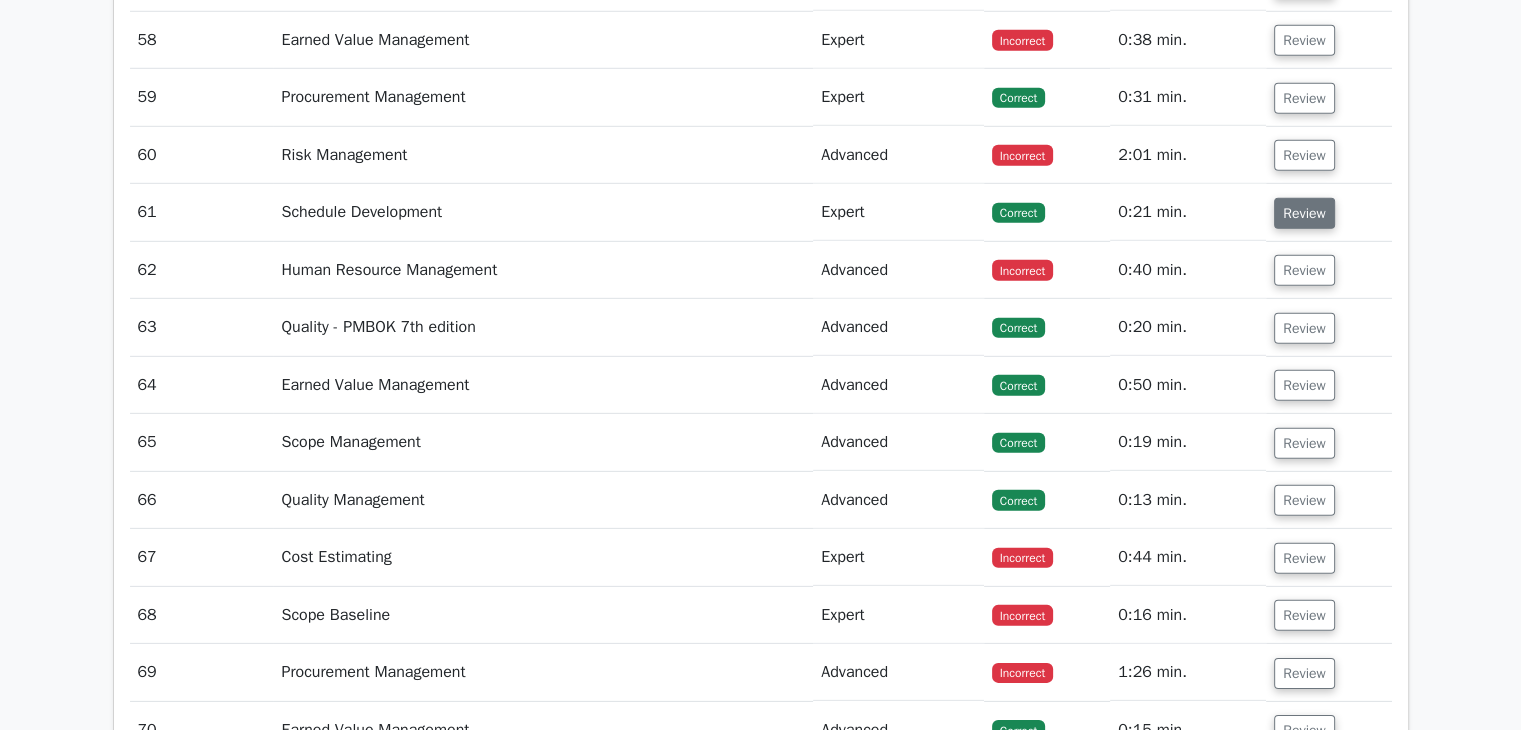 click on "Review" at bounding box center [1304, 213] 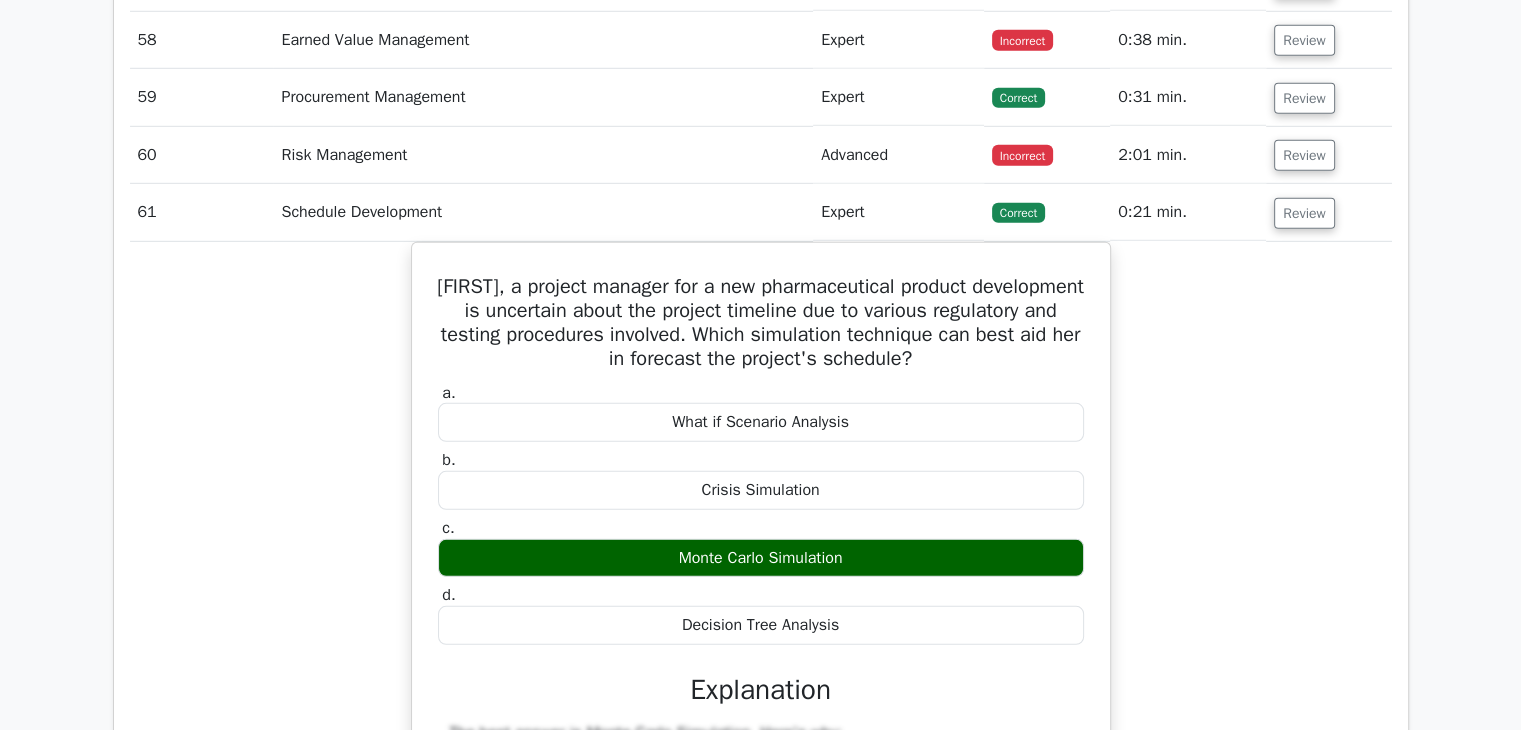 click on "Review" at bounding box center [1328, 212] 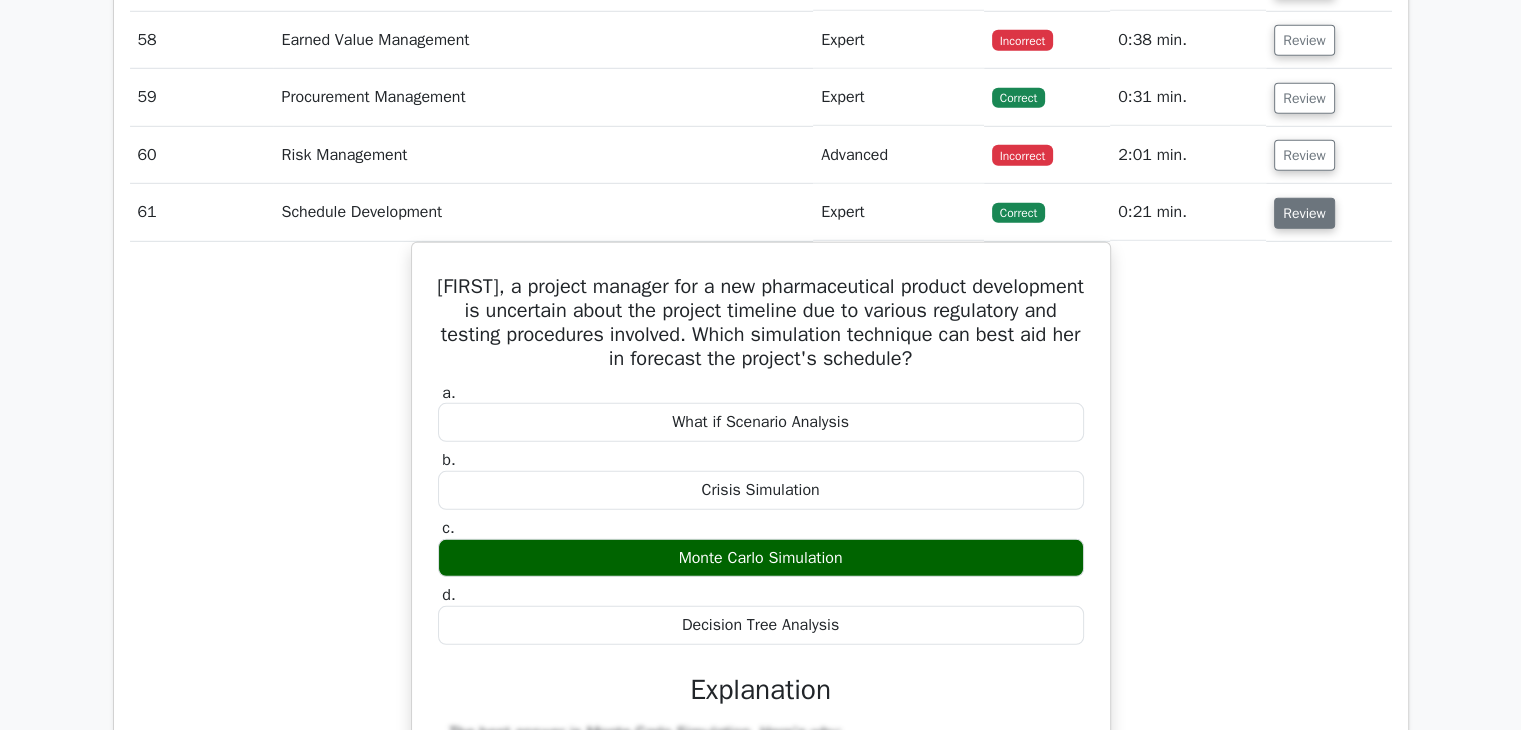 click on "Review" at bounding box center [1304, 213] 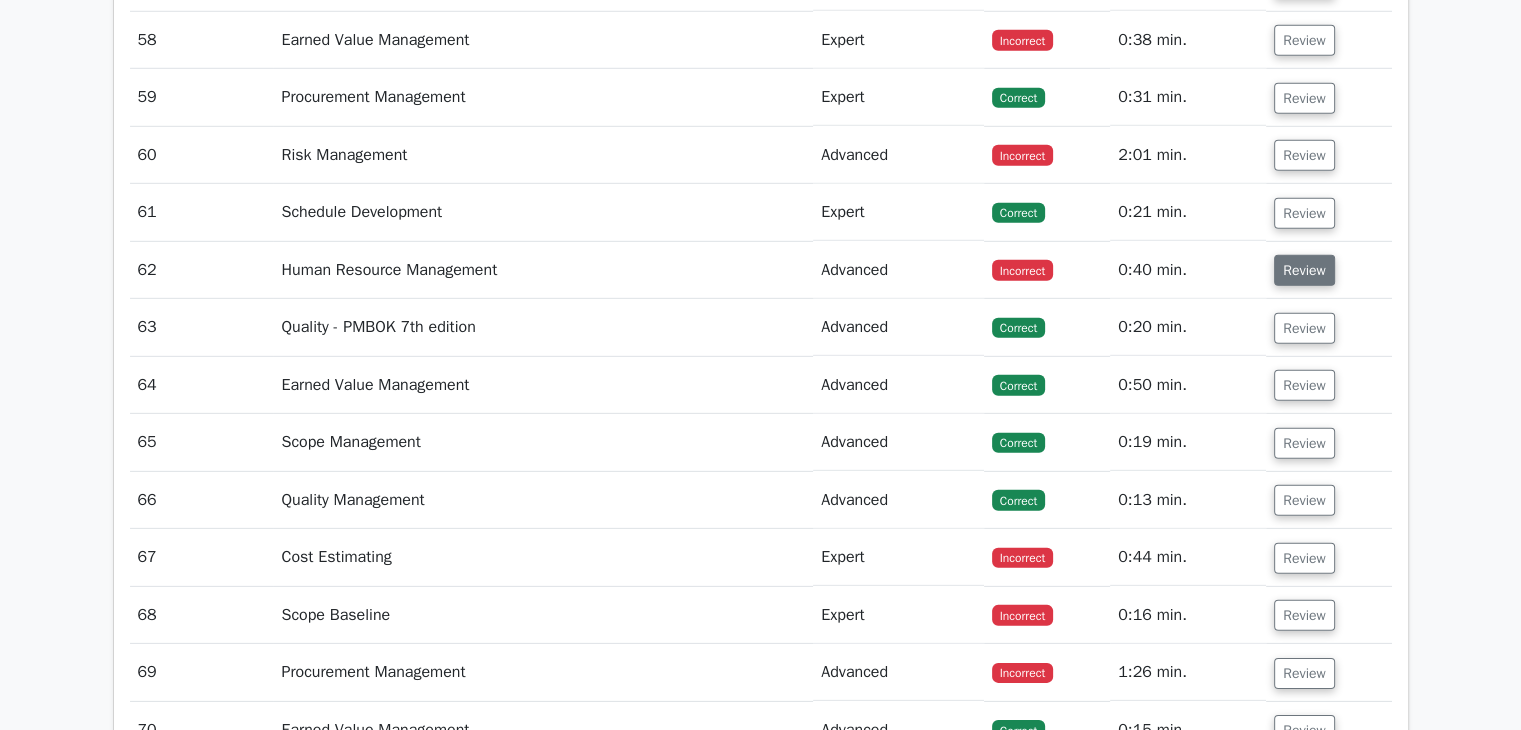 click on "Review" at bounding box center (1304, 270) 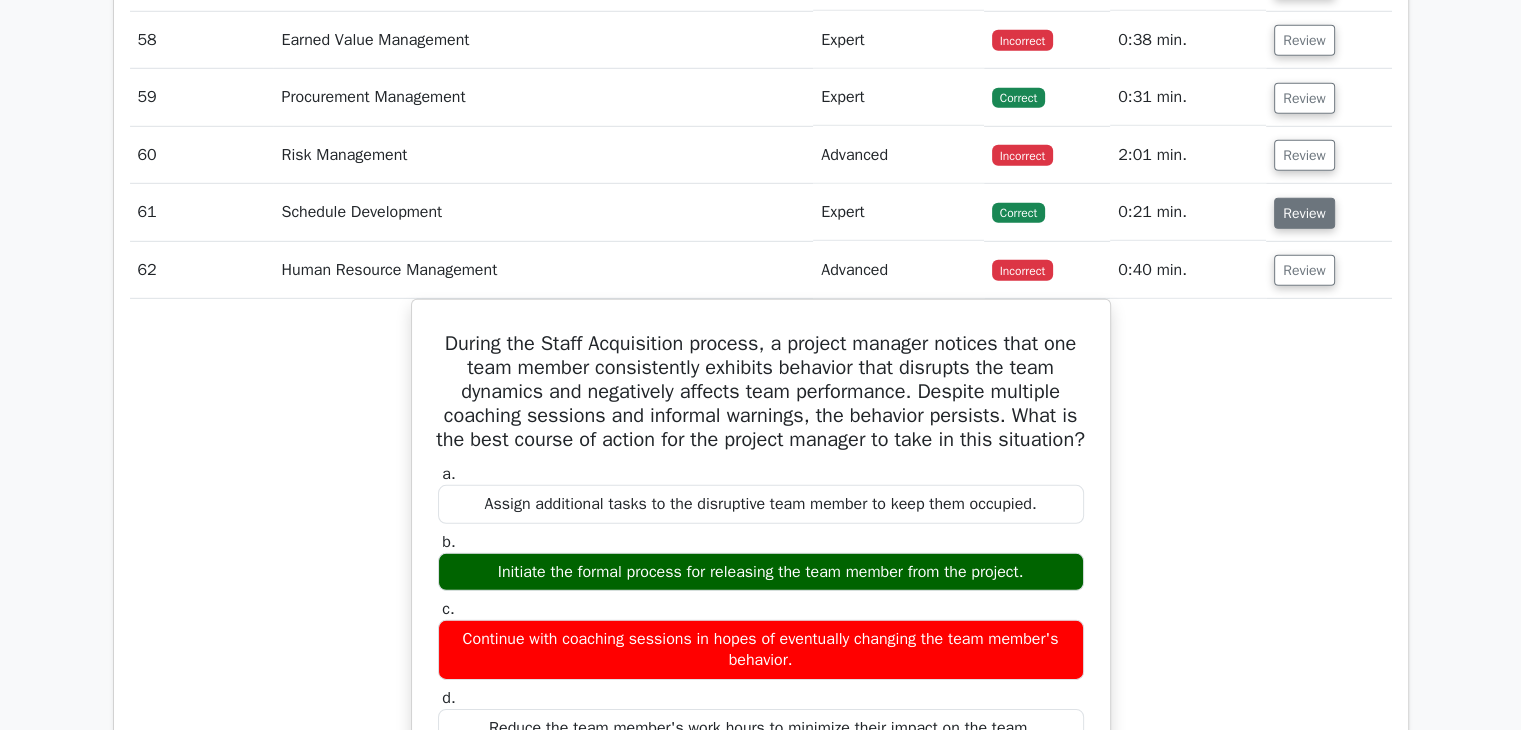 click on "Review" at bounding box center (1328, 212) 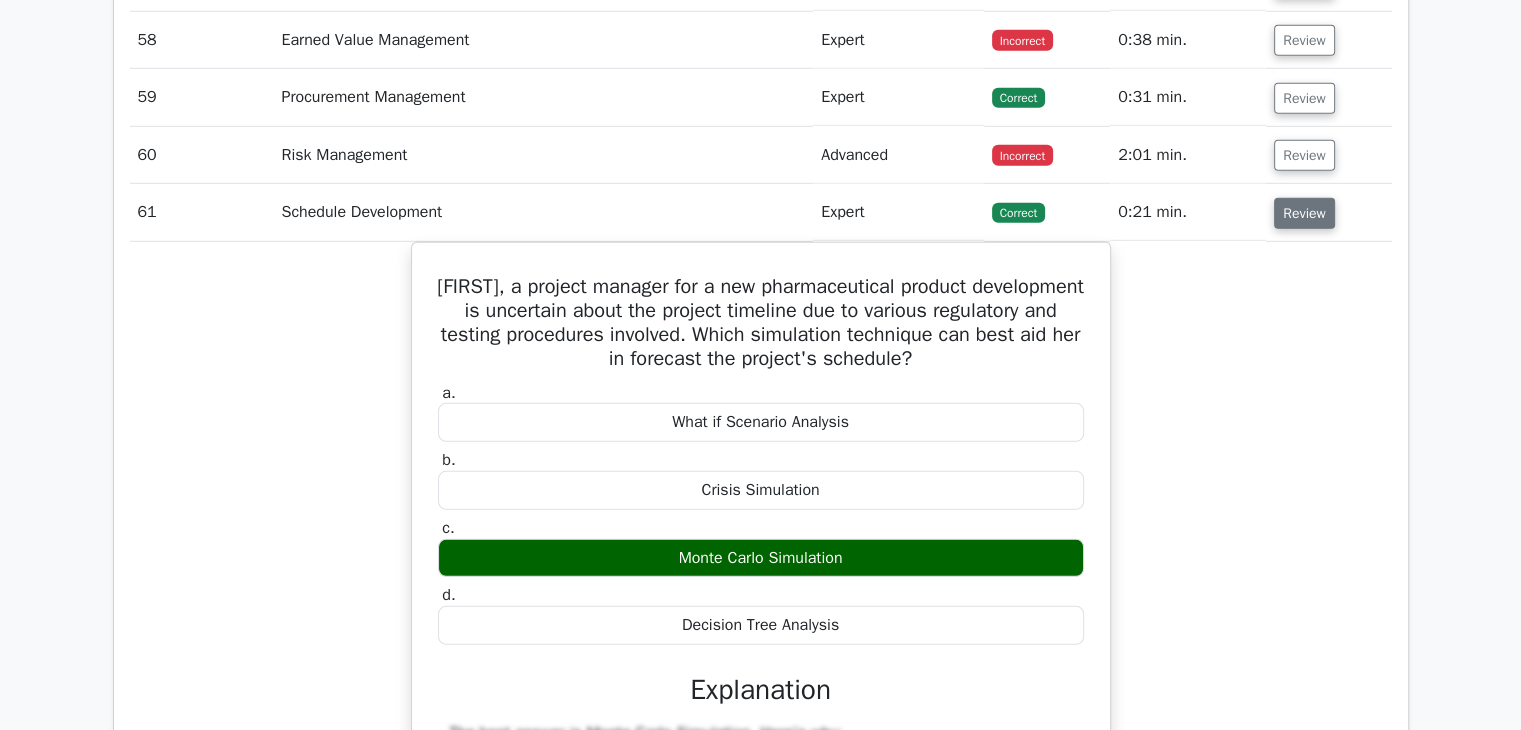 click on "Review" at bounding box center (1304, 213) 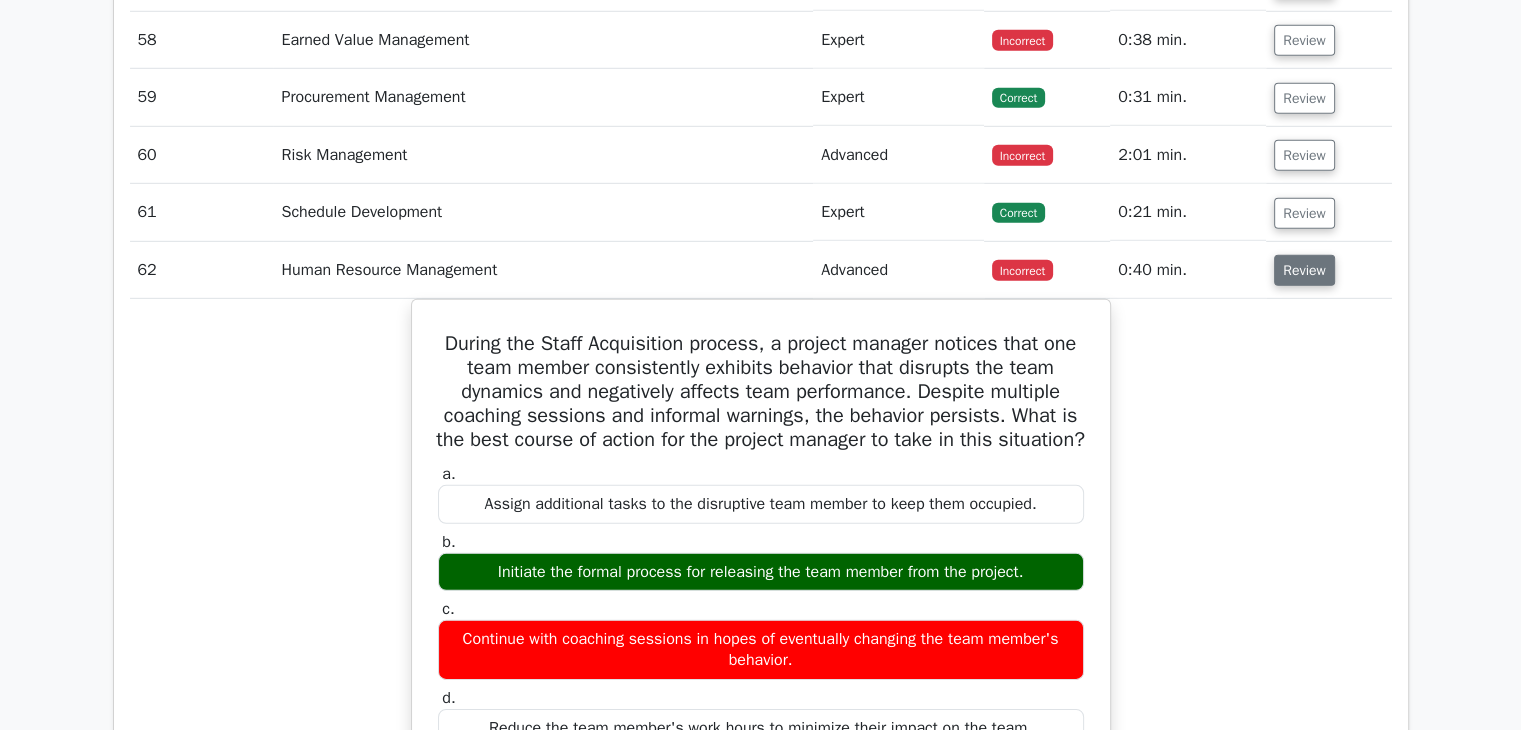 click on "Review" at bounding box center (1304, 270) 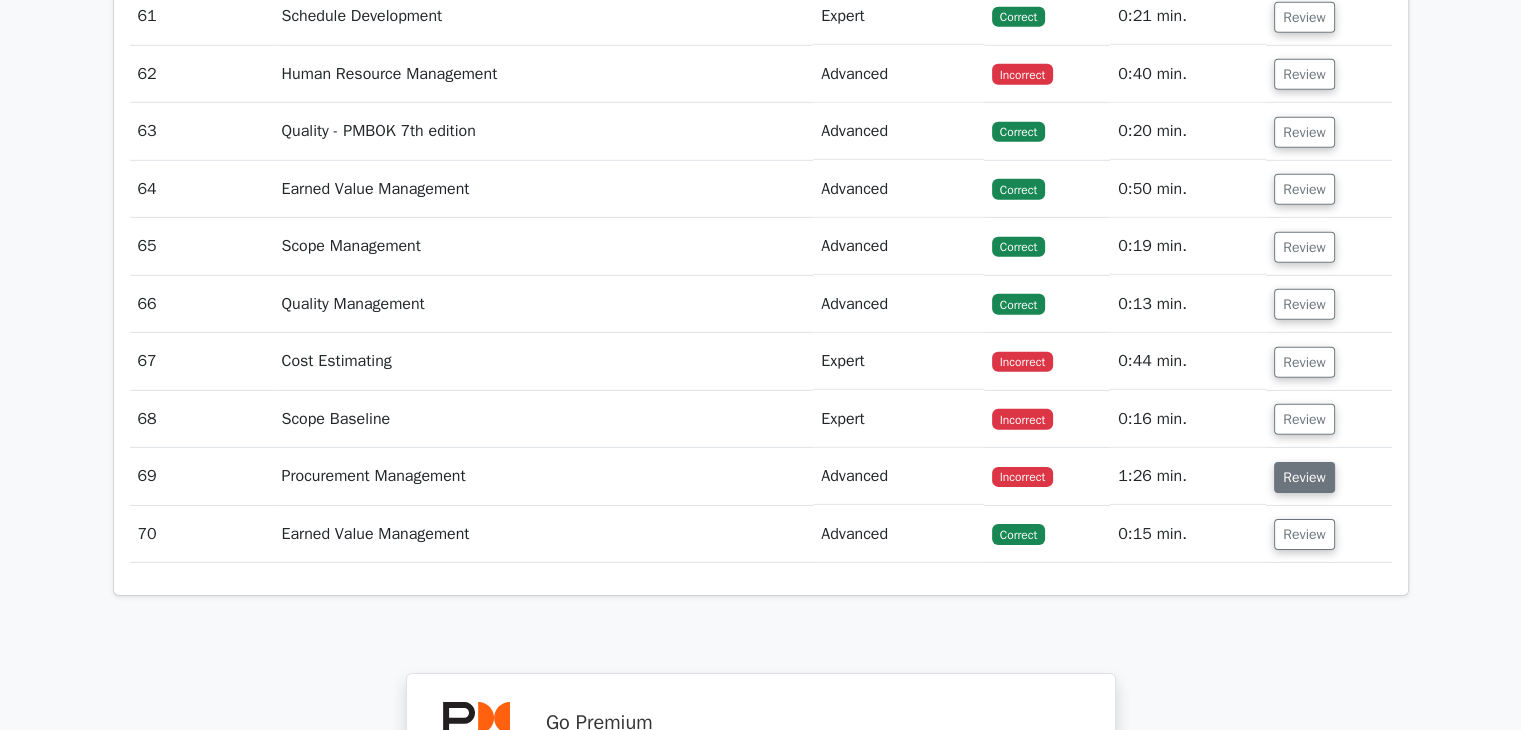 scroll, scrollTop: 6166, scrollLeft: 0, axis: vertical 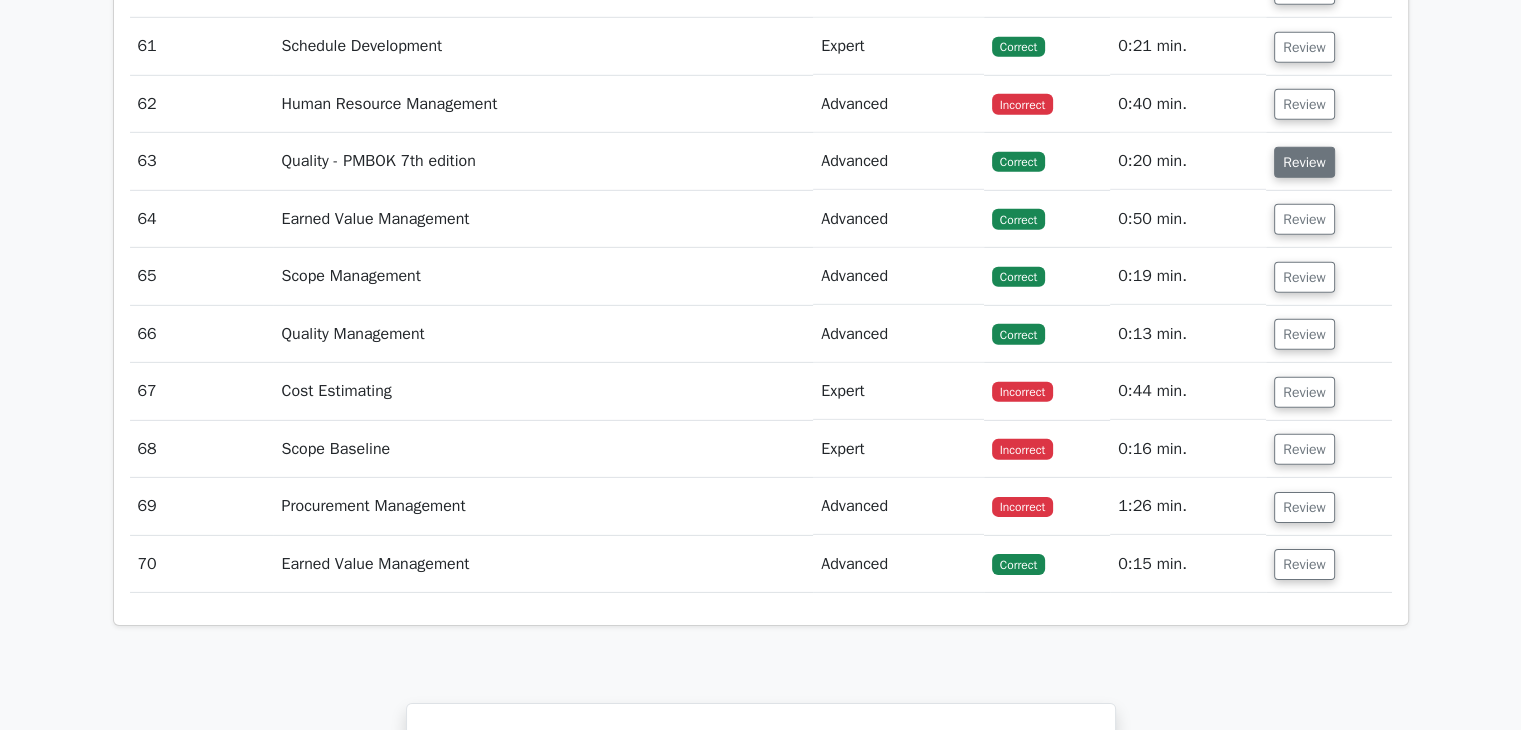 click on "Review" at bounding box center [1304, 162] 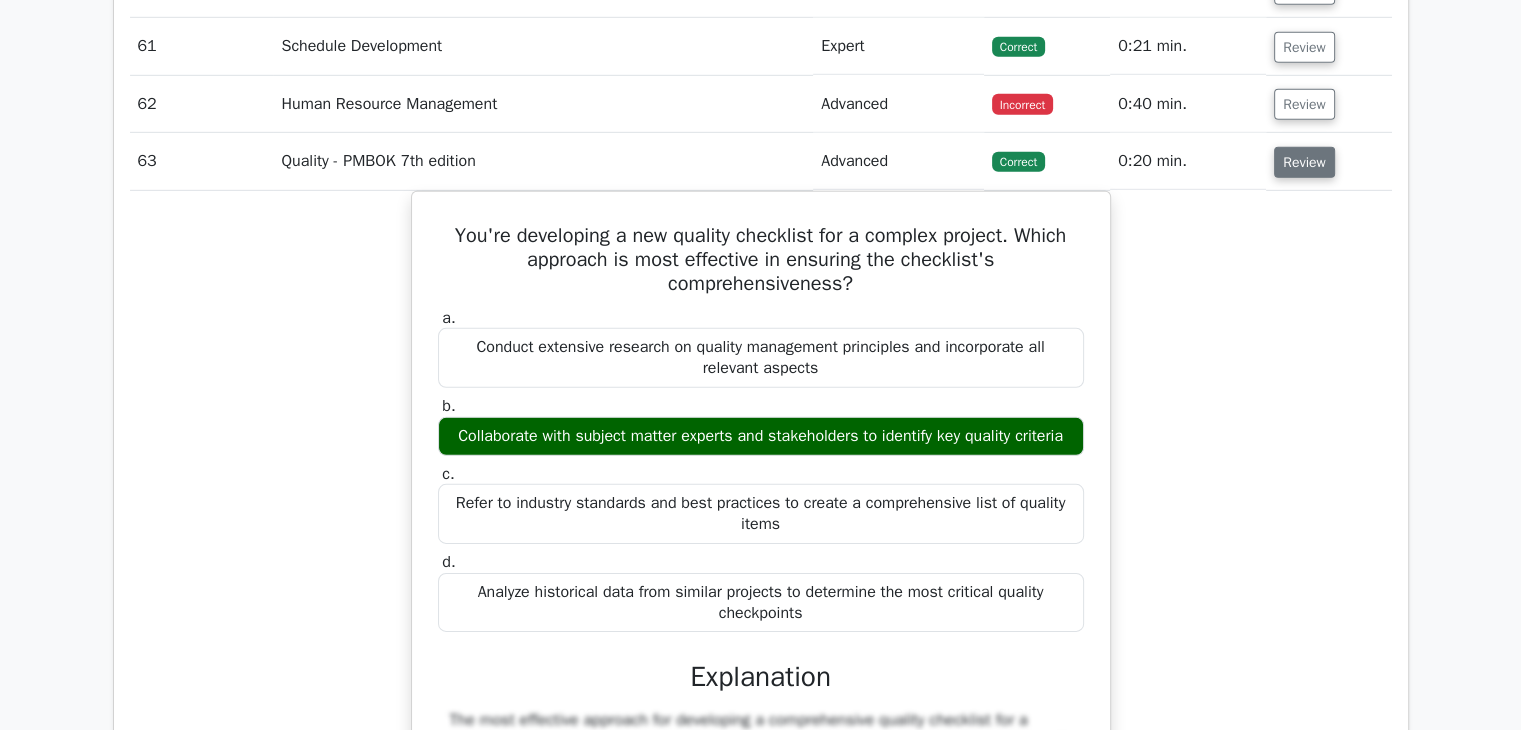 click on "Review" at bounding box center (1304, 162) 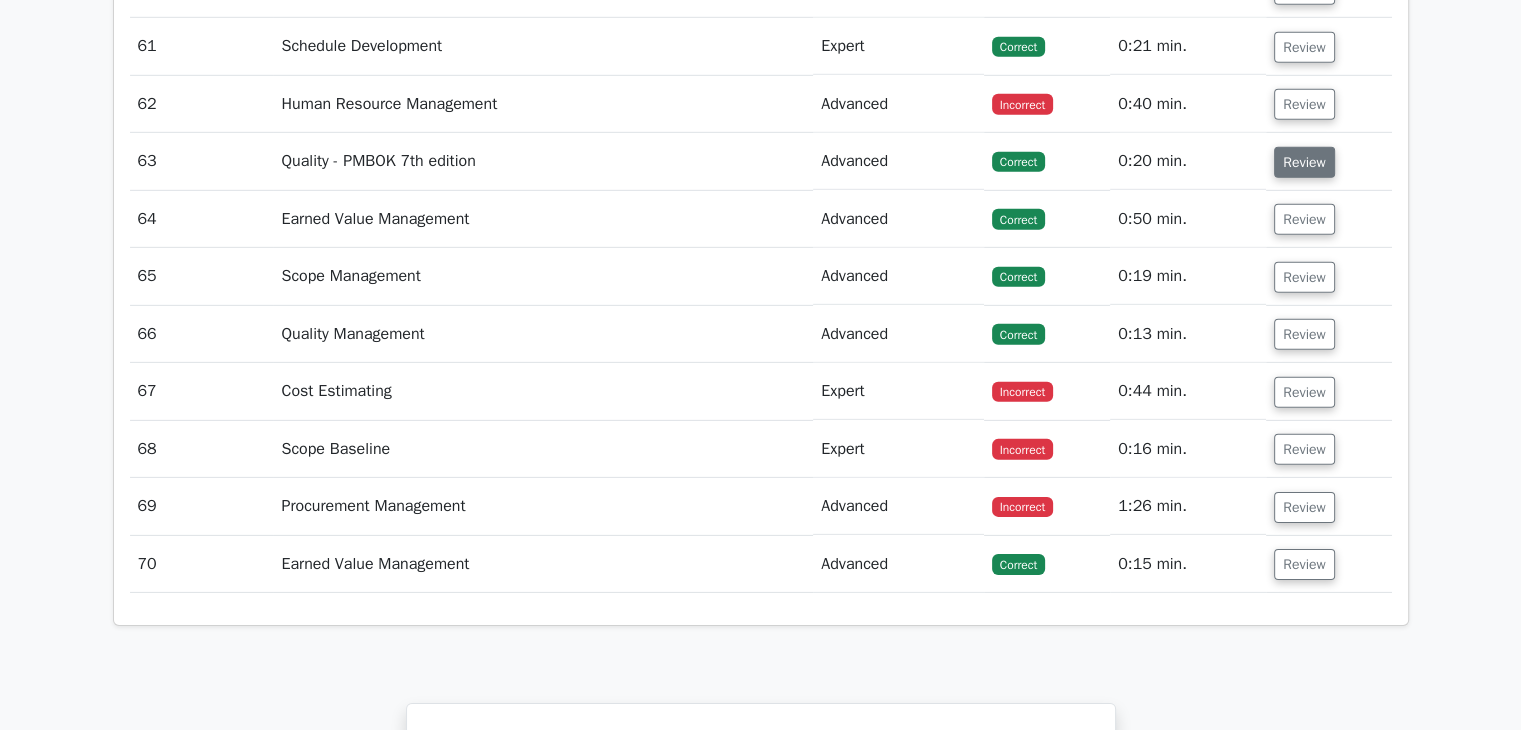 click on "Review" at bounding box center (1304, 162) 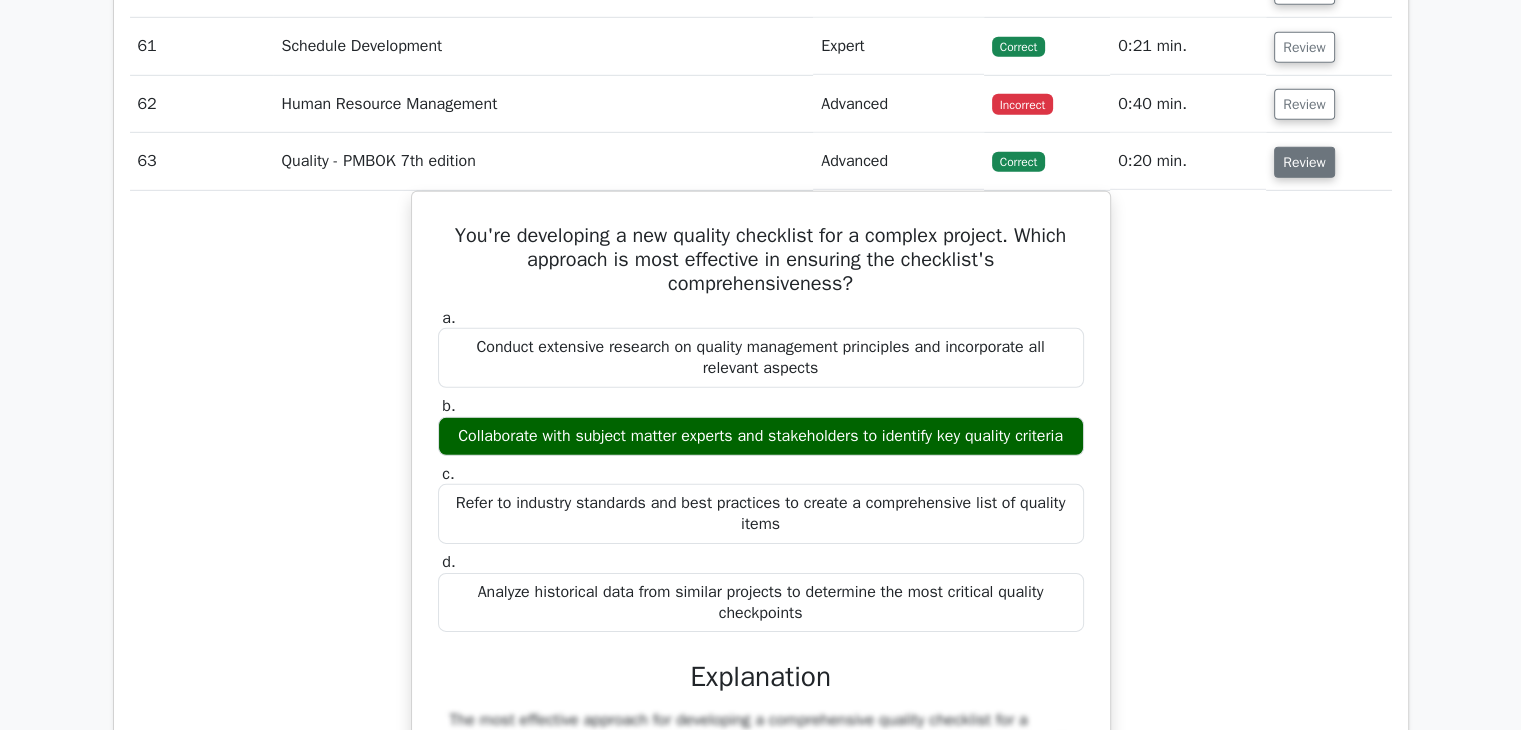 click on "Review" at bounding box center (1304, 162) 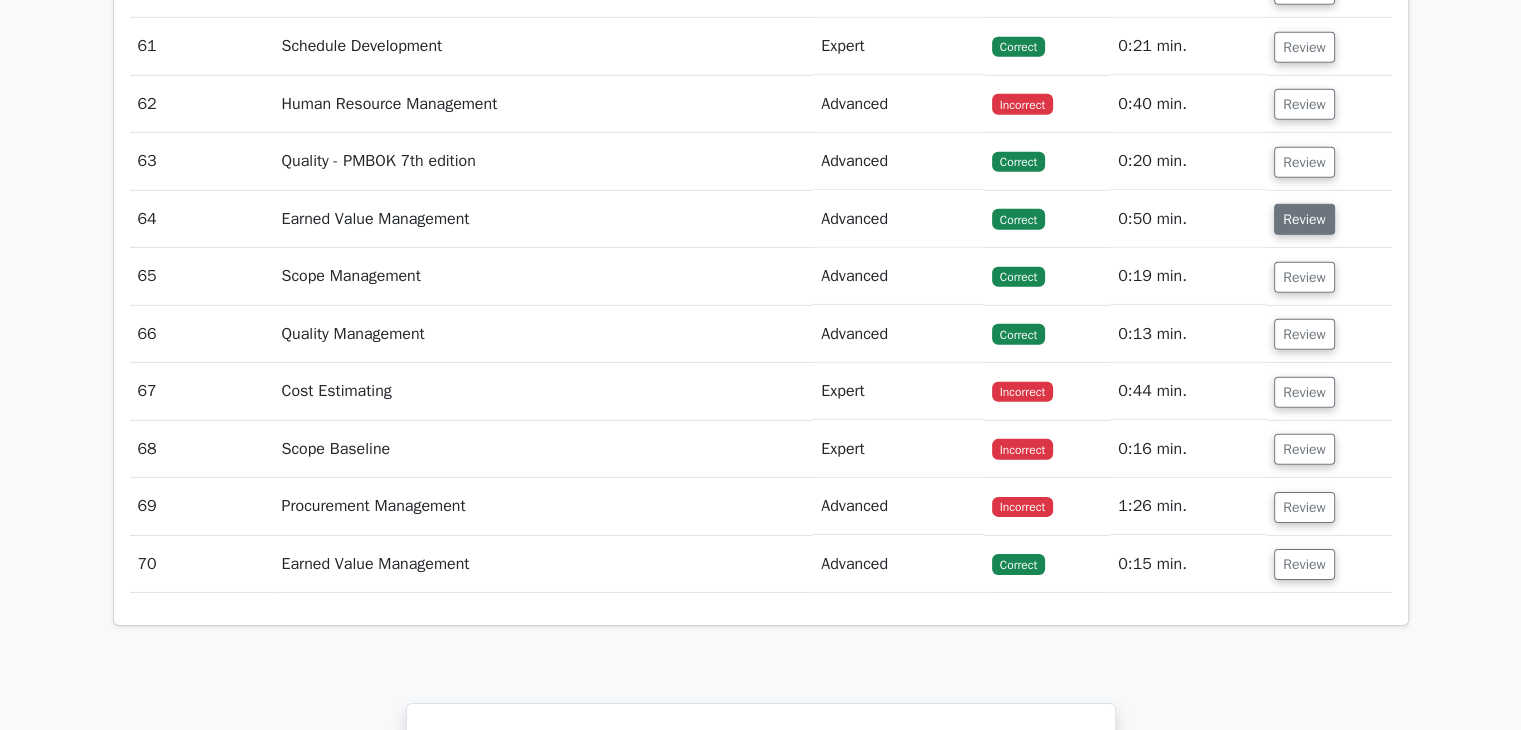 click on "Review" at bounding box center (1304, 219) 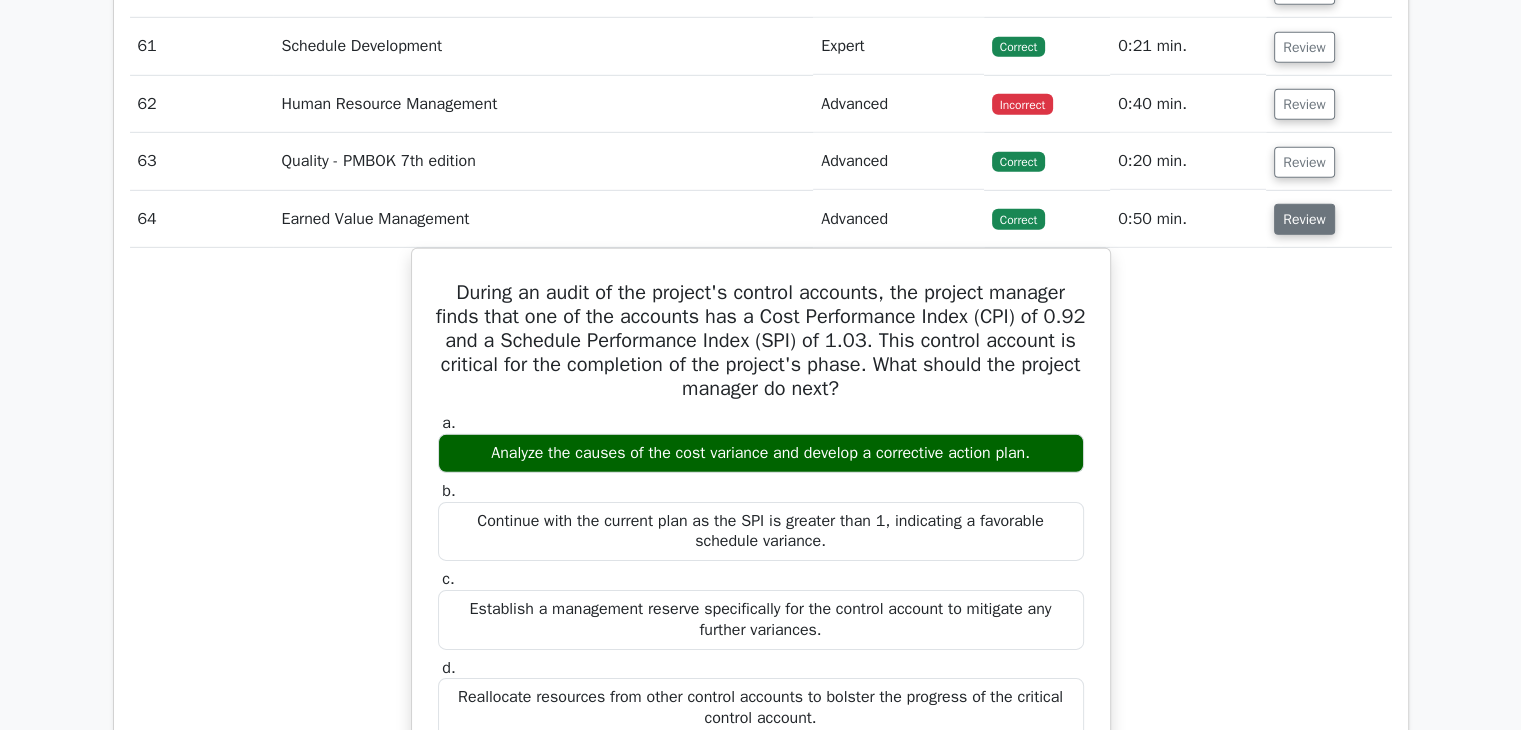 click on "Review" at bounding box center [1304, 219] 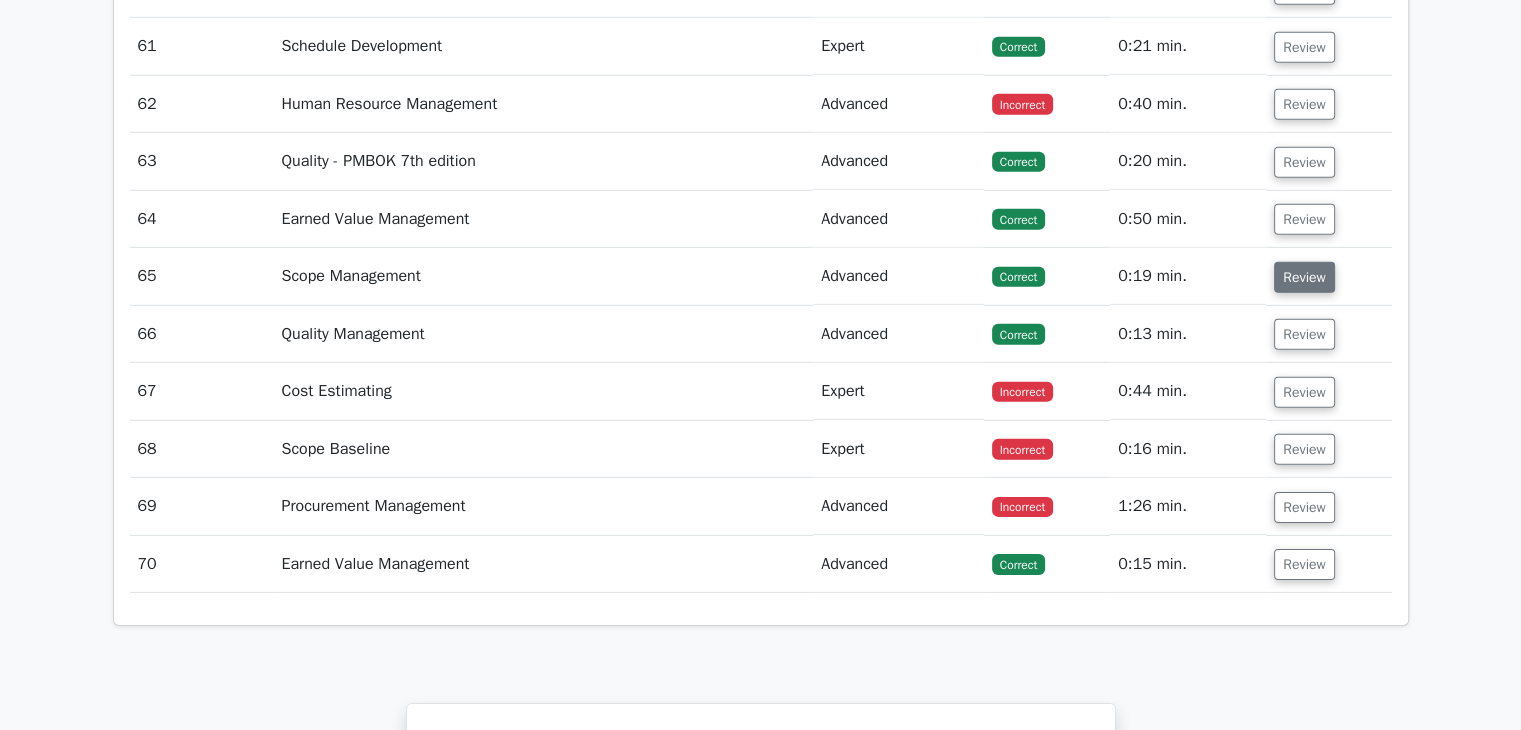click on "Review" at bounding box center (1304, 277) 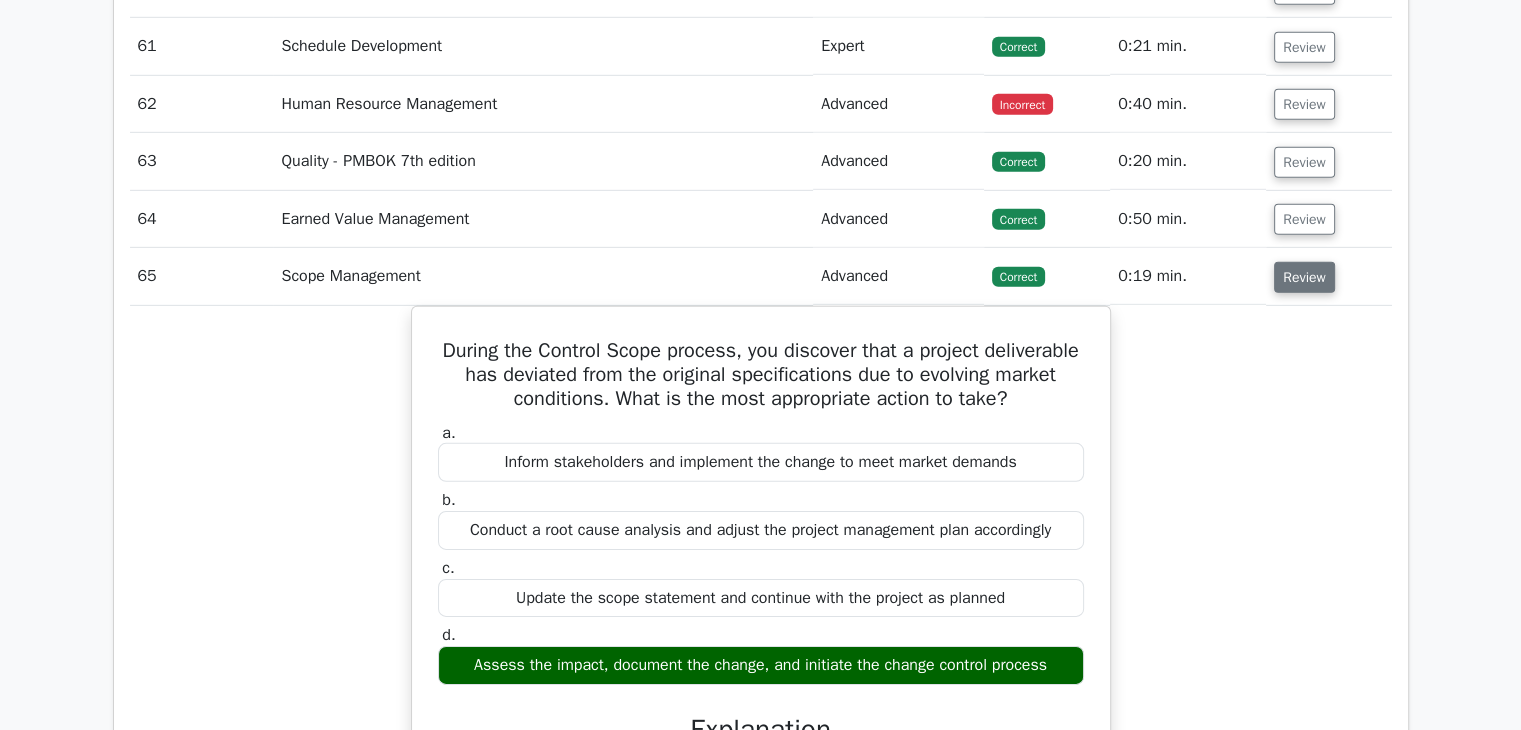 click on "Review" at bounding box center [1304, 277] 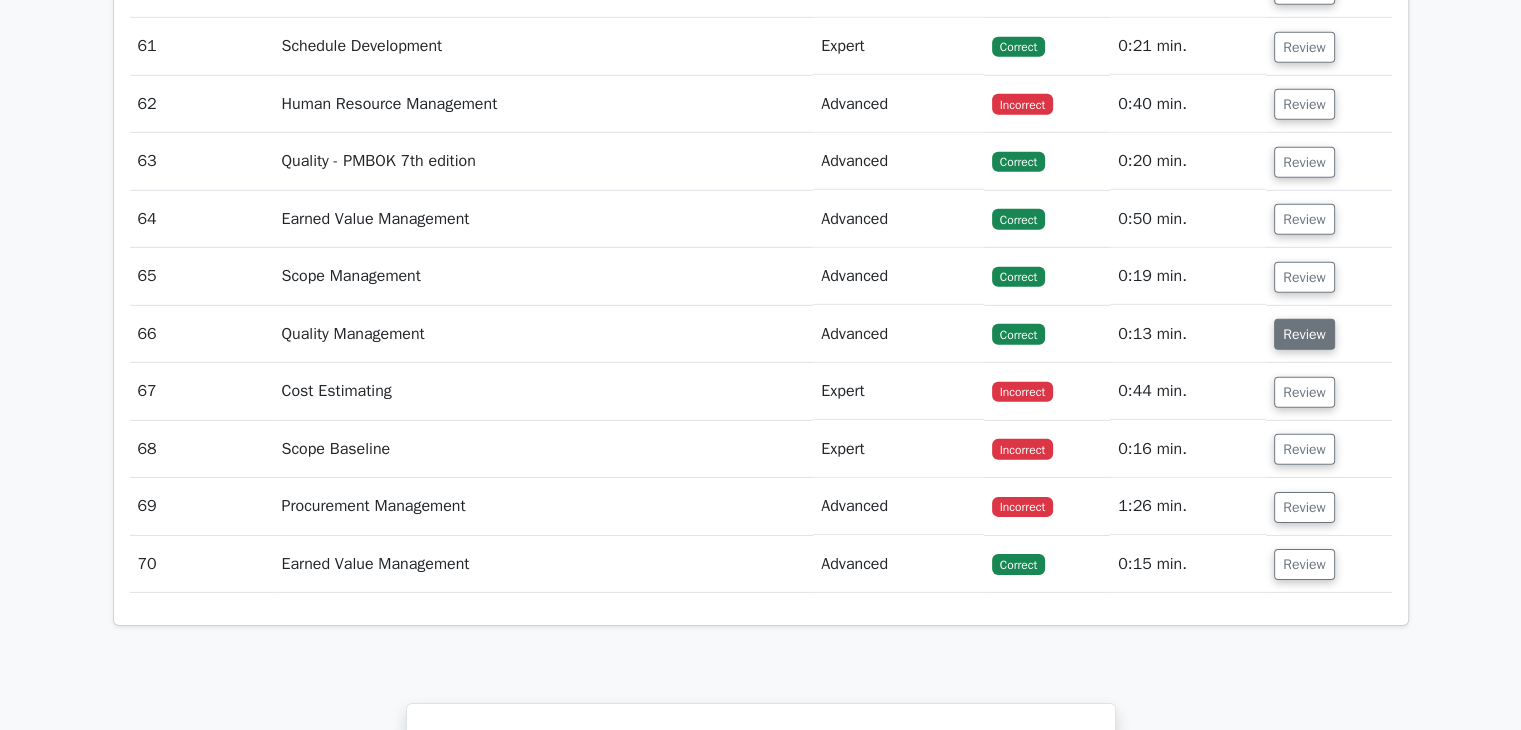 click on "Review" at bounding box center (1304, 334) 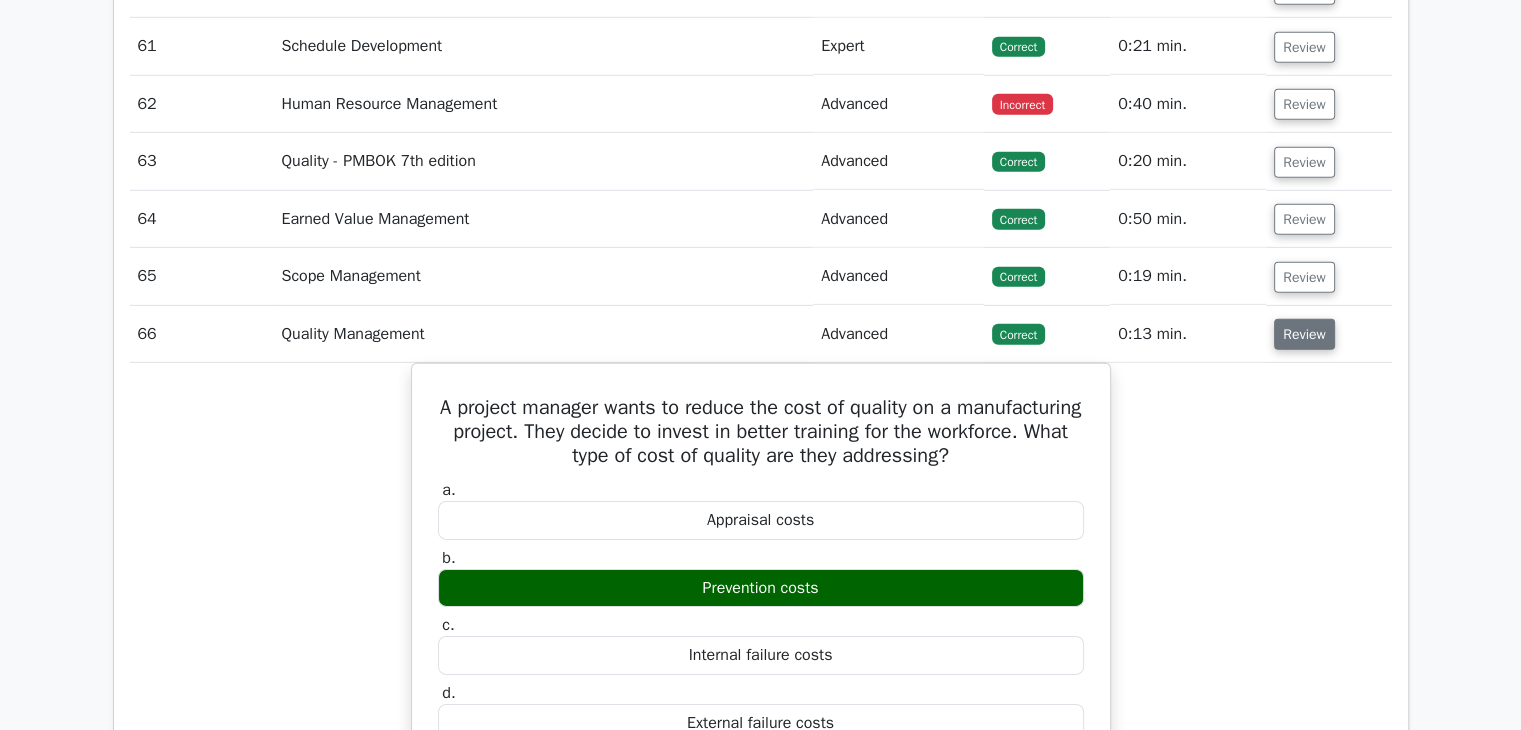 click on "Review" at bounding box center [1304, 334] 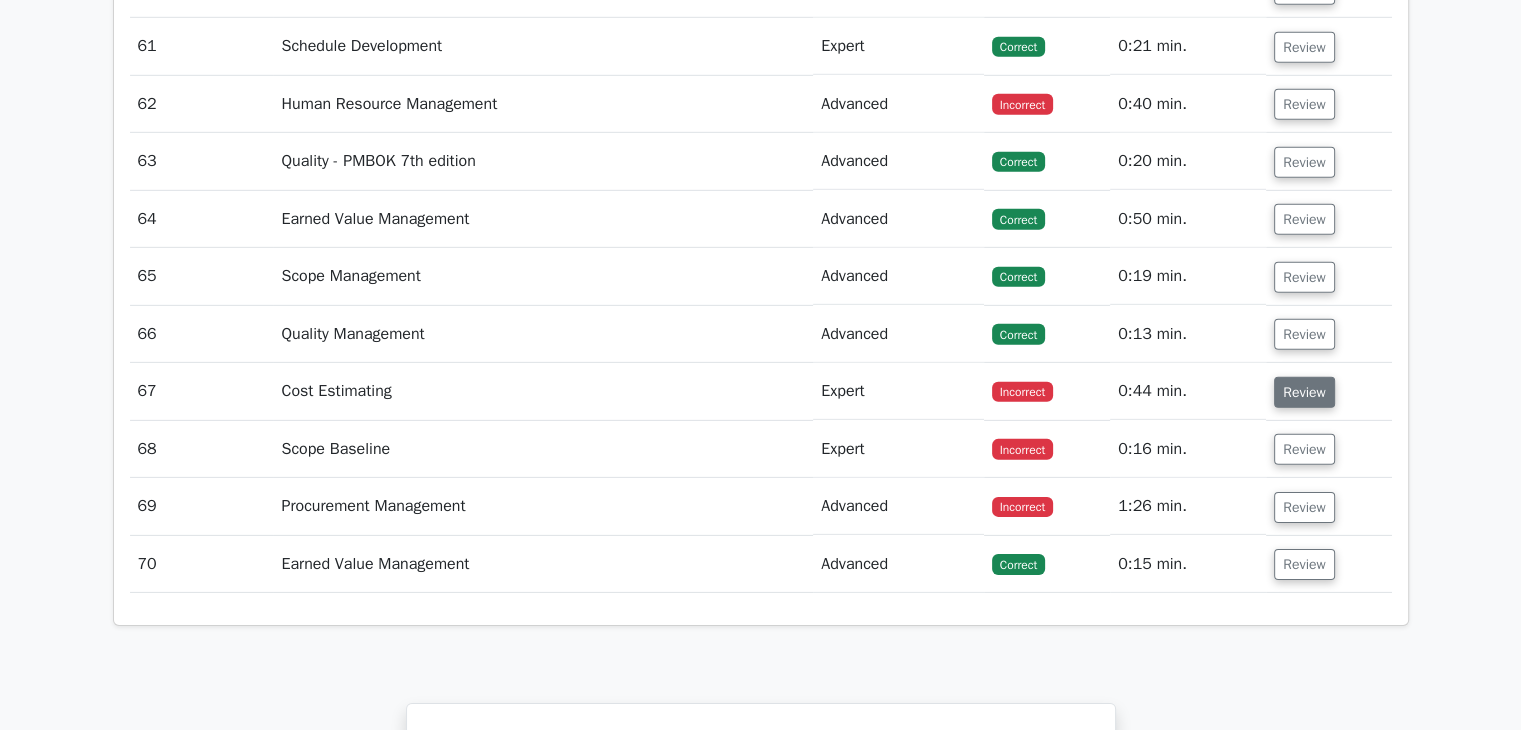 click on "Review" at bounding box center (1304, 392) 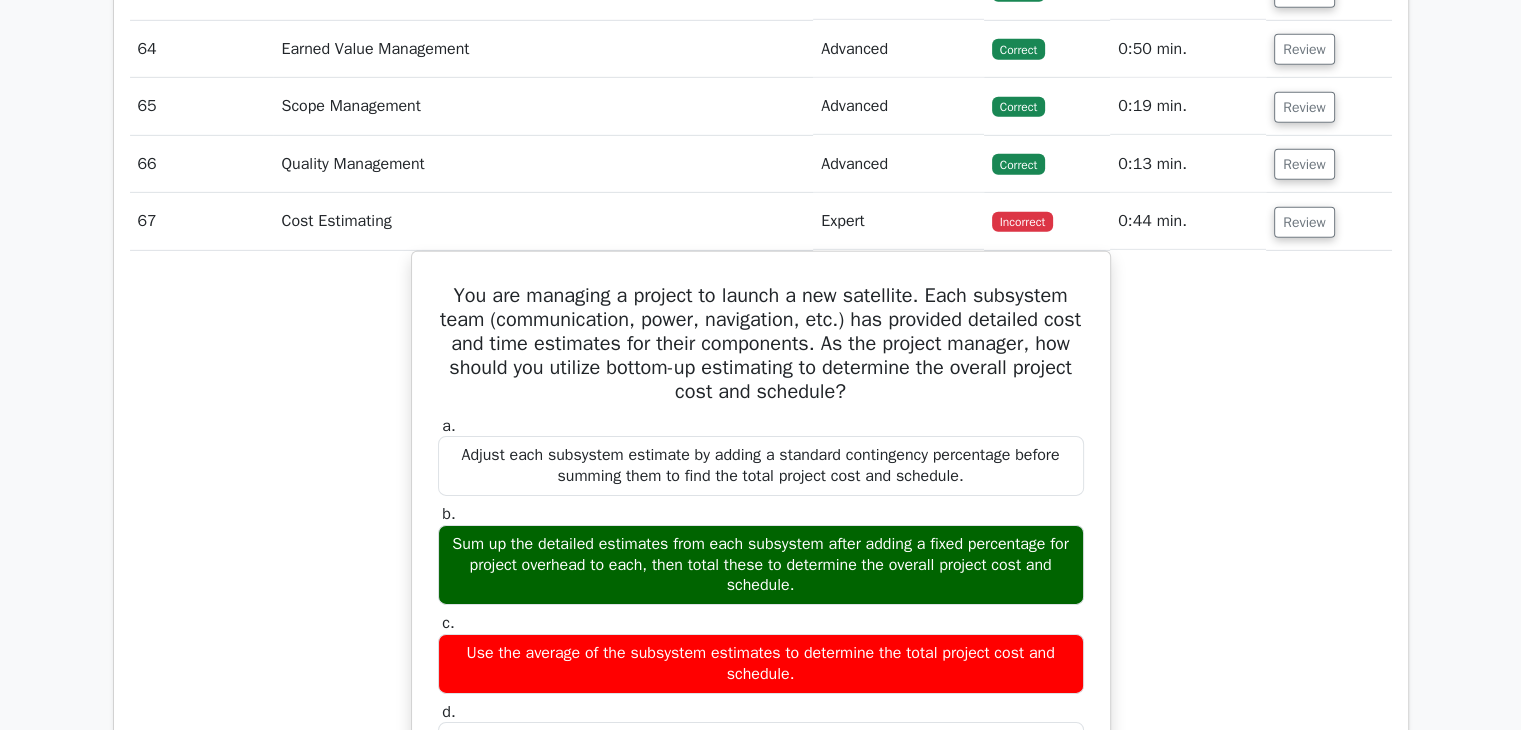 scroll, scrollTop: 6500, scrollLeft: 0, axis: vertical 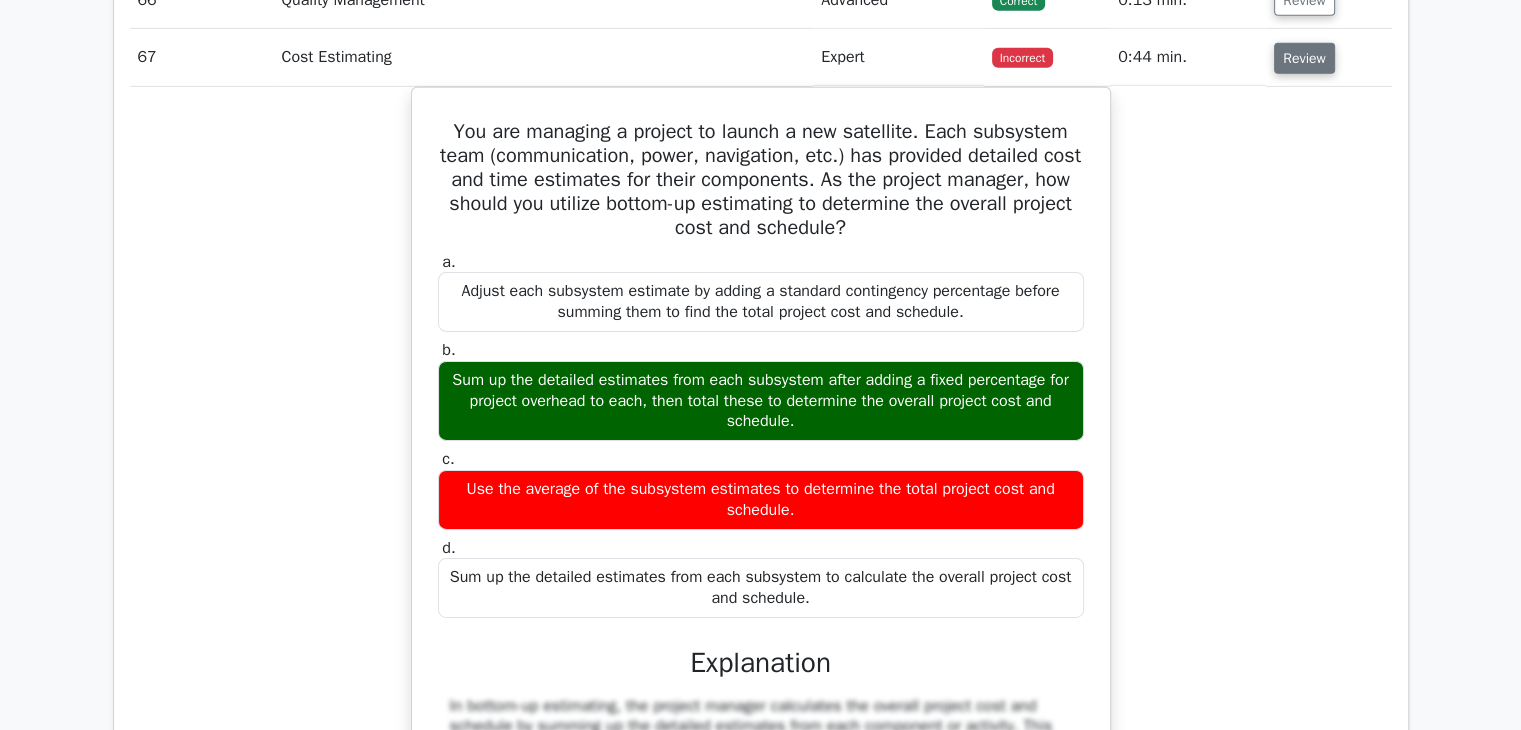 drag, startPoint x: 1309, startPoint y: 30, endPoint x: 1309, endPoint y: 42, distance: 12 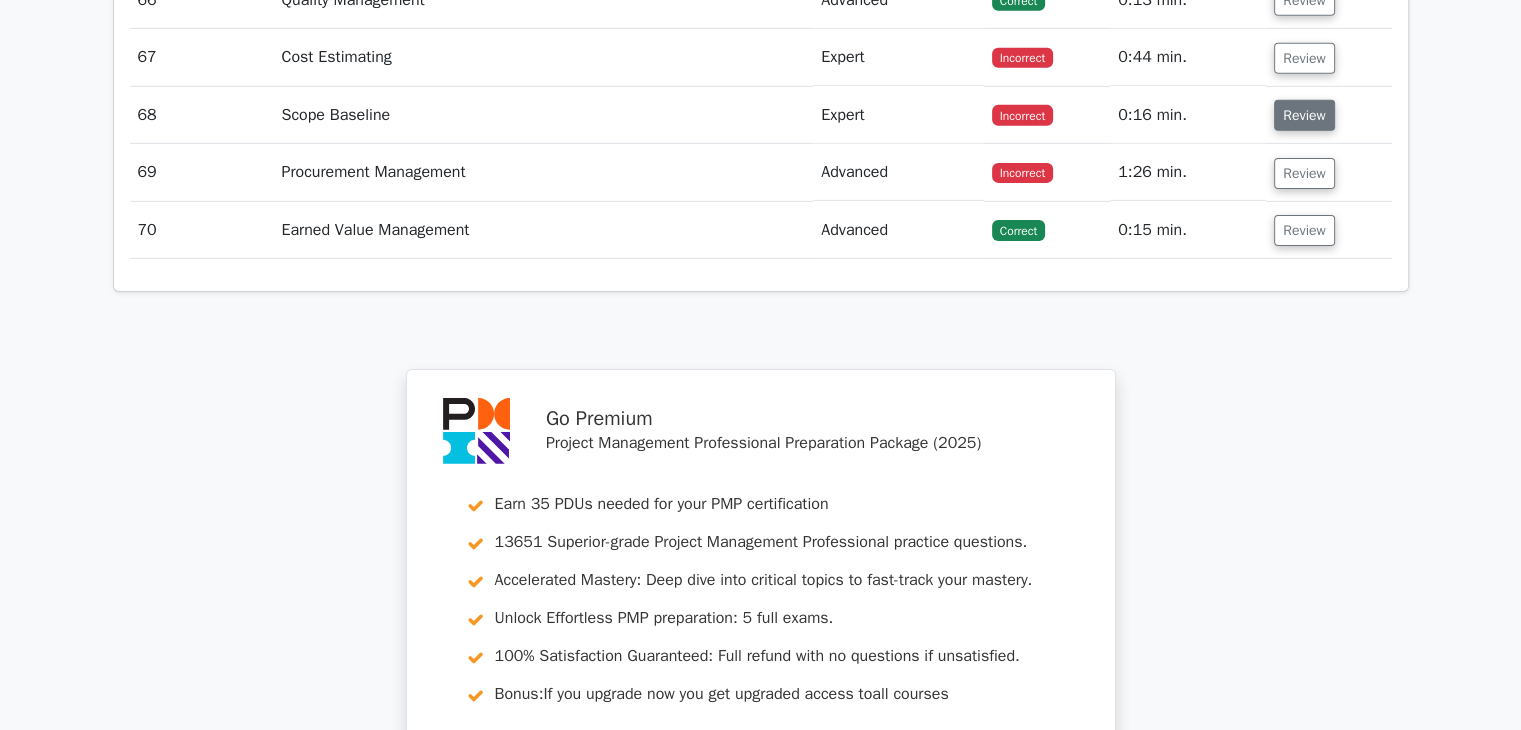 click on "Review" at bounding box center (1304, 115) 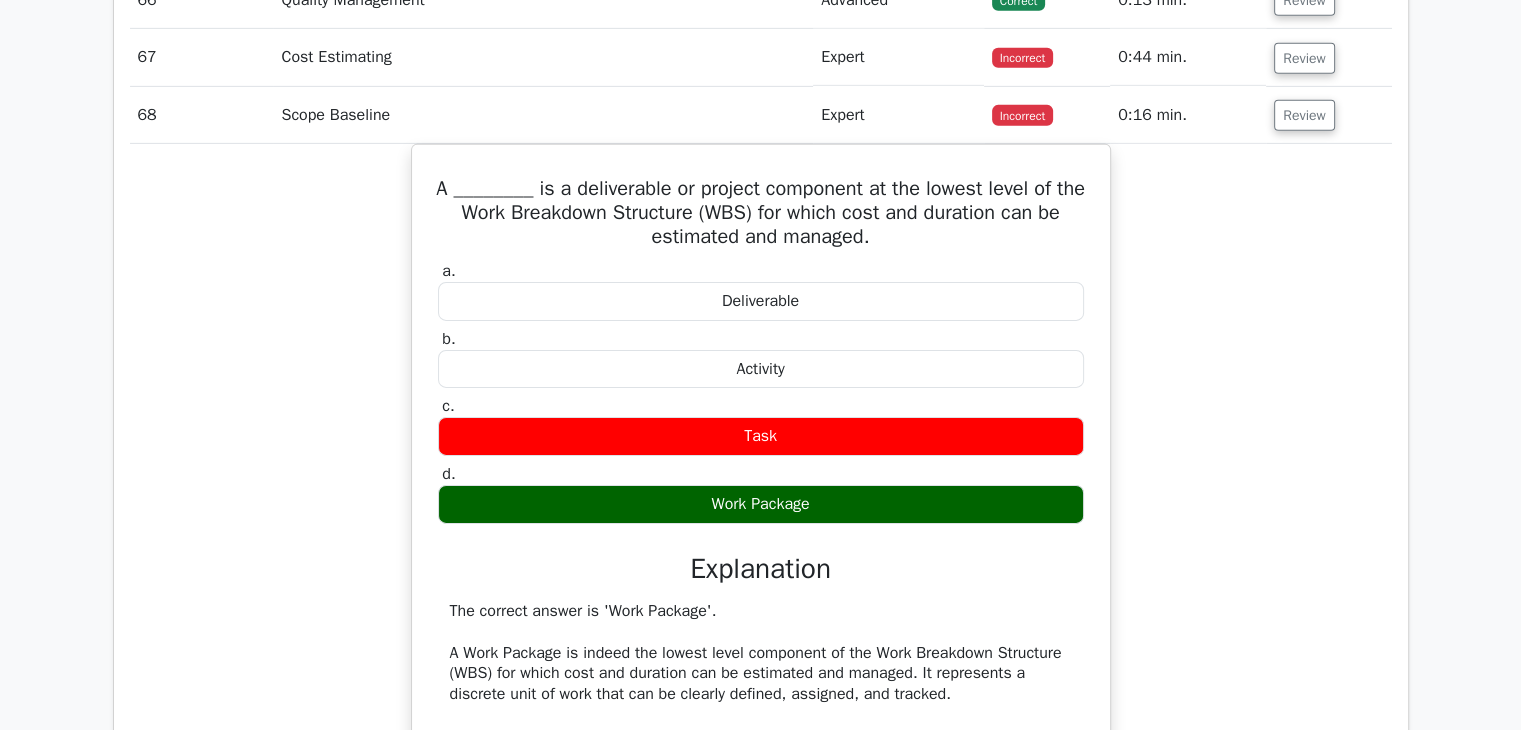click on "Review" at bounding box center (1328, 115) 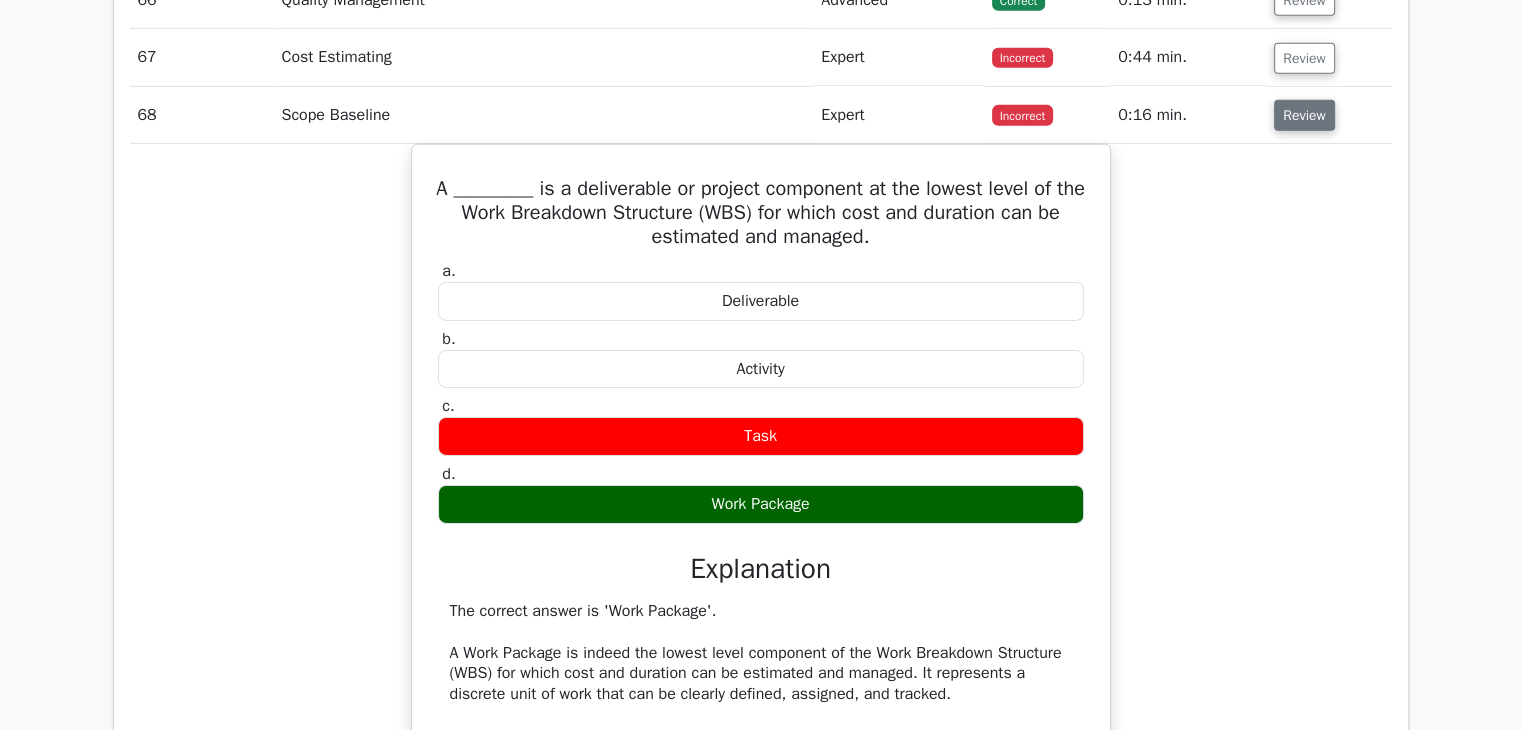 click on "Review" at bounding box center [1304, 115] 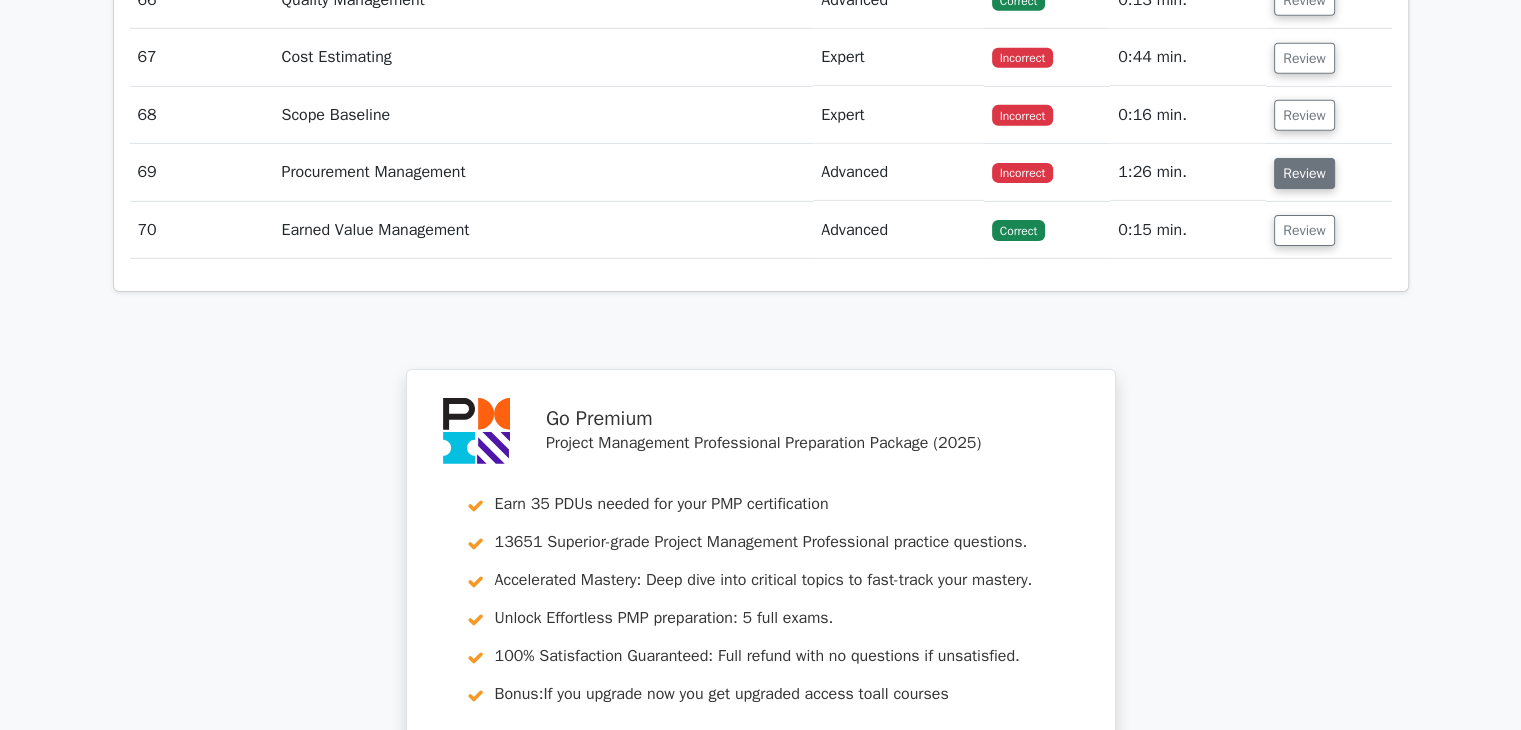 click on "Review" at bounding box center [1304, 173] 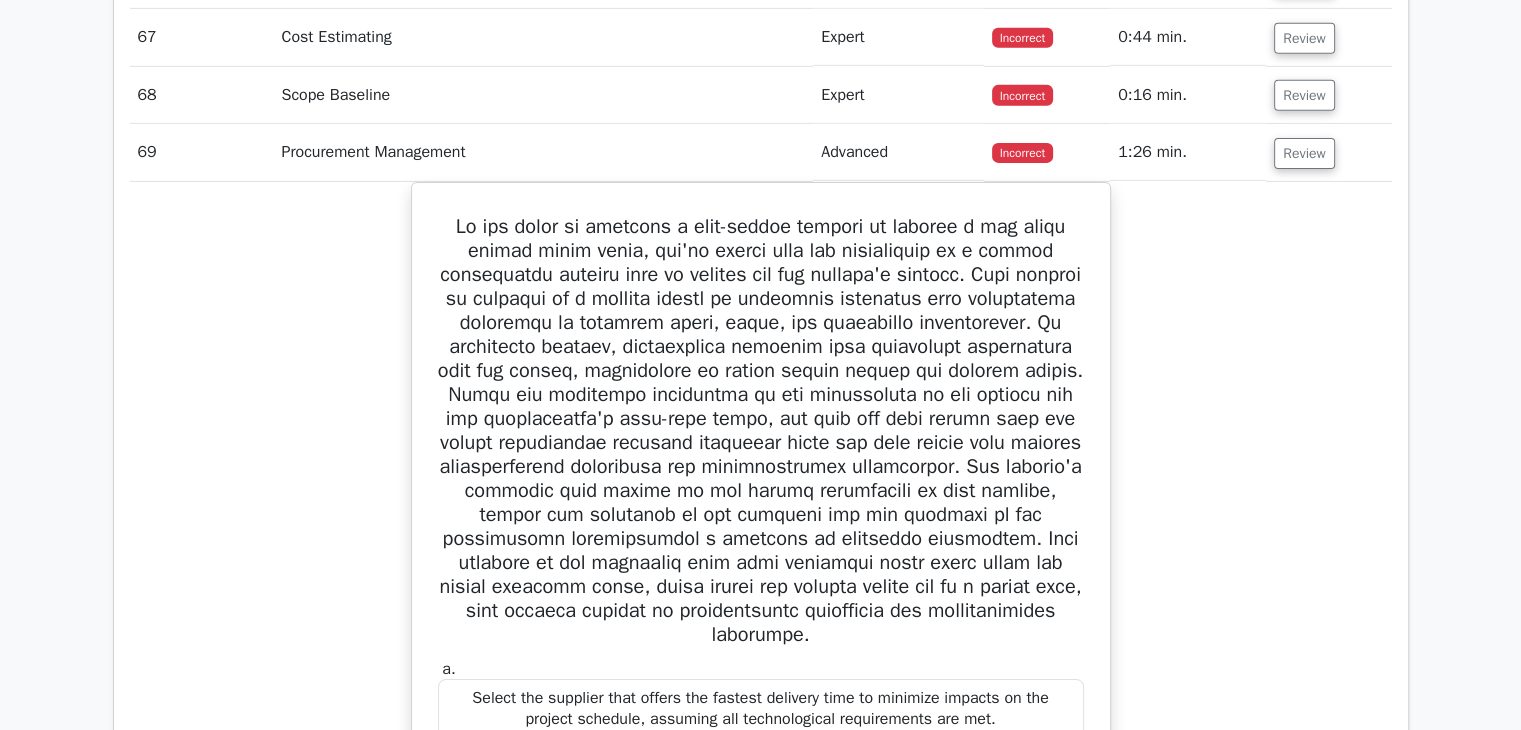 scroll, scrollTop: 6333, scrollLeft: 0, axis: vertical 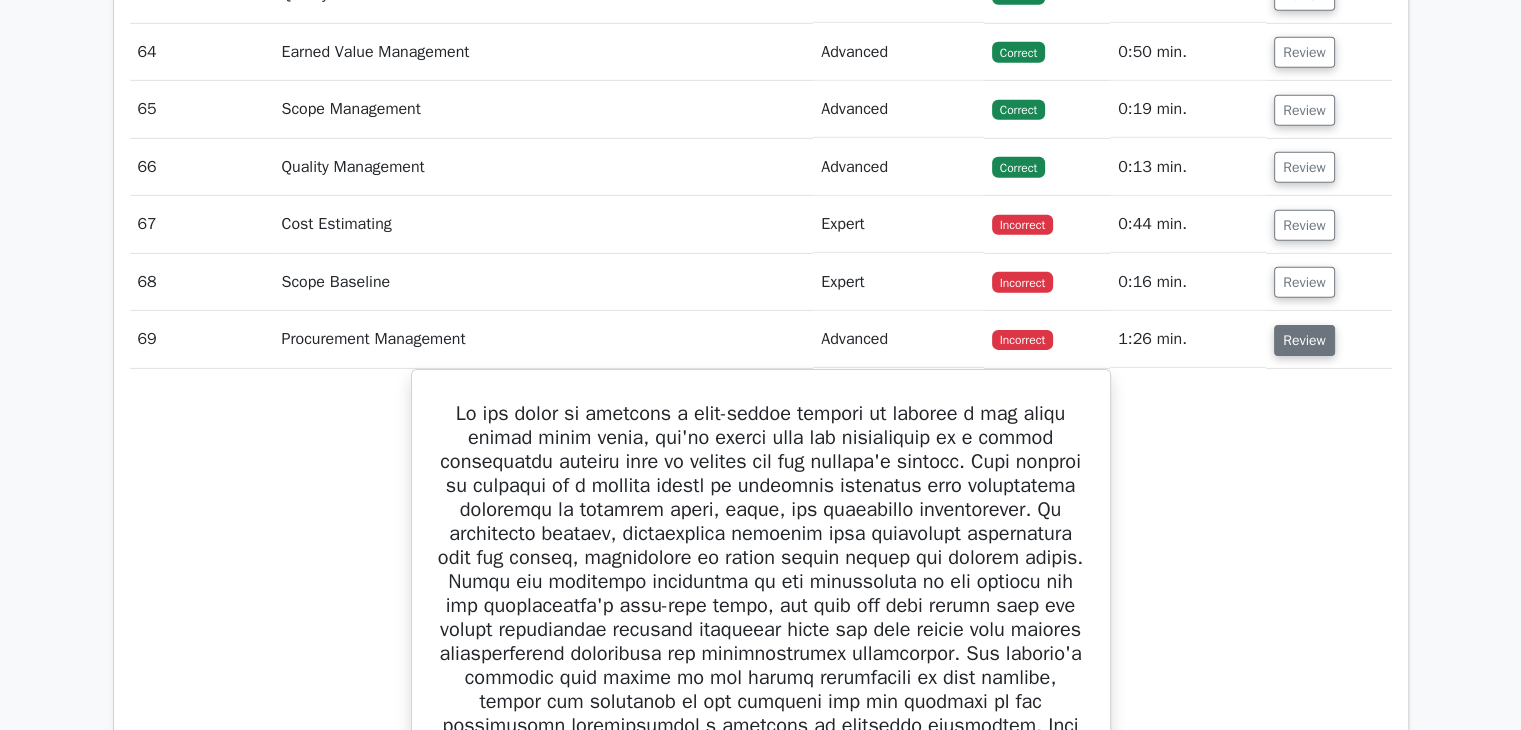 click on "Review" at bounding box center [1304, 340] 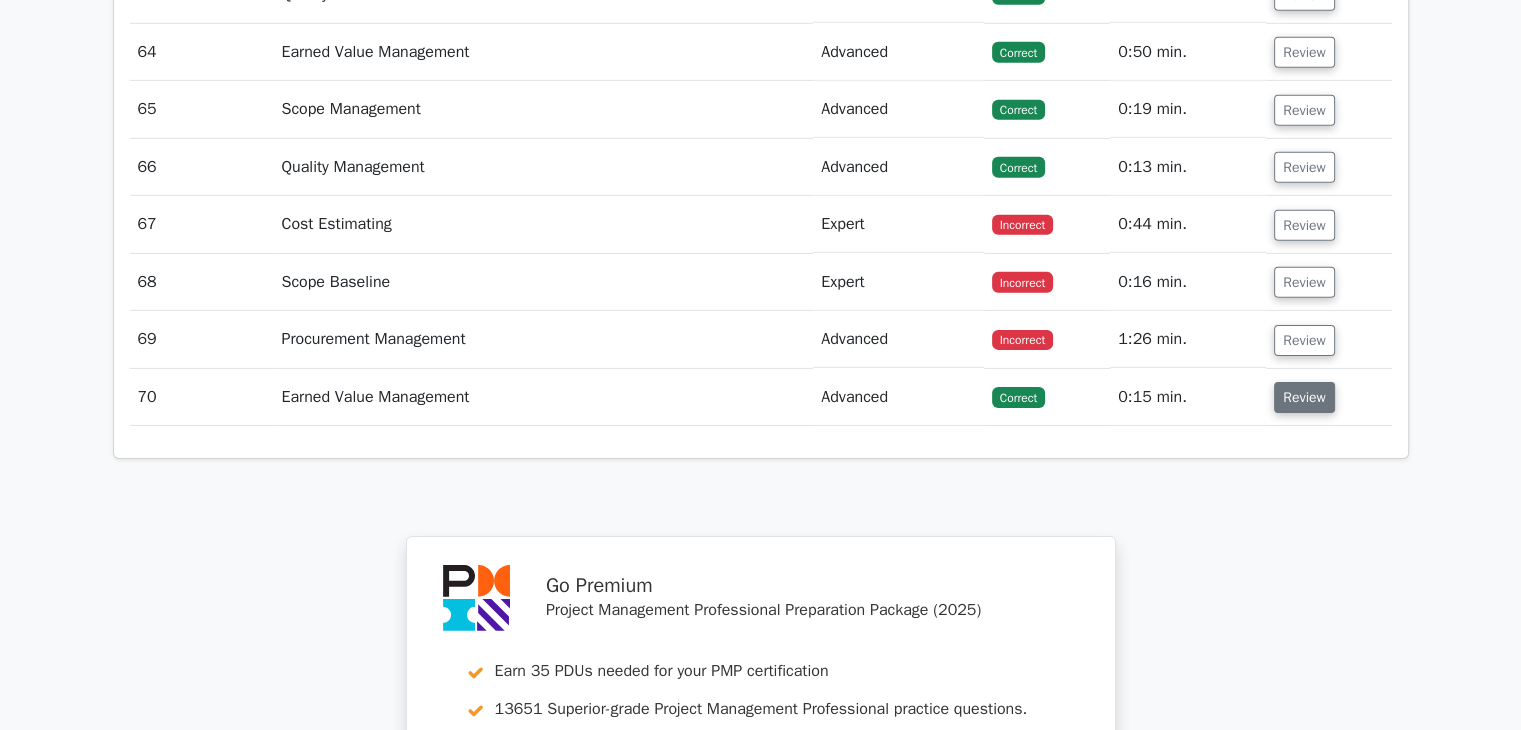 click on "Review" at bounding box center [1304, 397] 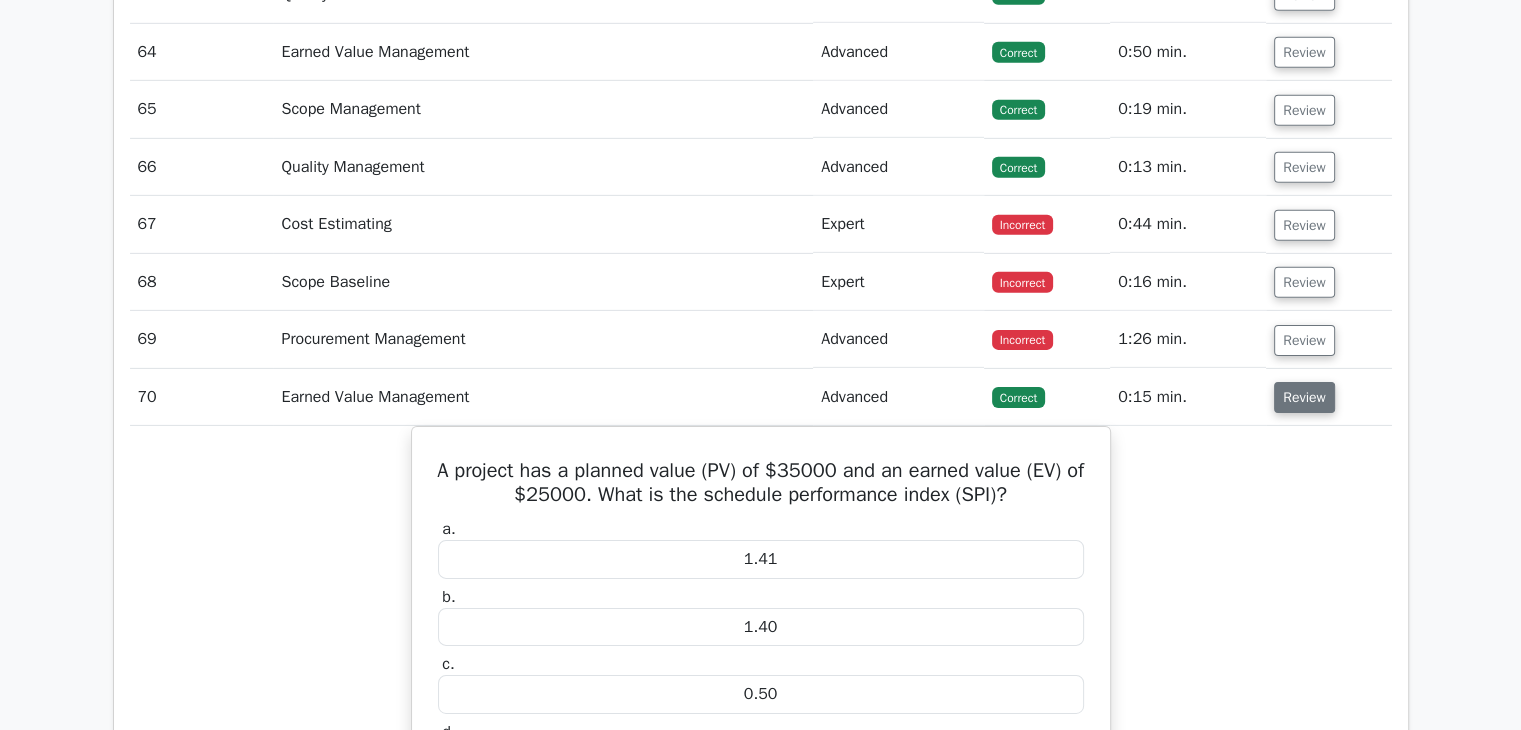 click on "Review" at bounding box center (1304, 397) 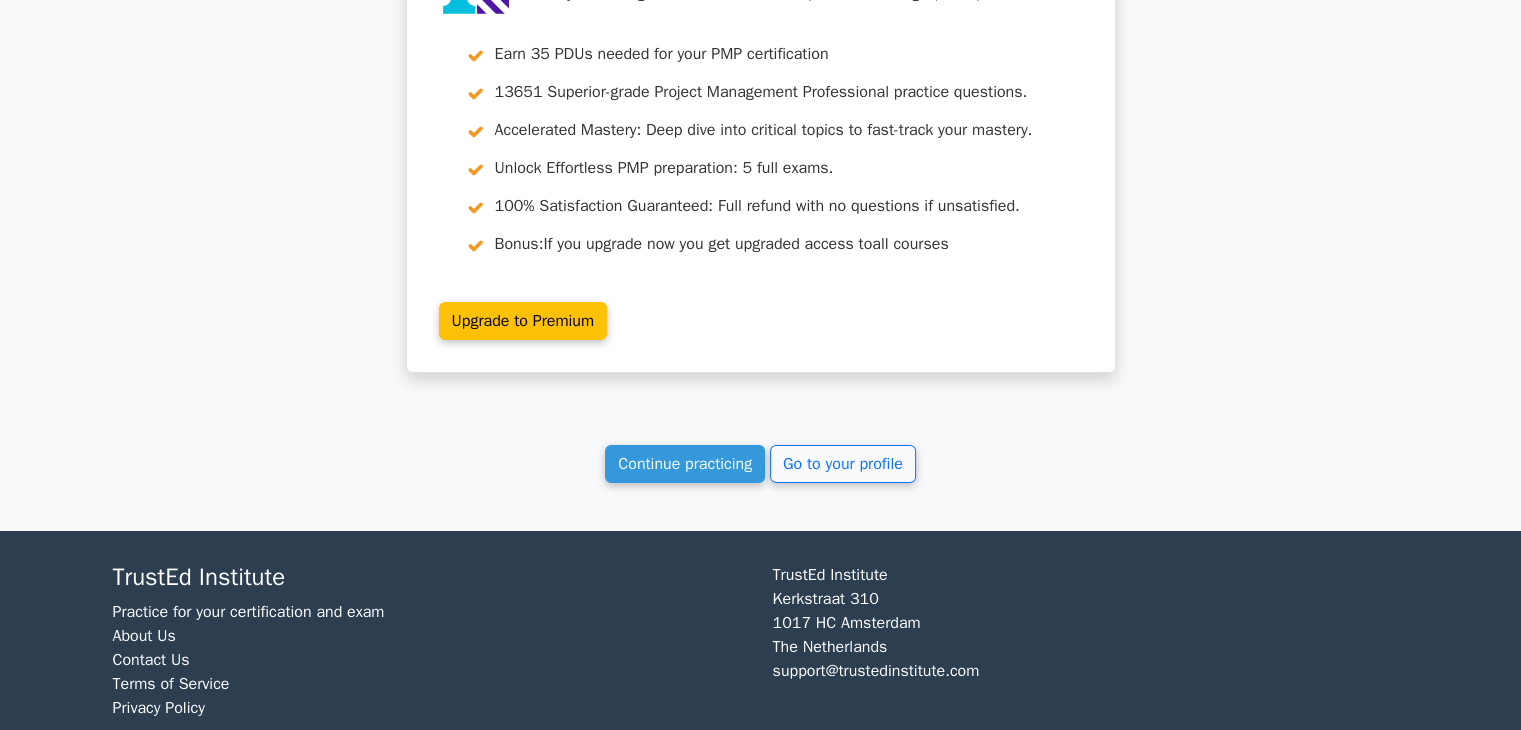 scroll, scrollTop: 6963, scrollLeft: 0, axis: vertical 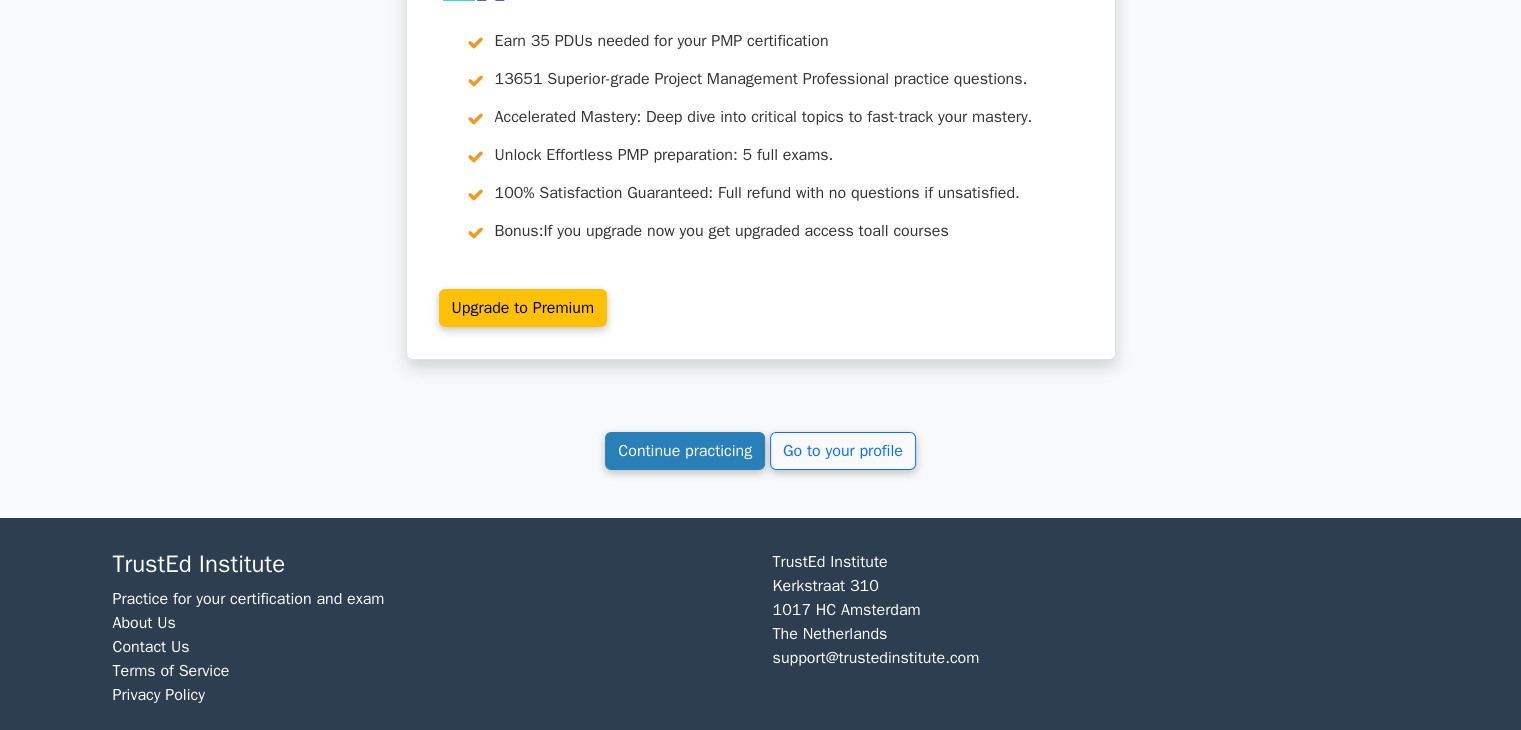 click on "Continue practicing" at bounding box center [685, 451] 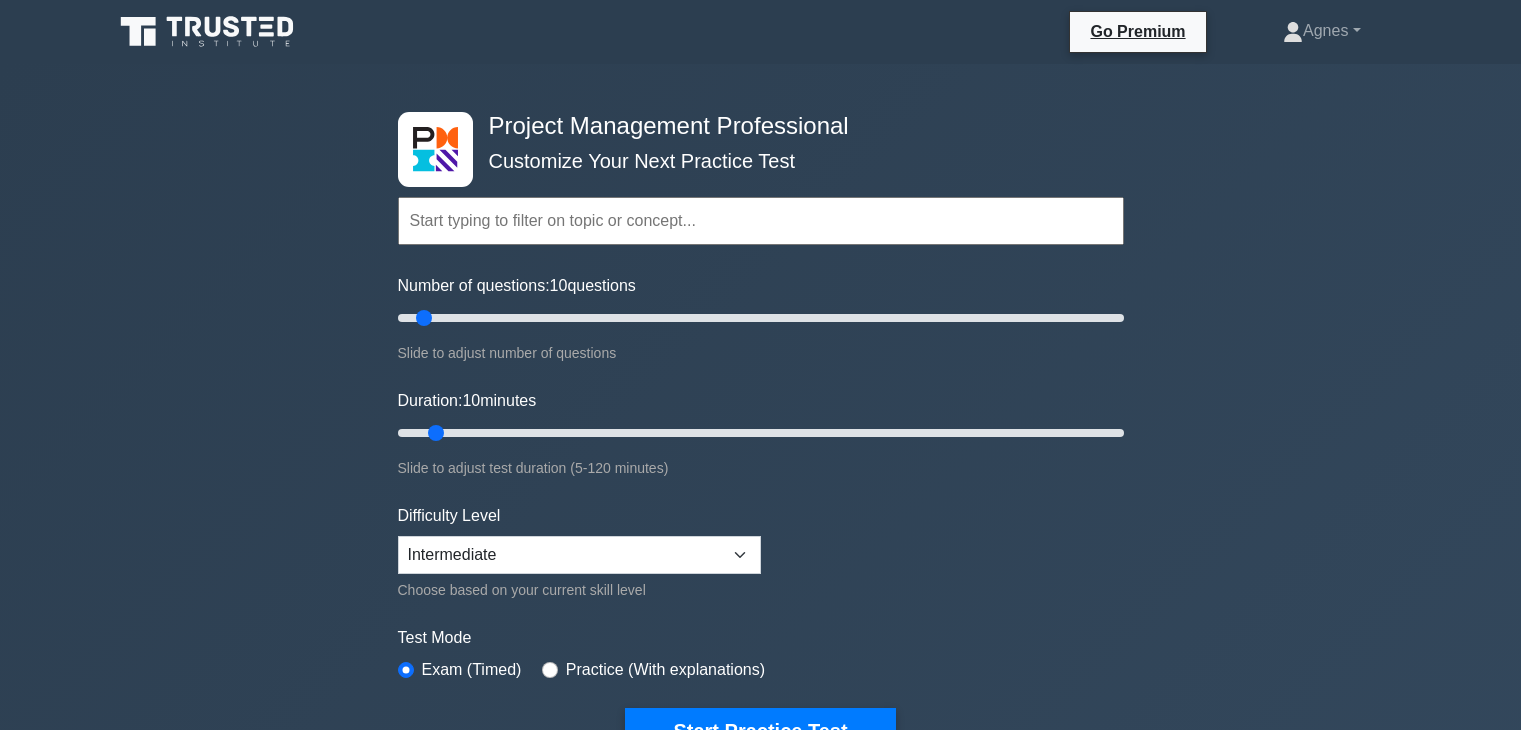 scroll, scrollTop: 0, scrollLeft: 0, axis: both 